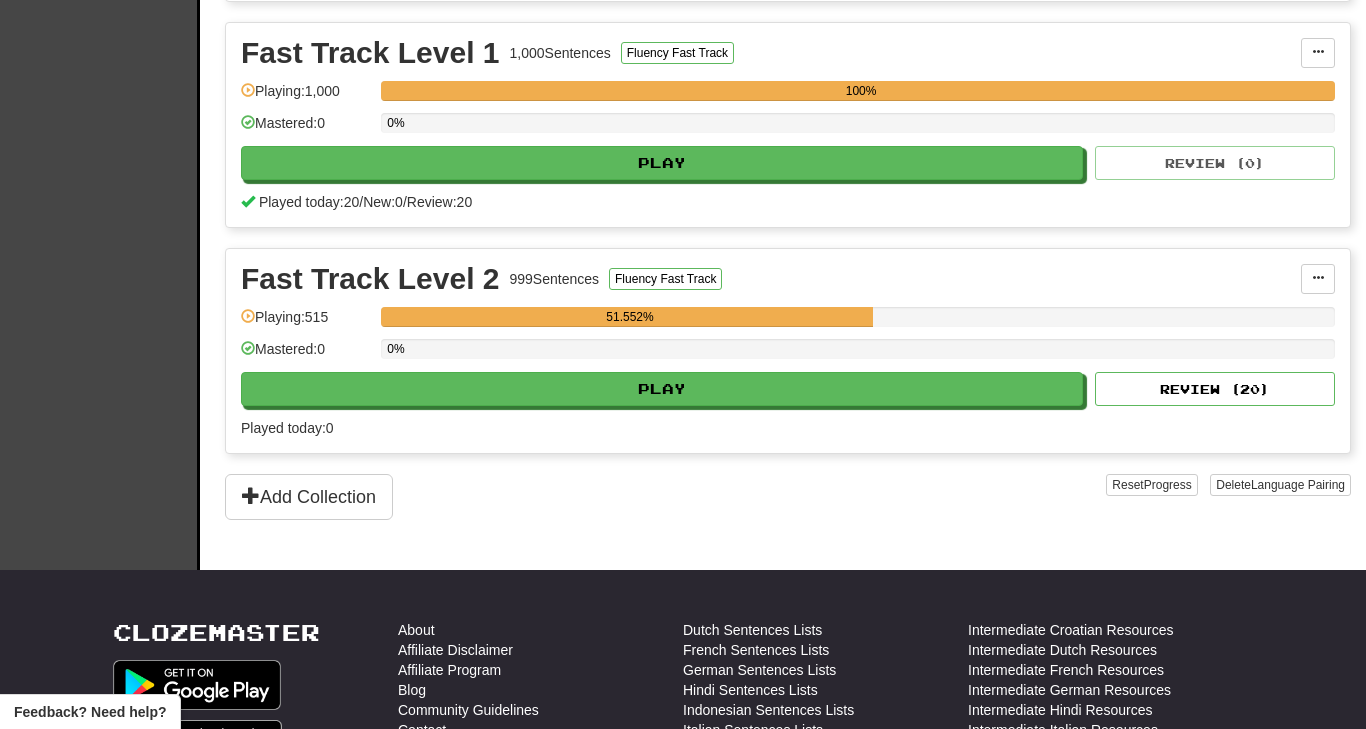 scroll, scrollTop: 896, scrollLeft: 0, axis: vertical 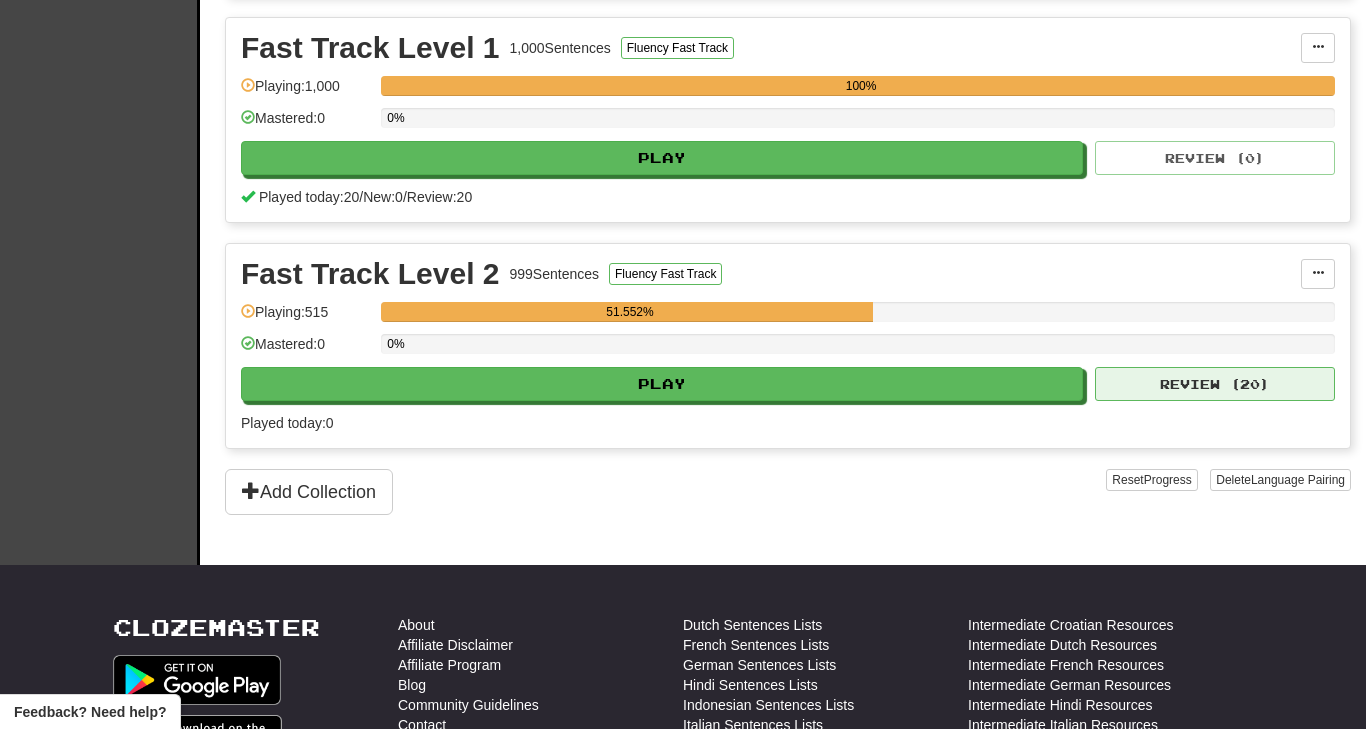 click on "Review ( 20 )" at bounding box center [1215, 384] 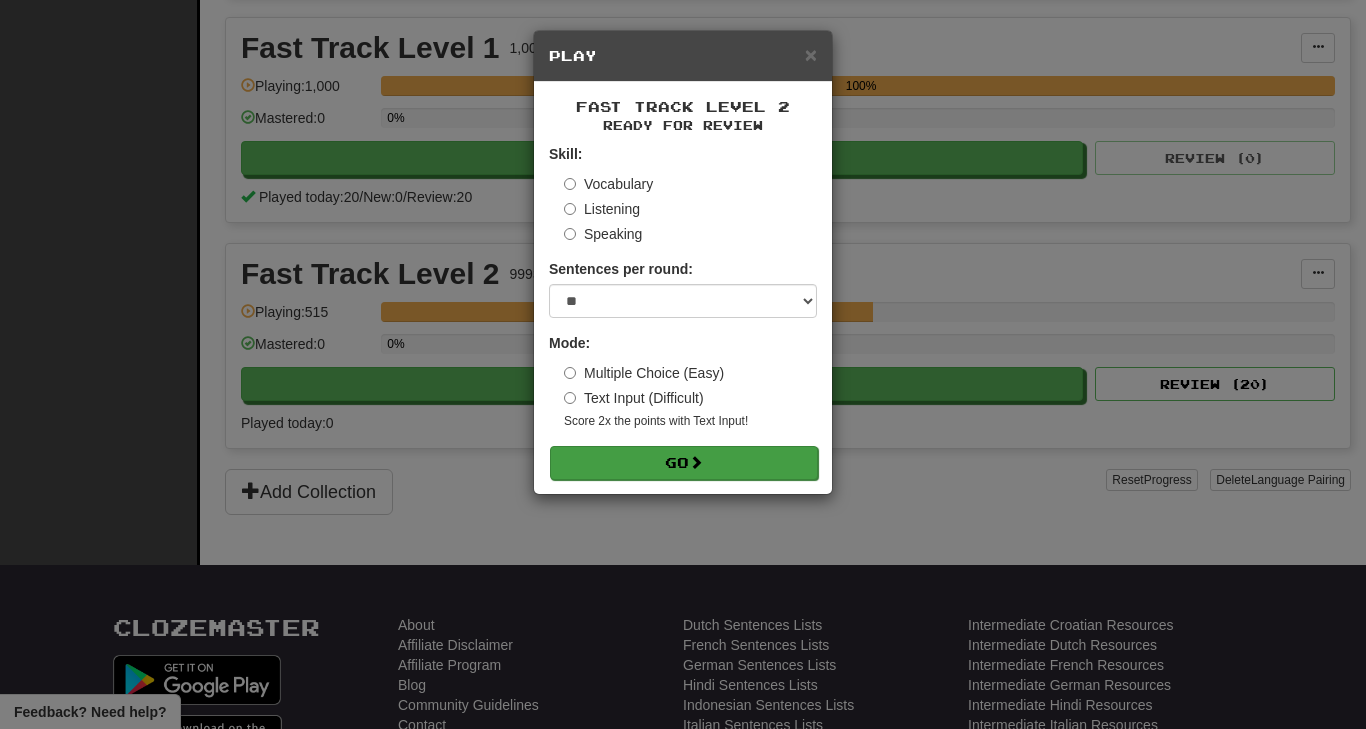 click on "Go" at bounding box center [684, 463] 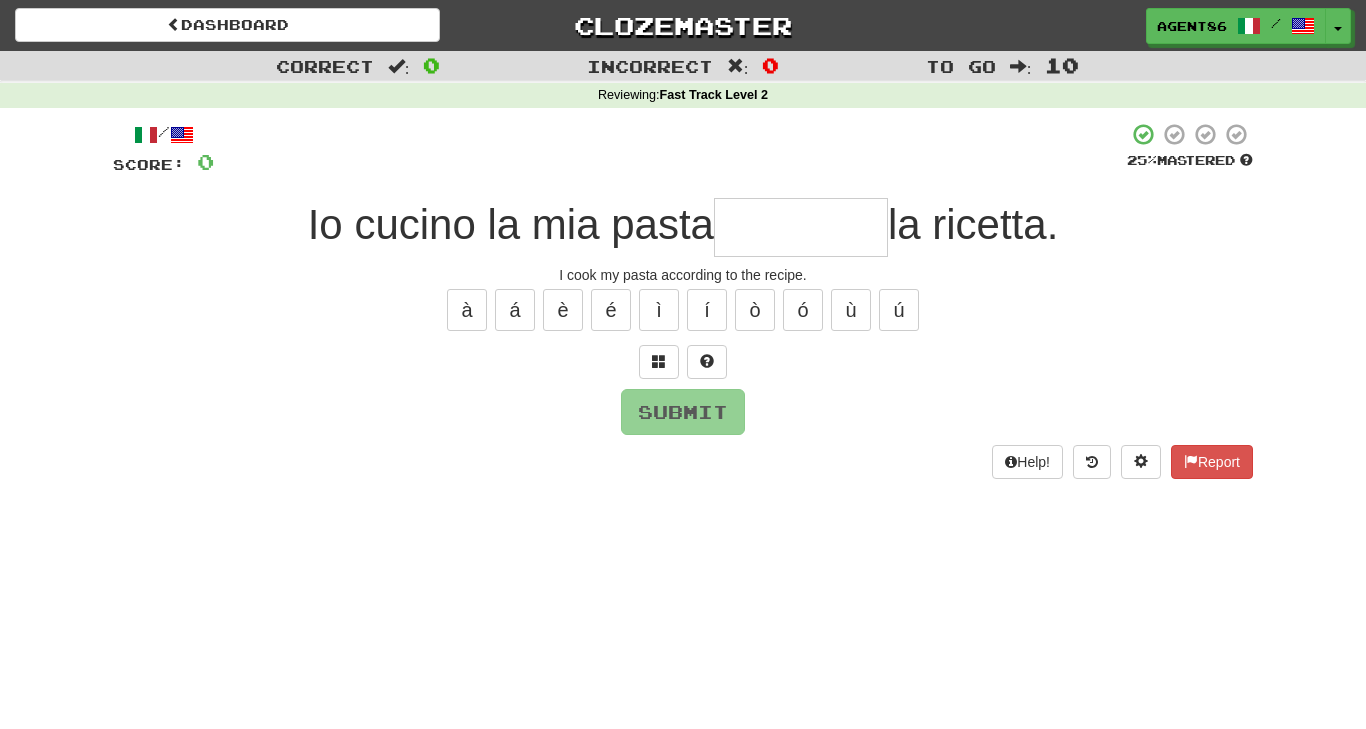 scroll, scrollTop: 0, scrollLeft: 0, axis: both 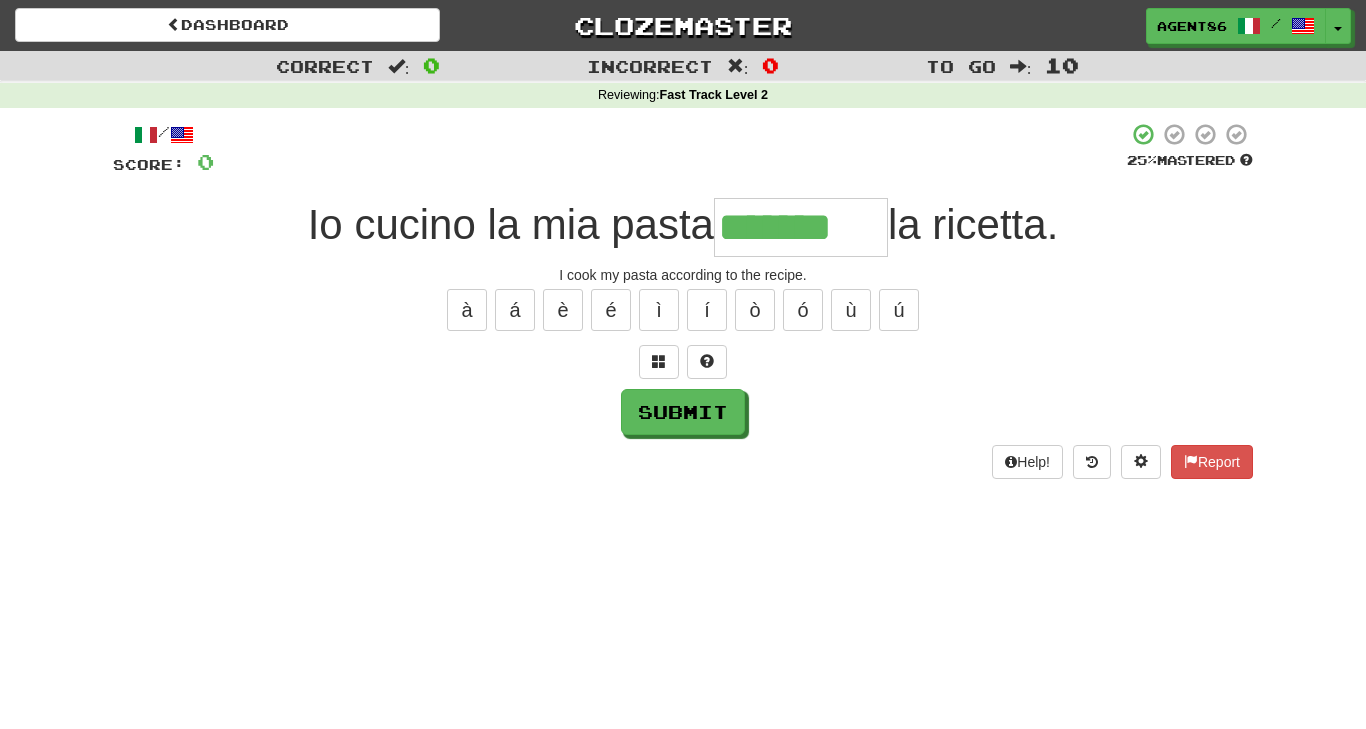 type on "*******" 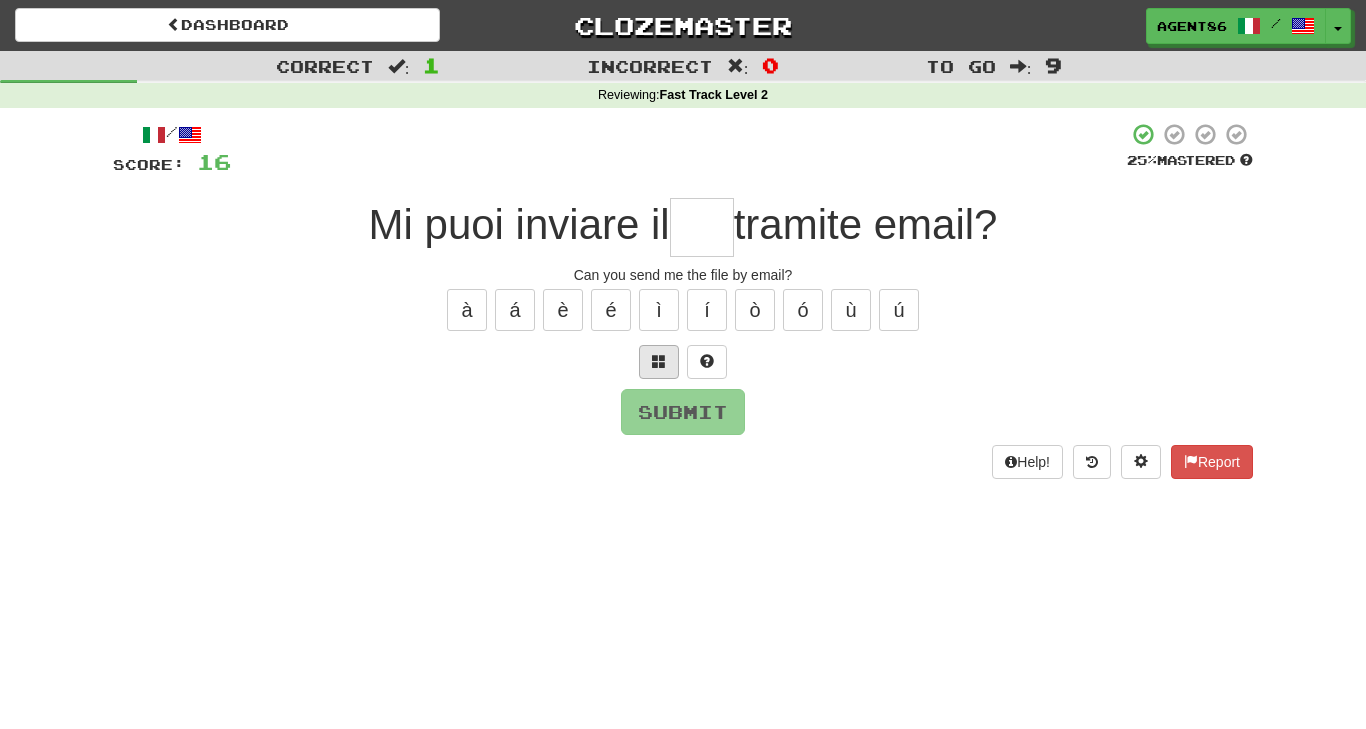 click at bounding box center [659, 361] 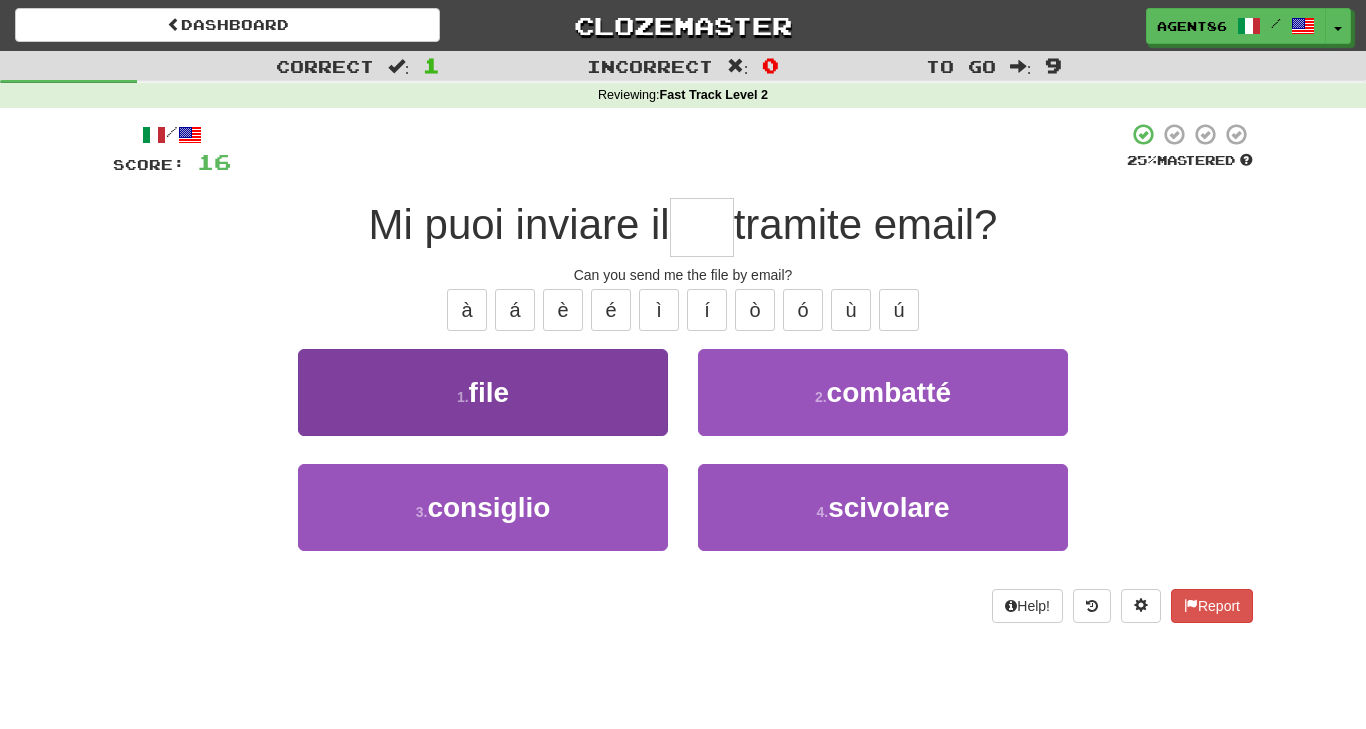 click on "1 .  file" at bounding box center (483, 392) 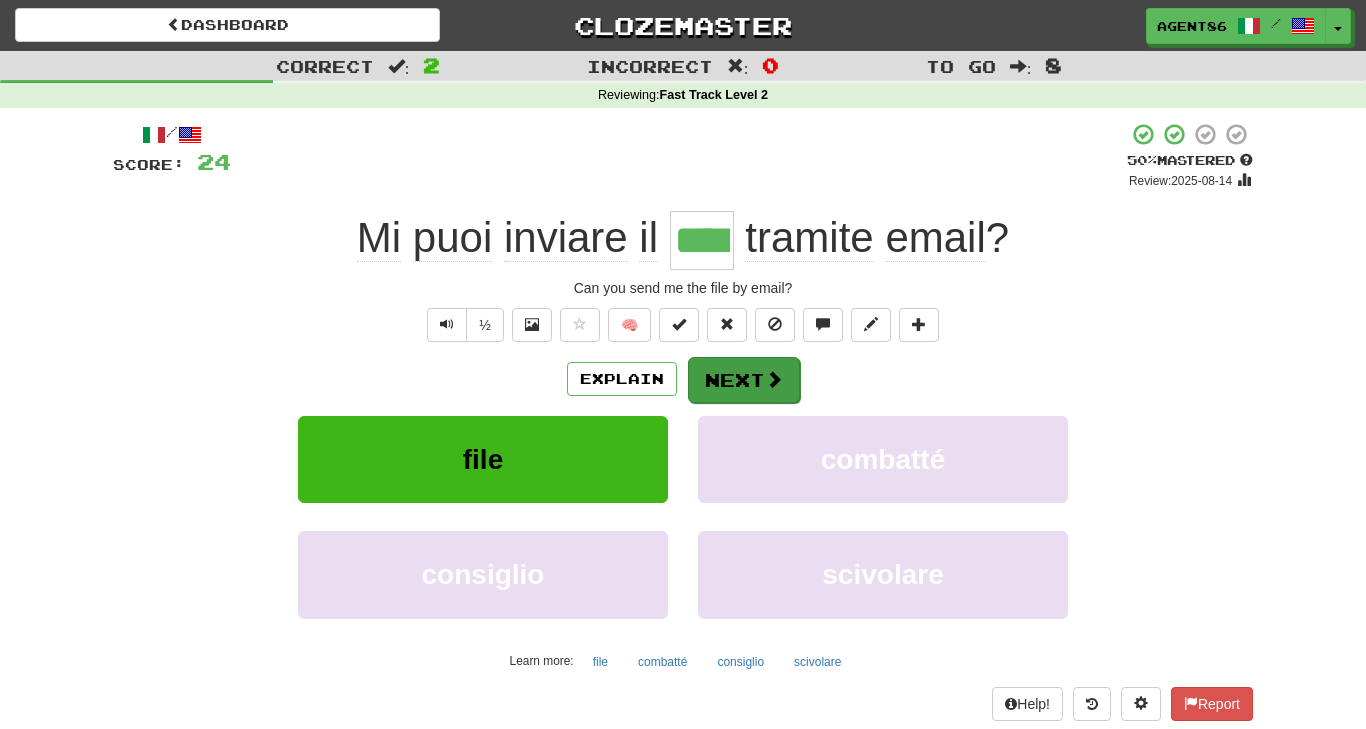 click on "Next" at bounding box center [744, 380] 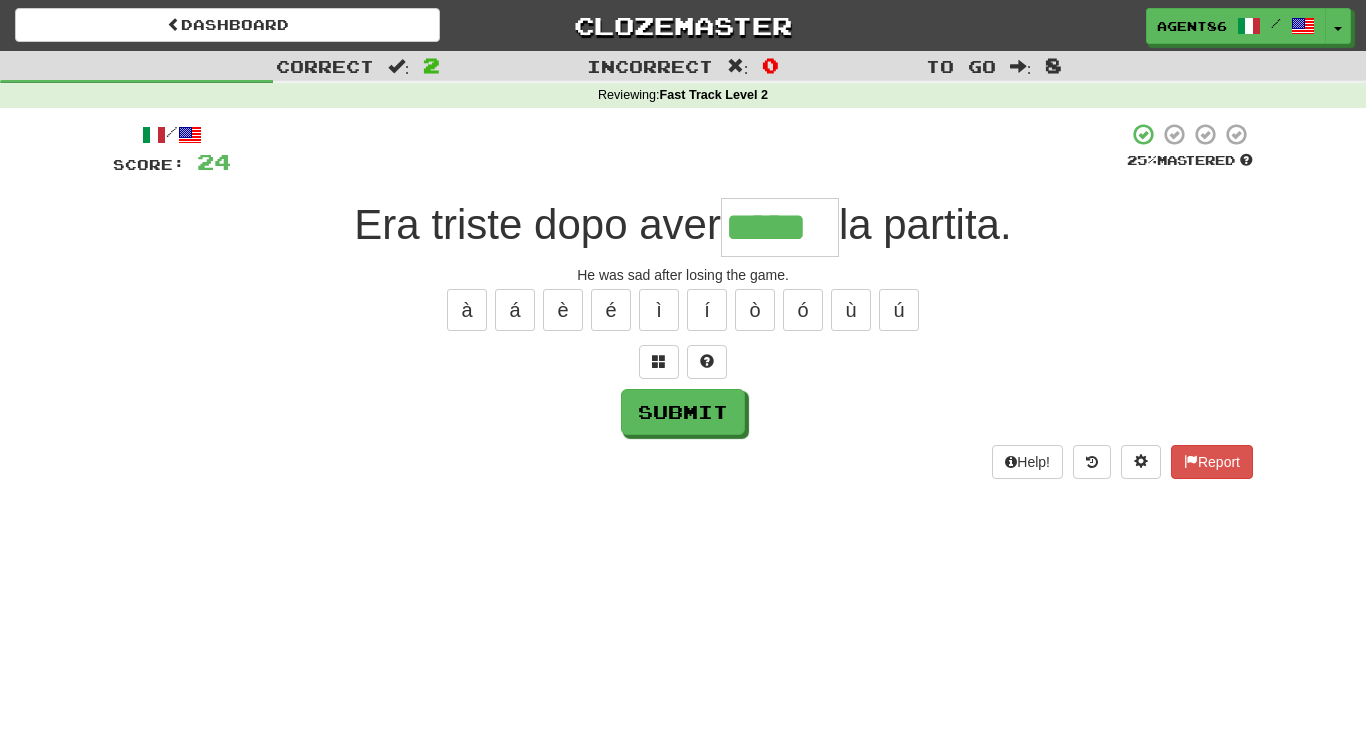 type on "*****" 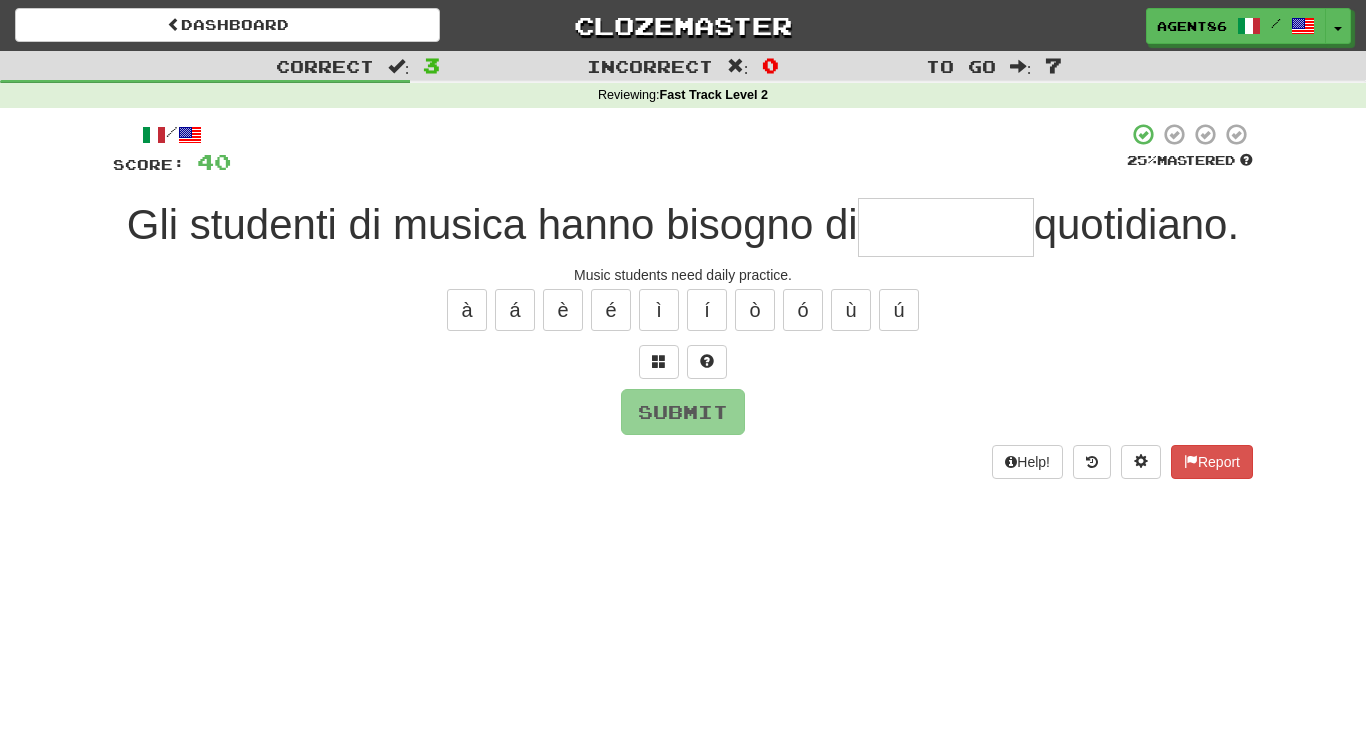 type on "*" 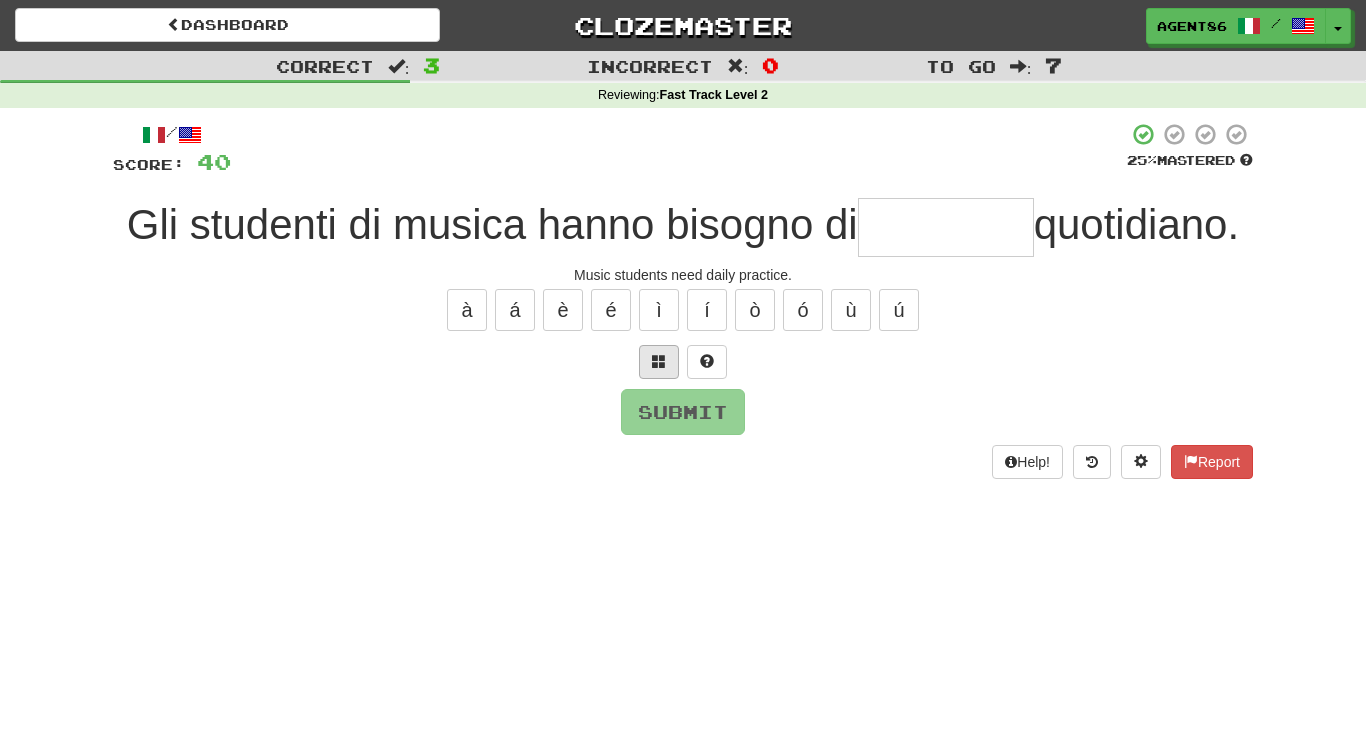 click at bounding box center (659, 361) 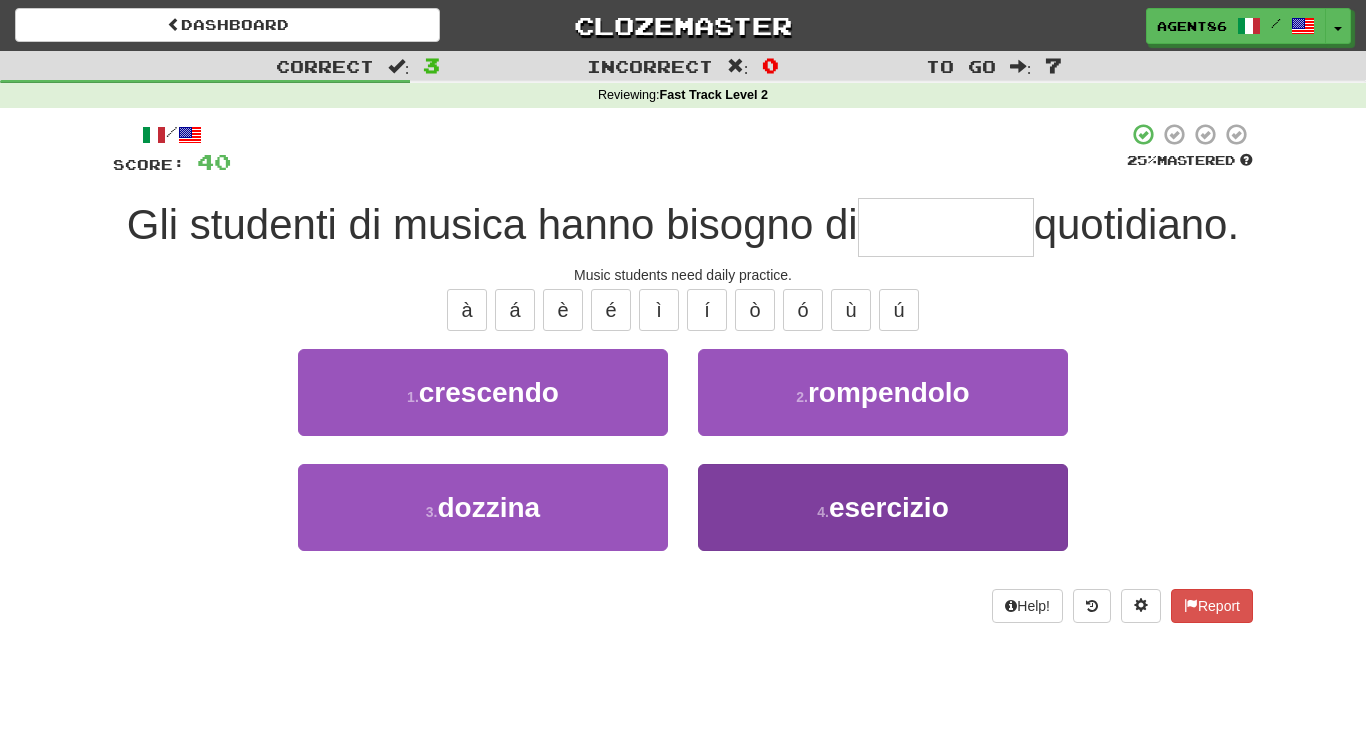click on "4 .  esercizio" at bounding box center (883, 507) 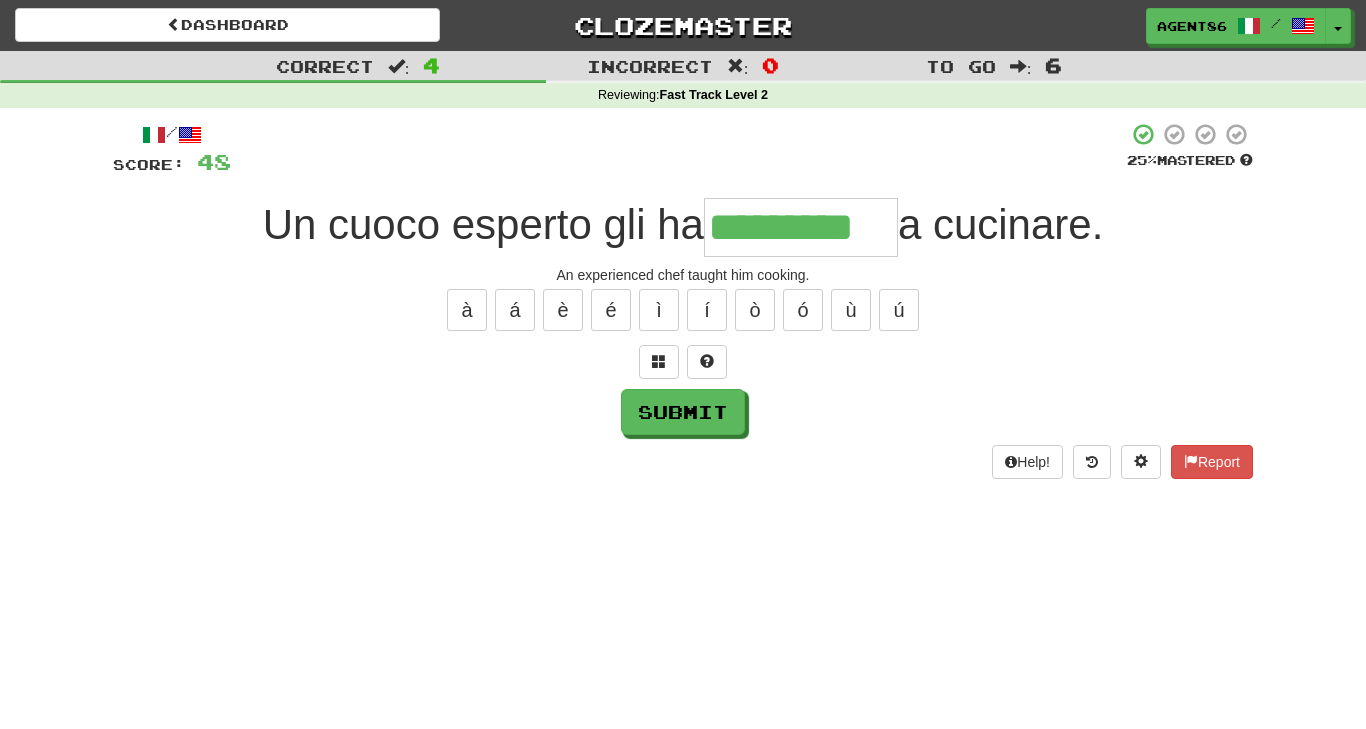 type on "*********" 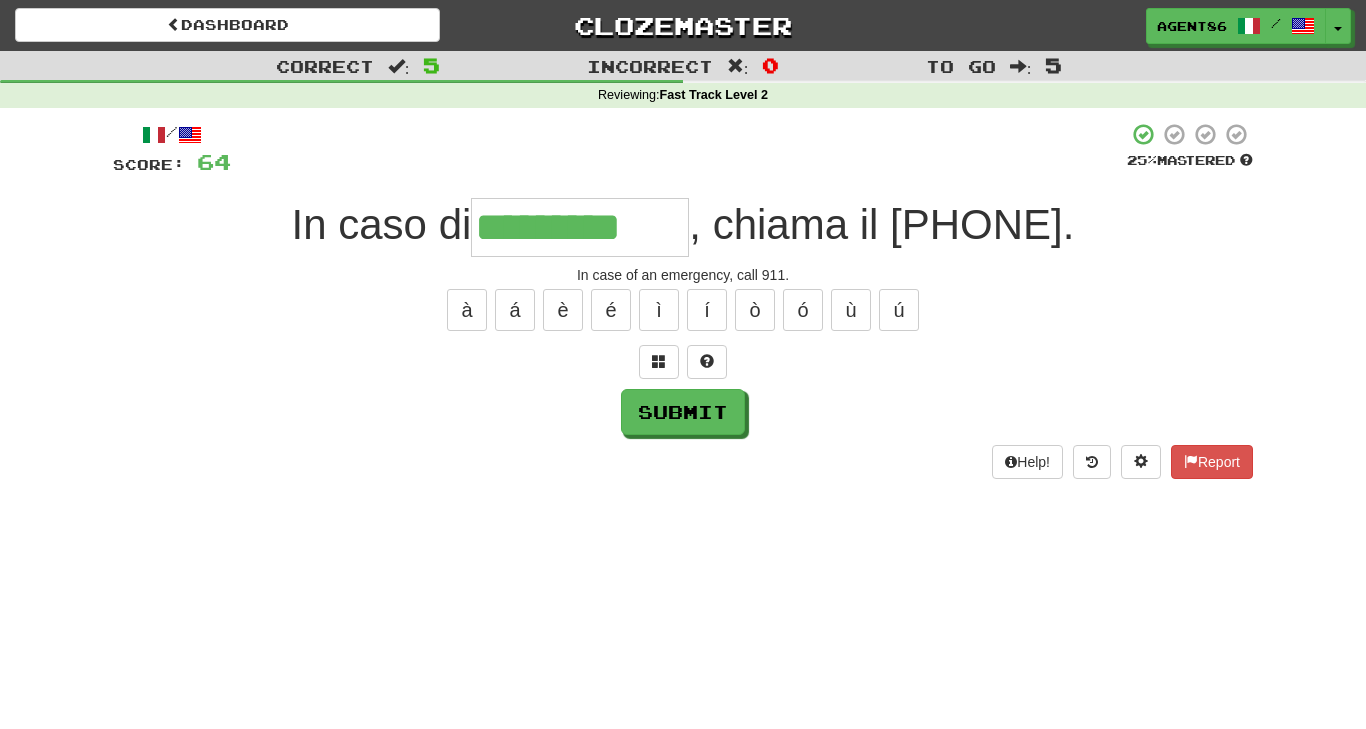 type on "*********" 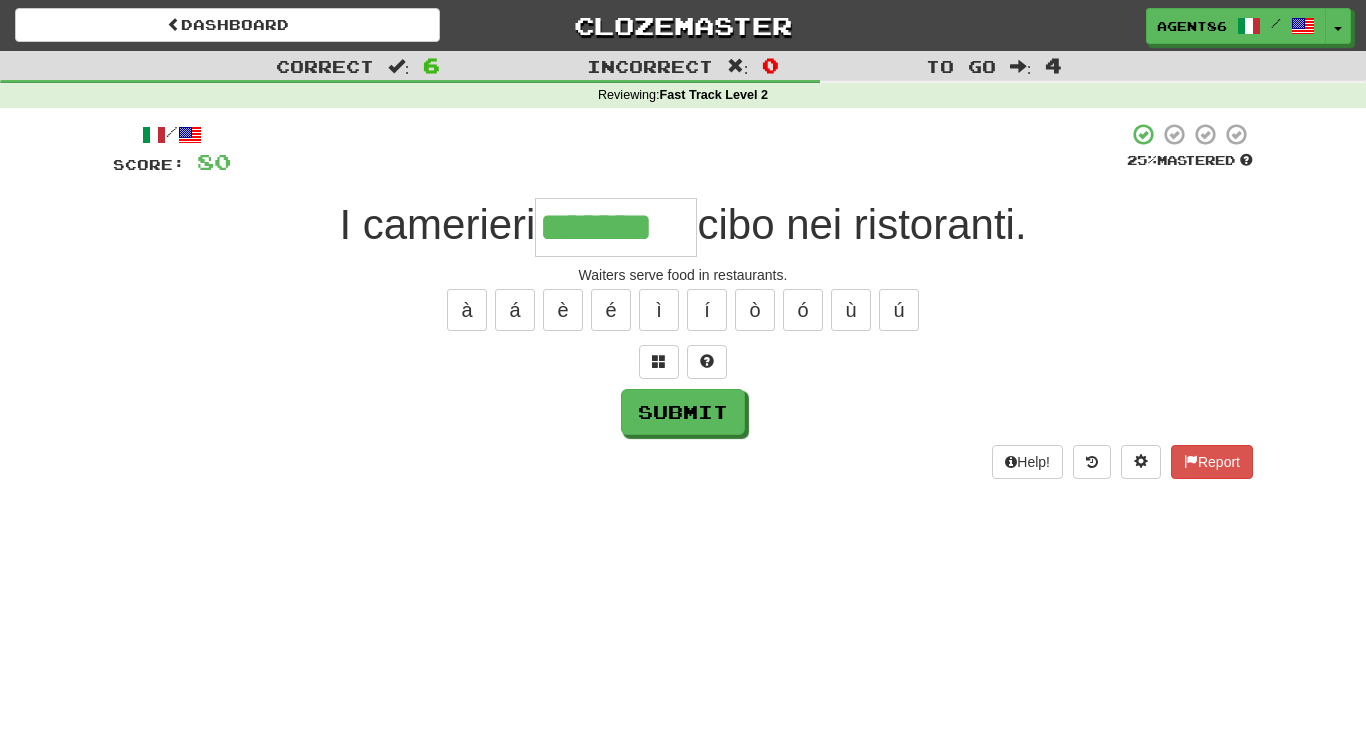type on "*******" 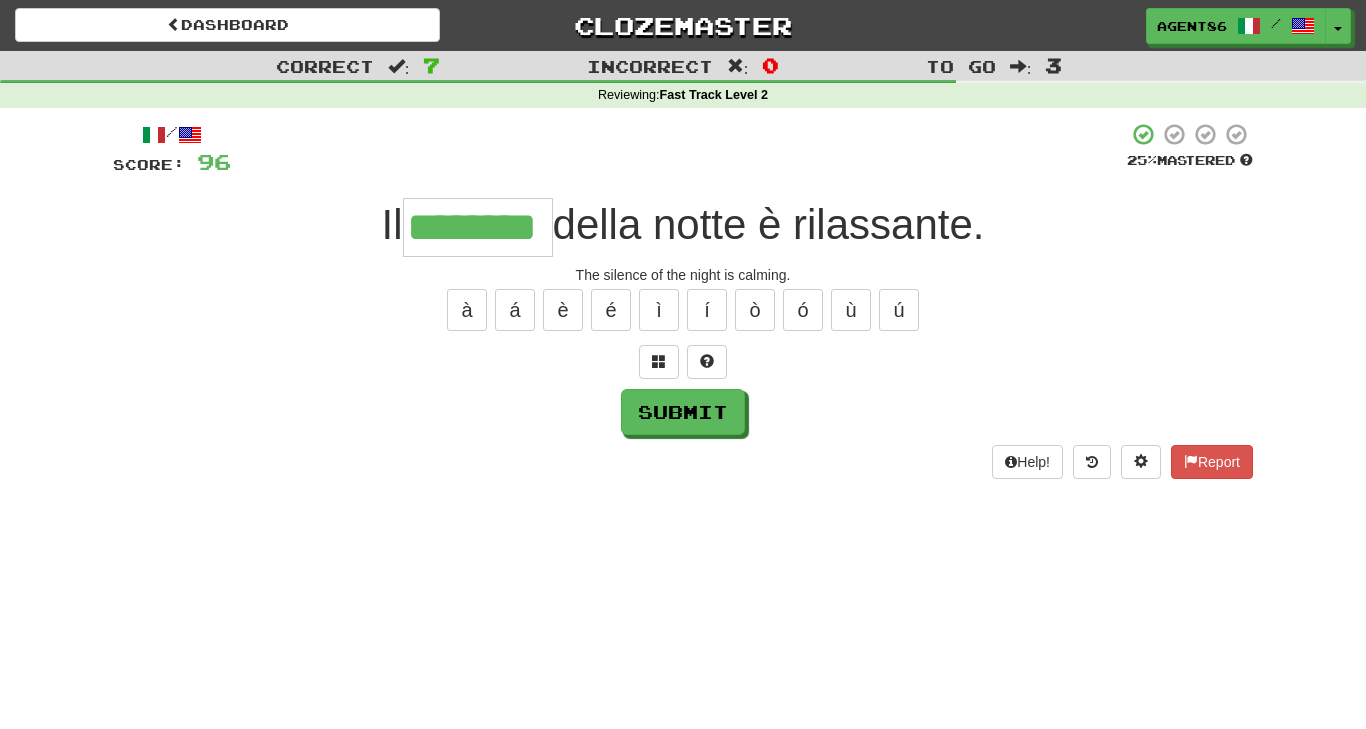 type on "********" 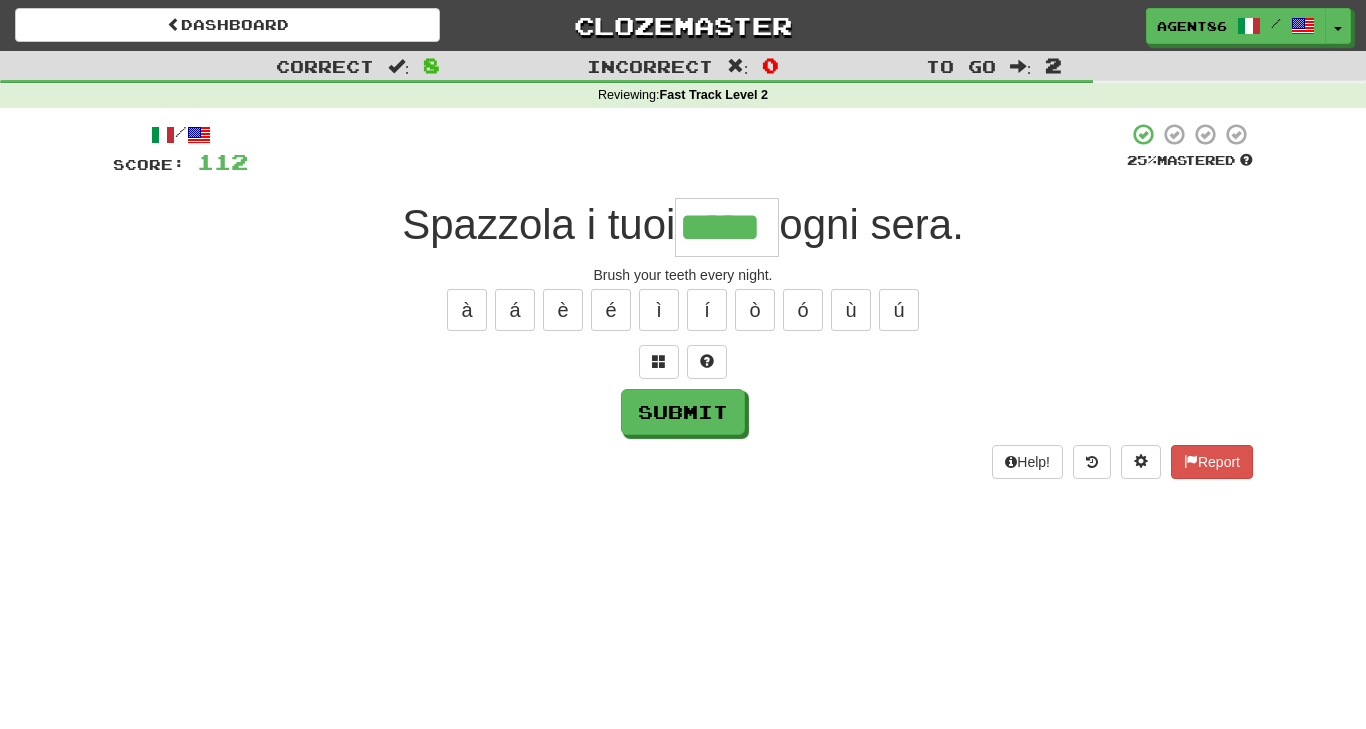type on "*****" 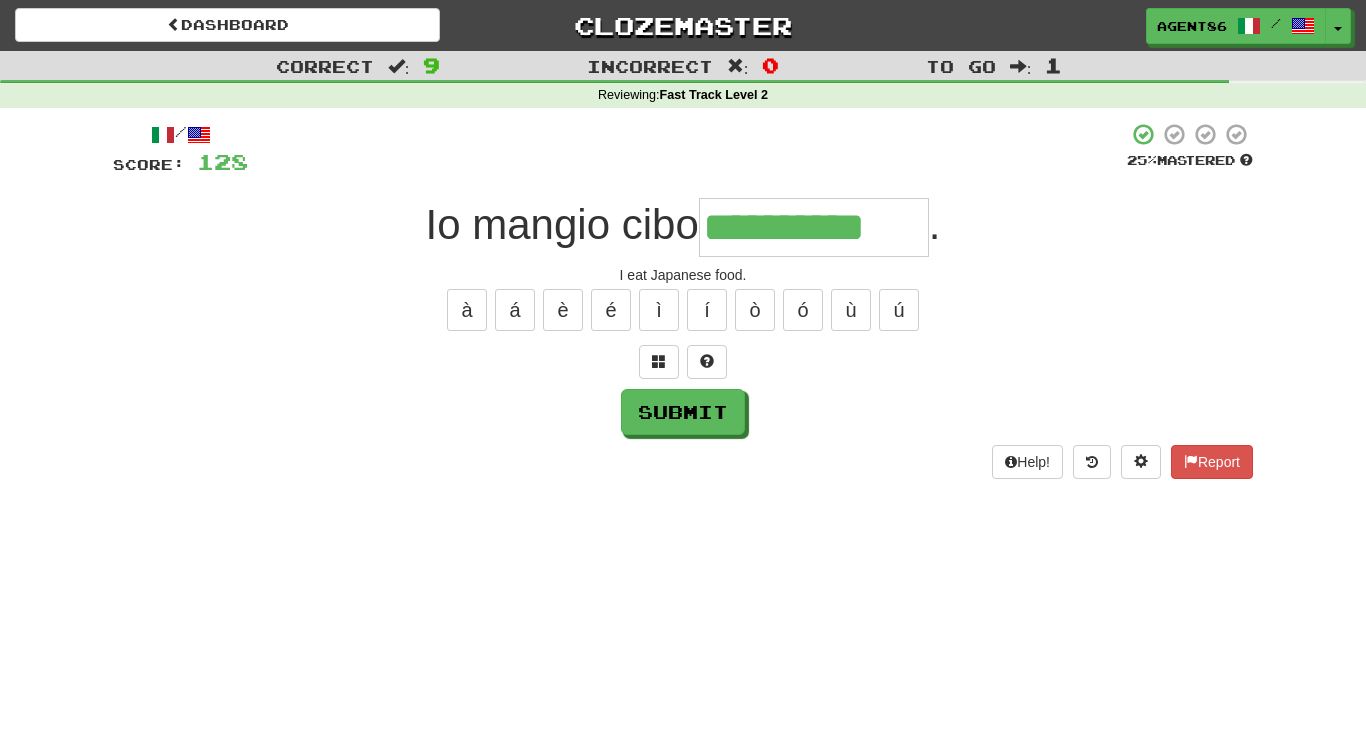type on "**********" 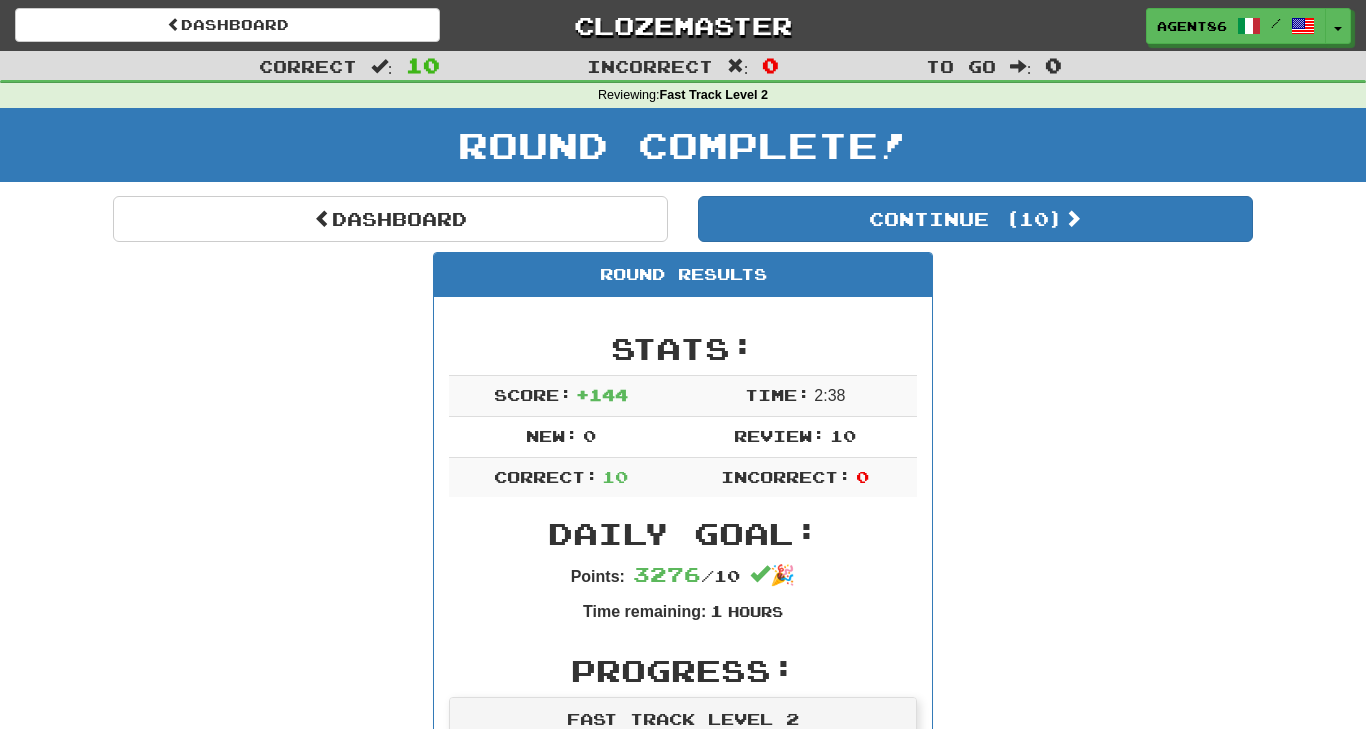 scroll, scrollTop: 0, scrollLeft: 0, axis: both 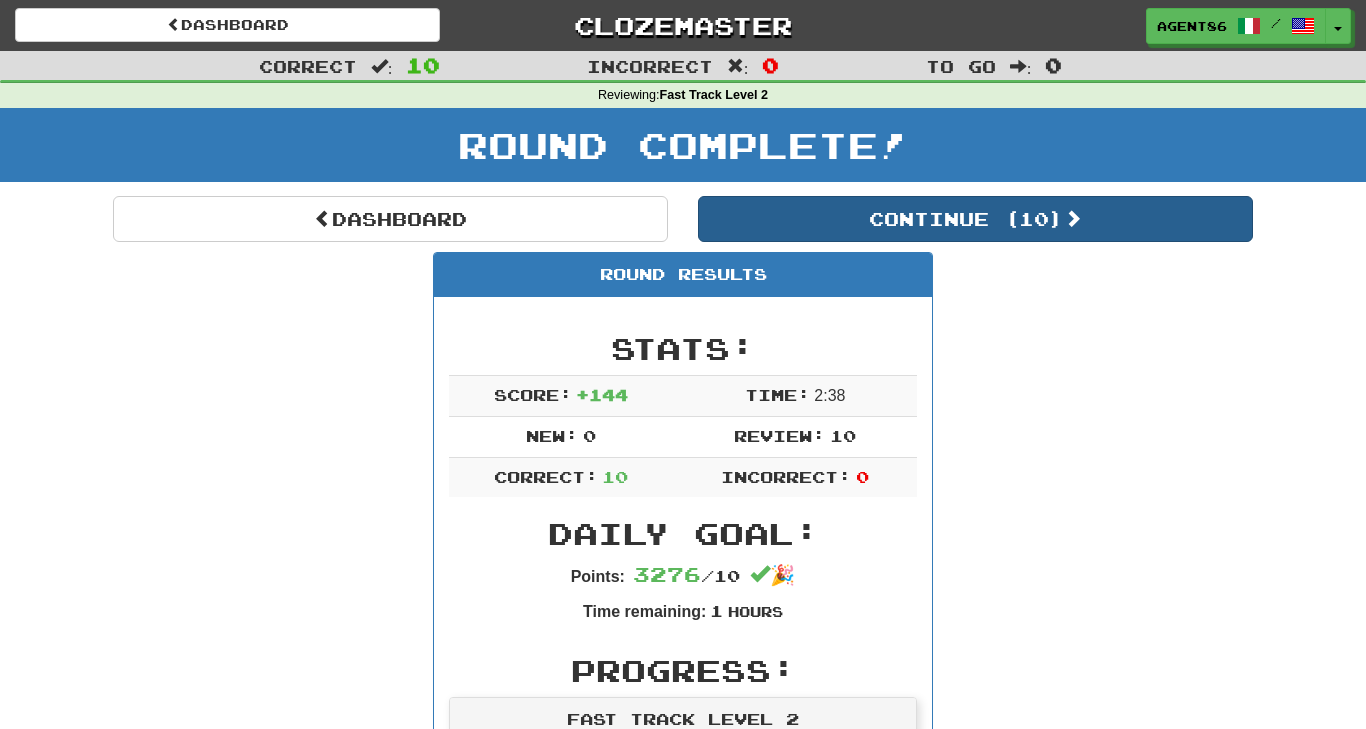 click on "Continue ( 10 )" at bounding box center [975, 219] 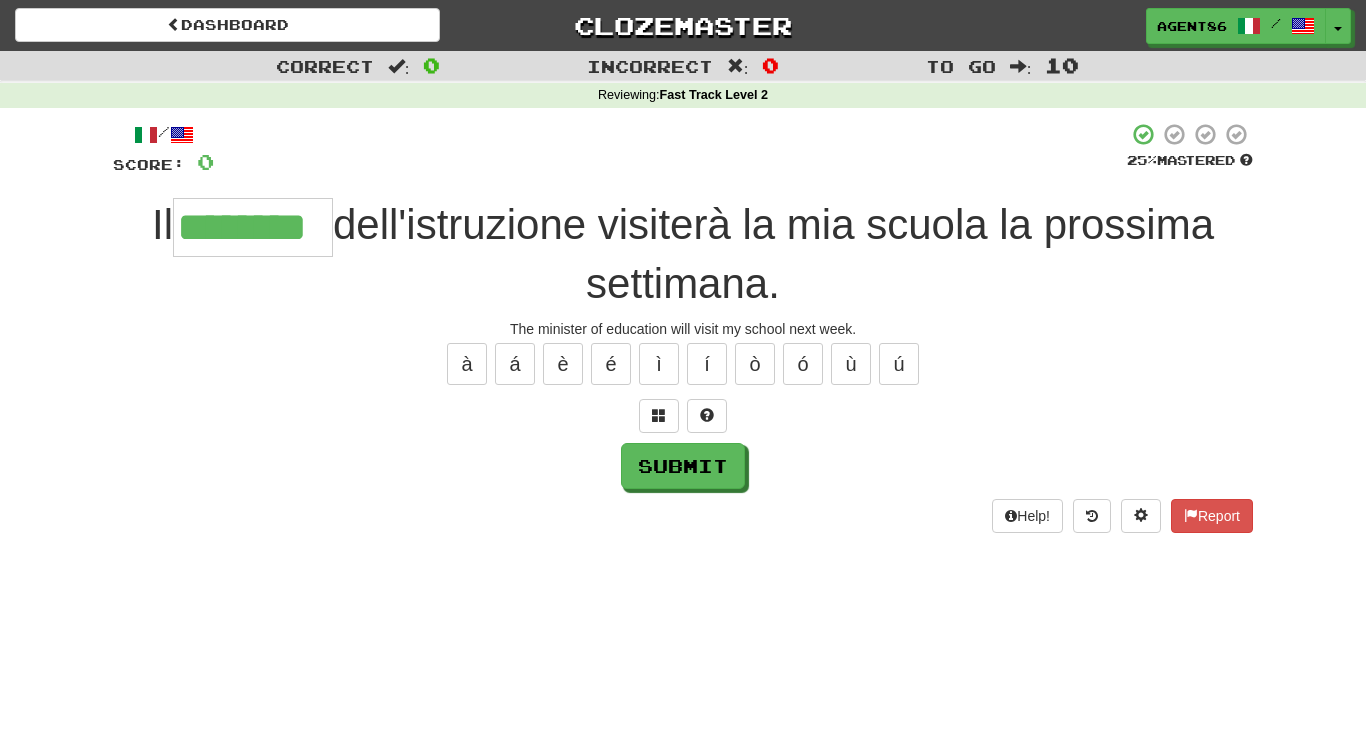 type on "********" 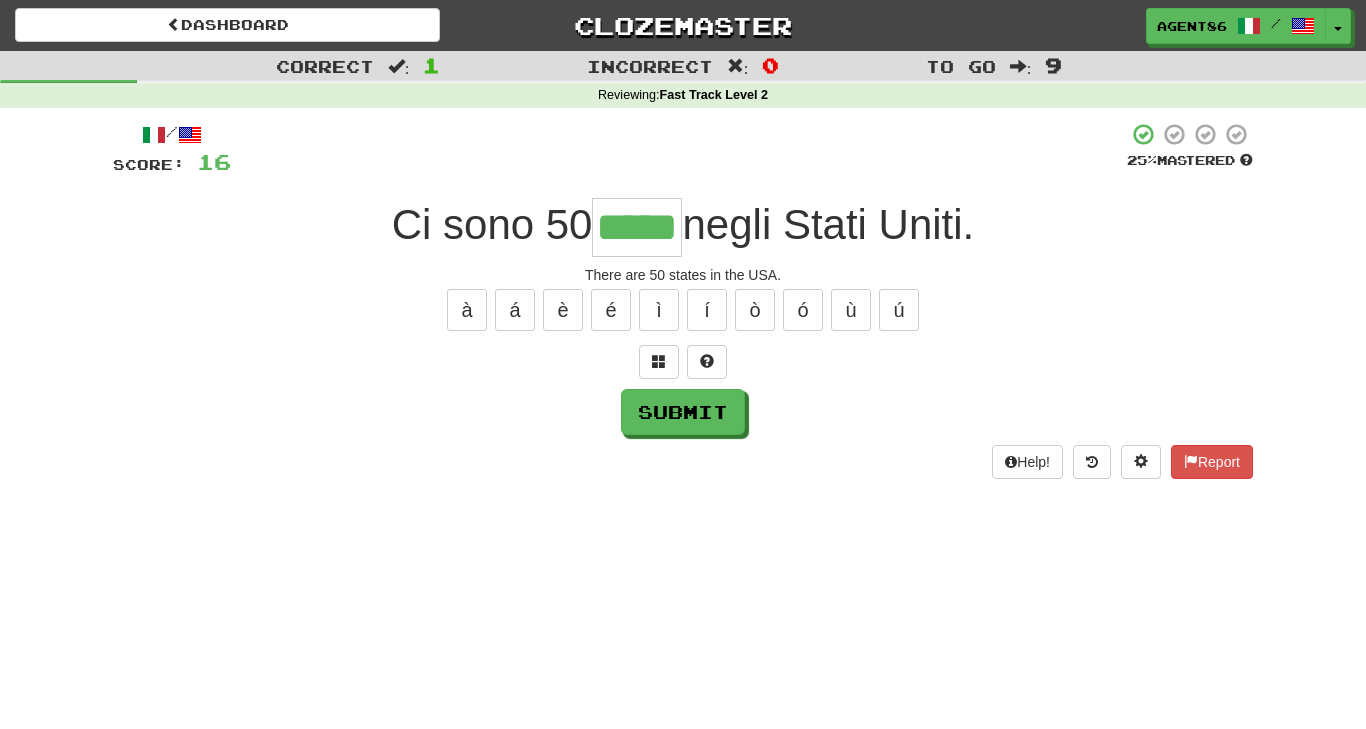 type on "*****" 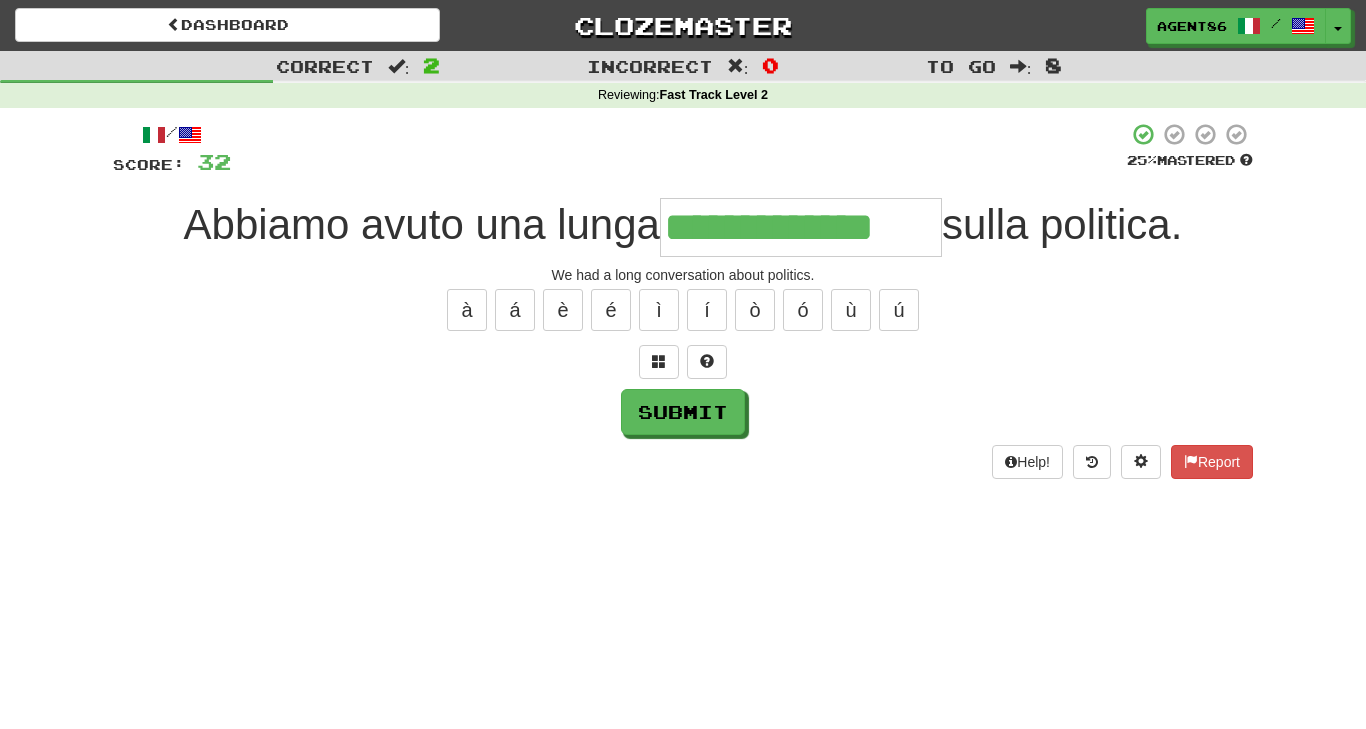 type on "**********" 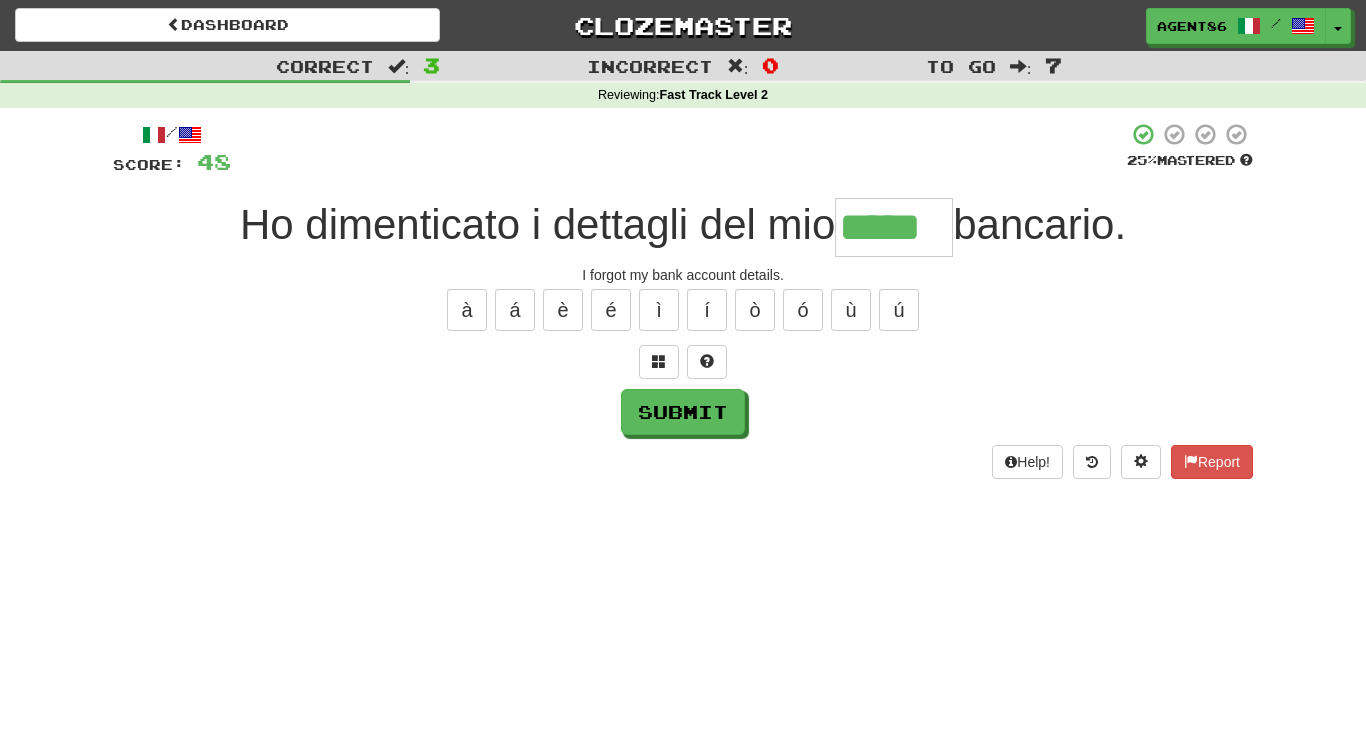 type on "*****" 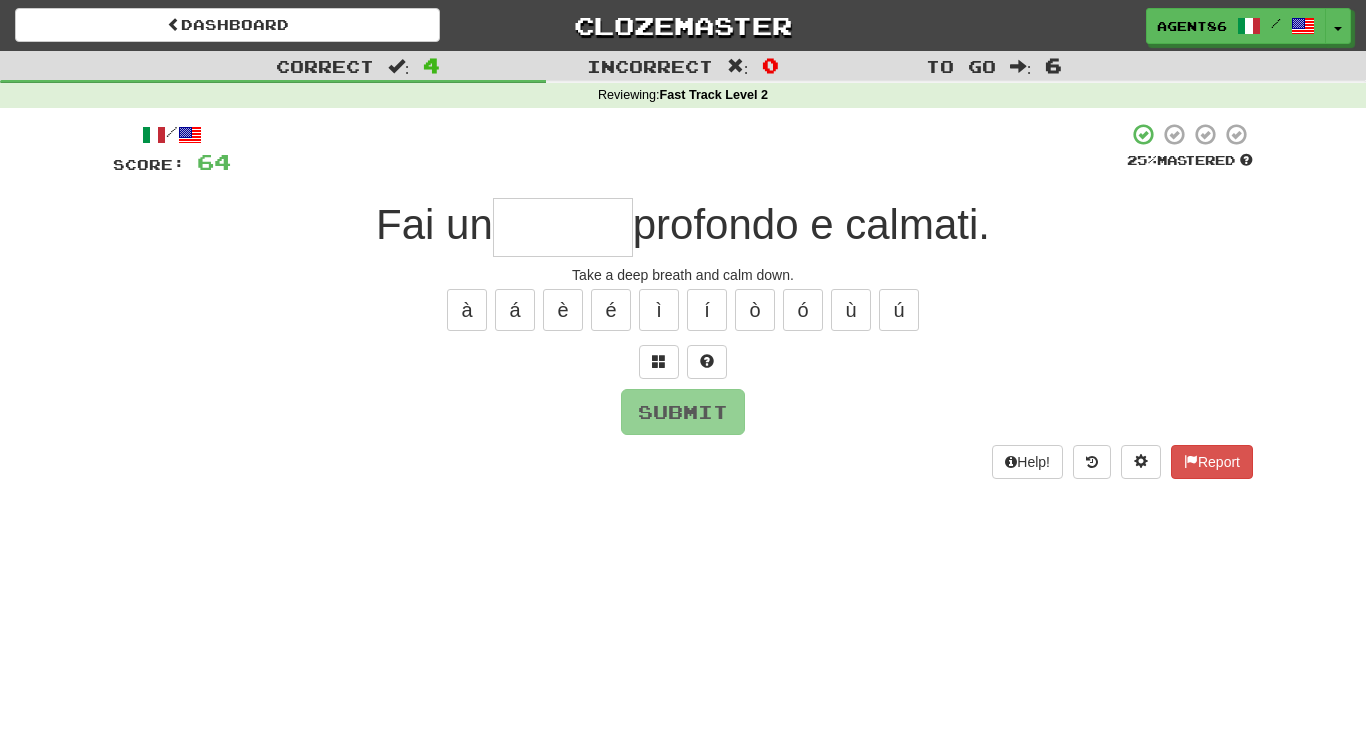 type on "*" 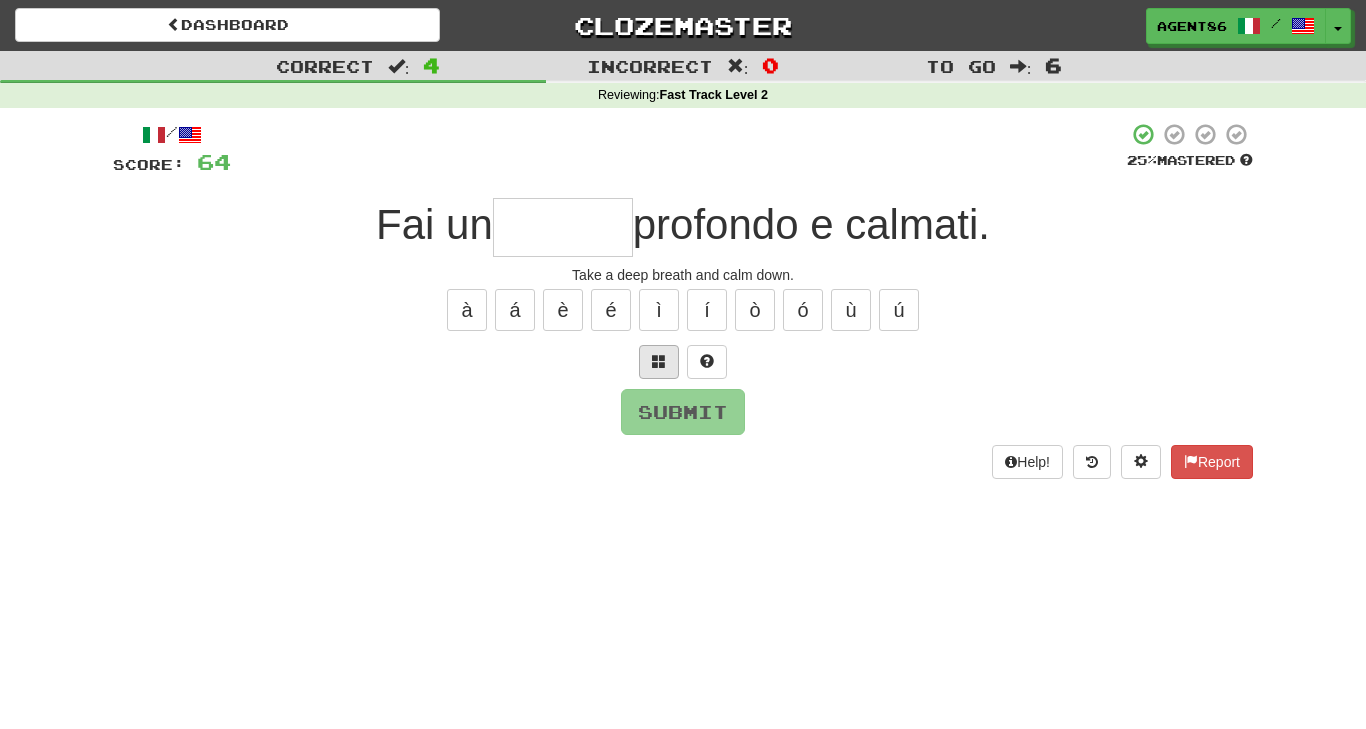 click at bounding box center (659, 361) 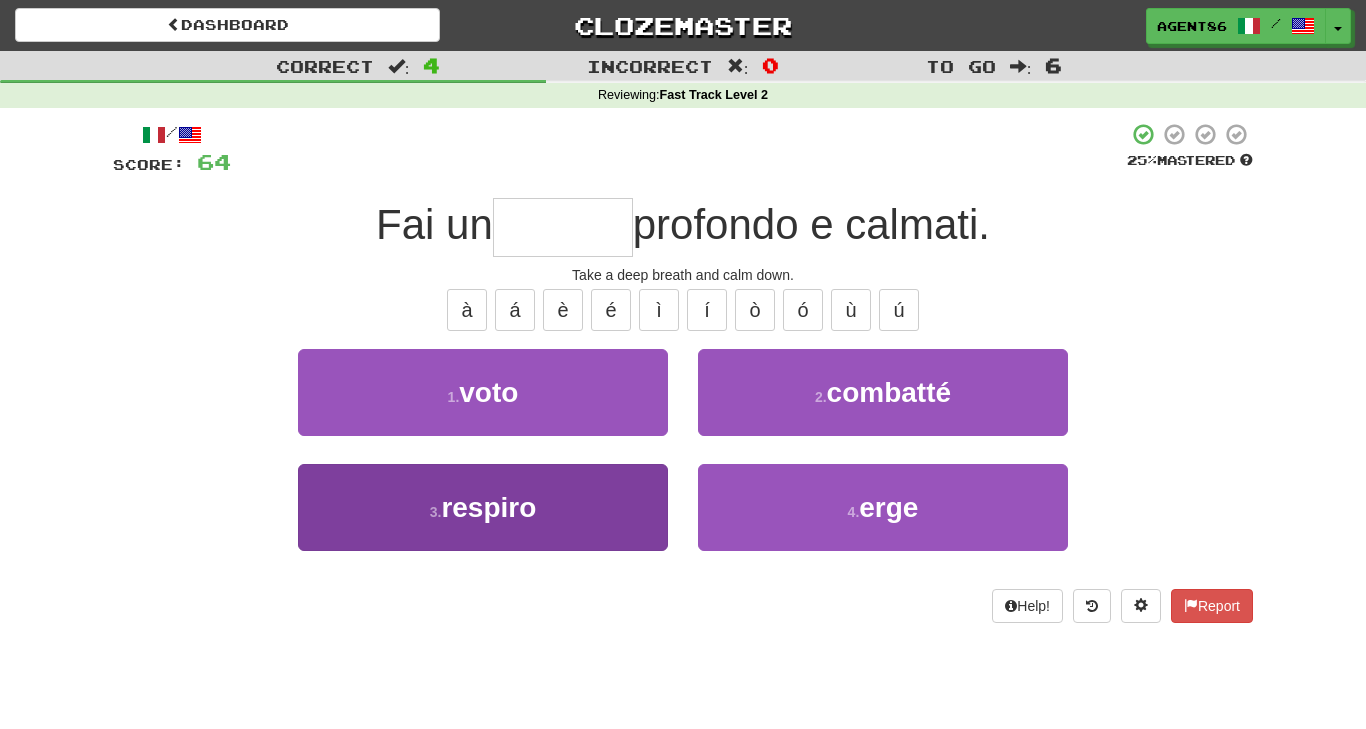 click on "3 .  respiro" at bounding box center [483, 507] 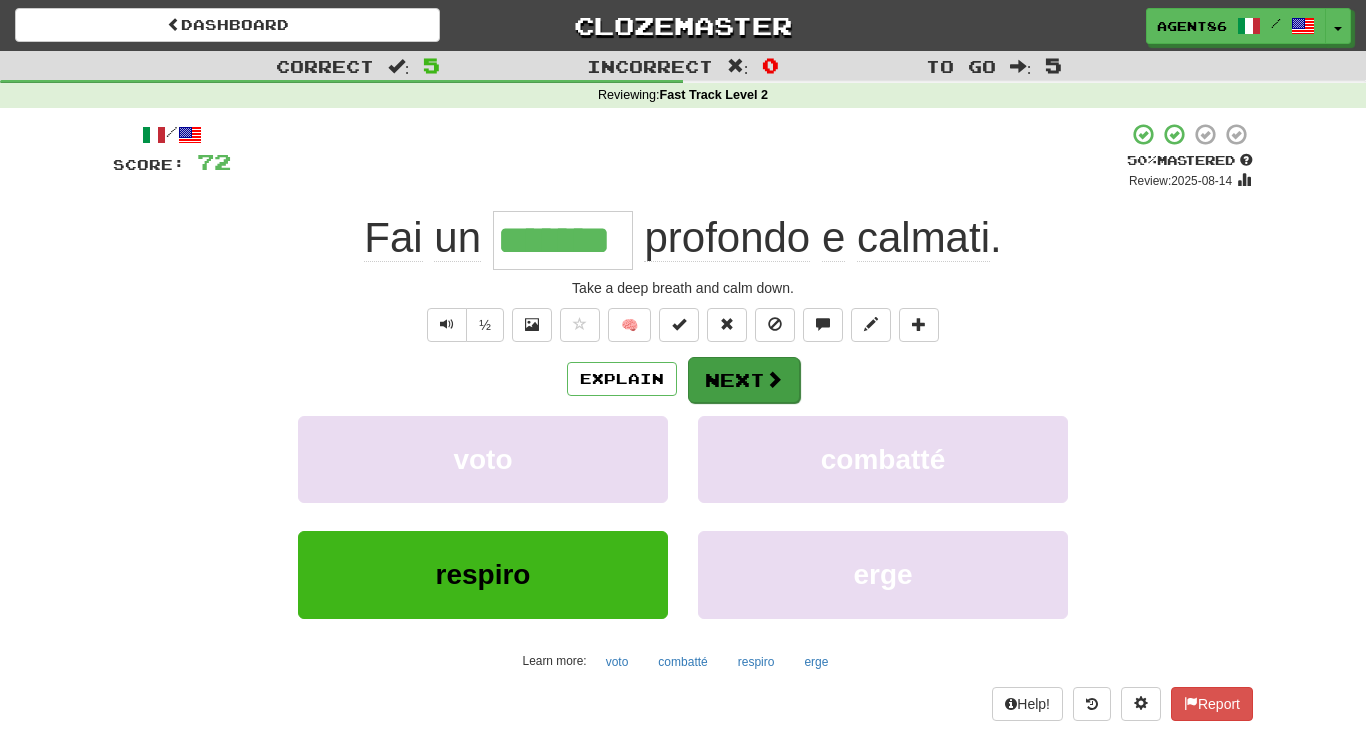 click on "Next" at bounding box center [744, 380] 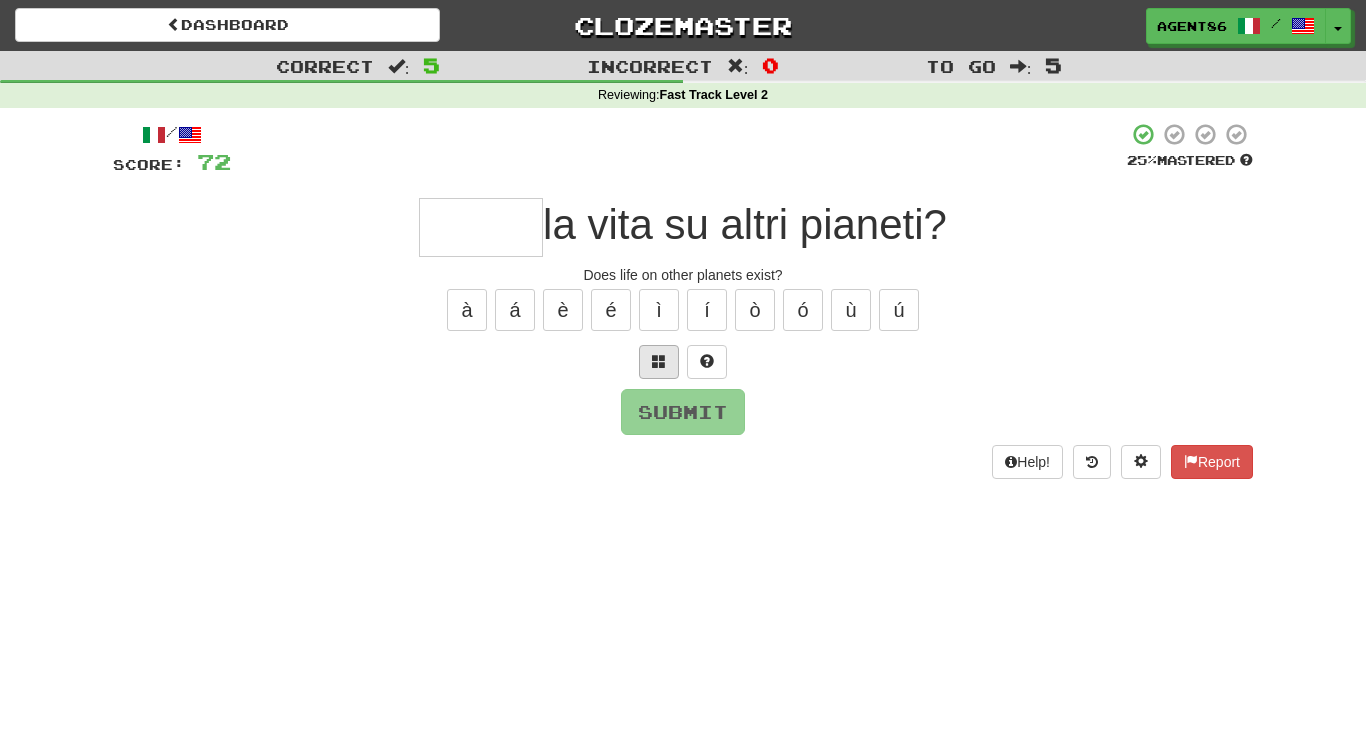 click at bounding box center [659, 361] 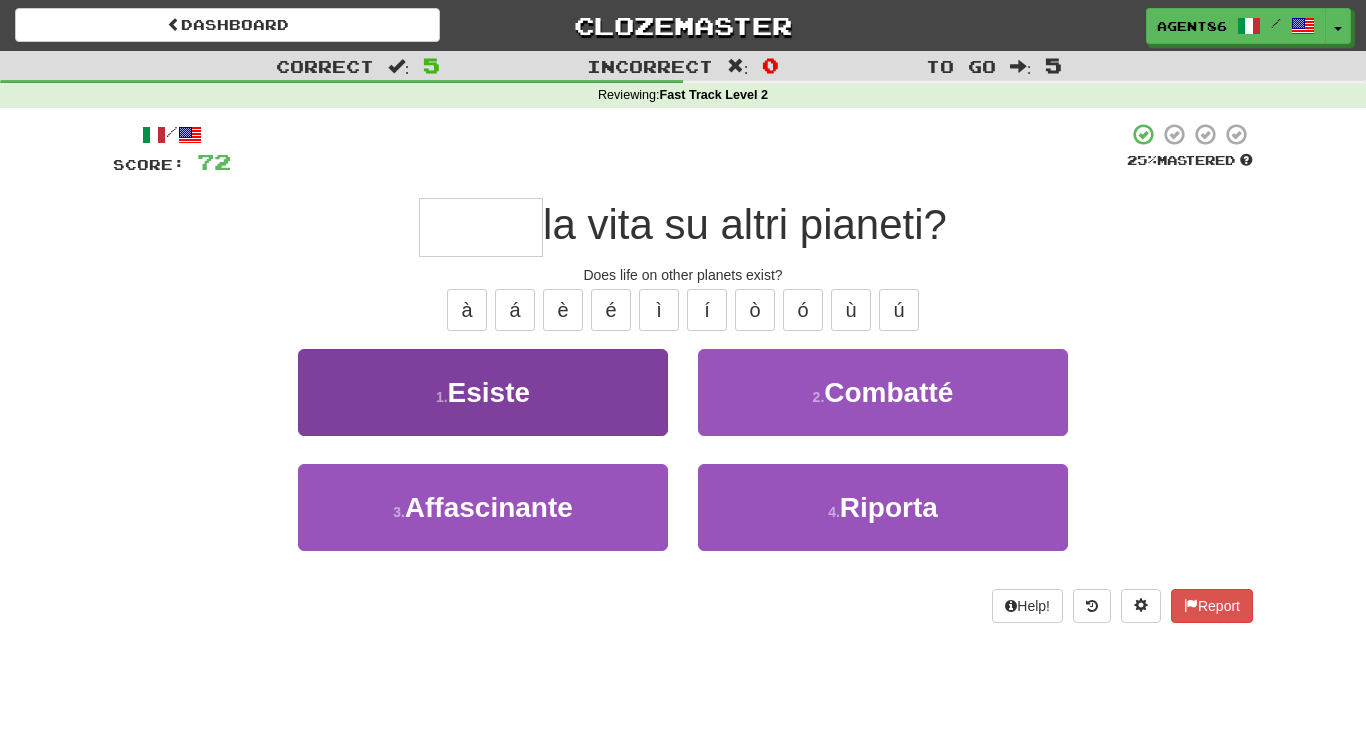 click on "1 .  Esiste" at bounding box center (483, 392) 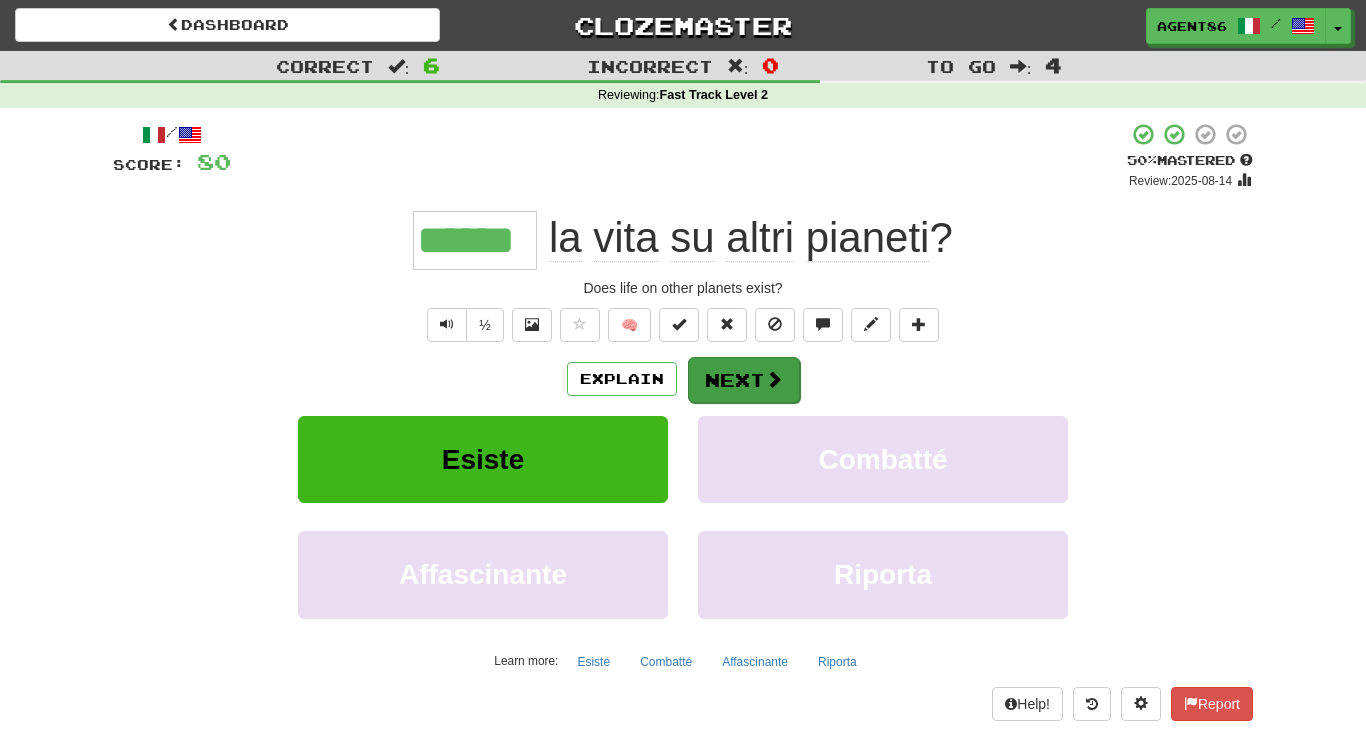 click on "Next" at bounding box center [744, 380] 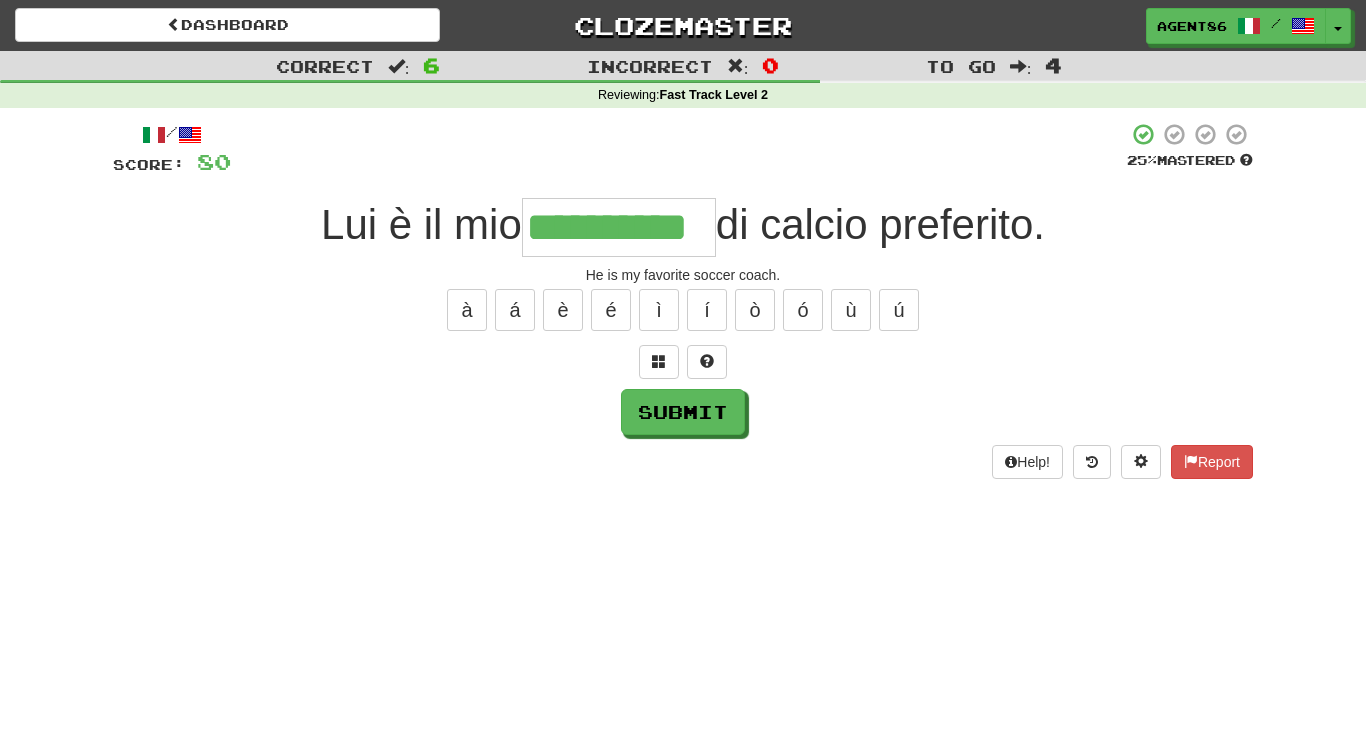 type on "**********" 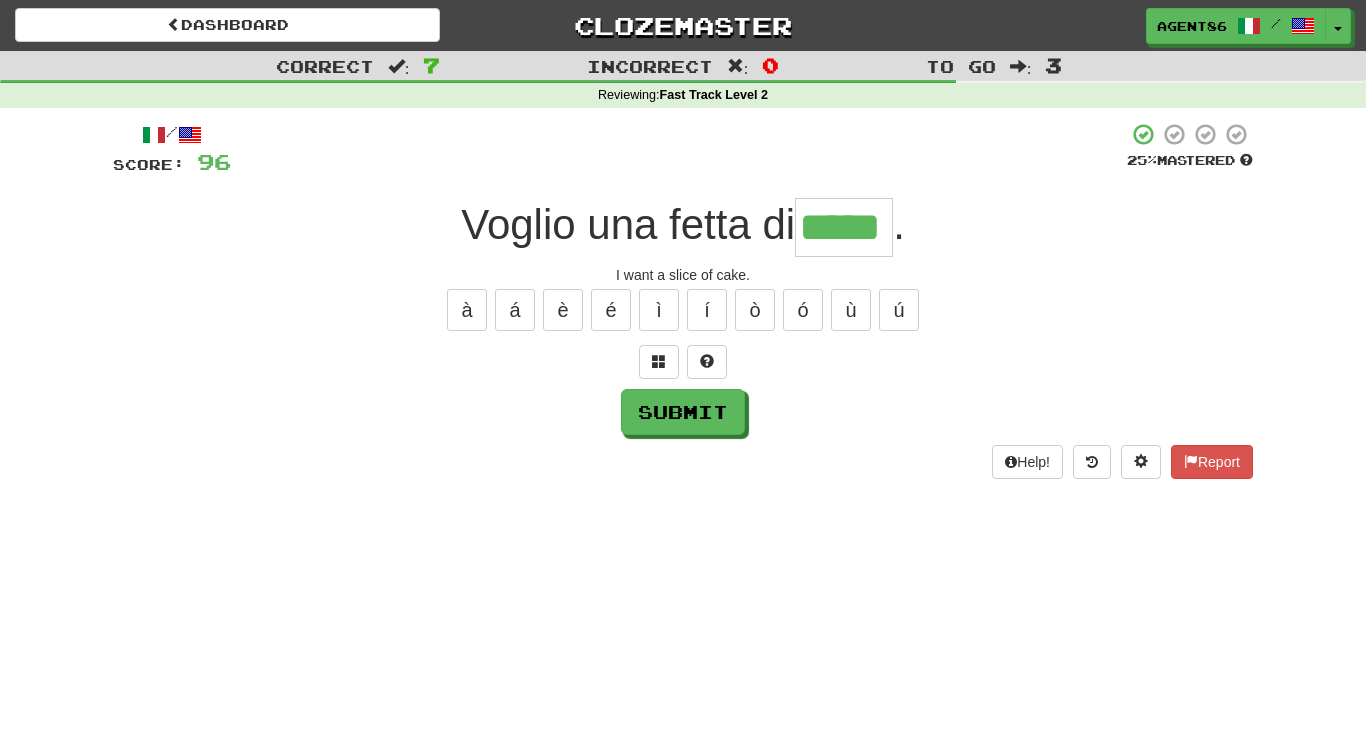 type on "*****" 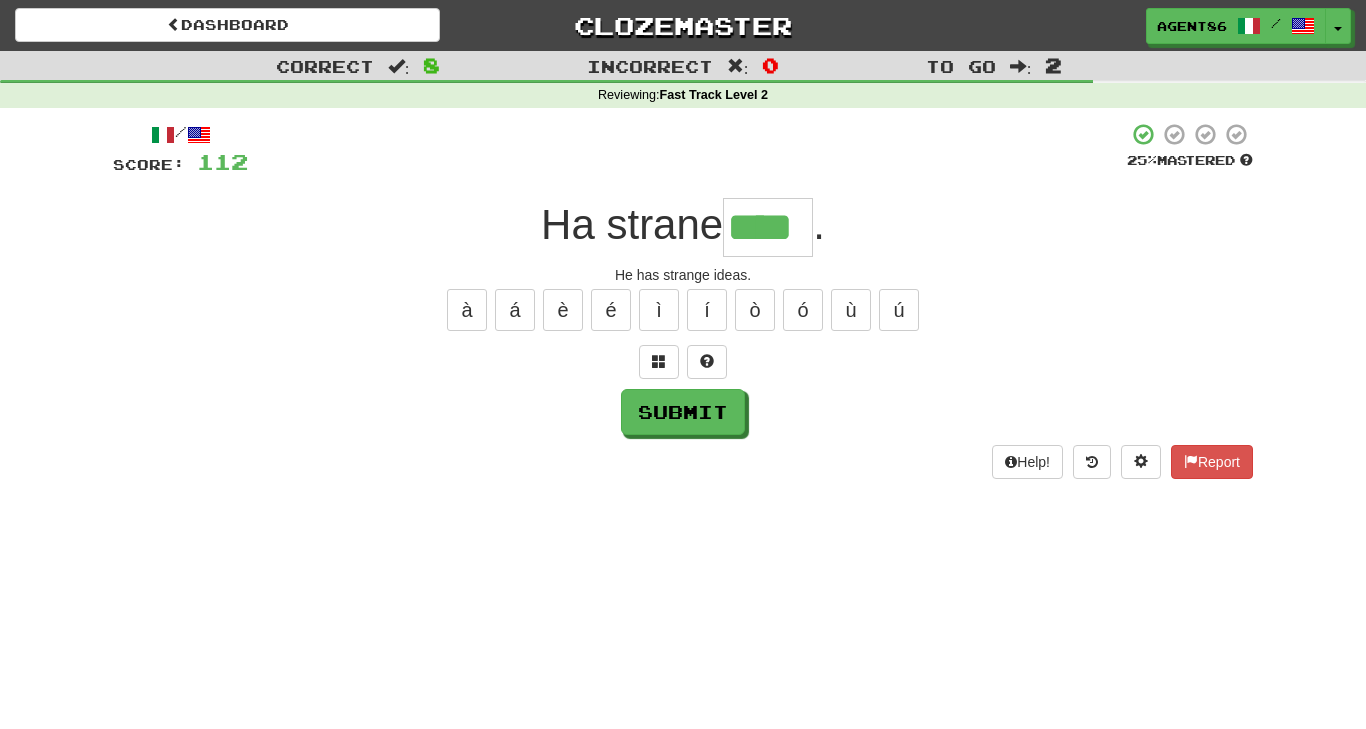 type on "****" 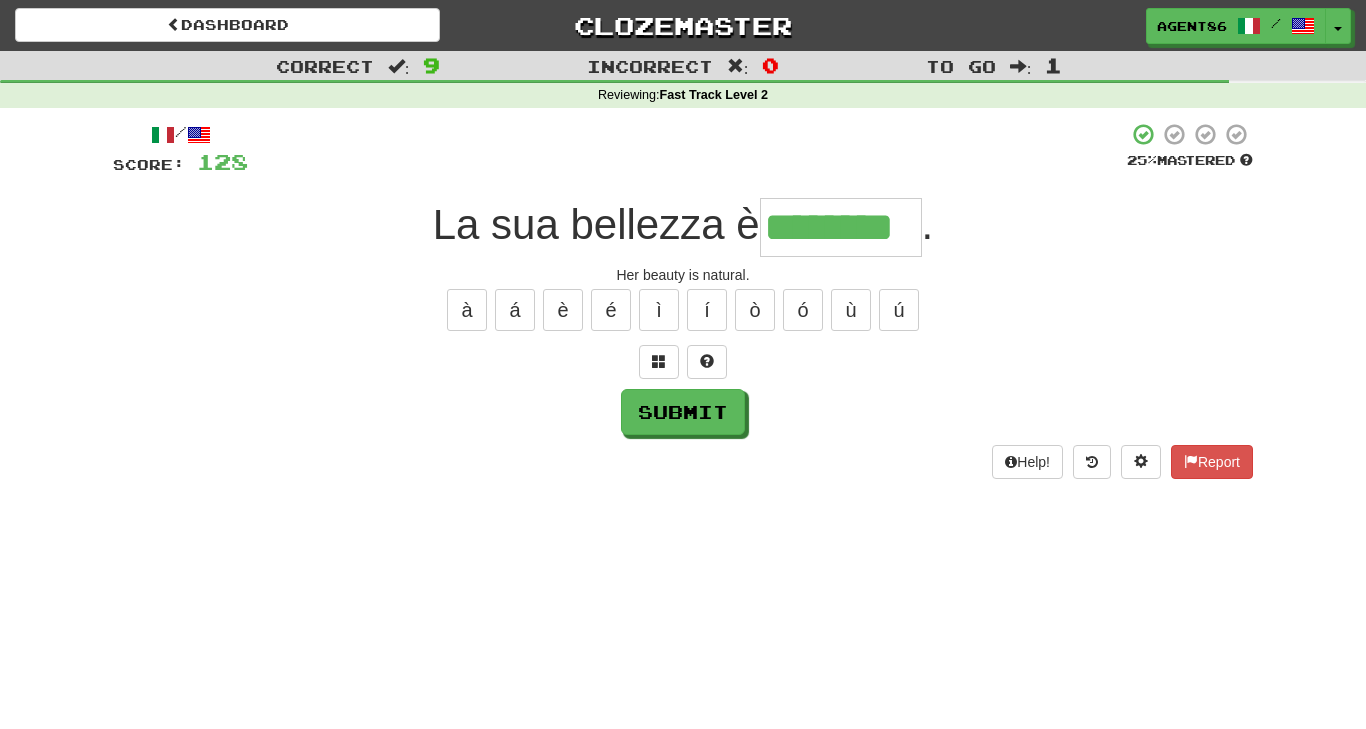 type on "********" 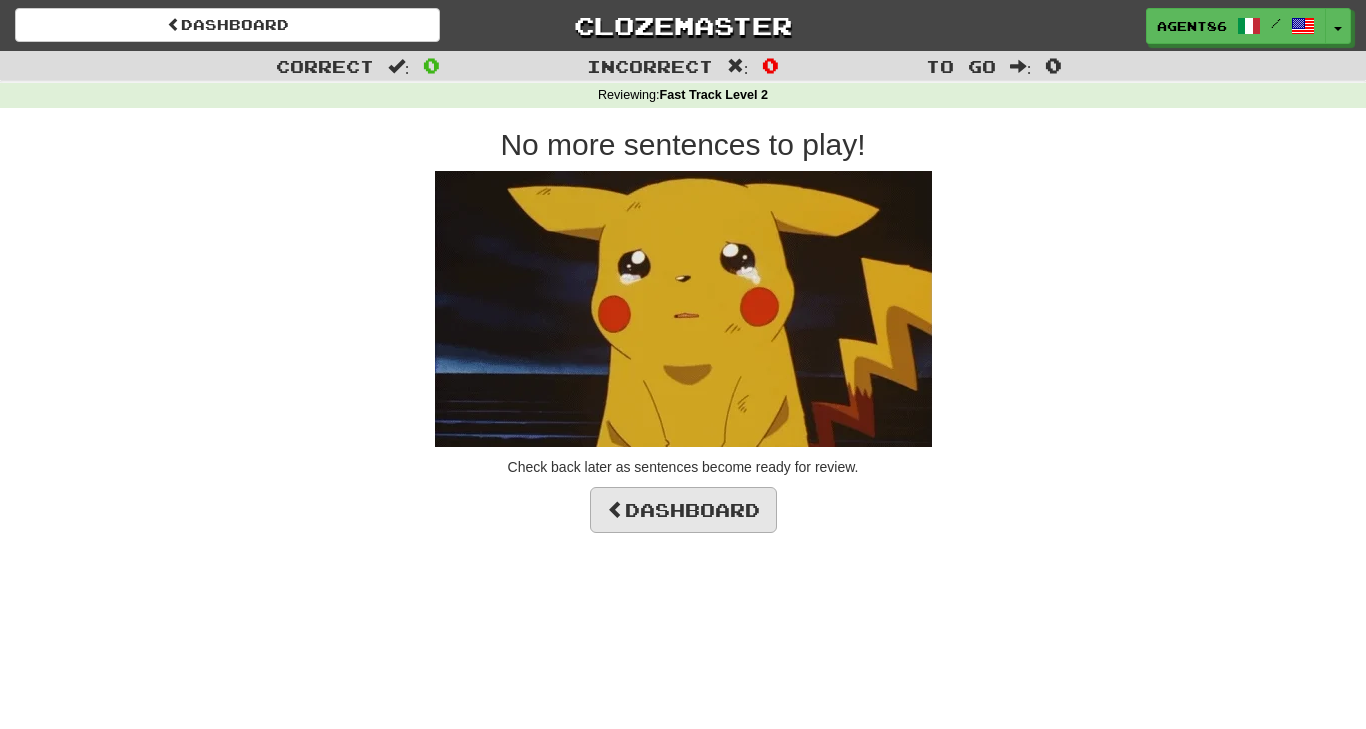 click on "Dashboard" at bounding box center (683, 510) 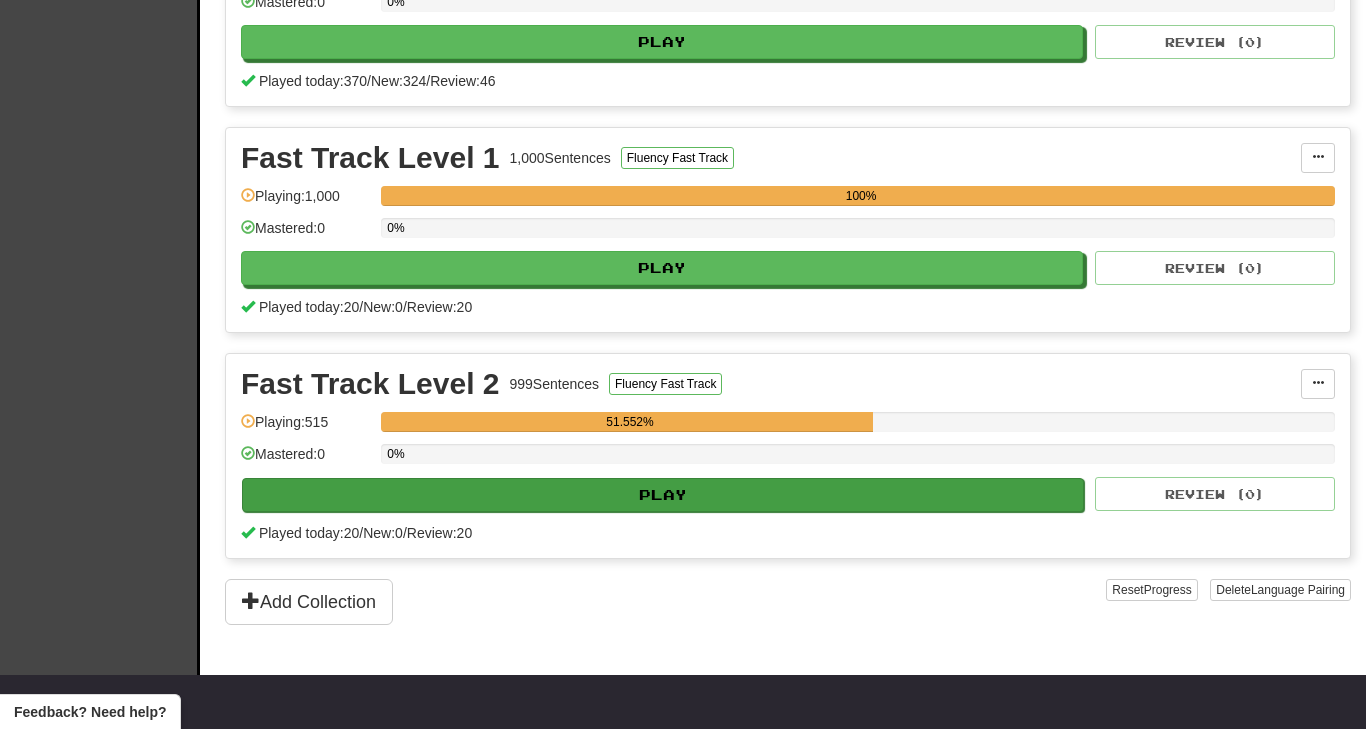 scroll, scrollTop: 793, scrollLeft: 0, axis: vertical 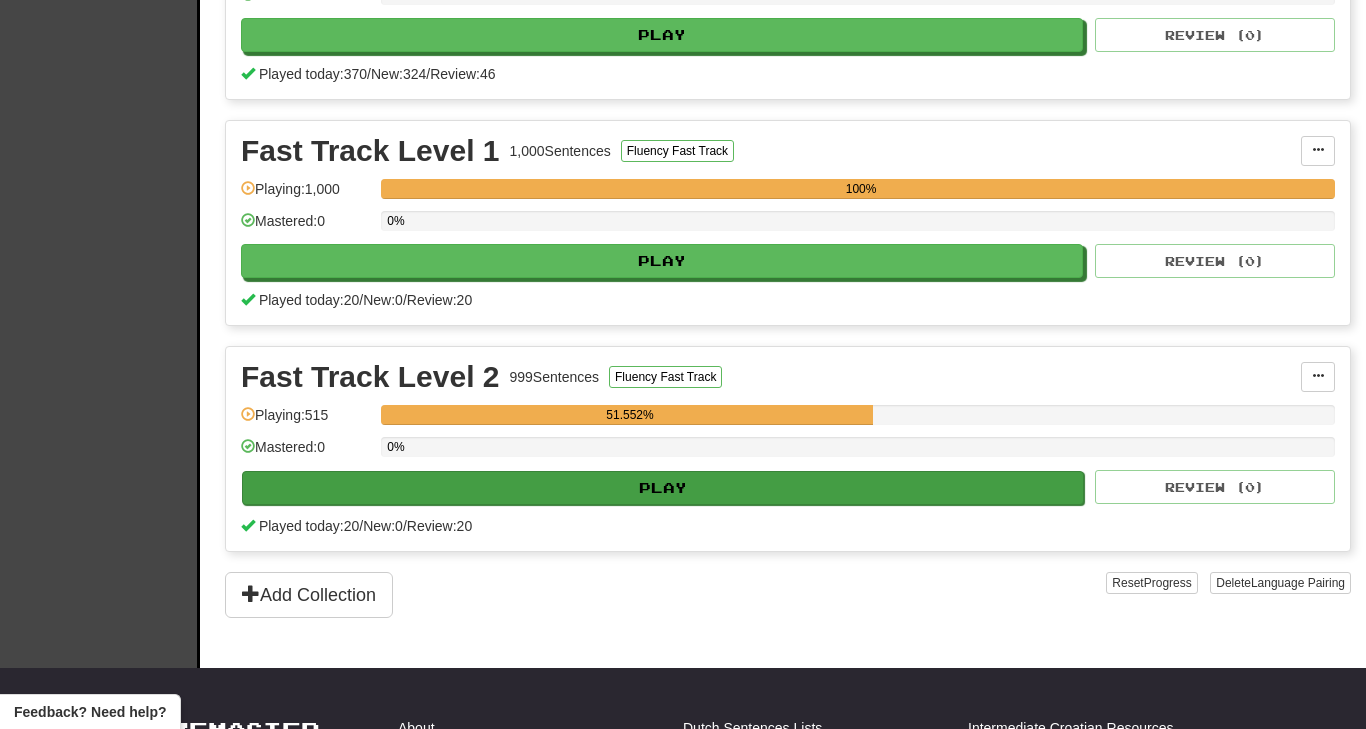 click on "Play" at bounding box center [663, 488] 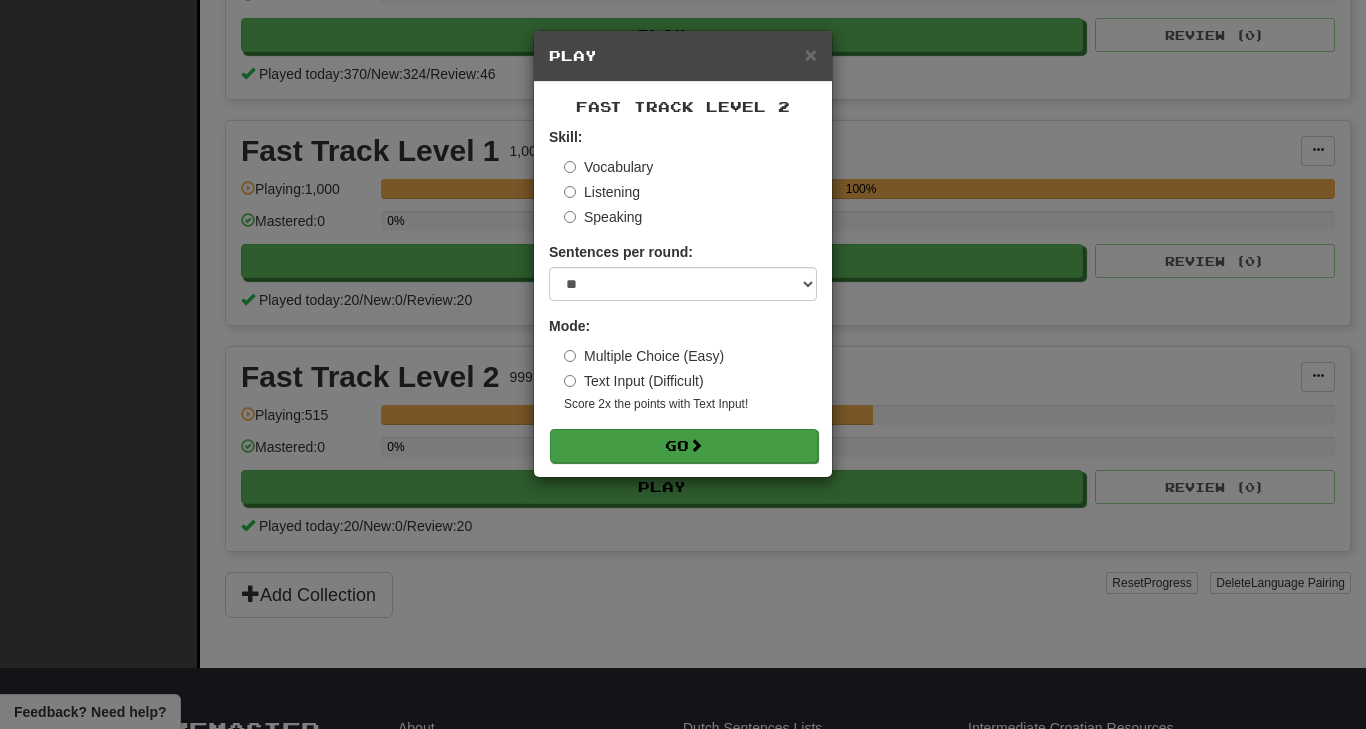 click at bounding box center [696, 445] 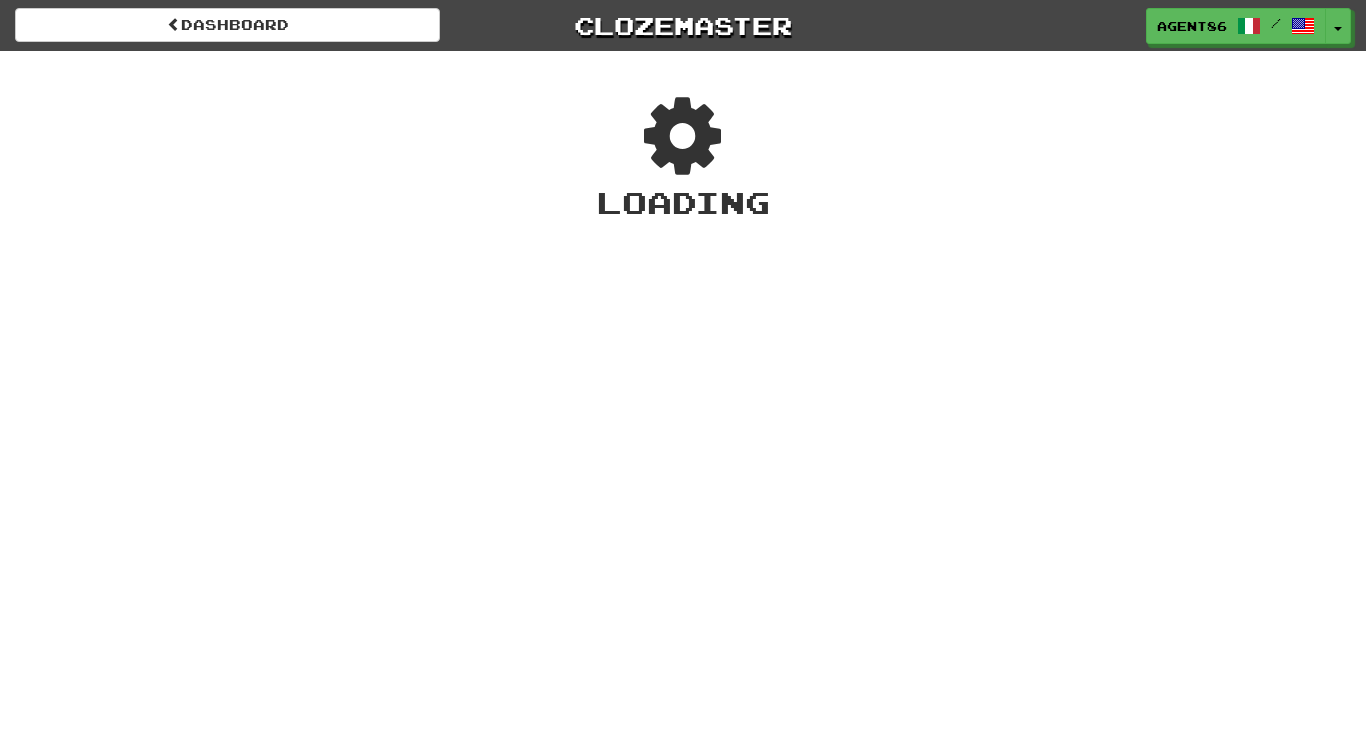 scroll, scrollTop: 0, scrollLeft: 0, axis: both 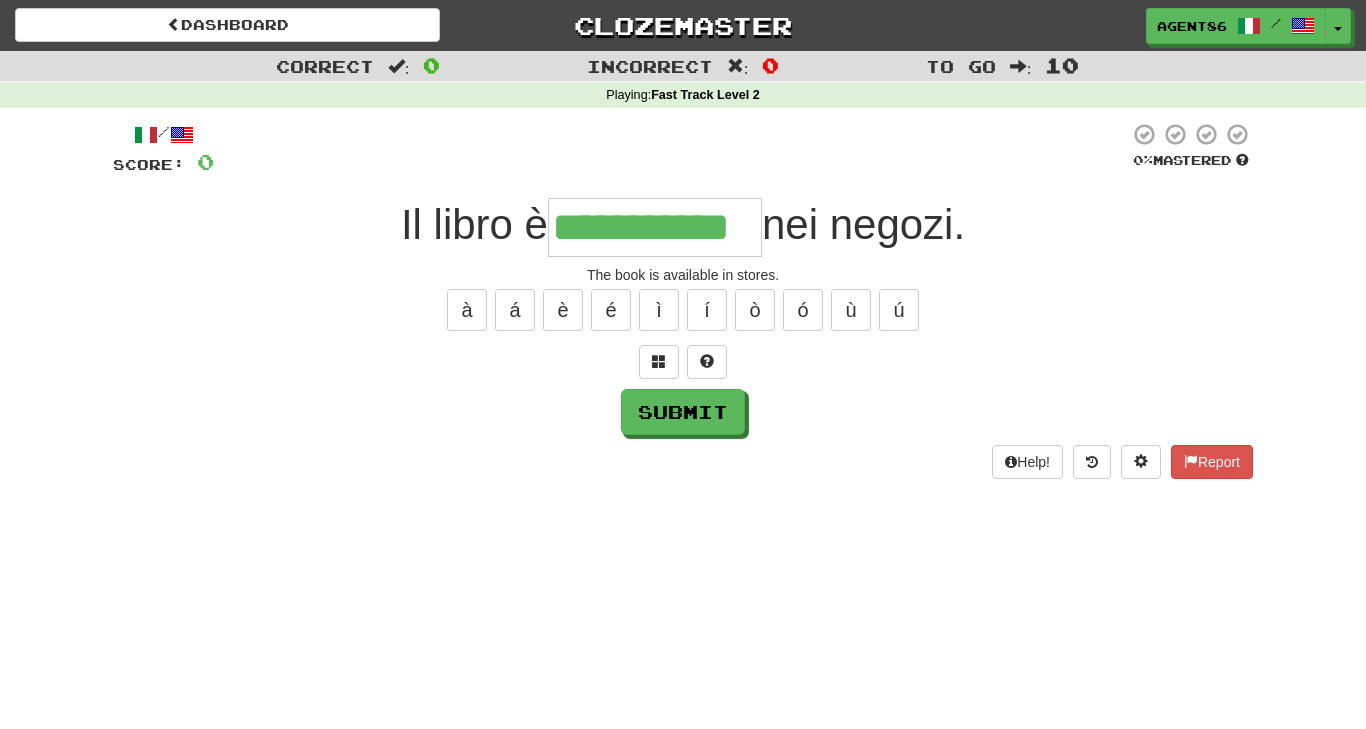 type on "**********" 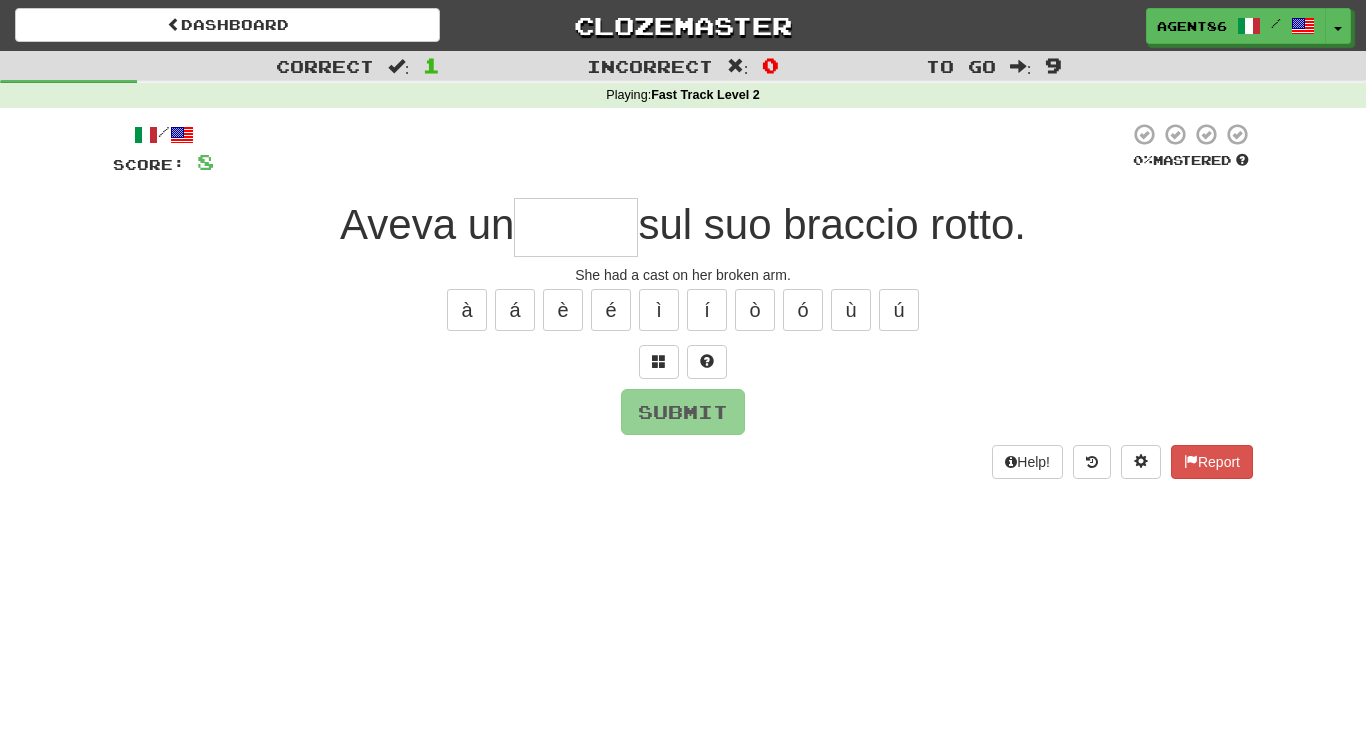 type on "*" 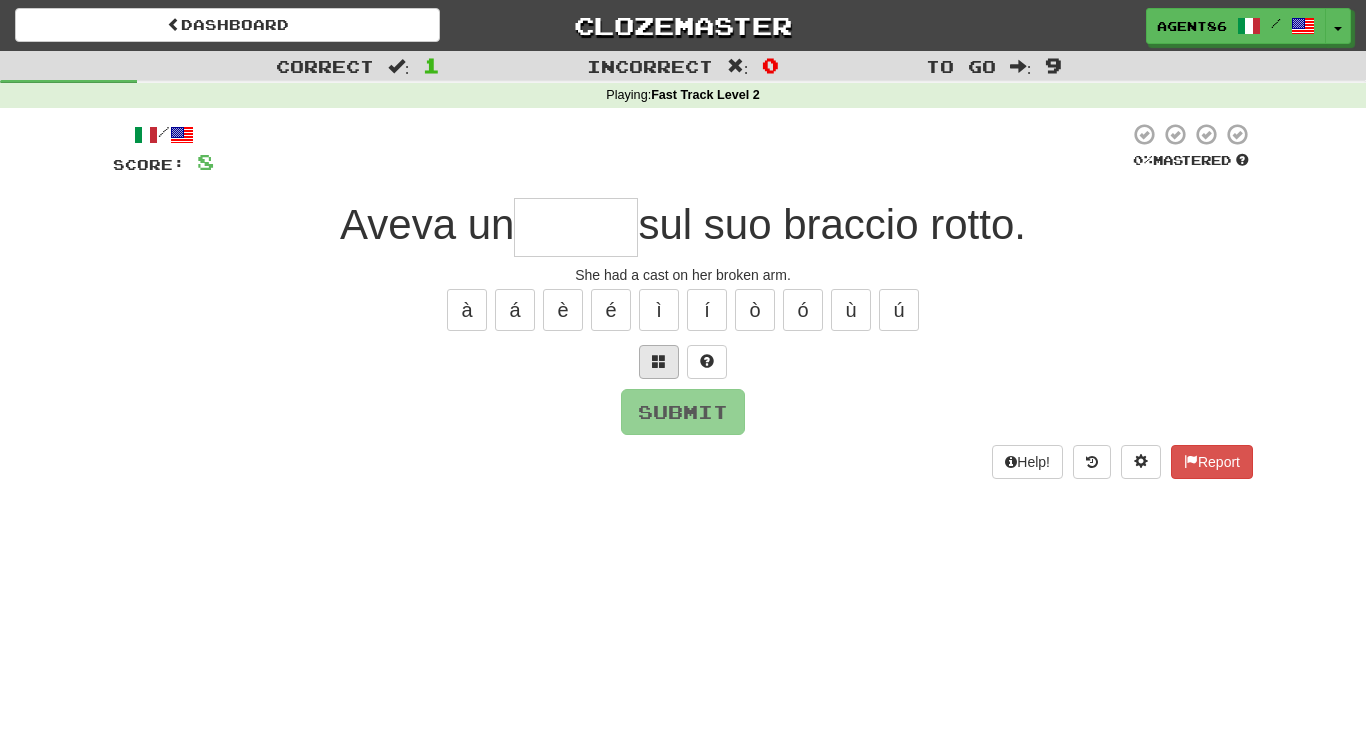 click at bounding box center (659, 361) 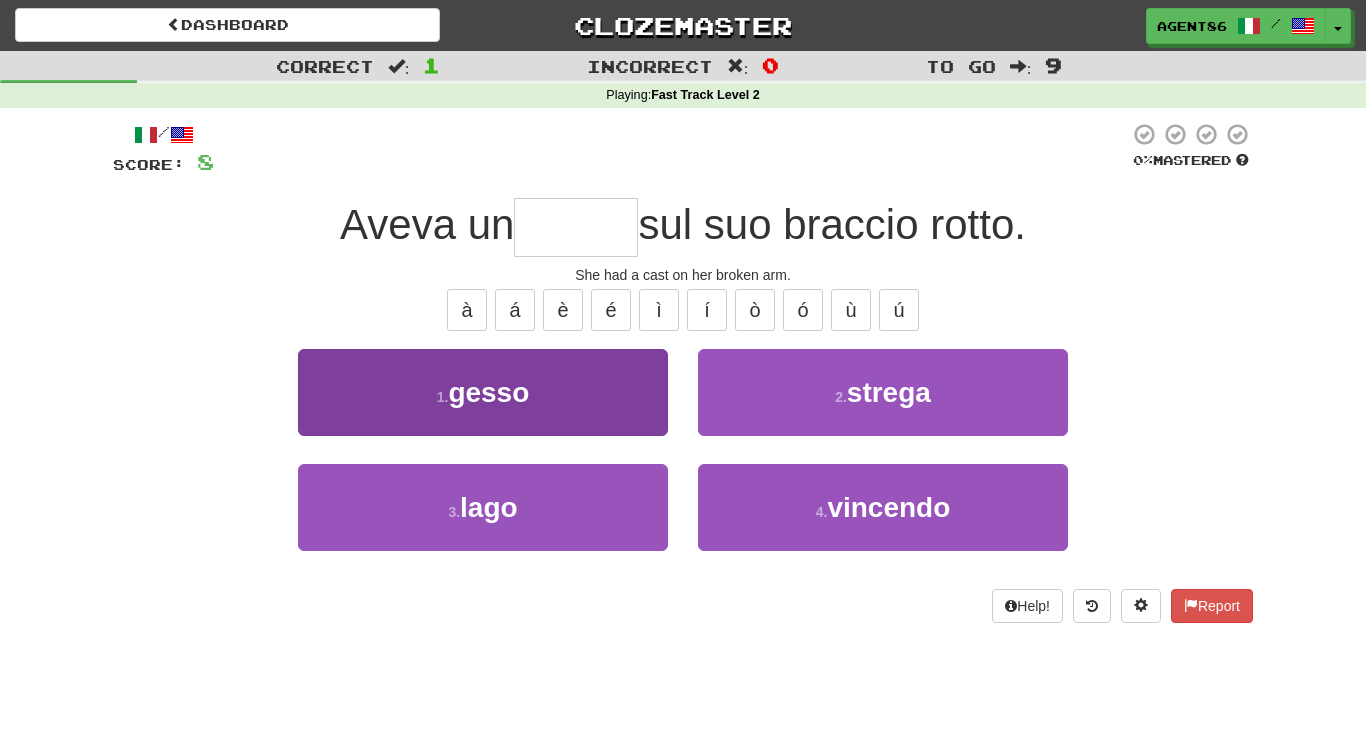 click on "1 .  gesso" at bounding box center [483, 392] 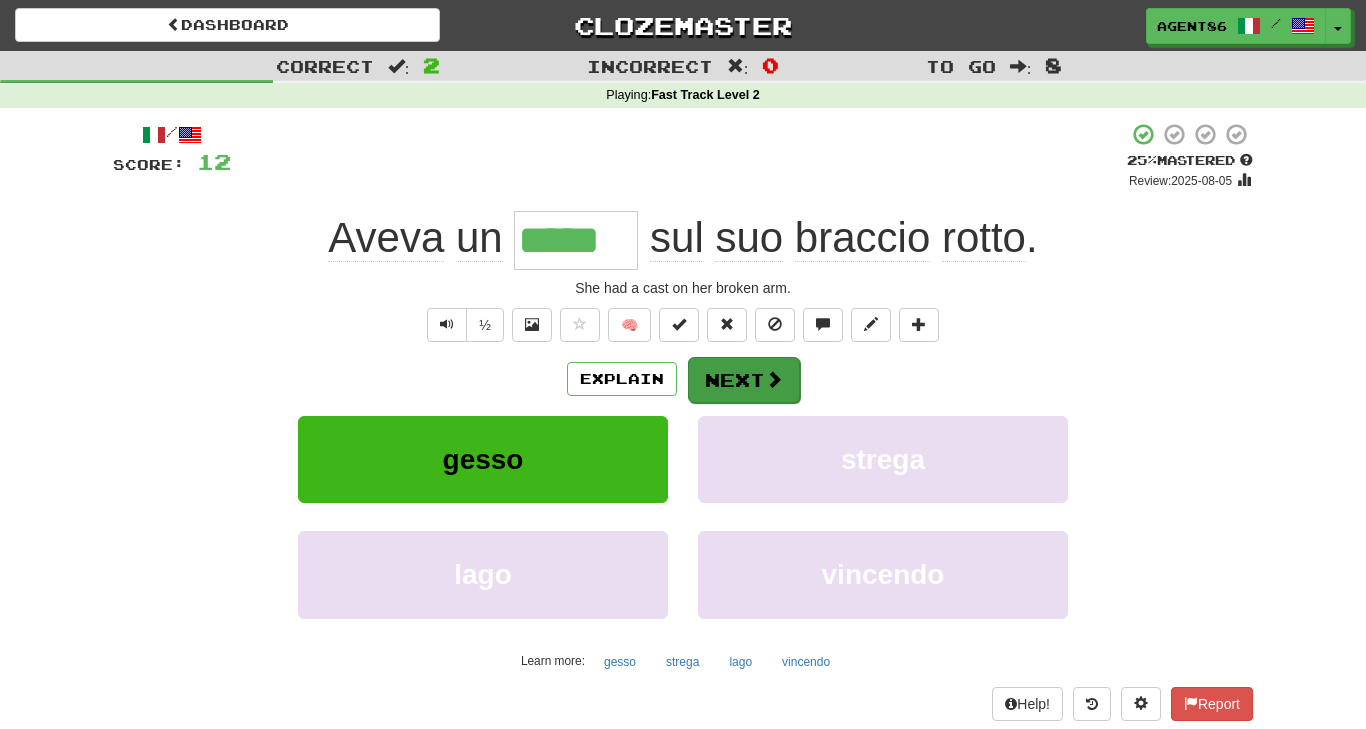click on "Next" at bounding box center [744, 380] 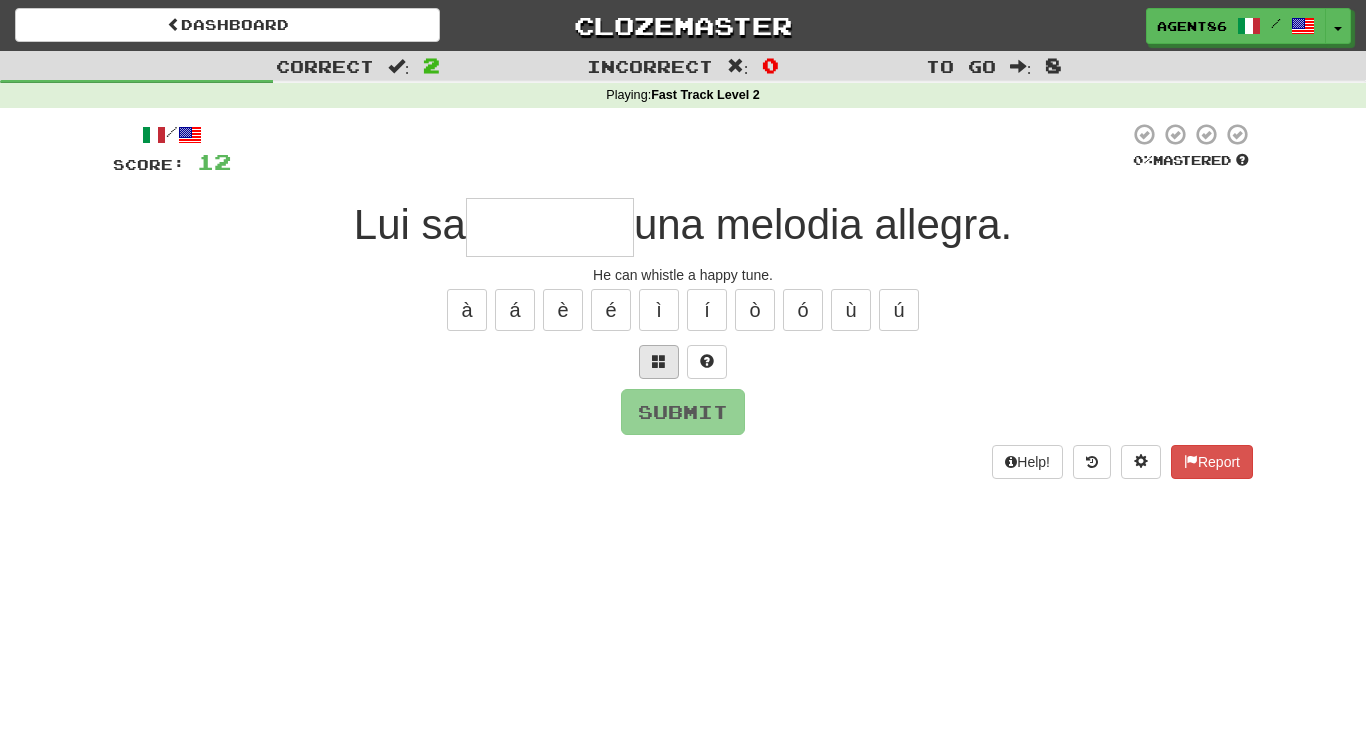click at bounding box center (659, 361) 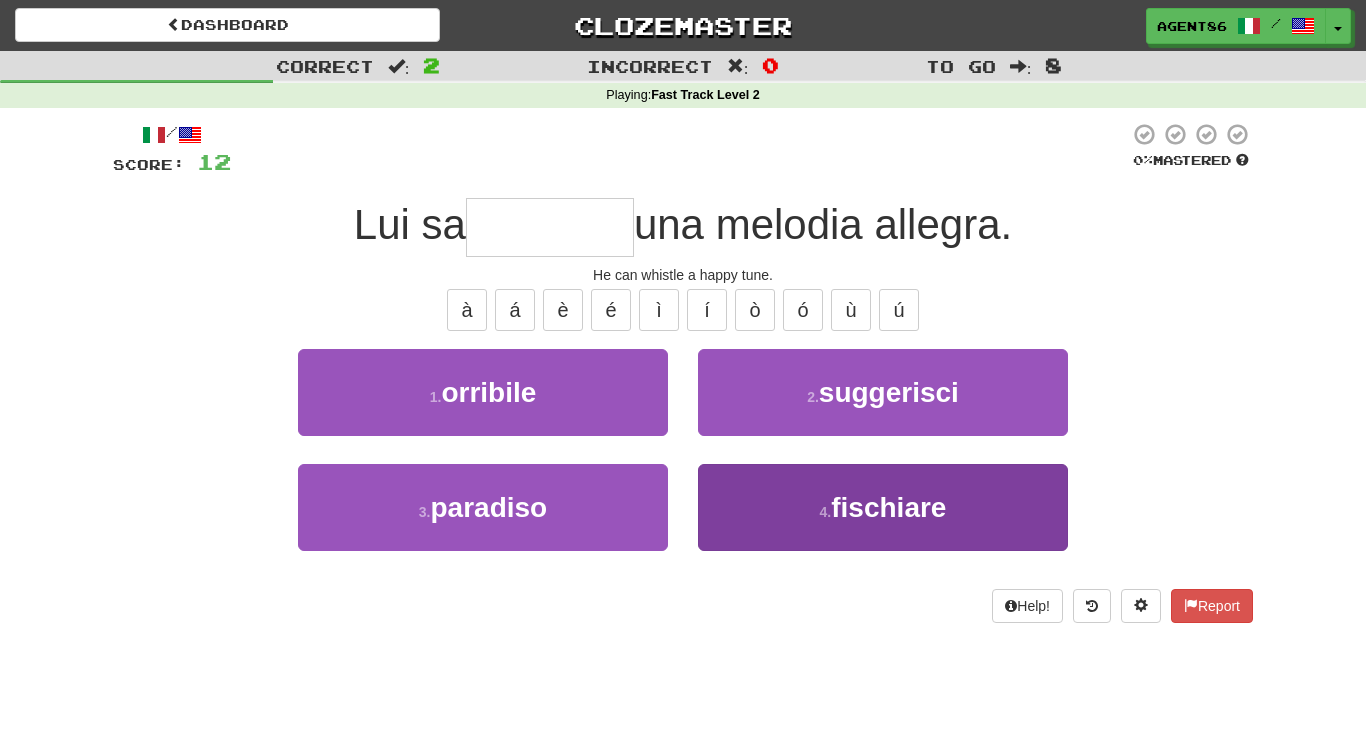 click on "4 .  fischiare" at bounding box center (883, 507) 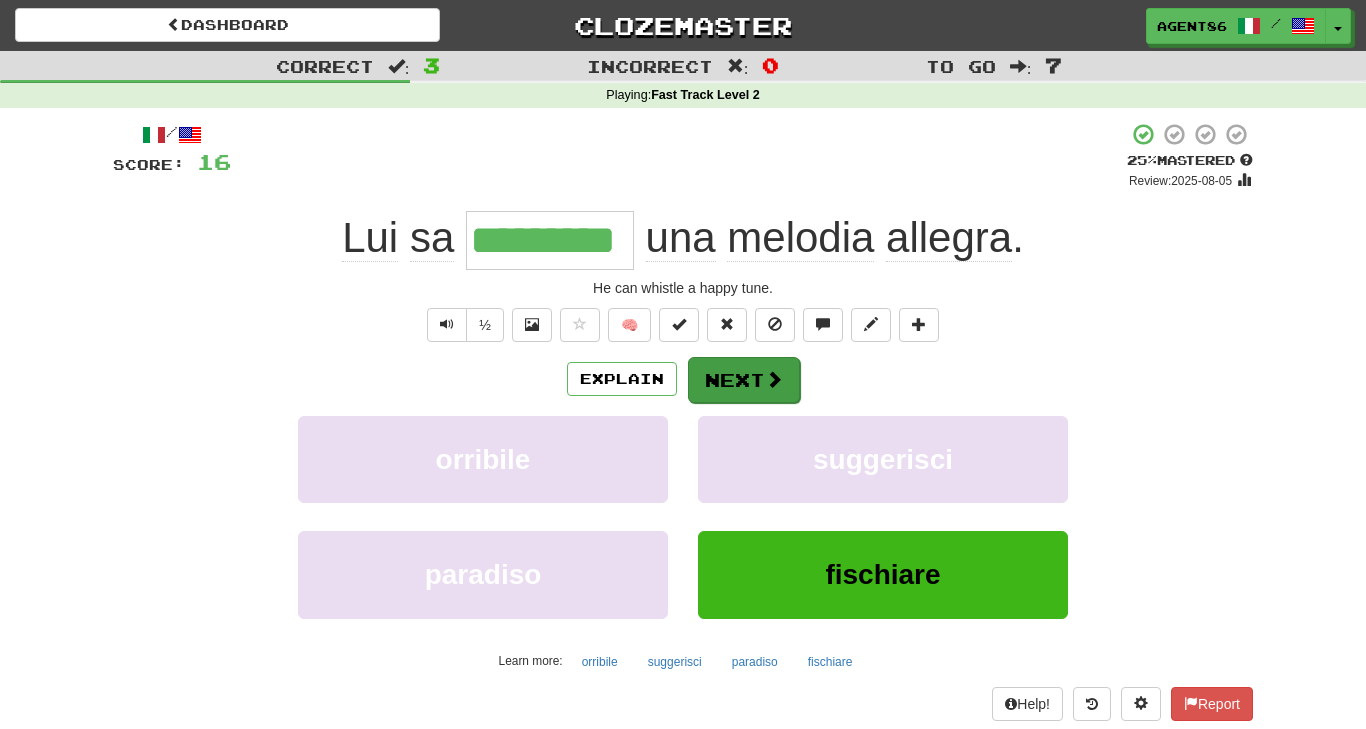 click on "Next" at bounding box center (744, 380) 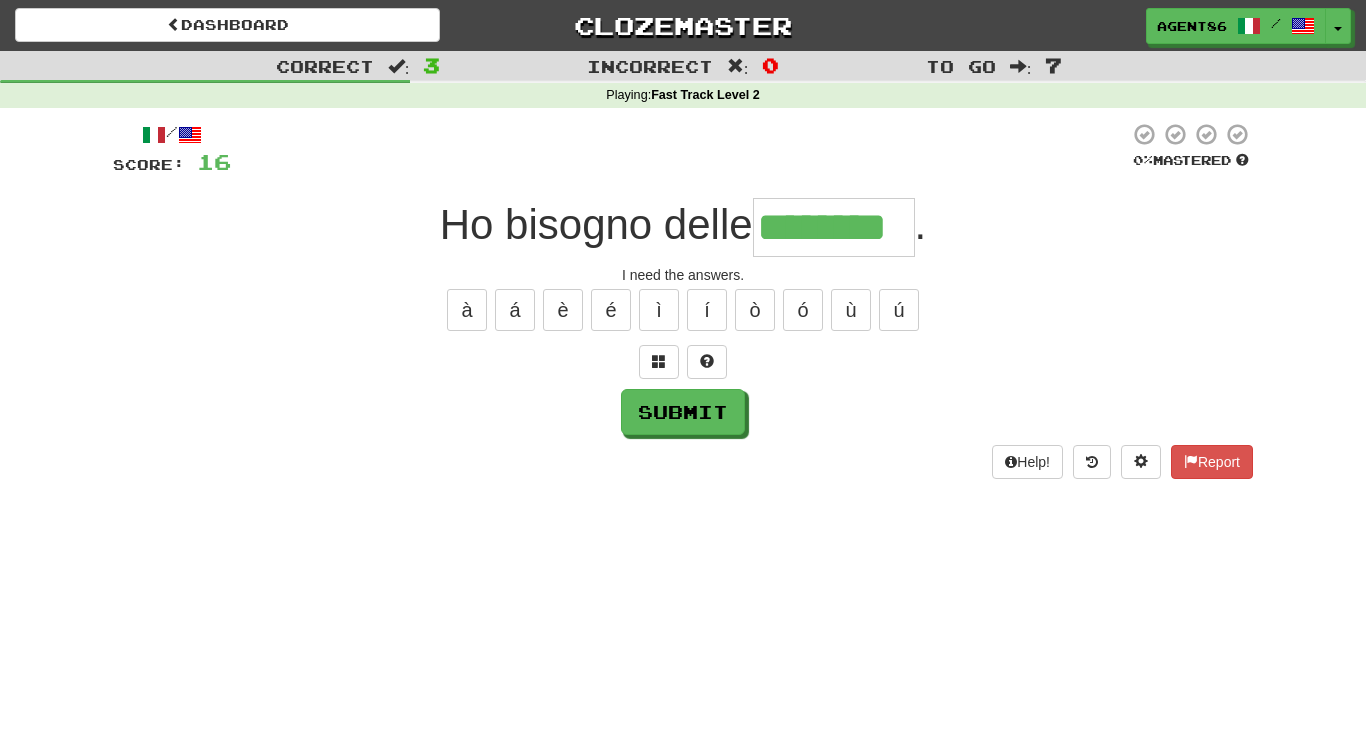 type on "********" 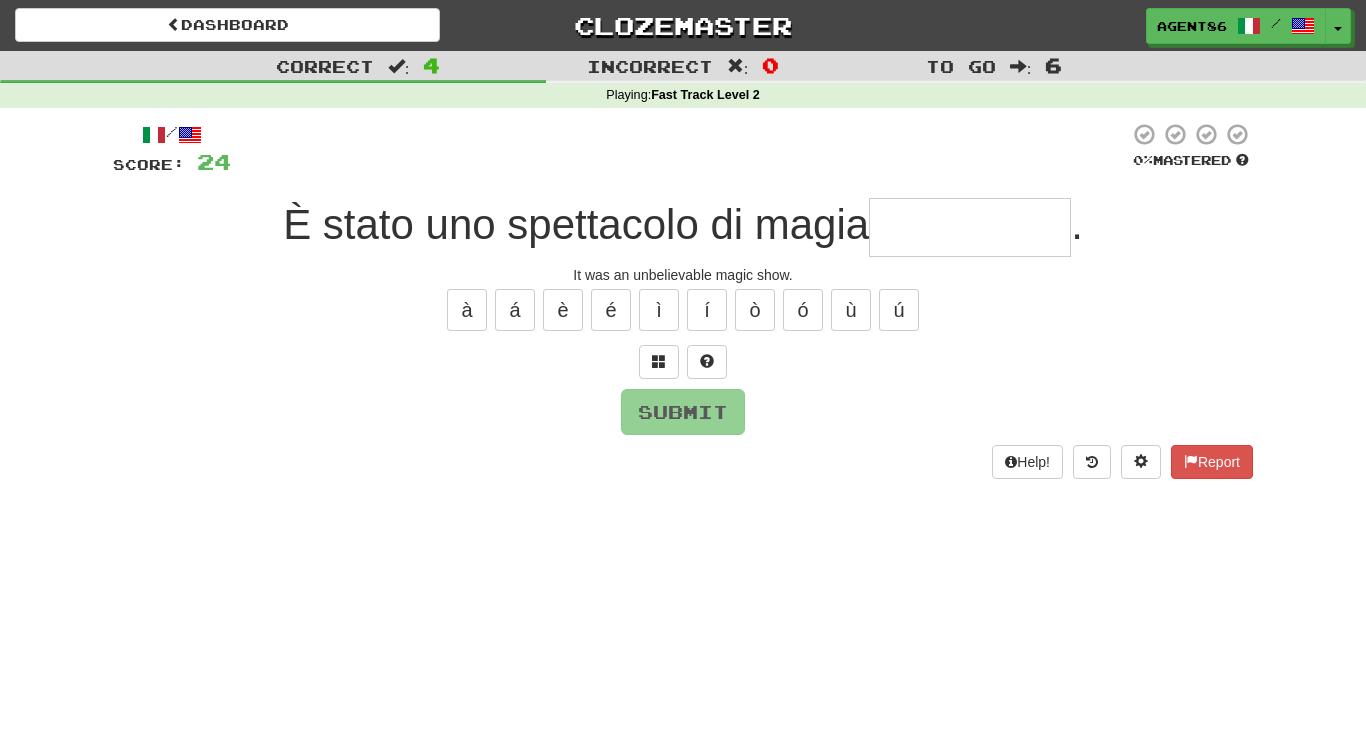 type on "*" 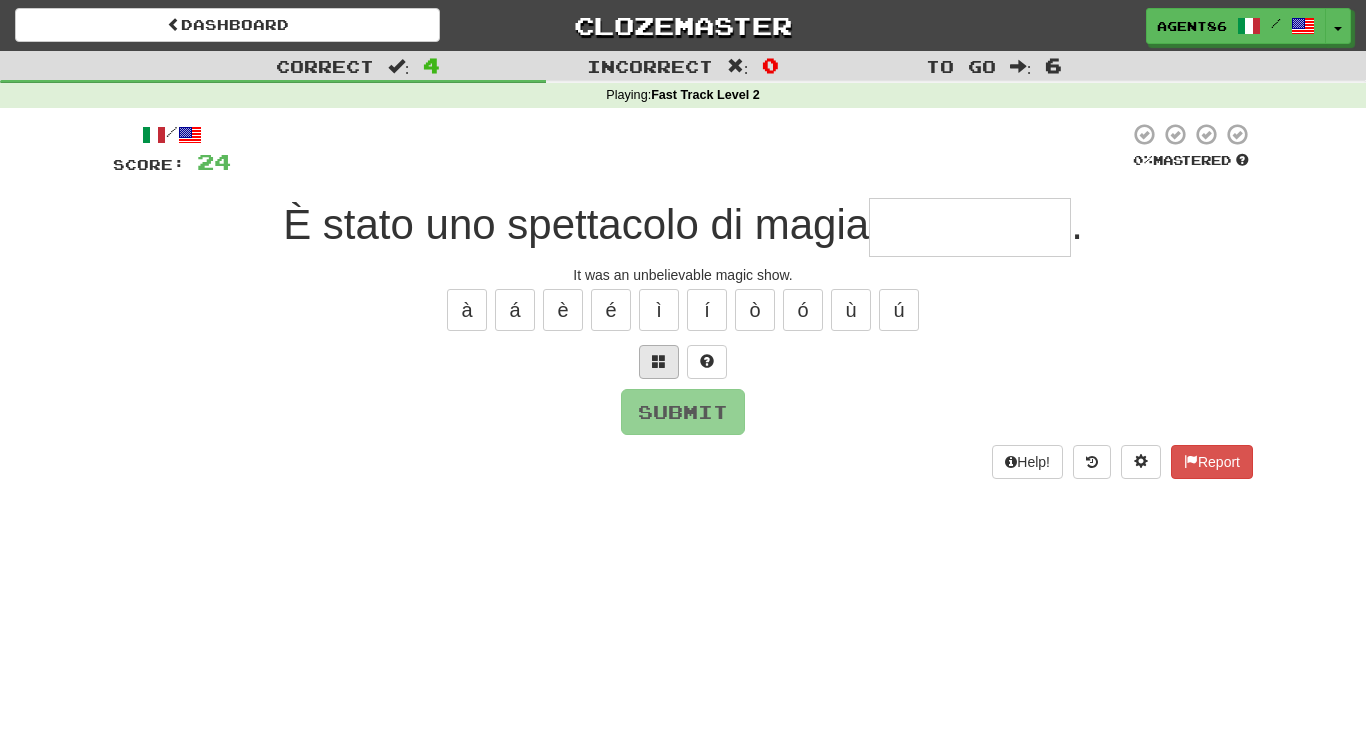 click at bounding box center (659, 361) 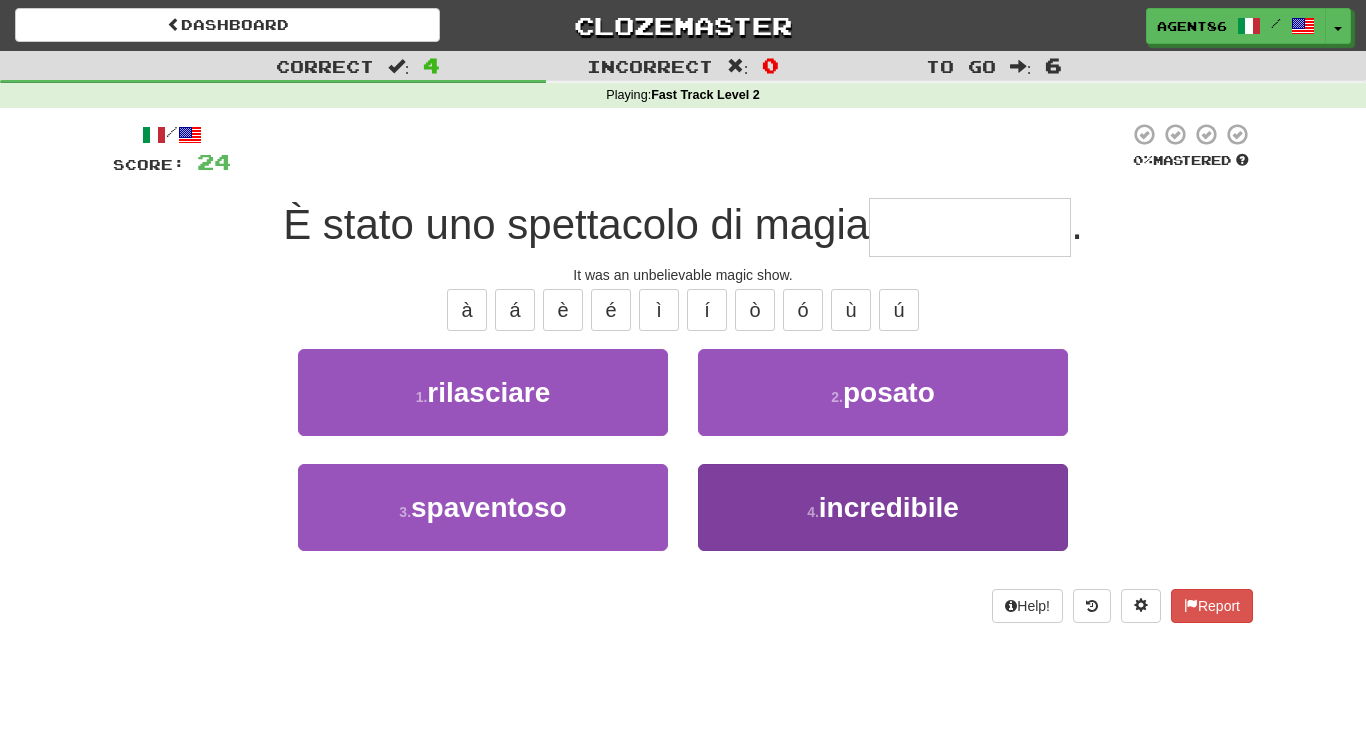 click on "4 .  incredibile" at bounding box center [883, 507] 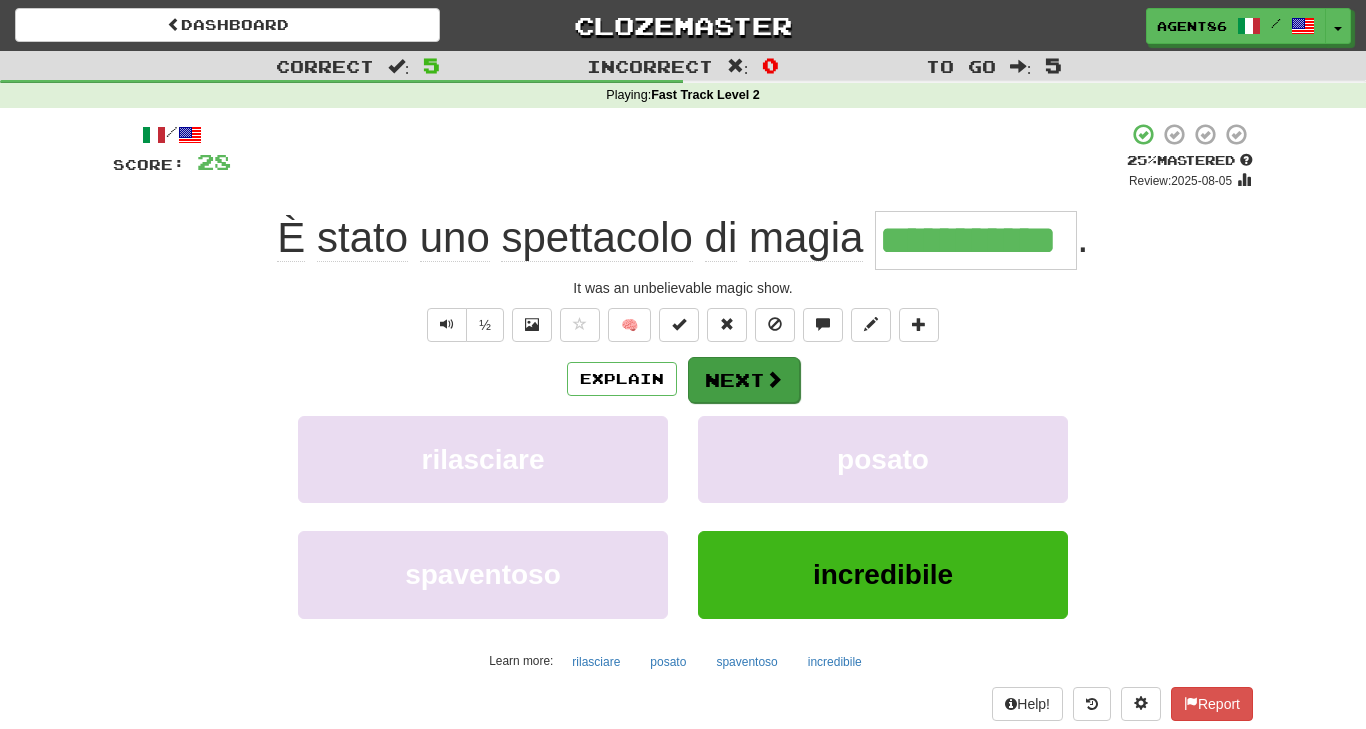 click on "Next" at bounding box center [744, 380] 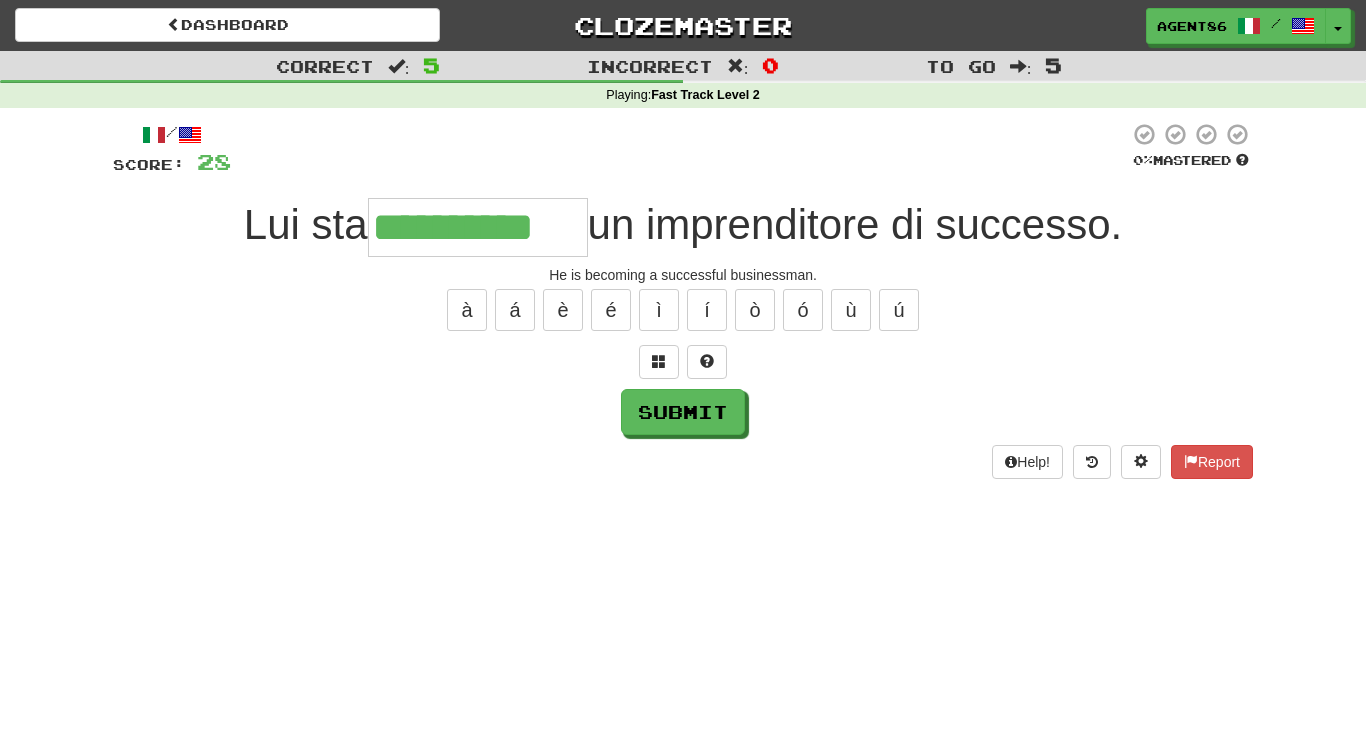 type on "**********" 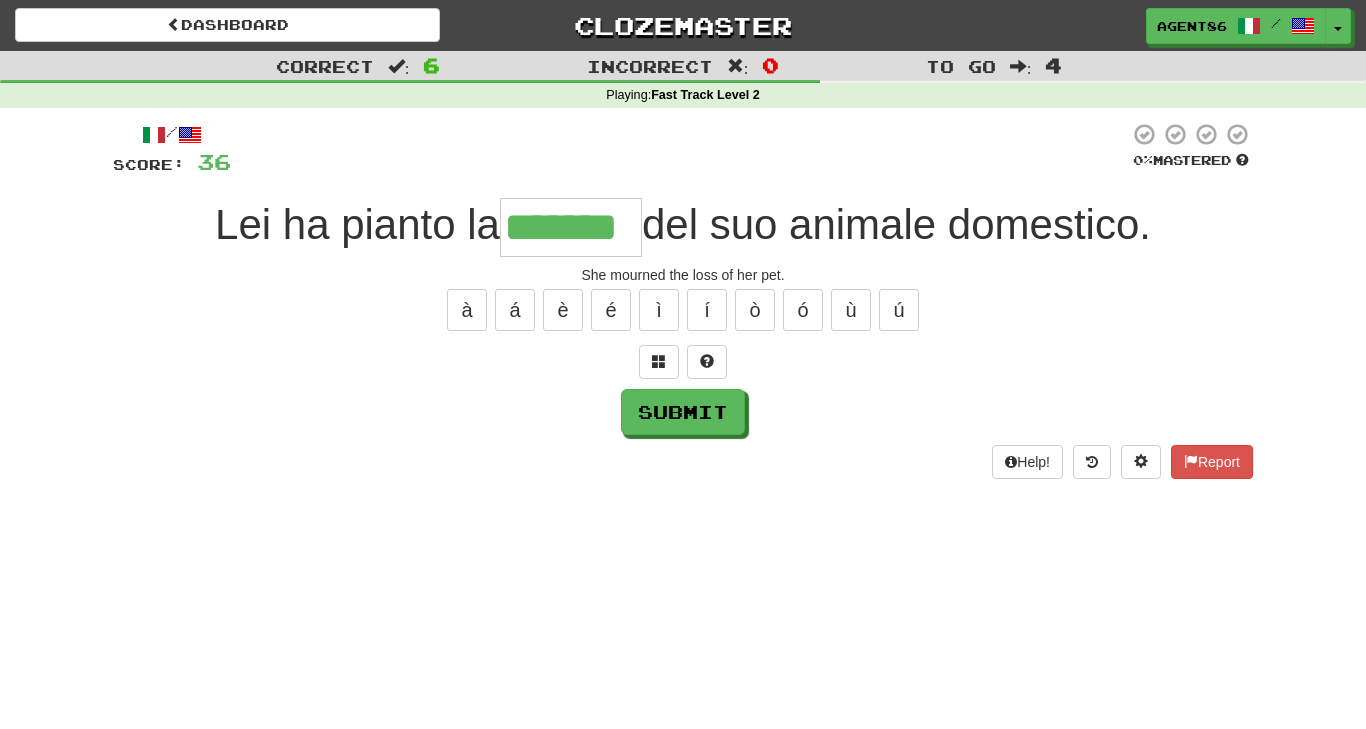 type on "*******" 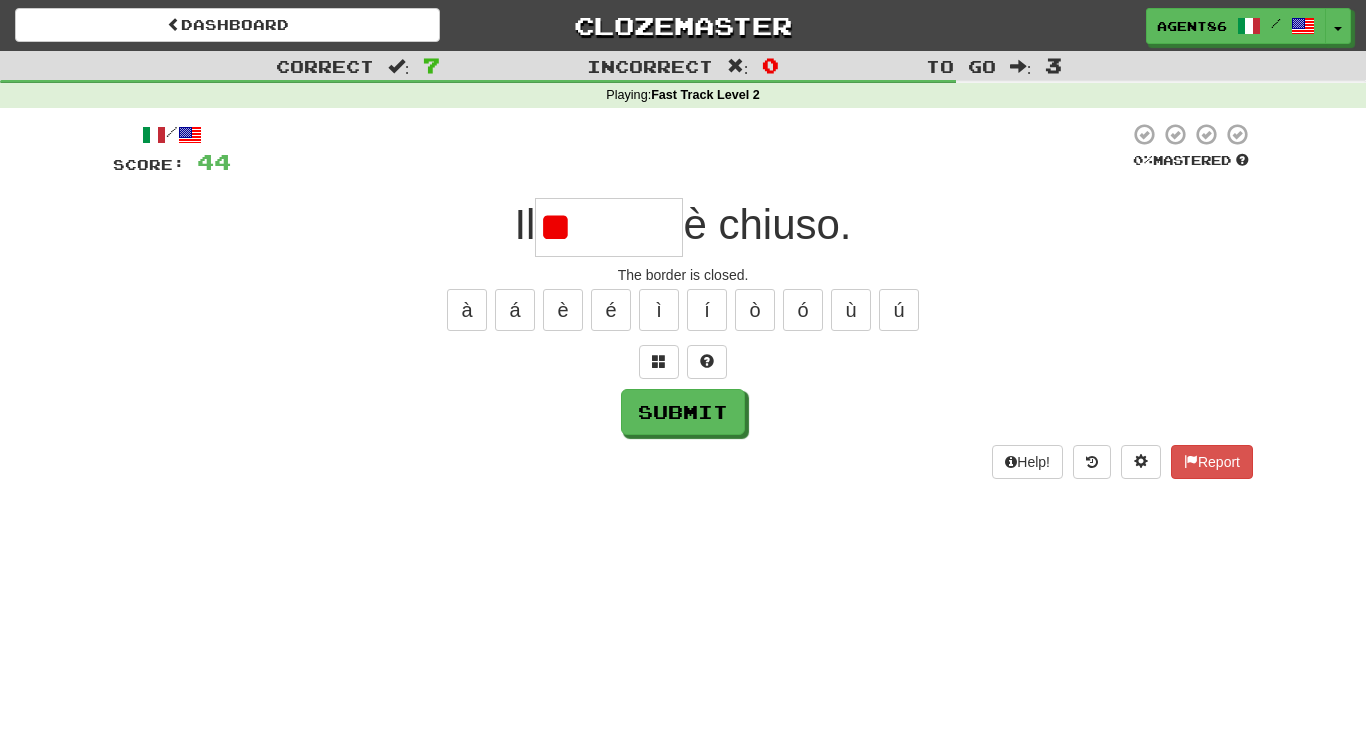 type on "*" 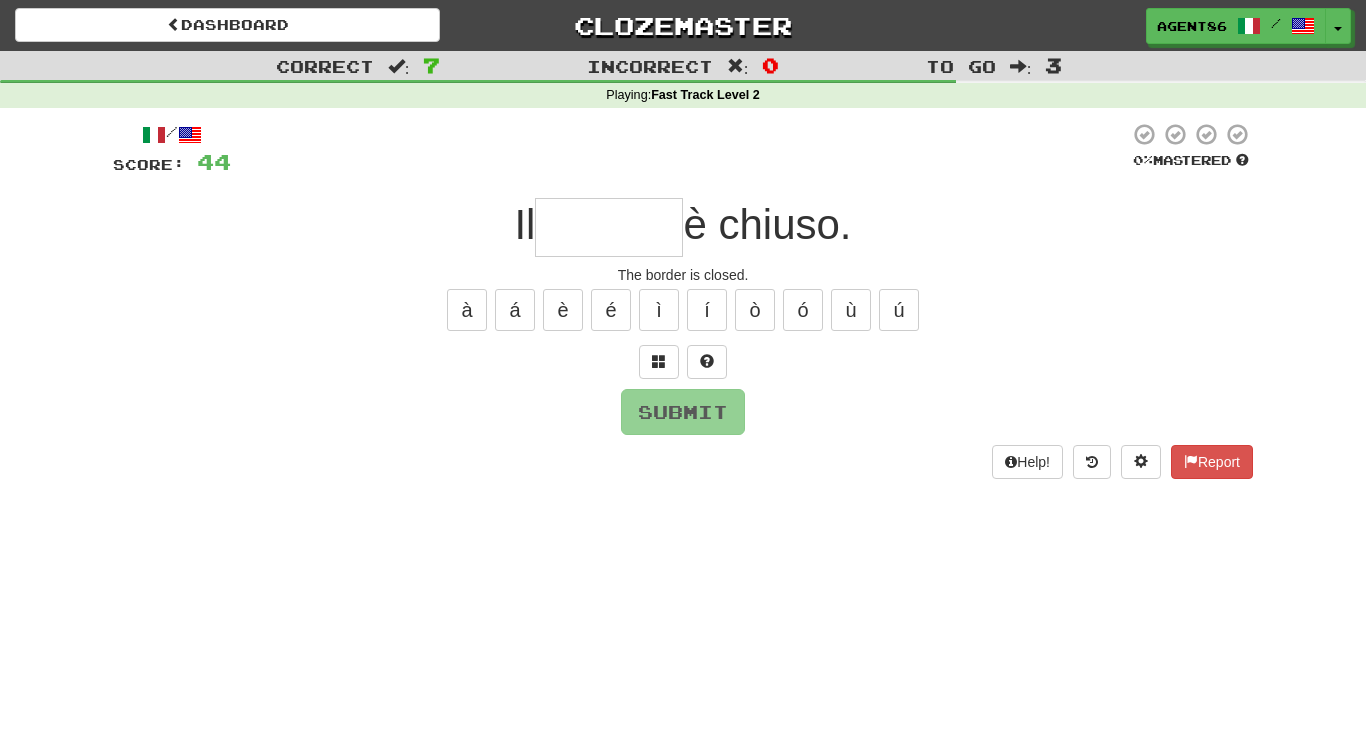 type on "*" 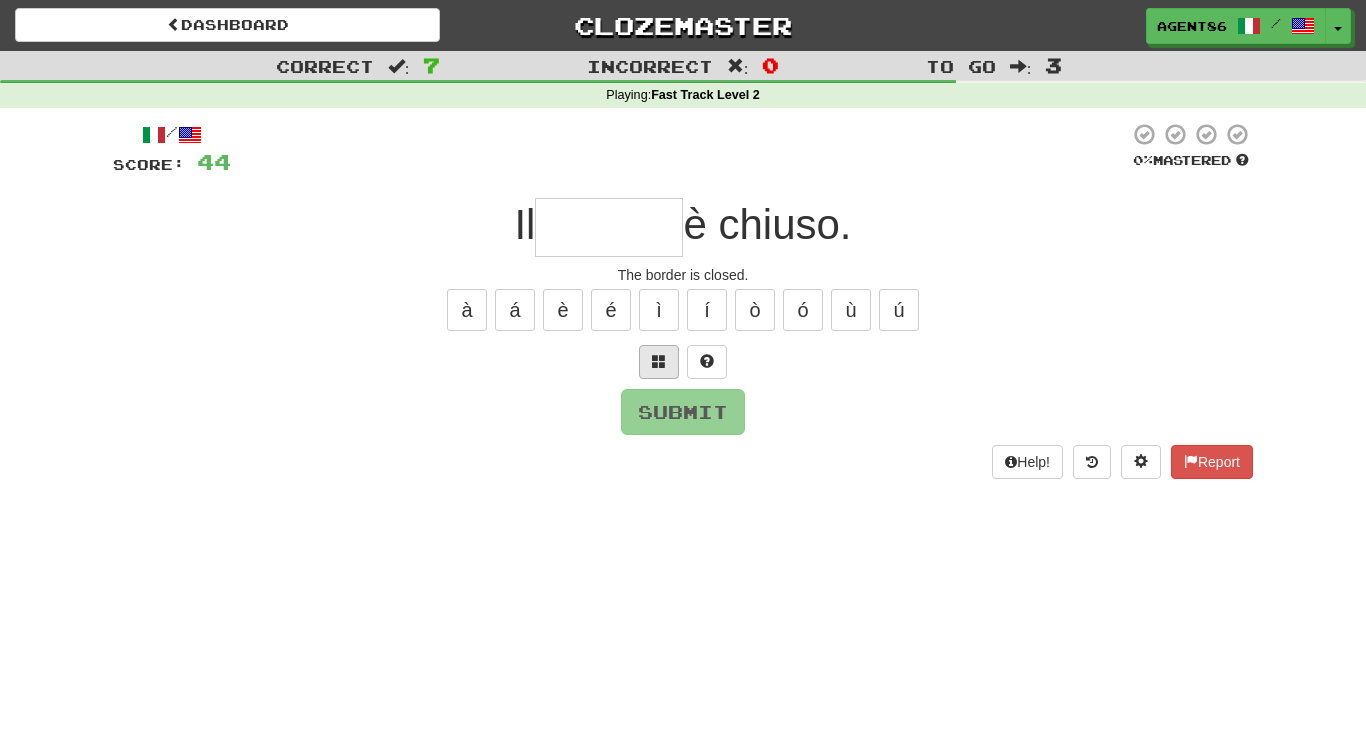 click at bounding box center (659, 361) 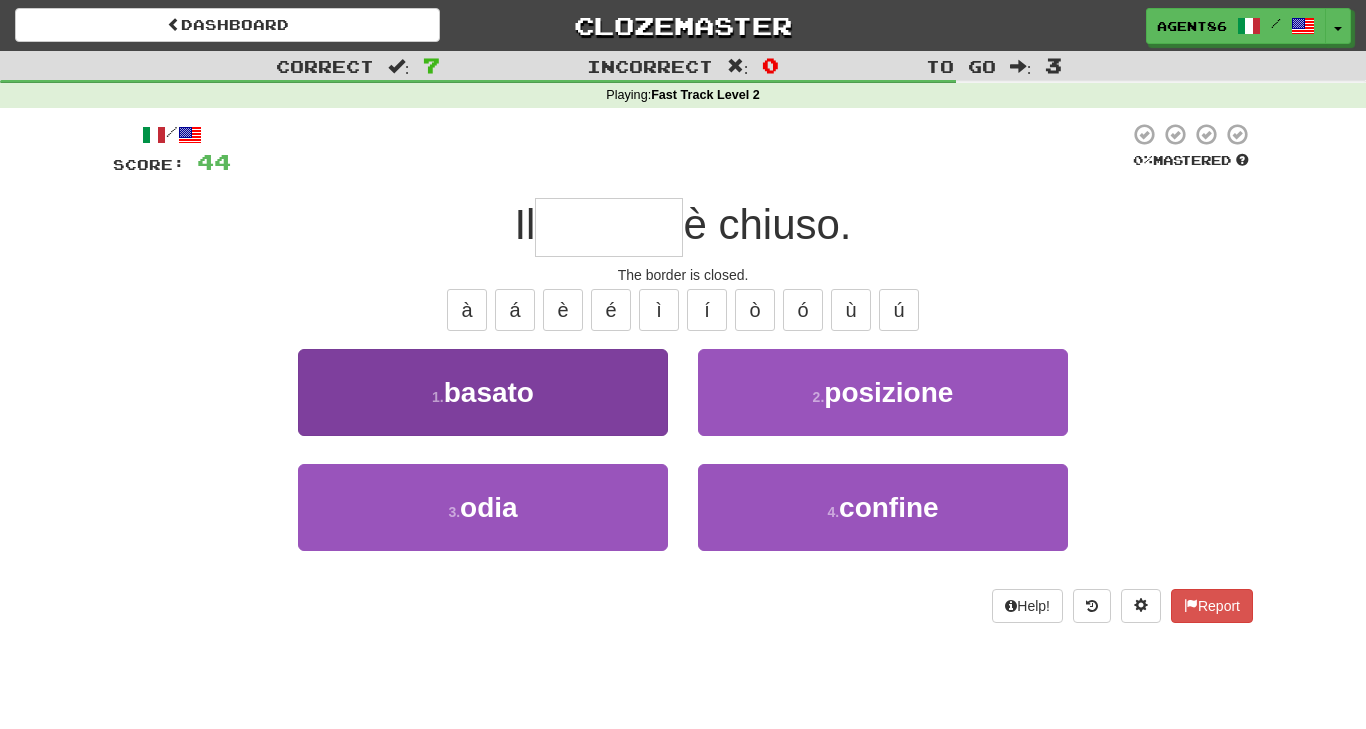 click on "1 .  basato" at bounding box center (483, 392) 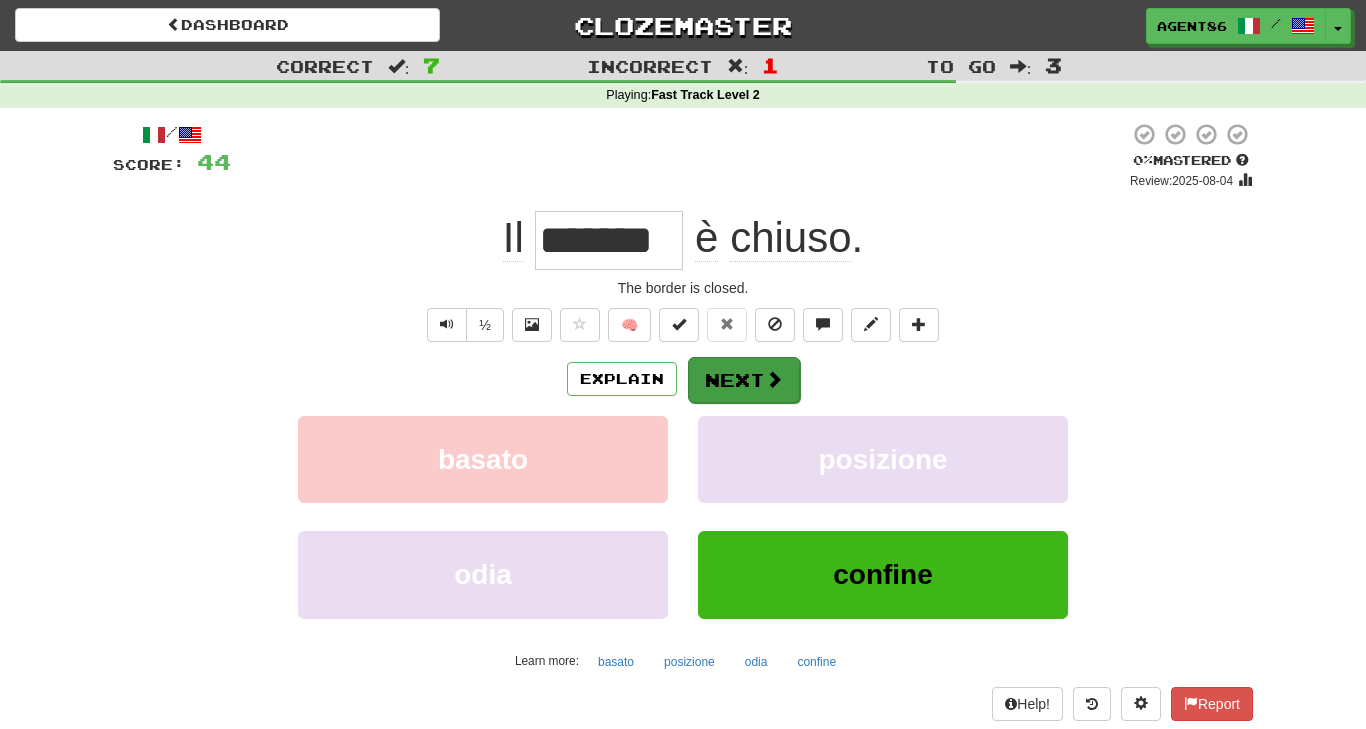 click on "Next" at bounding box center [744, 380] 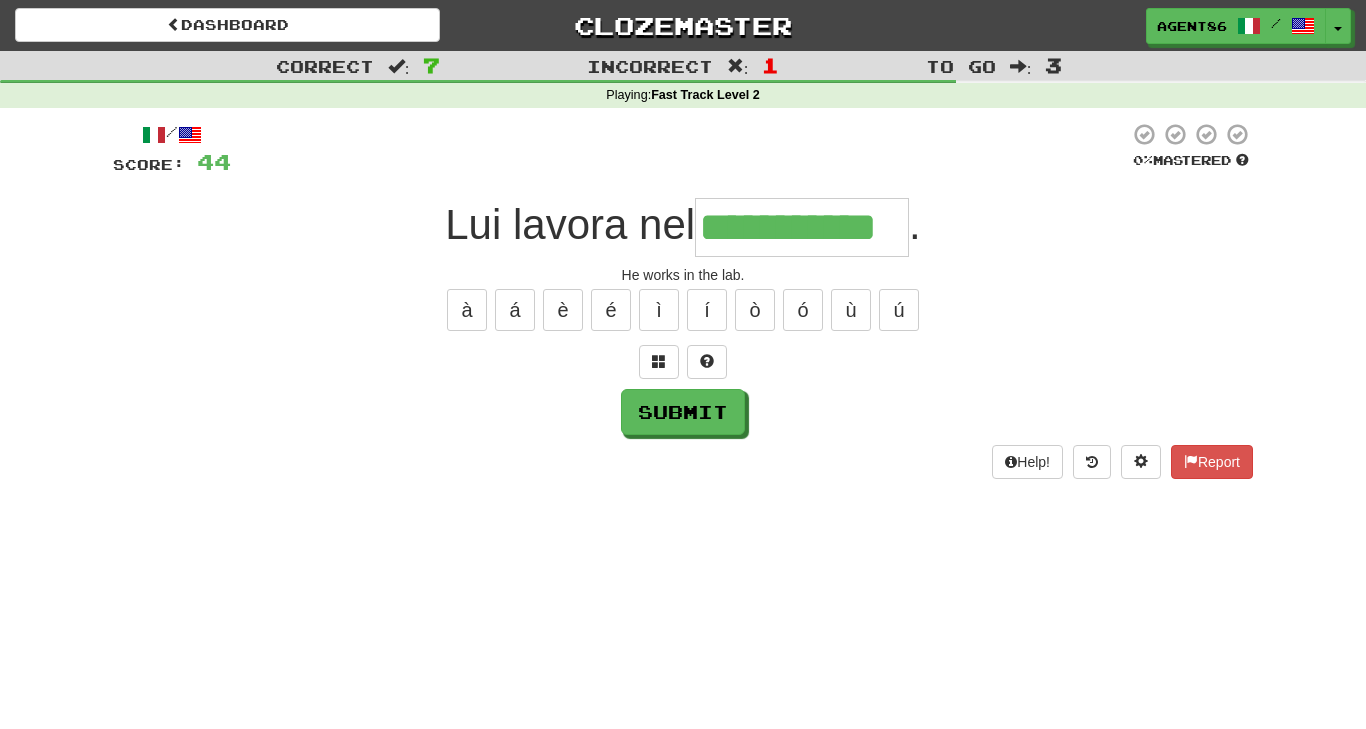 type on "**********" 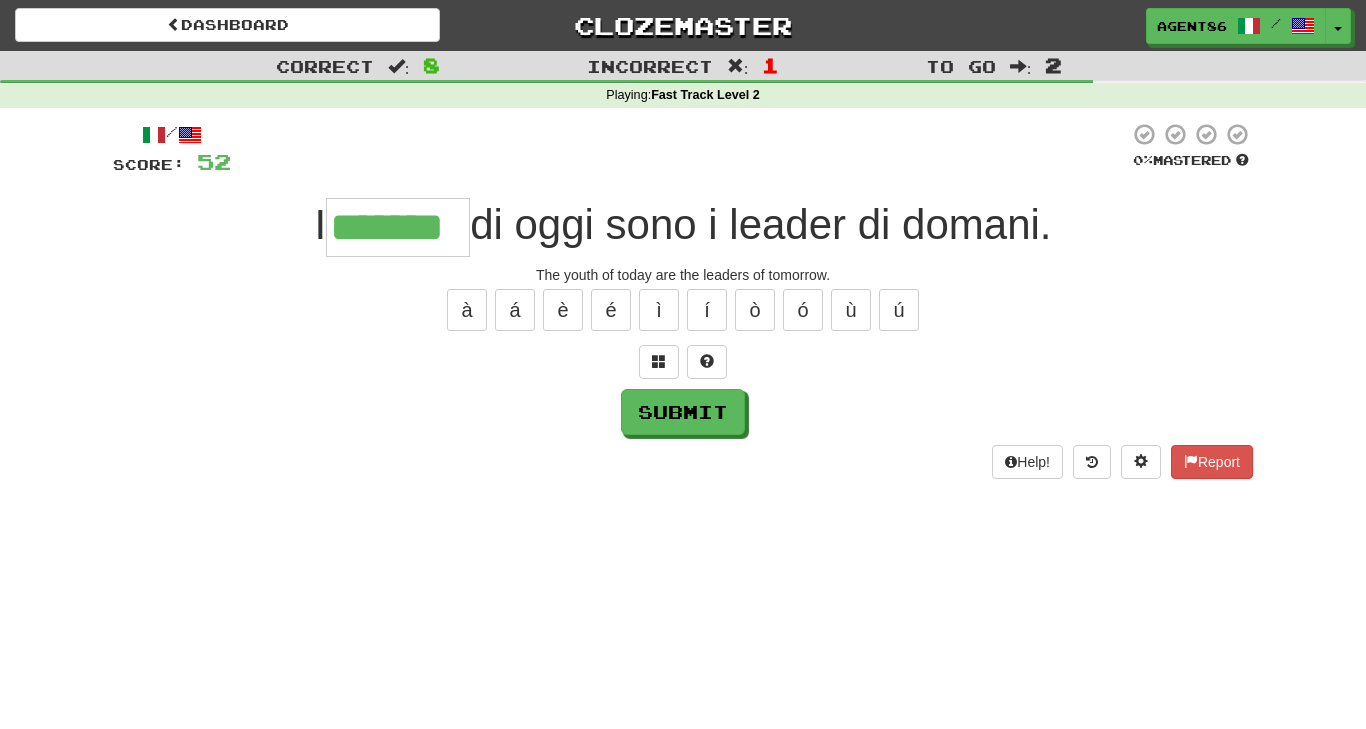 type on "*******" 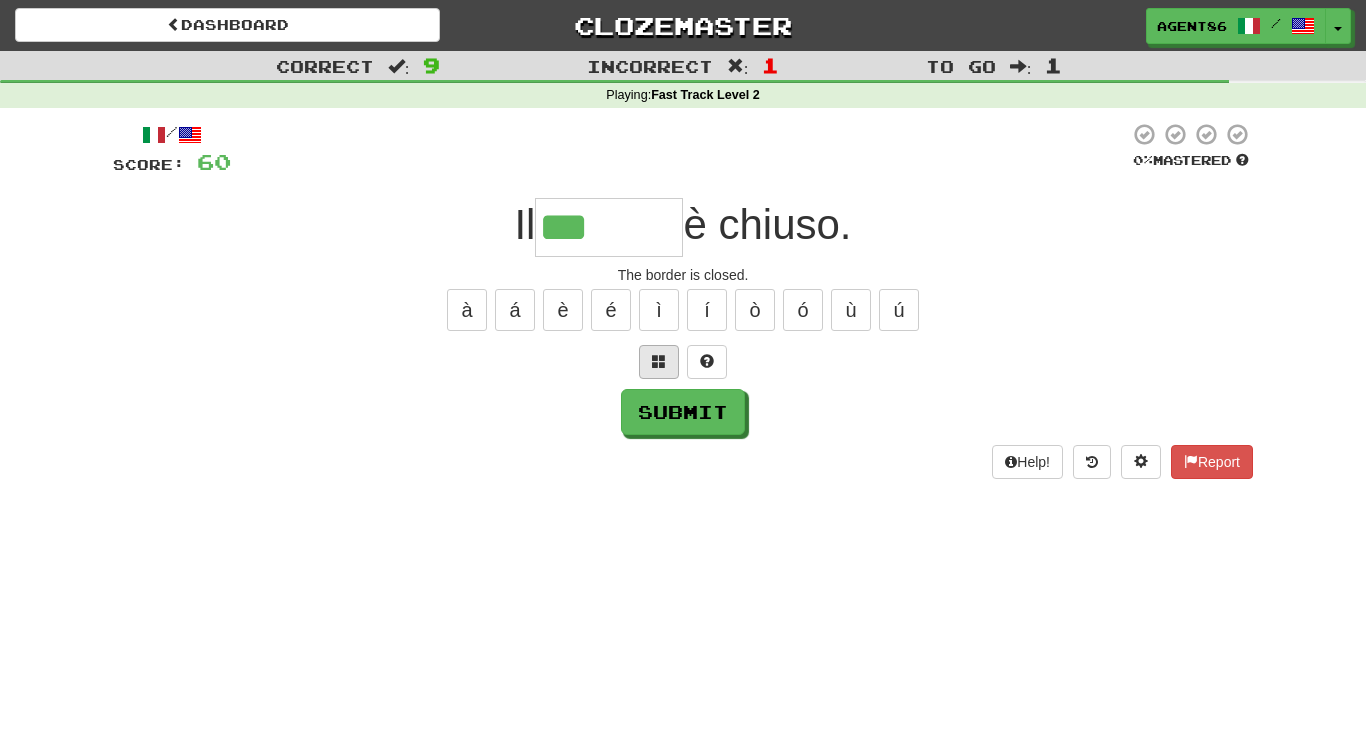 click at bounding box center [659, 361] 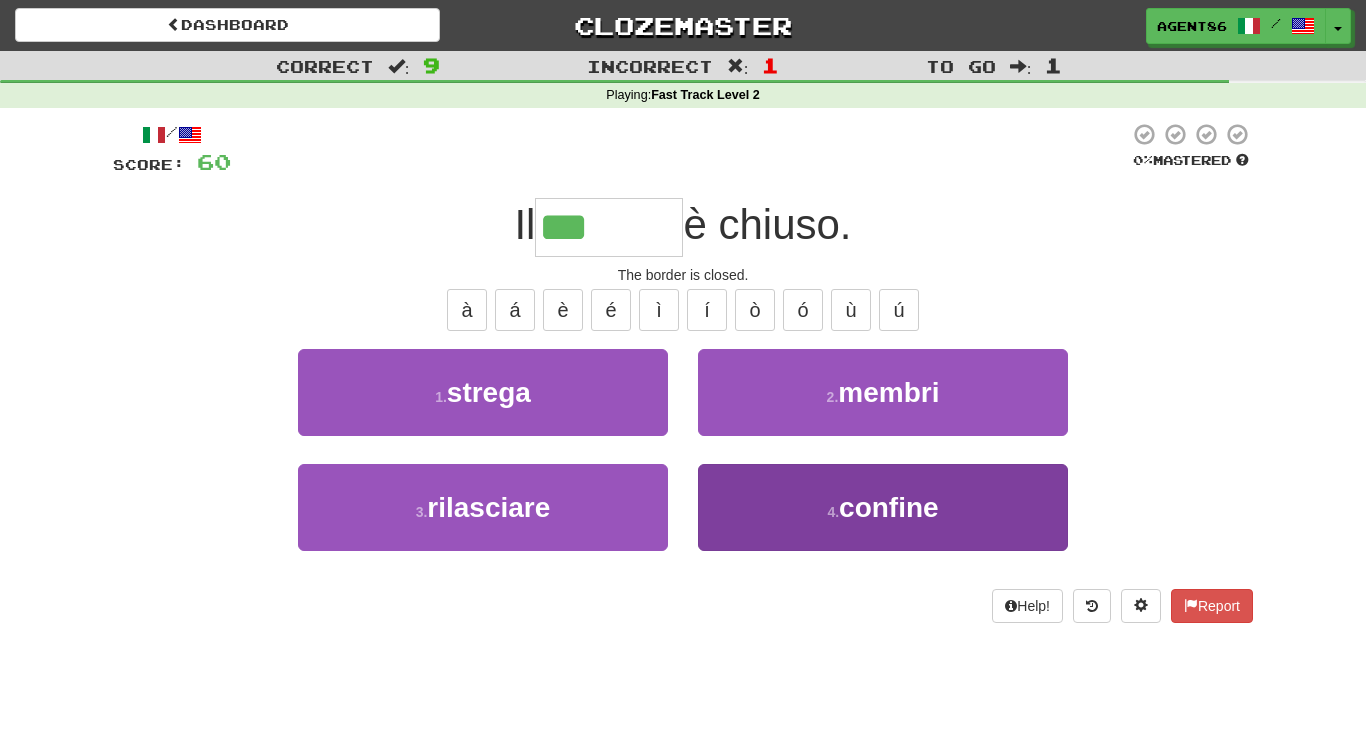 click on "4 .  confine" at bounding box center (883, 507) 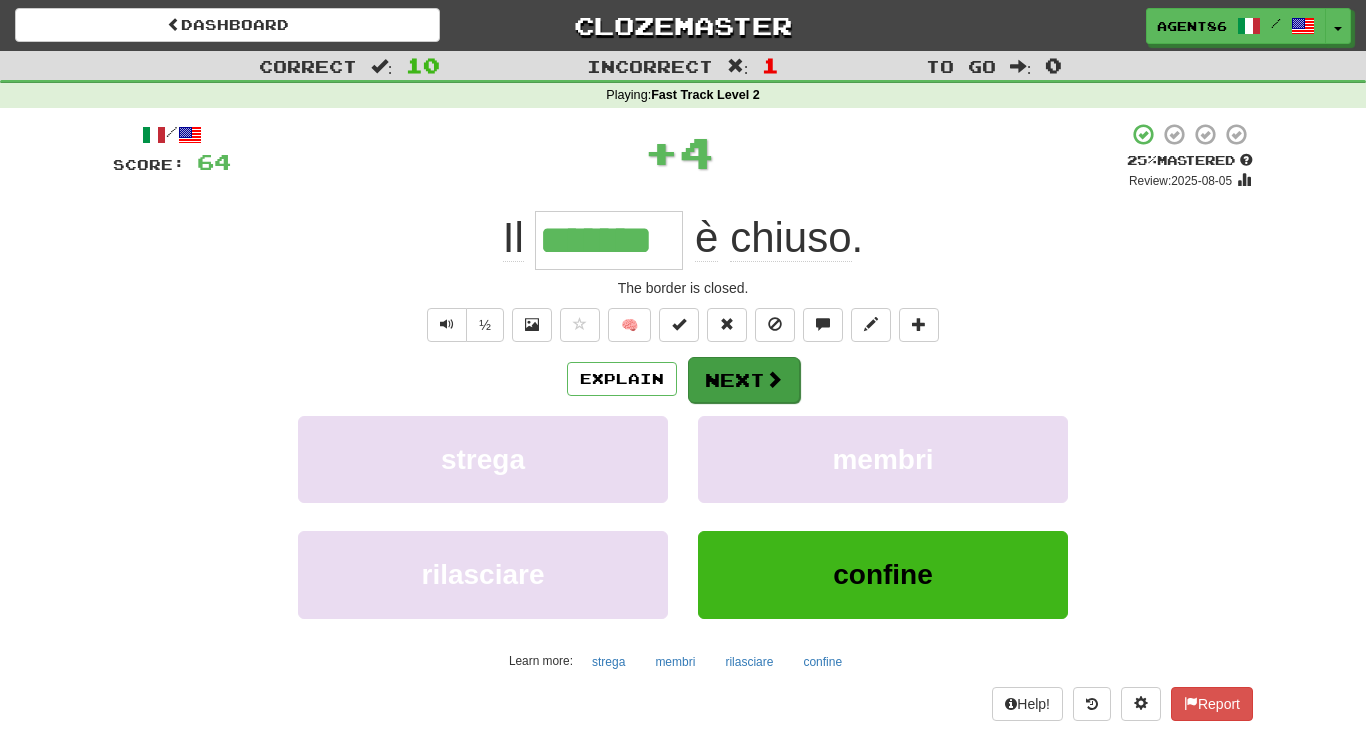 click on "Next" at bounding box center (744, 380) 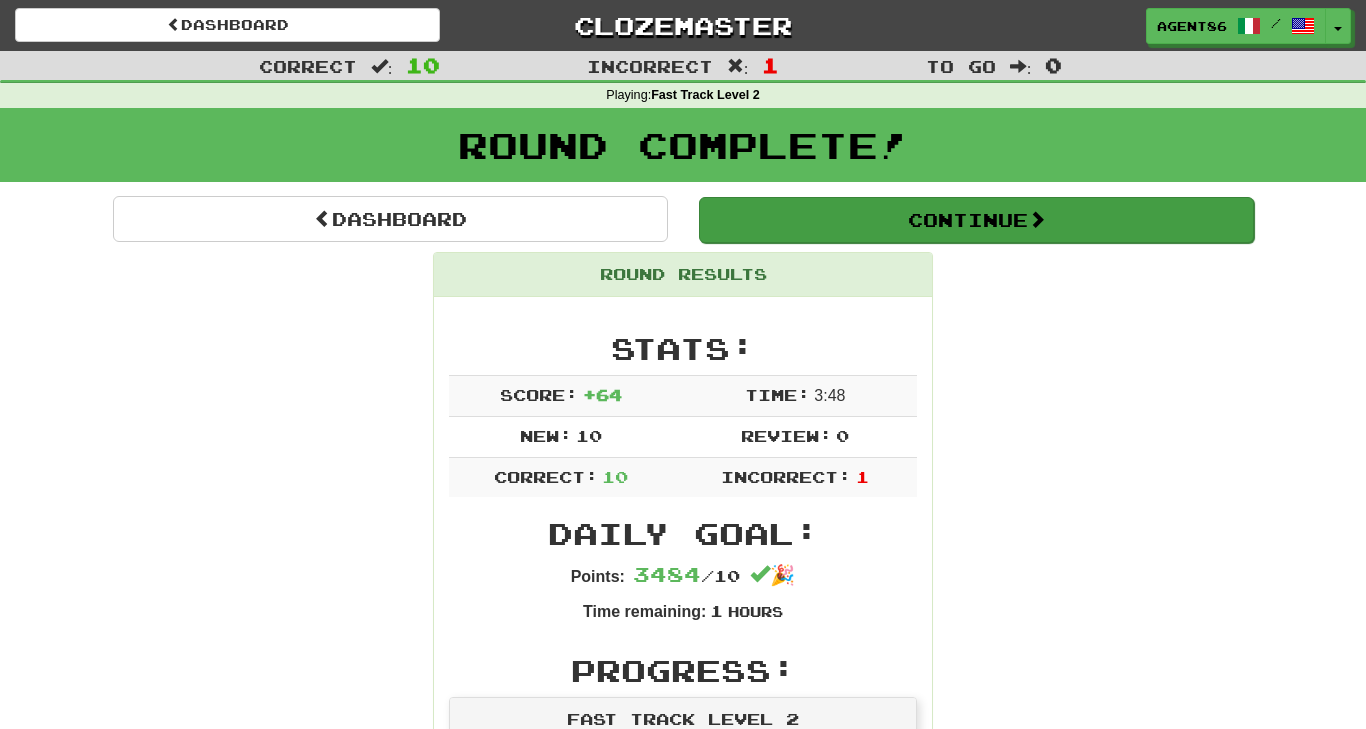 click on "Continue" at bounding box center [976, 220] 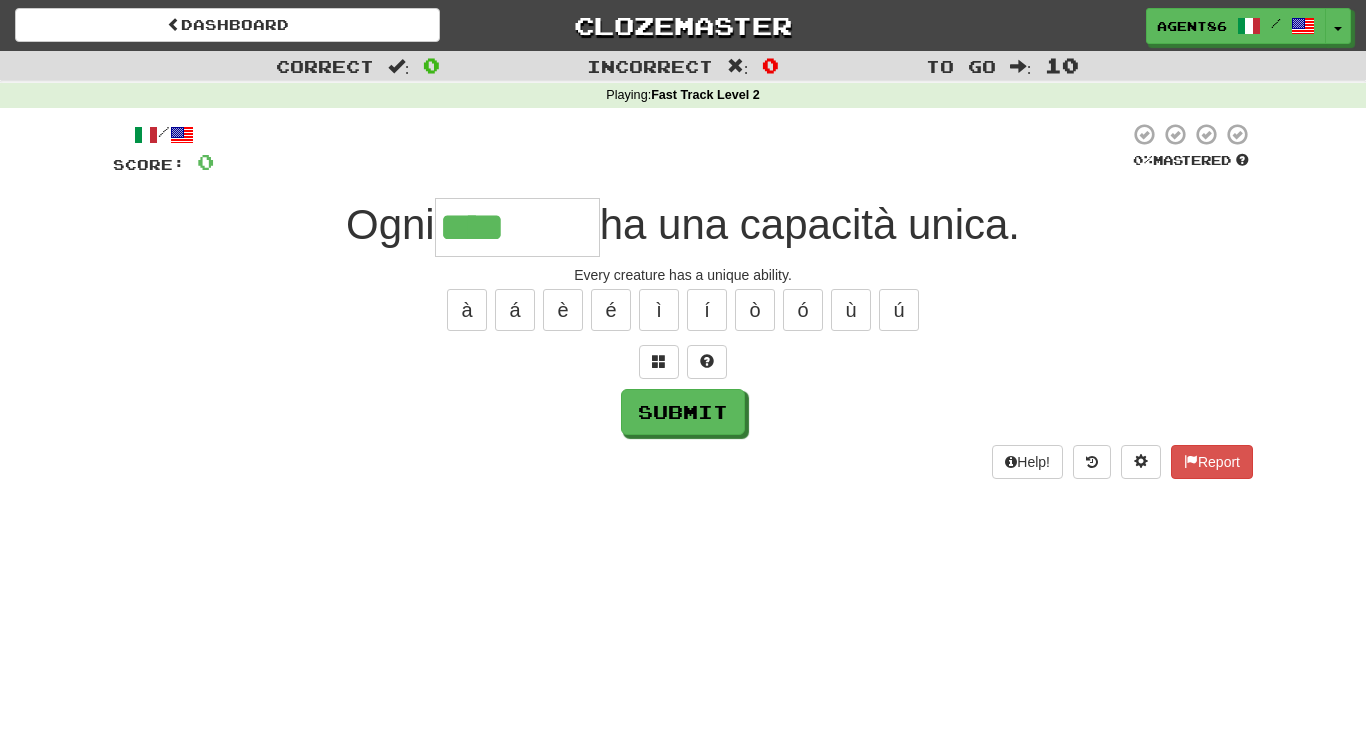 click on "Ogni  ****  ha una capacità unica." at bounding box center [683, 227] 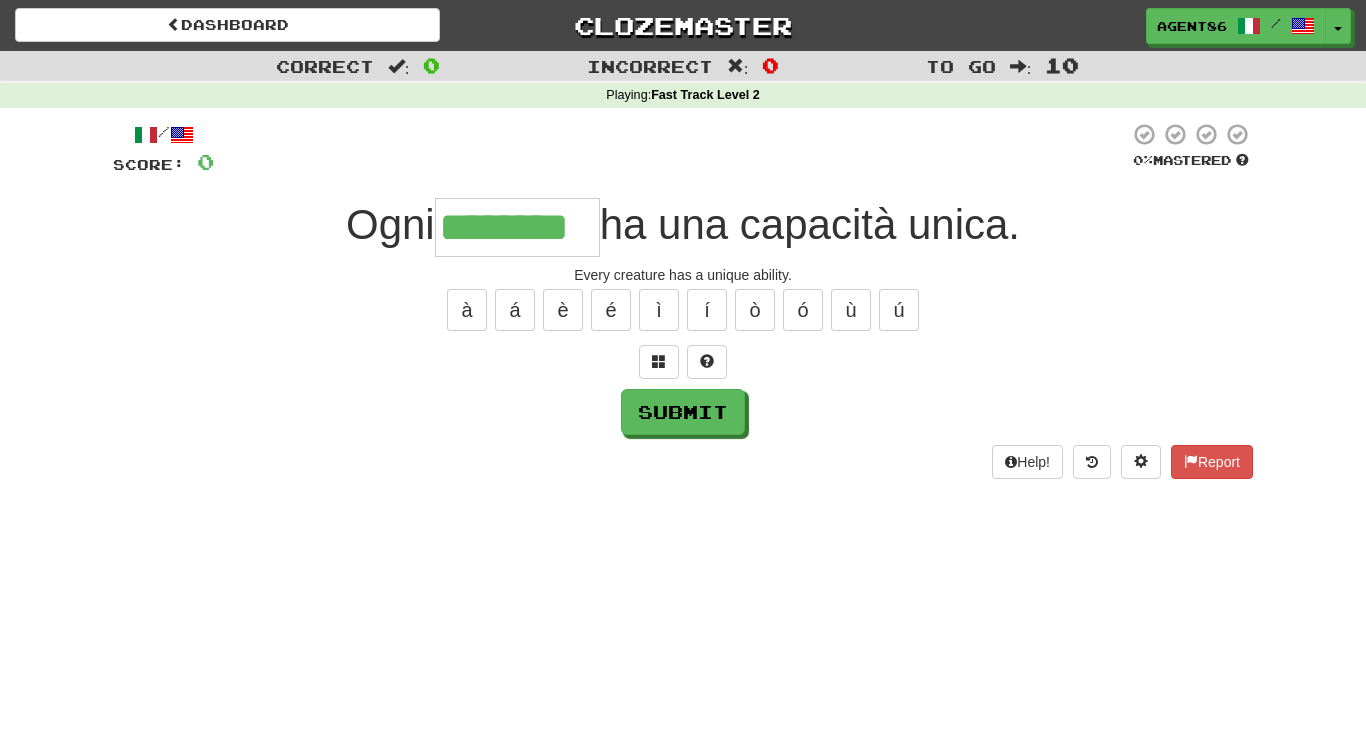 type on "********" 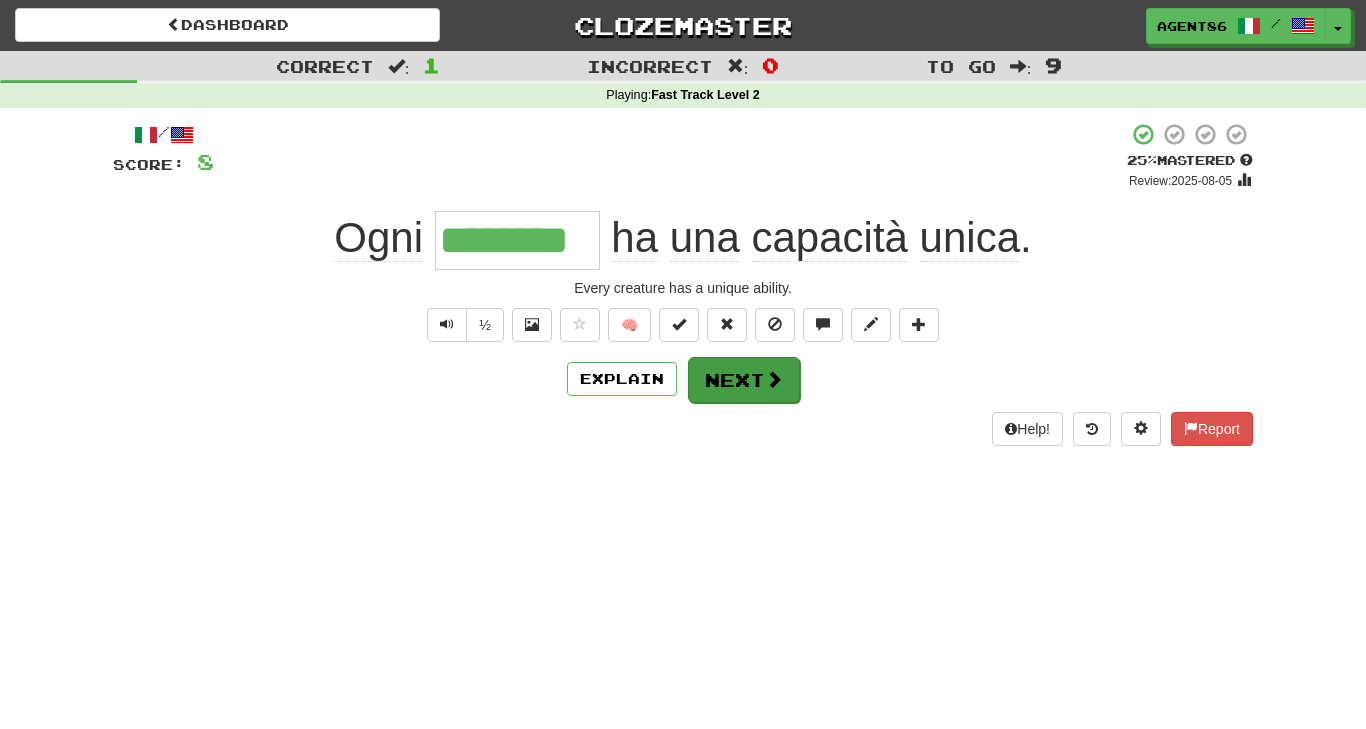 click on "Next" at bounding box center (744, 380) 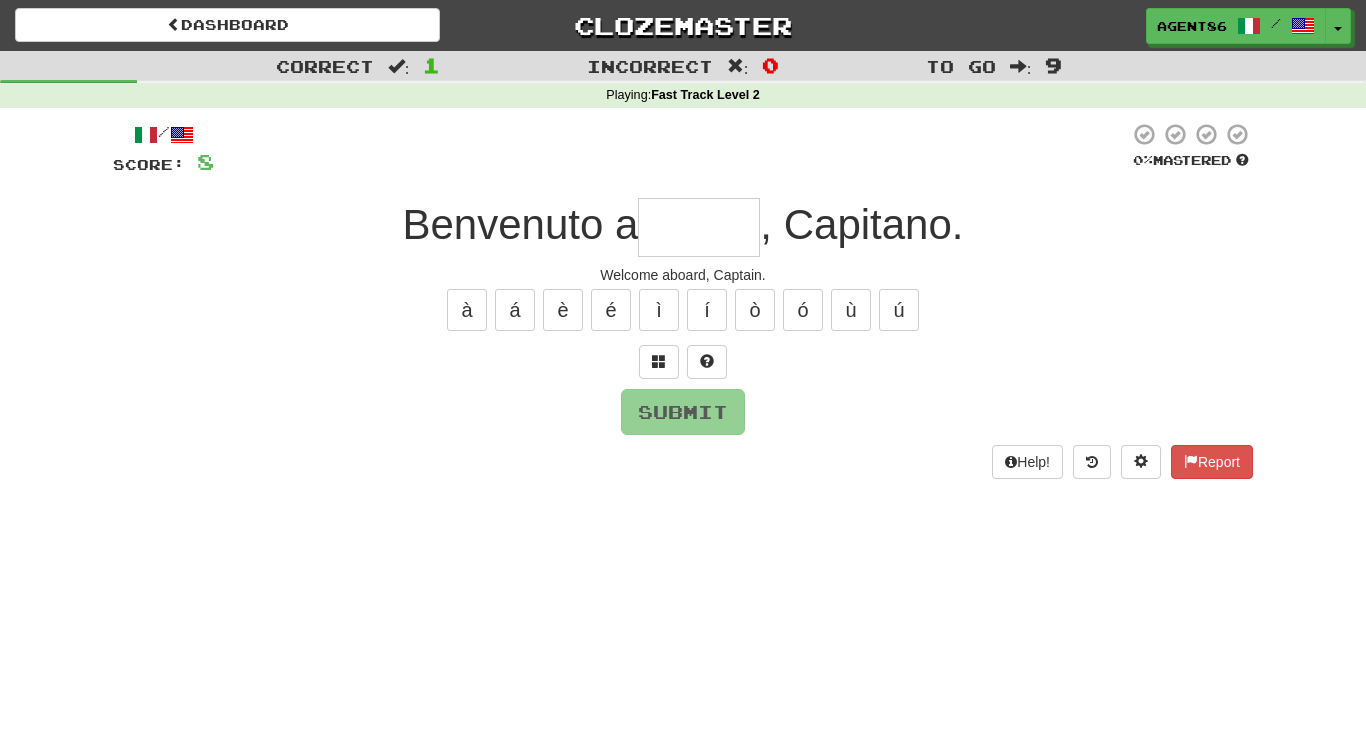 type on "*" 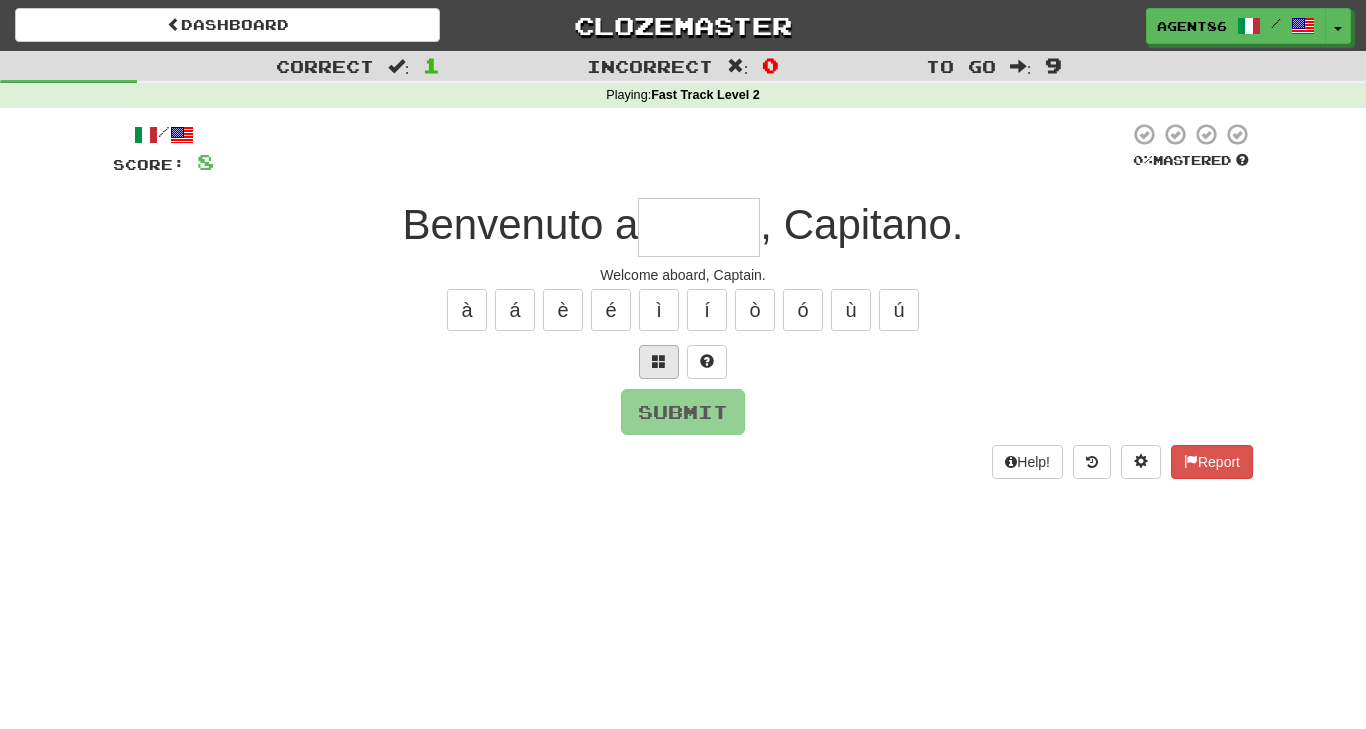 click at bounding box center [659, 361] 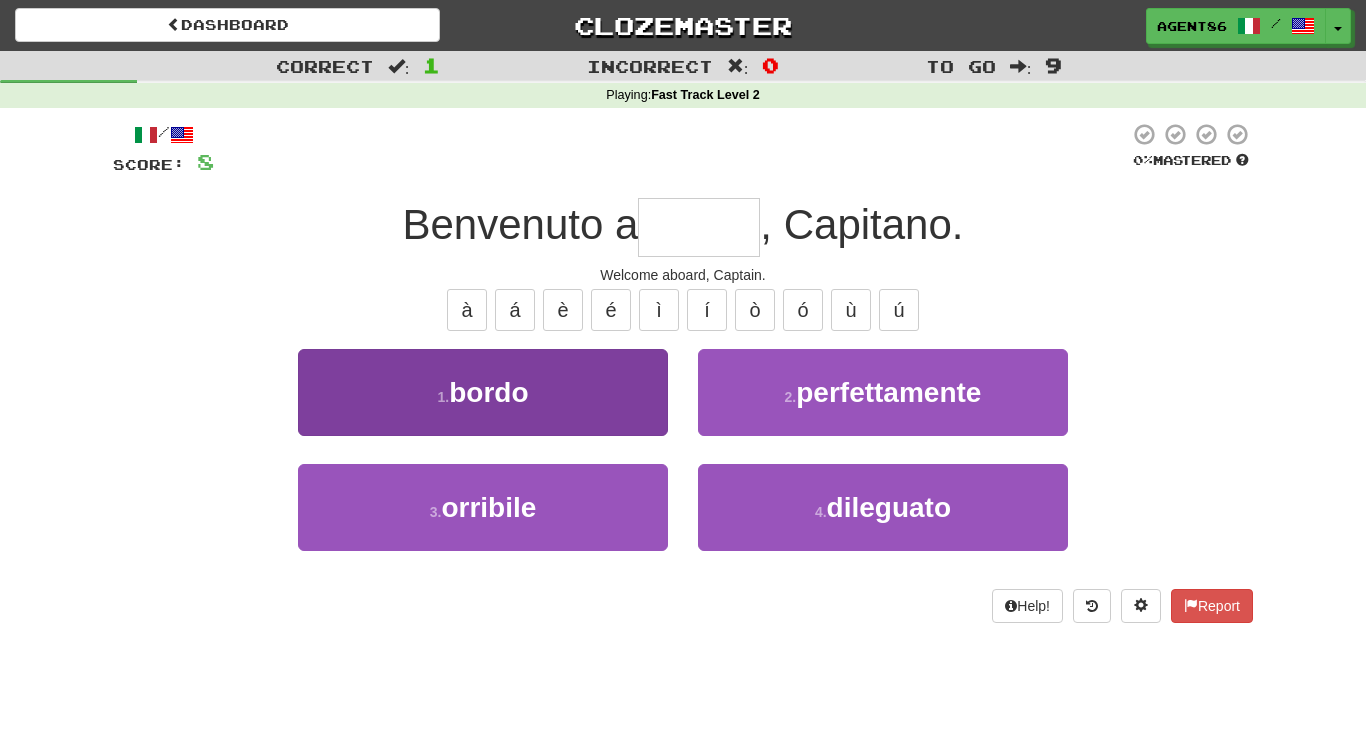 click on "1 .  bordo" at bounding box center (483, 392) 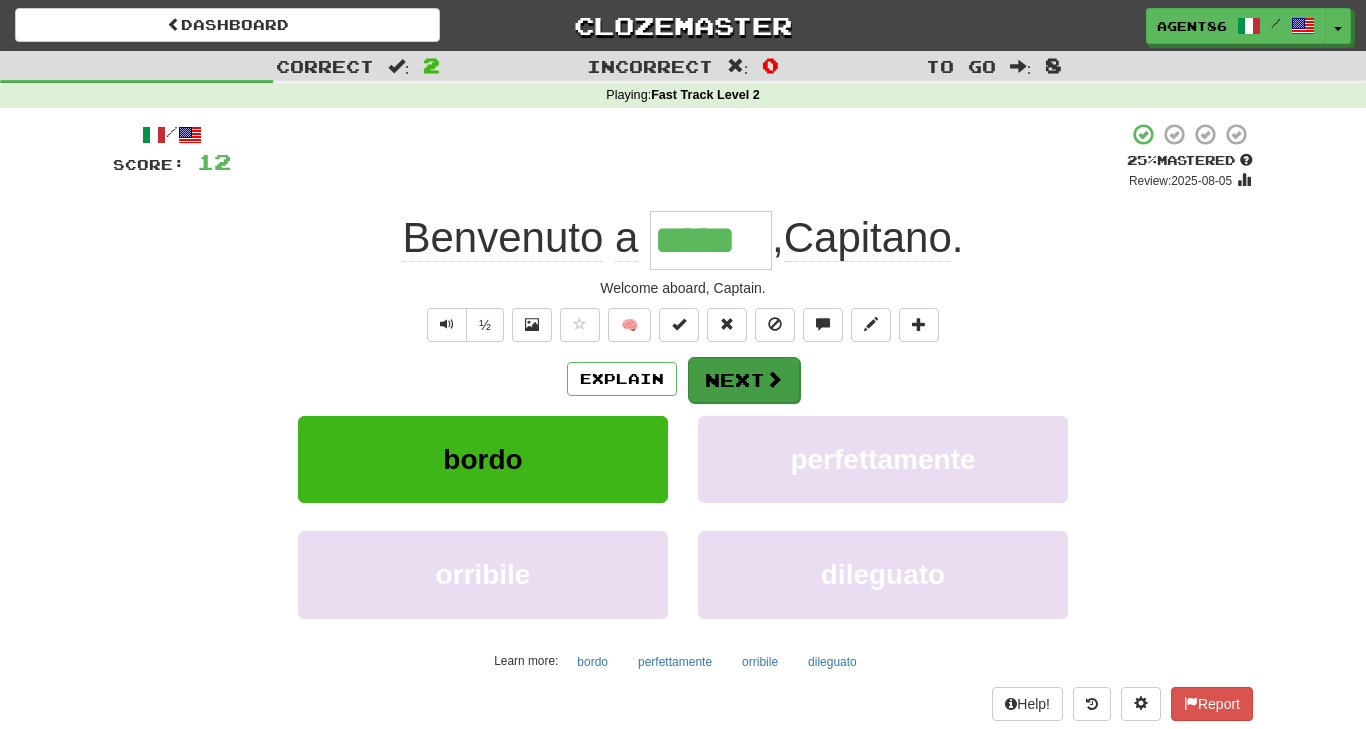 click on "Next" at bounding box center [744, 380] 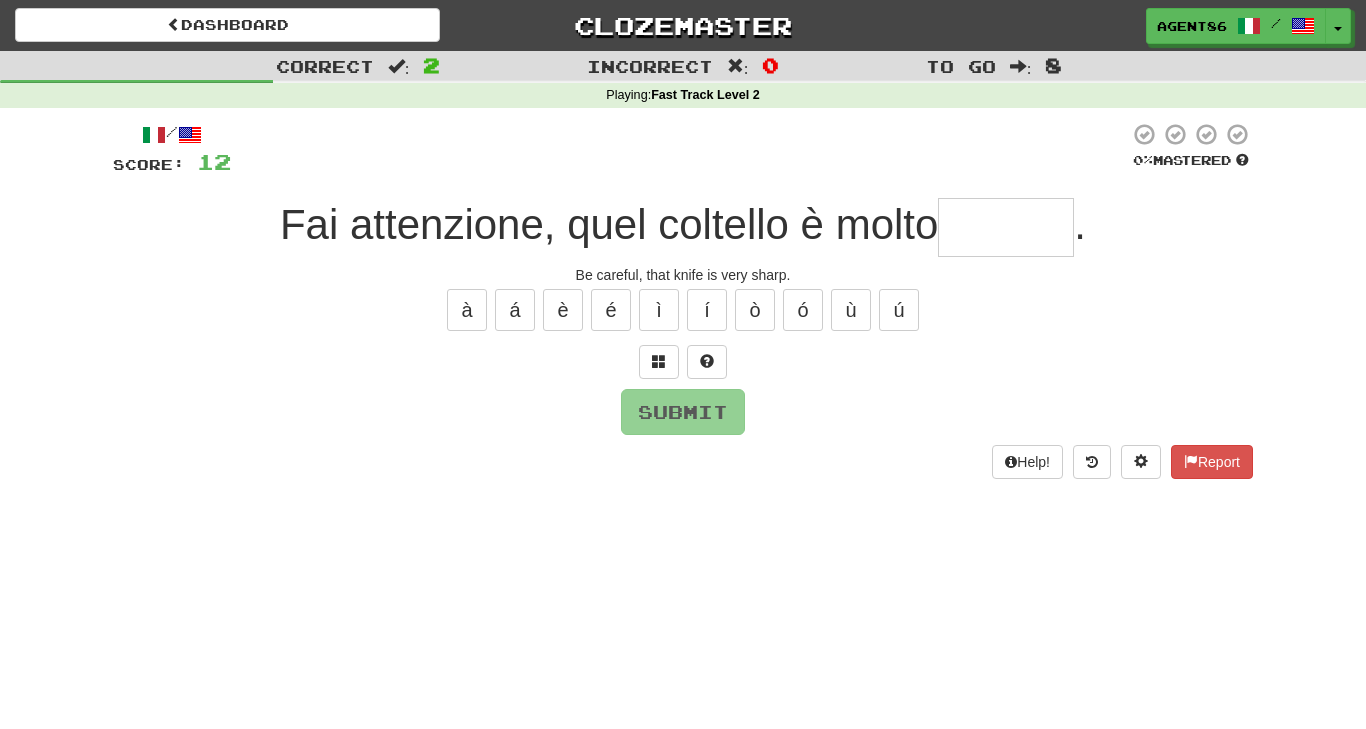 type on "*" 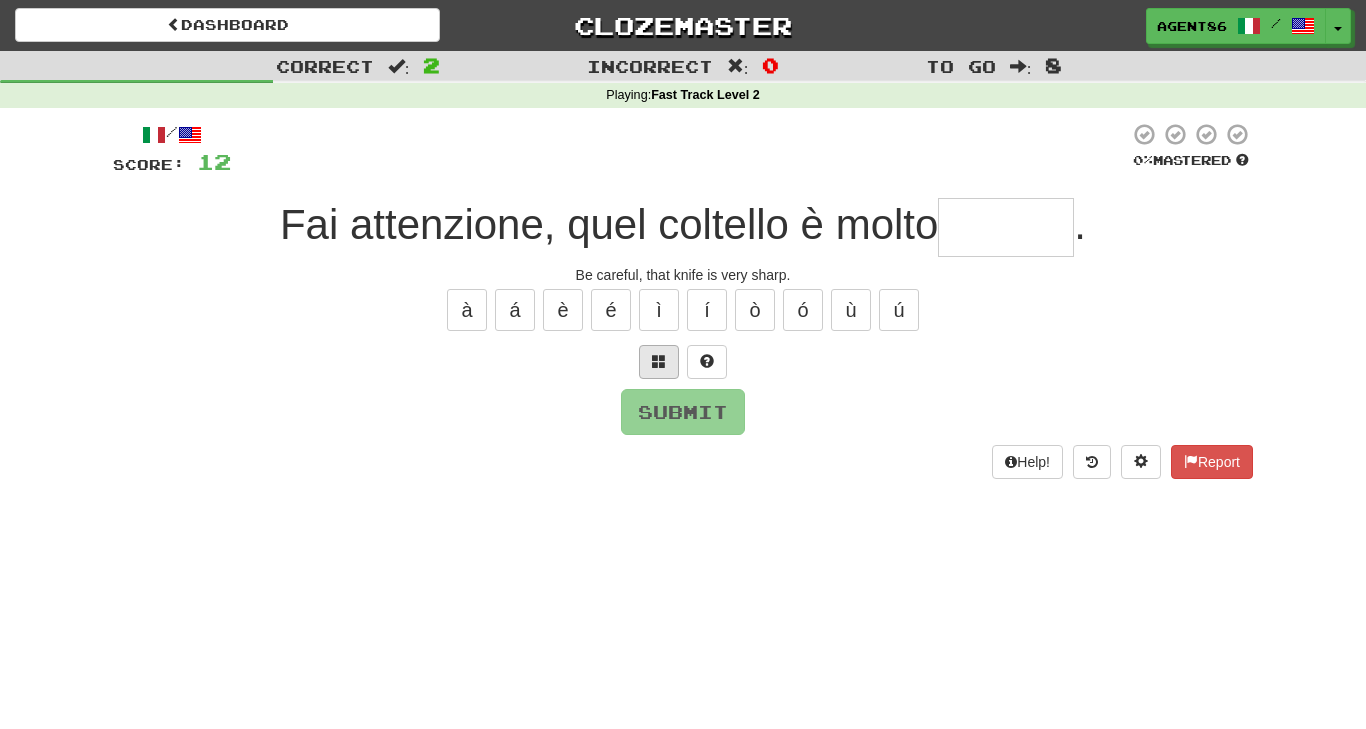 click at bounding box center [659, 362] 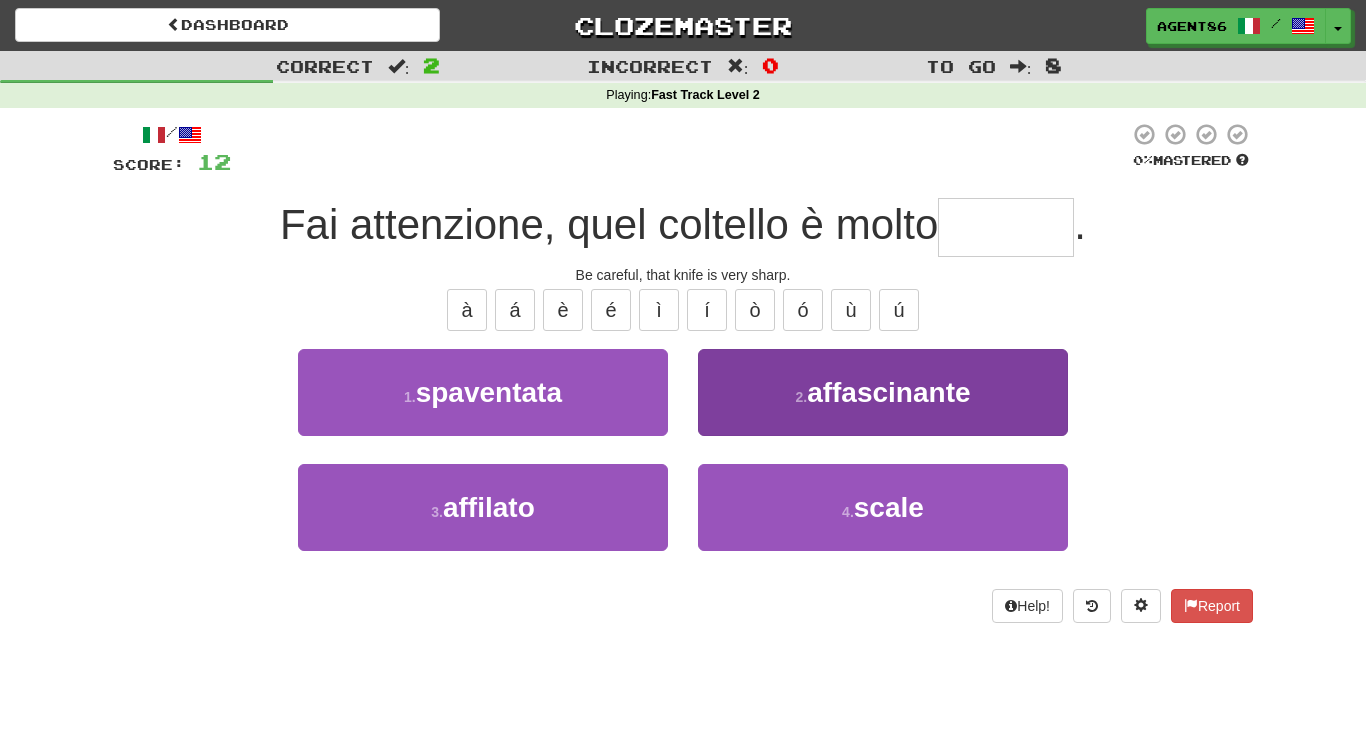 click on "2 .  affascinante" at bounding box center (883, 392) 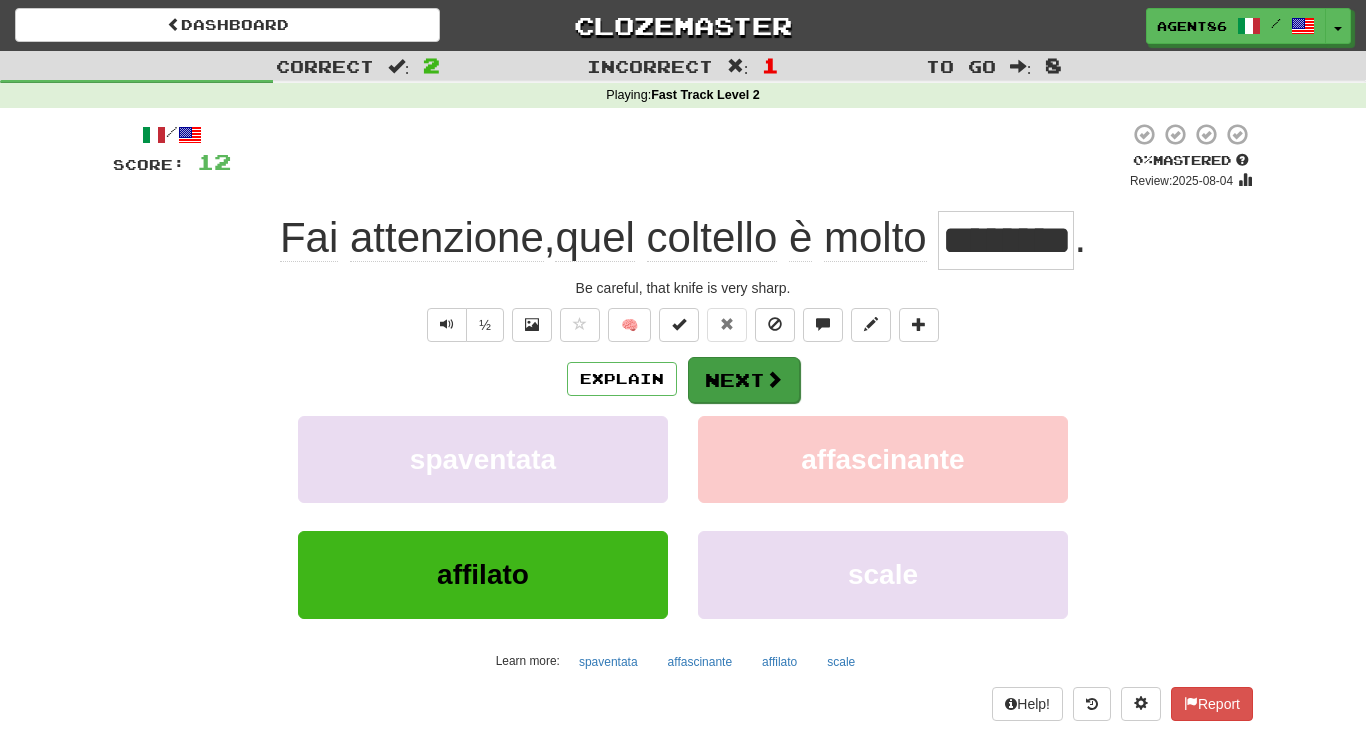 click on "Next" at bounding box center (744, 380) 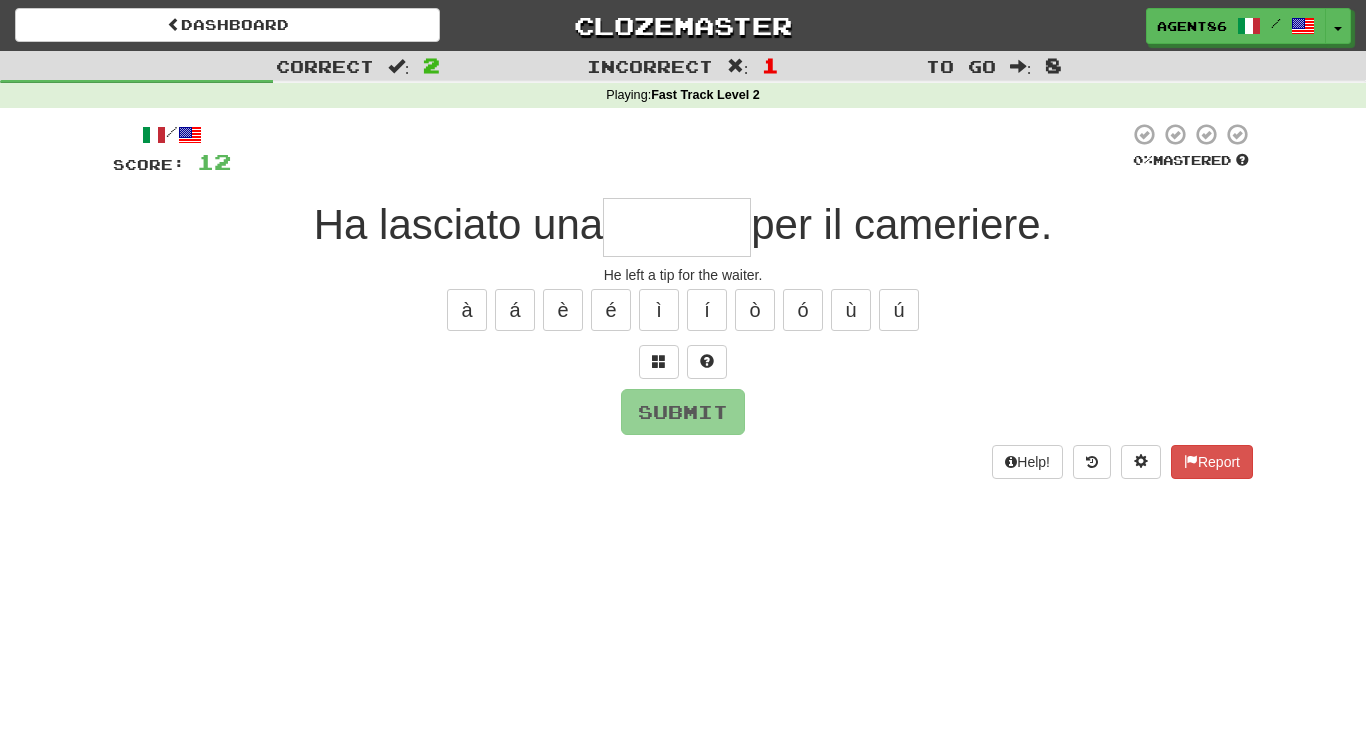 type on "*" 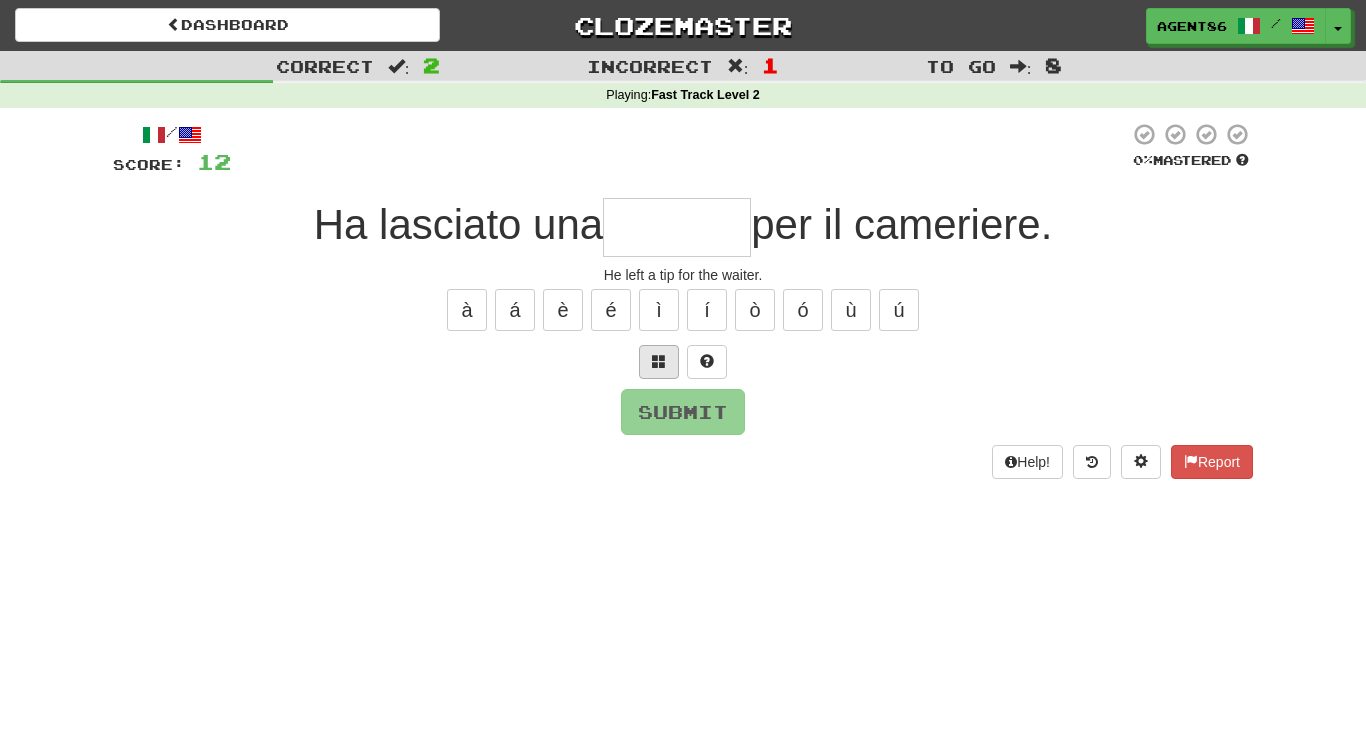 click at bounding box center [659, 361] 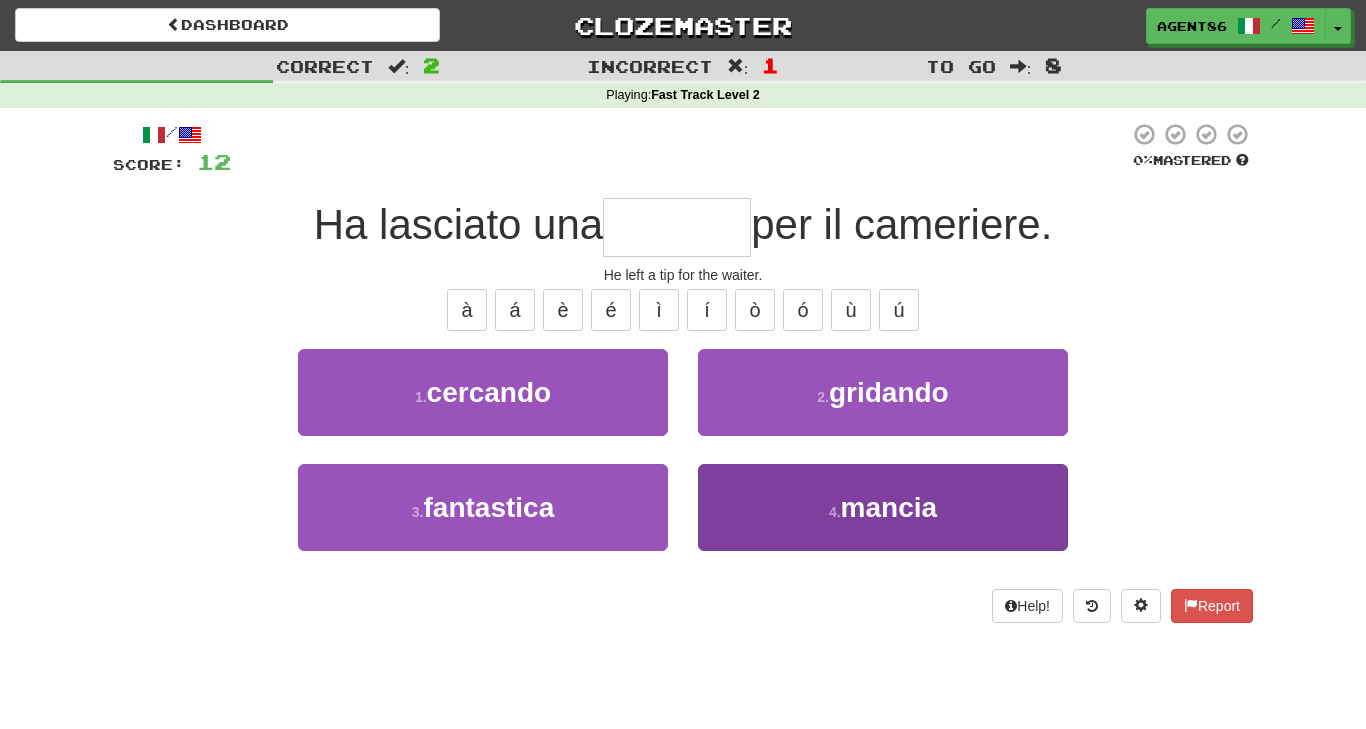 click on "4 .  mancia" at bounding box center (883, 507) 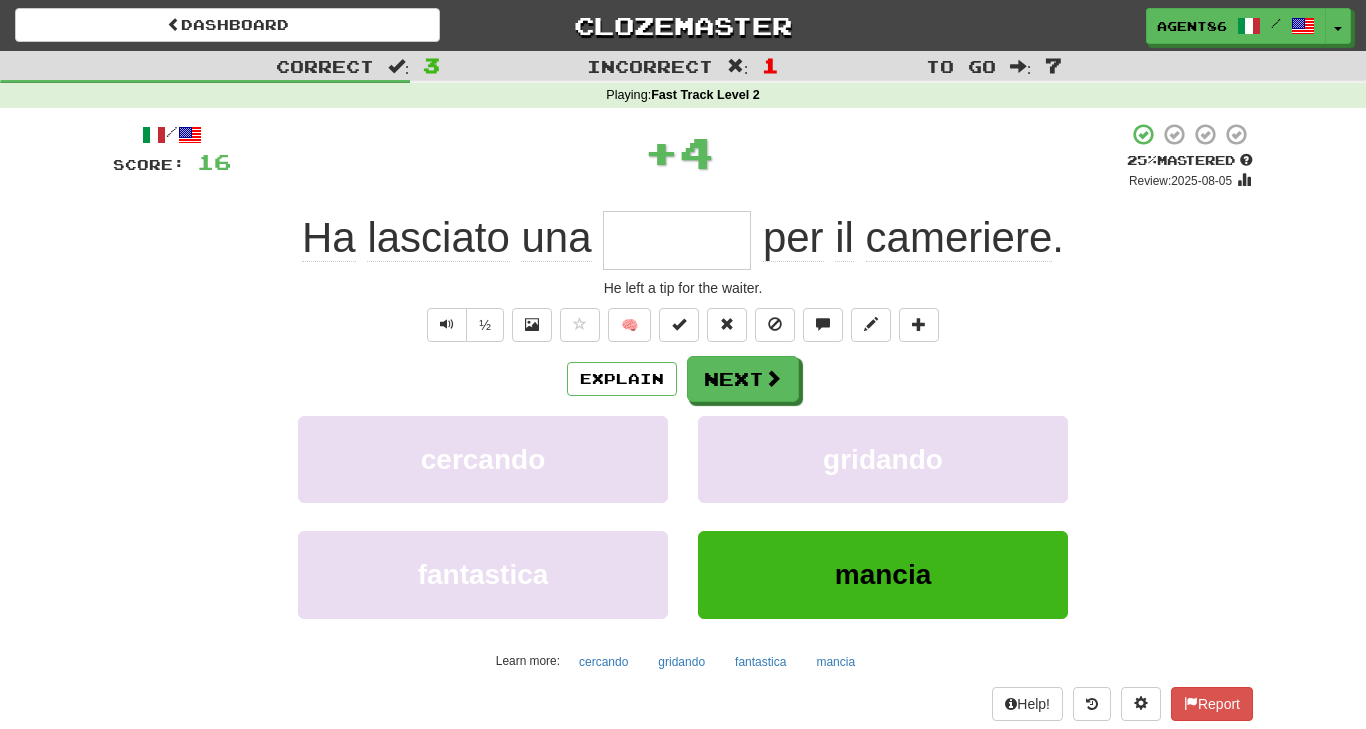 type on "******" 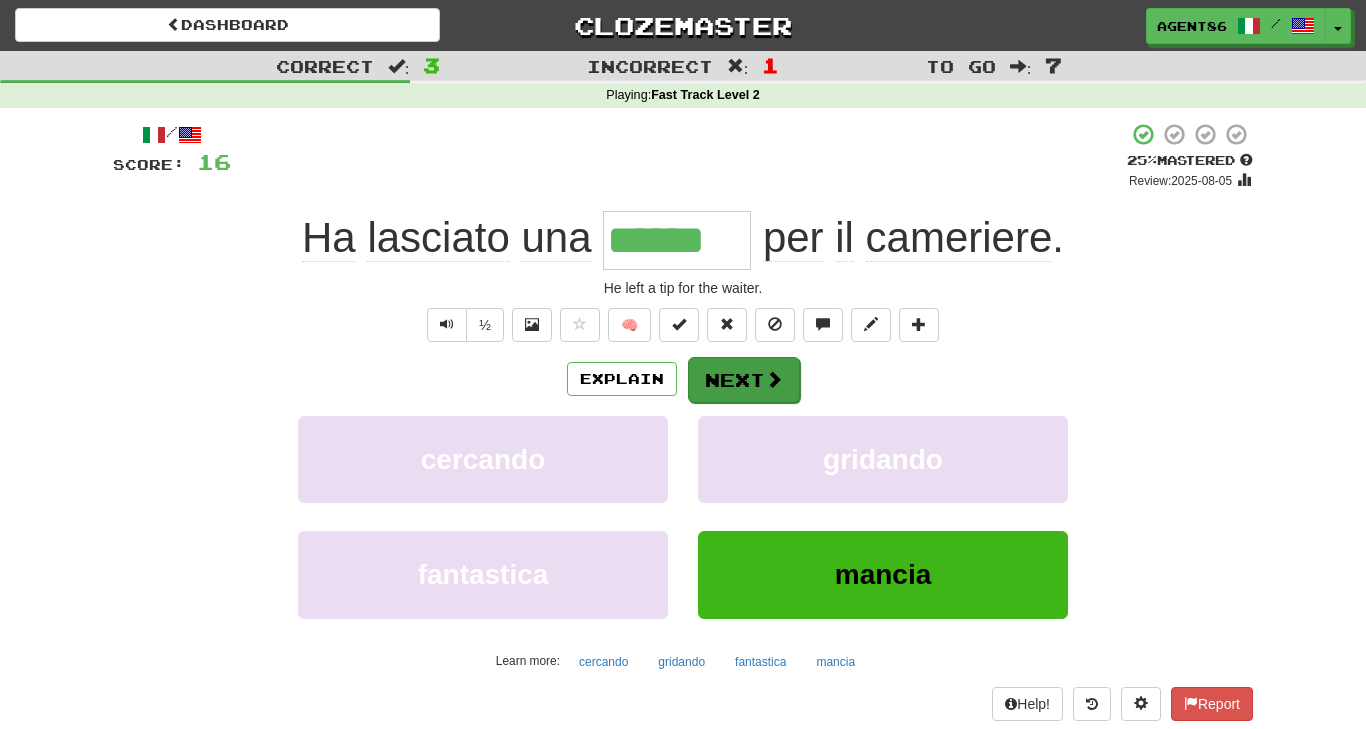 click on "Next" at bounding box center [744, 380] 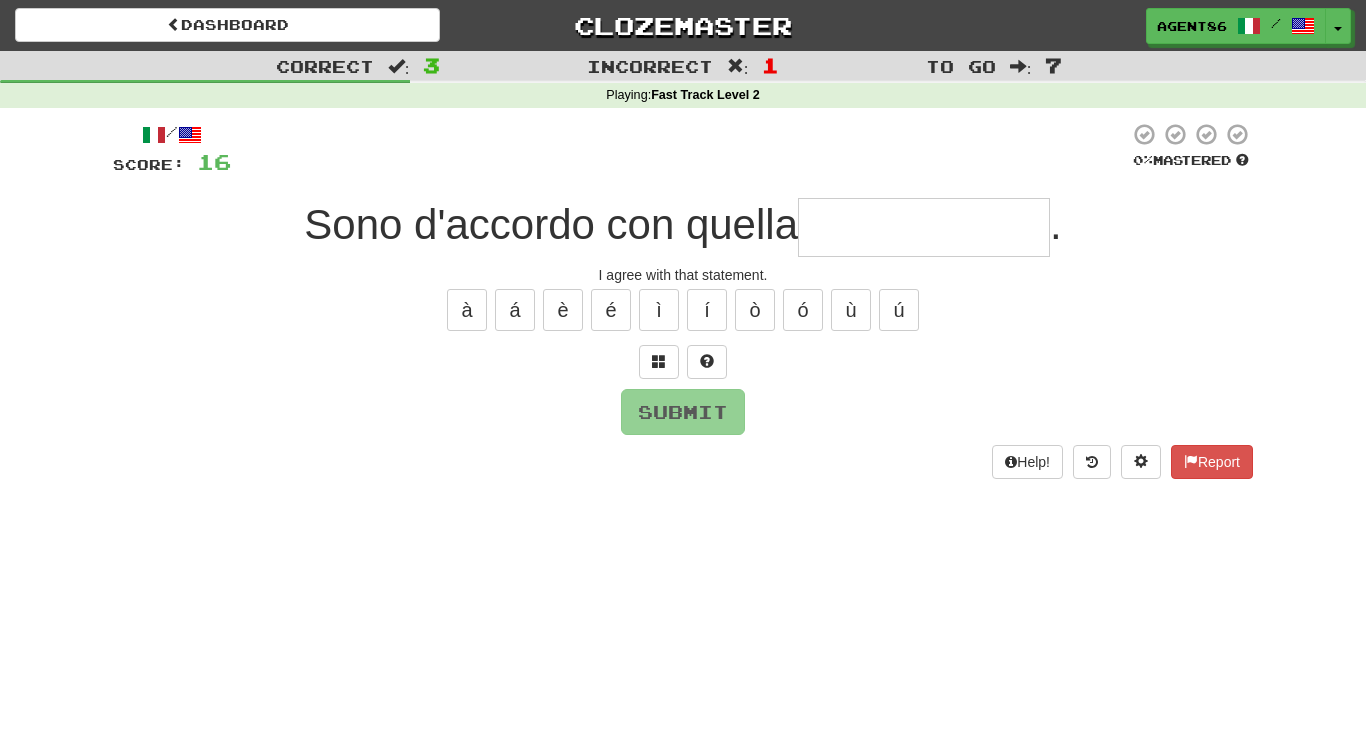 type on "*" 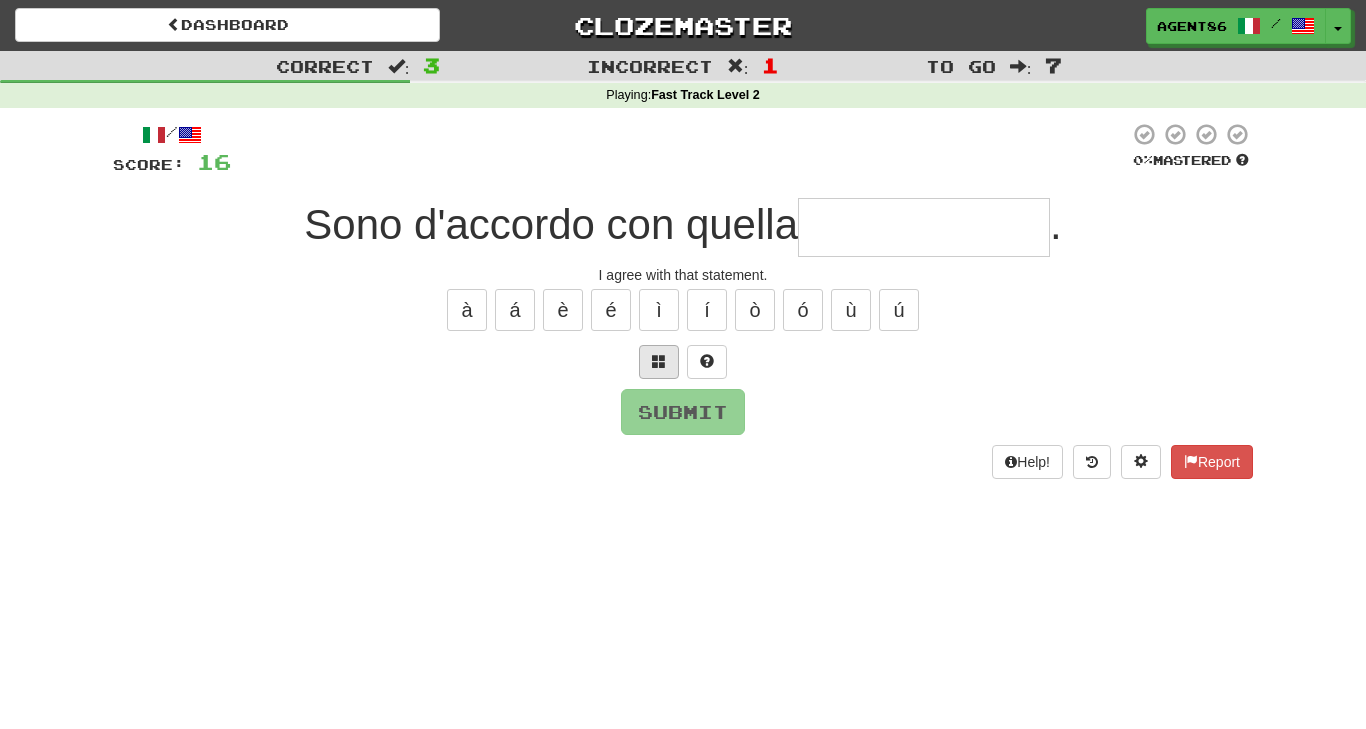 click at bounding box center (659, 361) 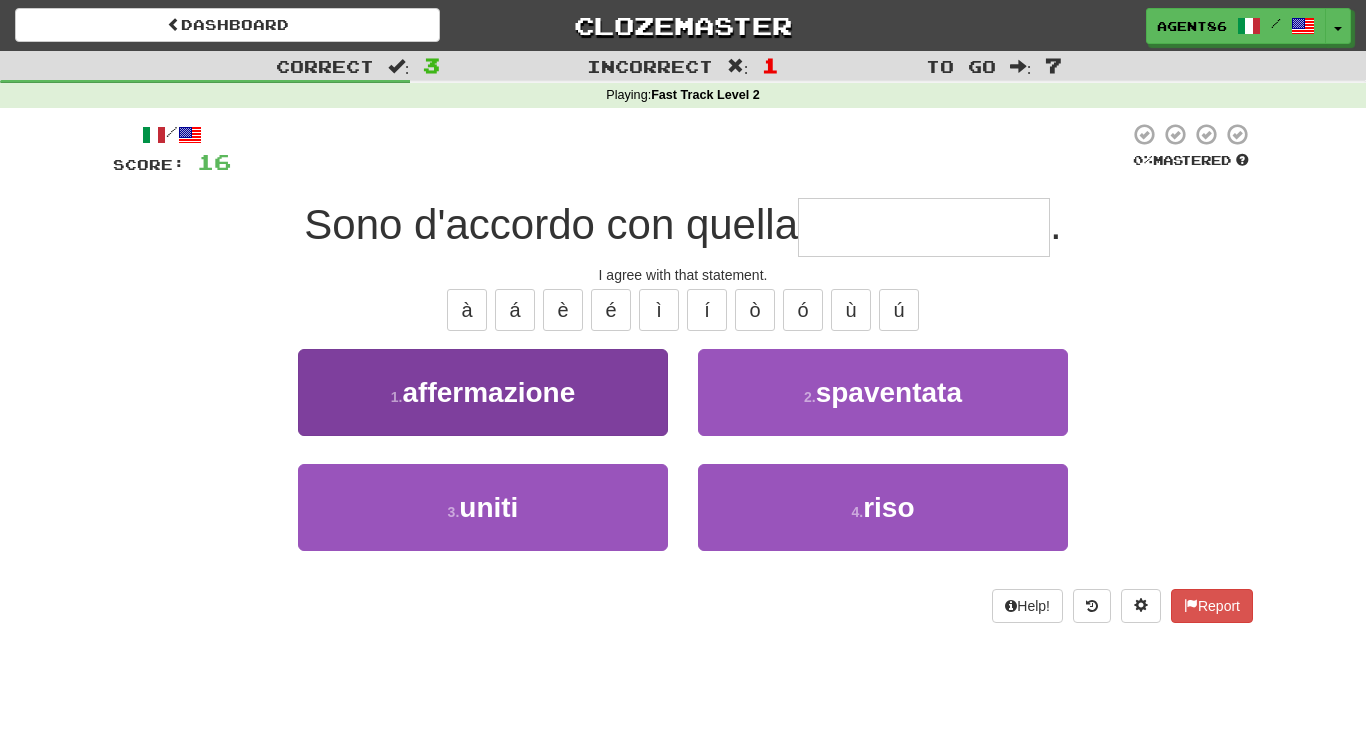 click on "1 .  affermazione" at bounding box center (483, 392) 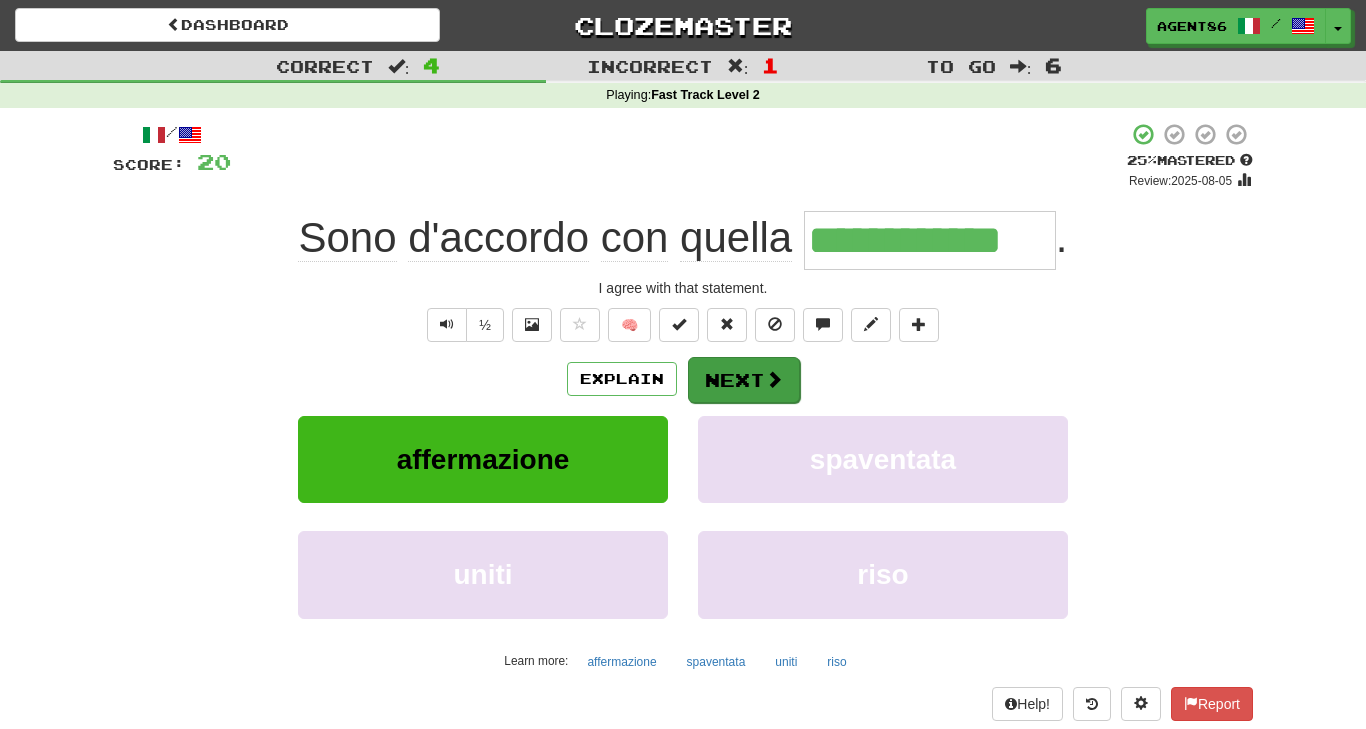 click on "Next" at bounding box center (744, 380) 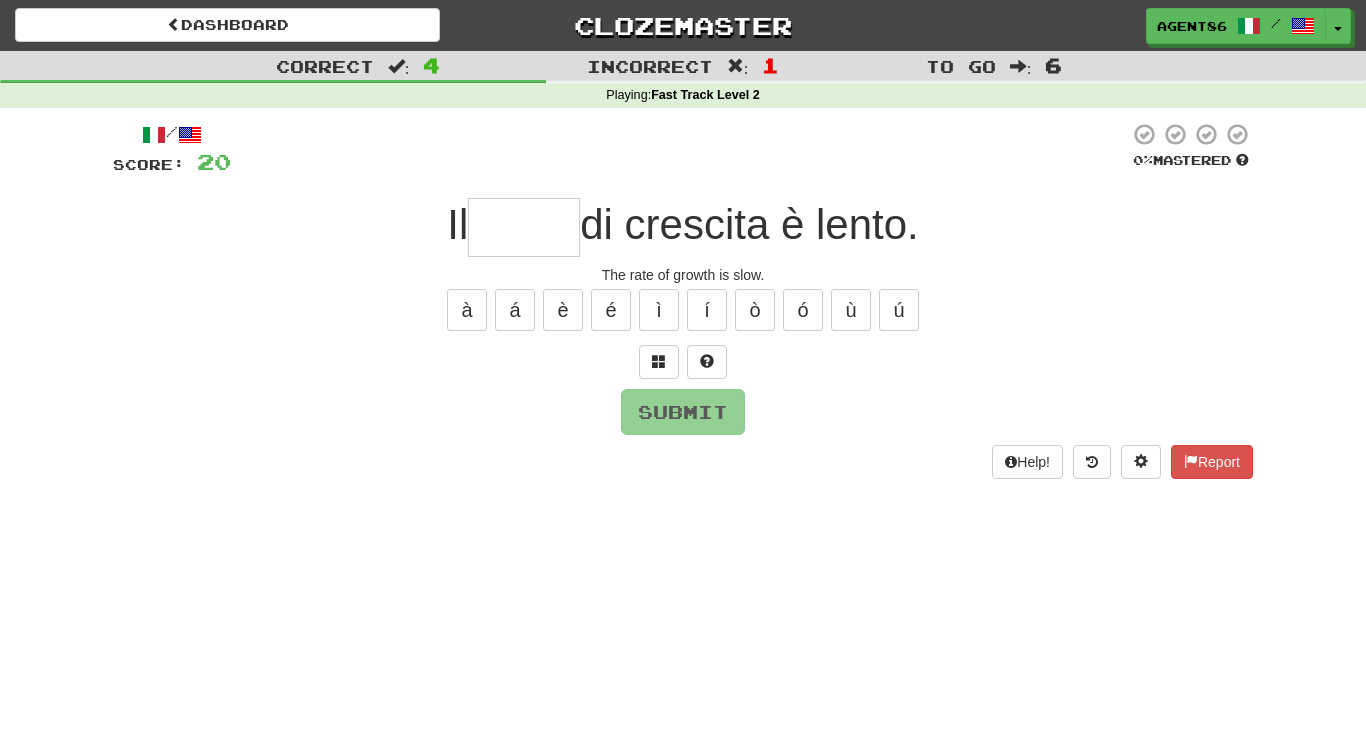 type on "*" 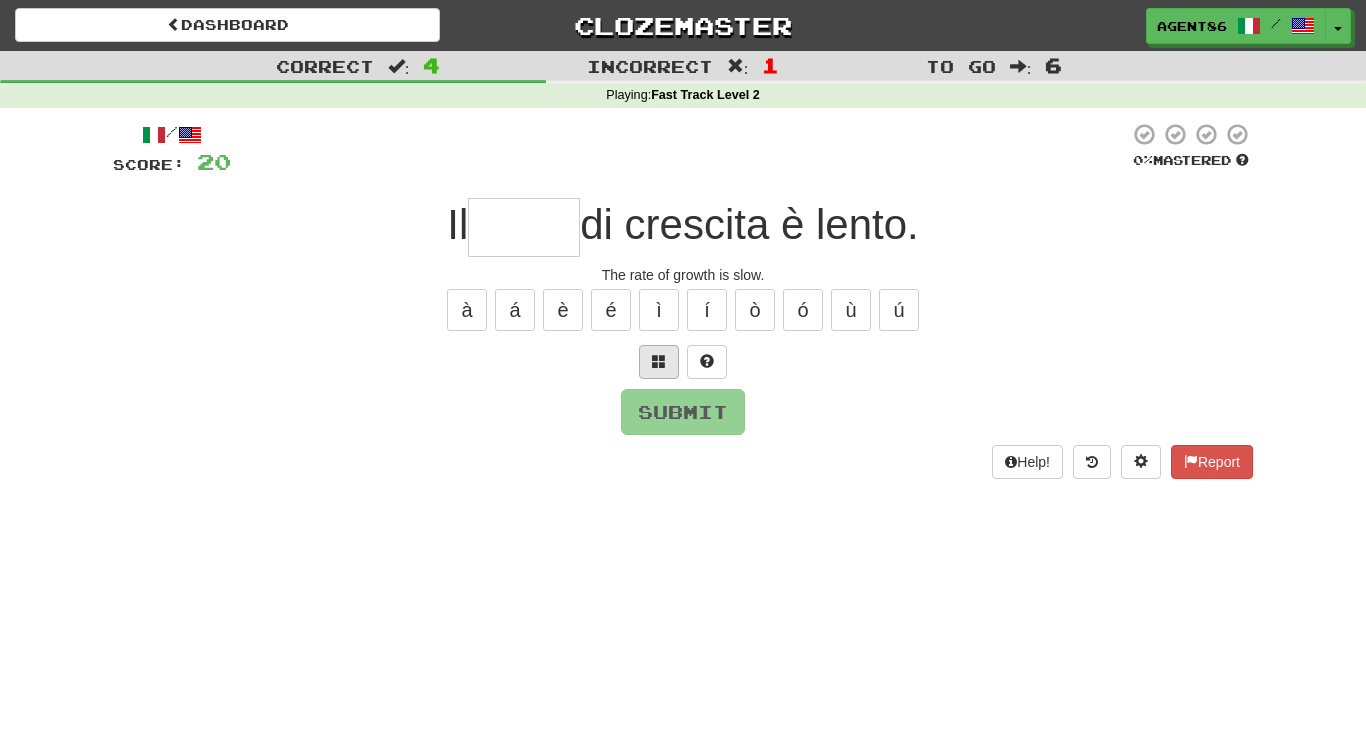 click at bounding box center [659, 361] 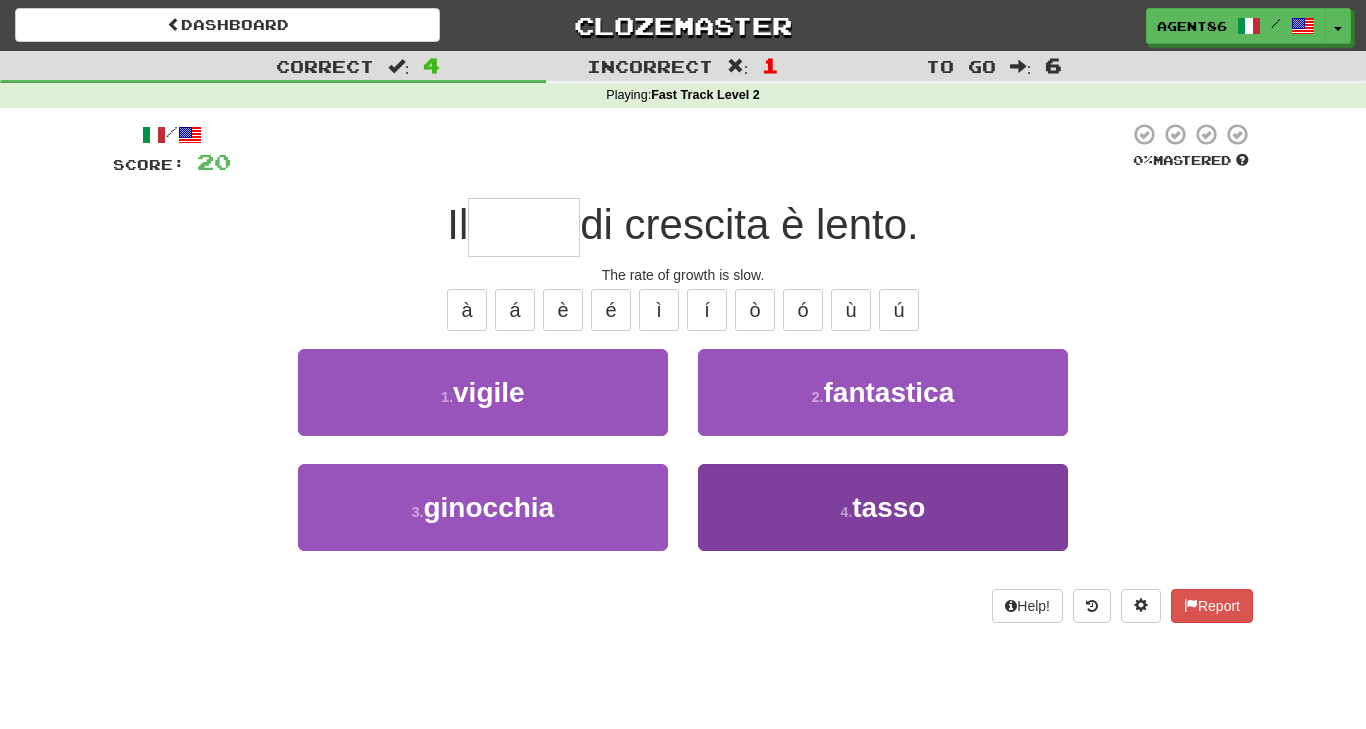 click on "4 .  tasso" at bounding box center [883, 507] 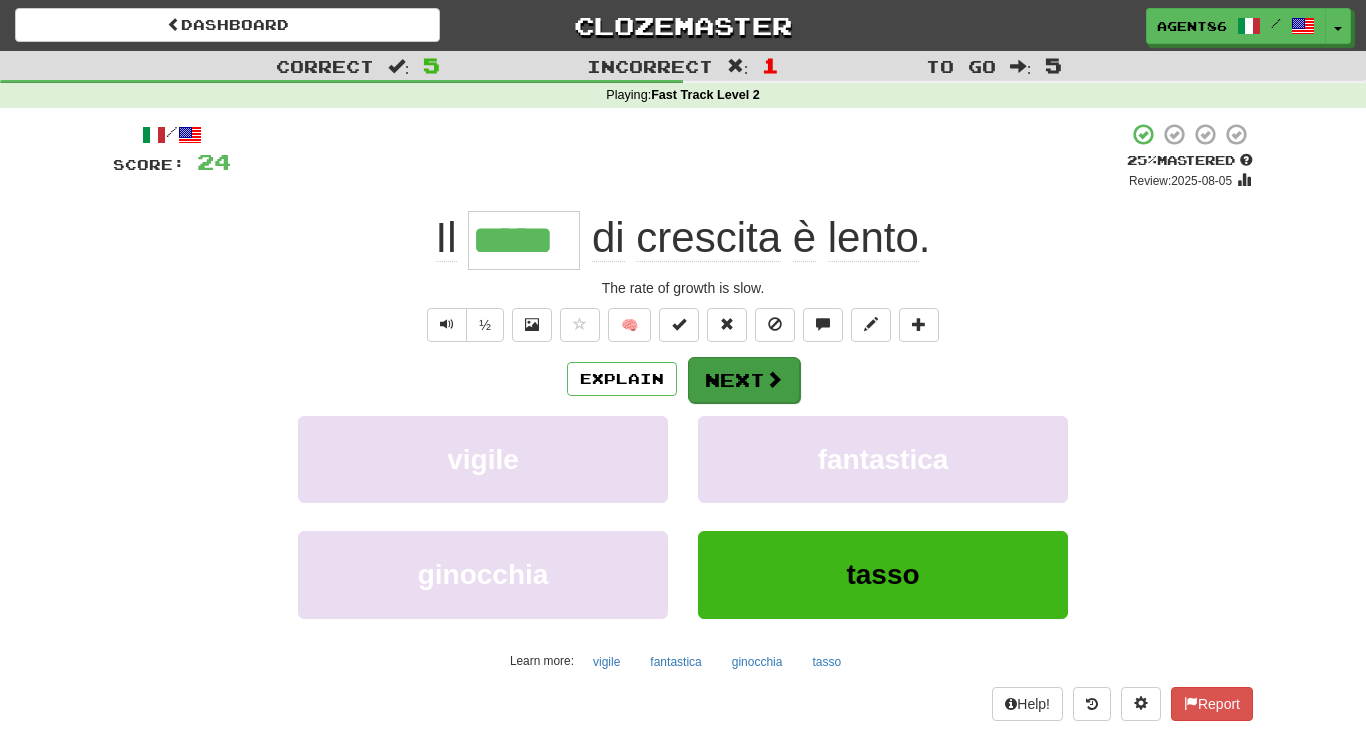 click on "Next" at bounding box center (744, 380) 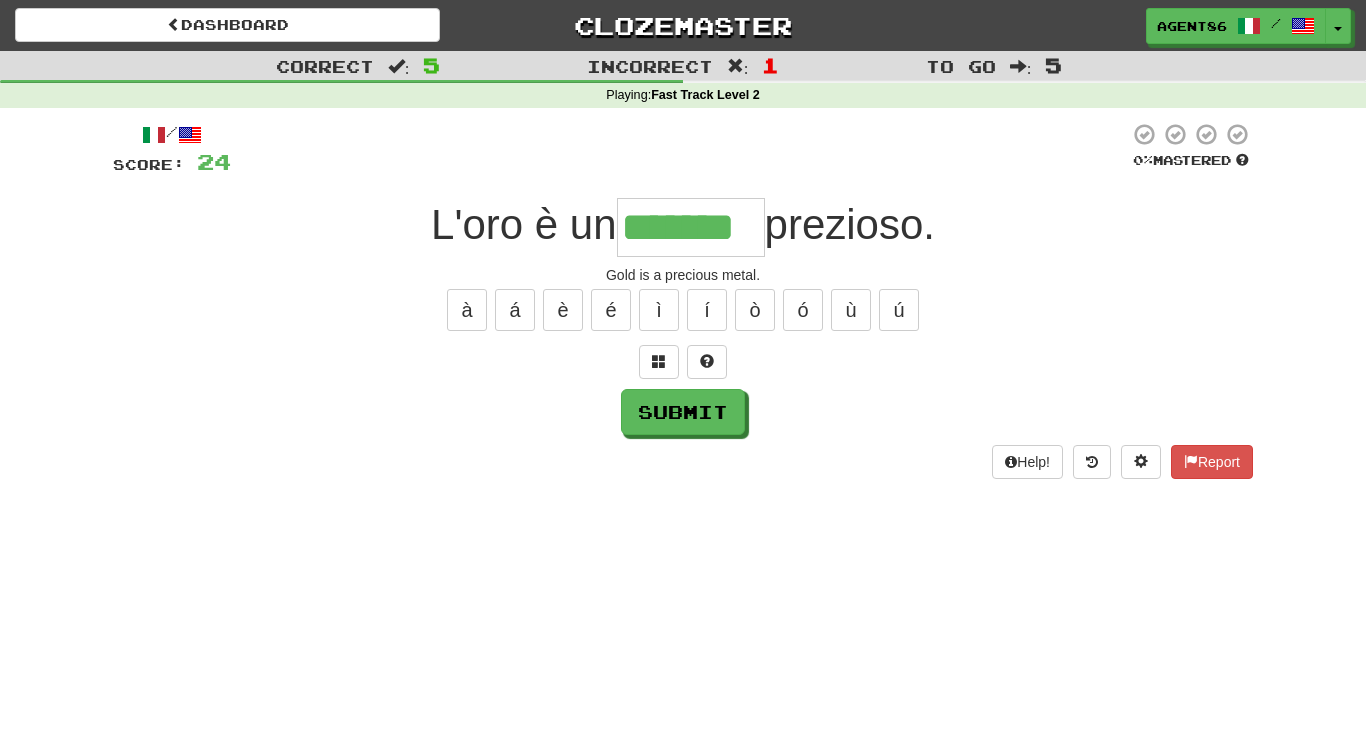 type on "*******" 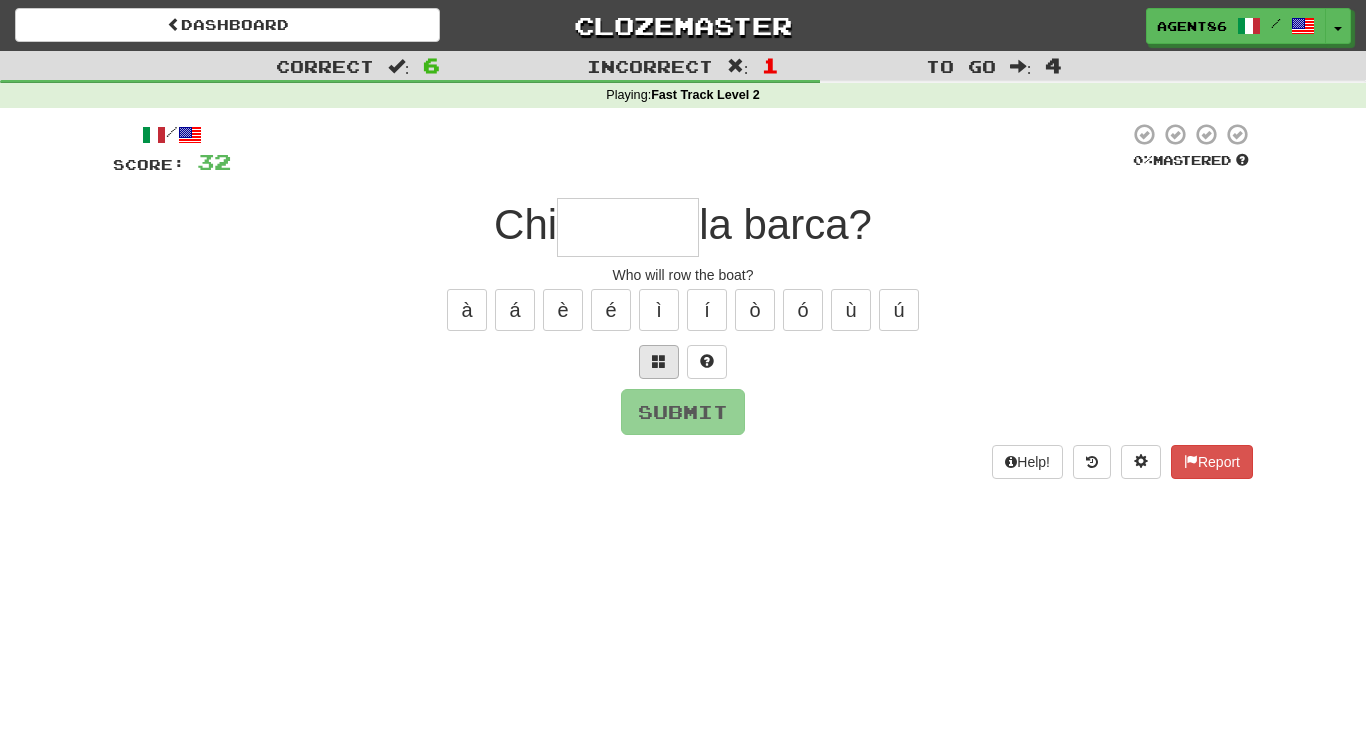 click at bounding box center [659, 361] 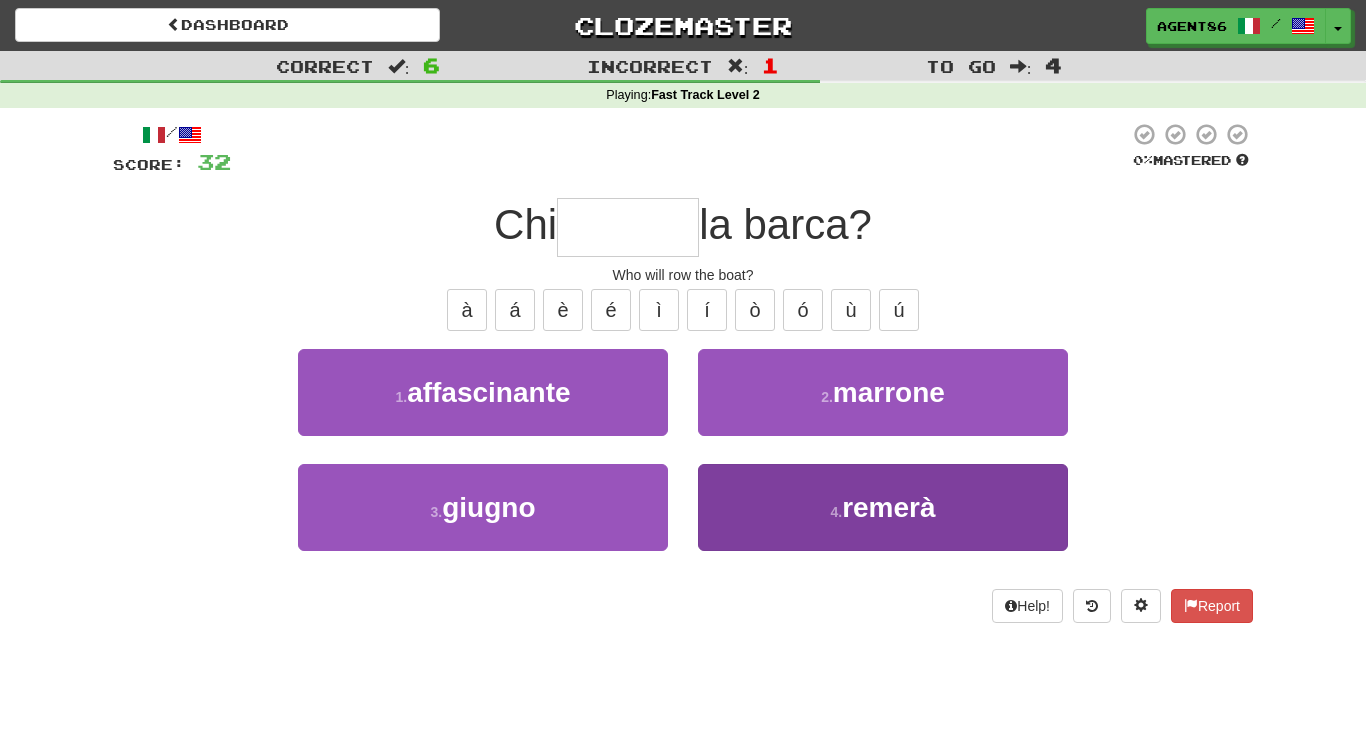 click on "4 .  remerà" at bounding box center (883, 507) 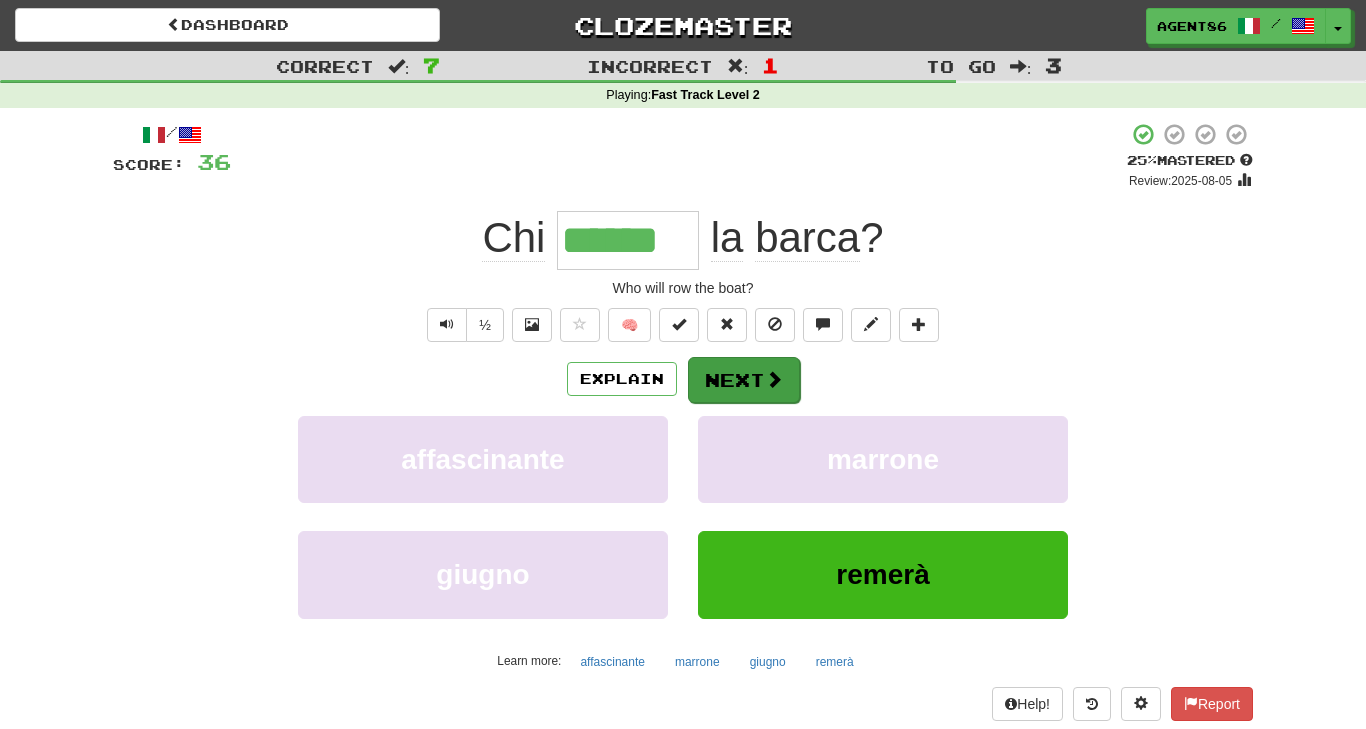 click on "Next" at bounding box center (744, 380) 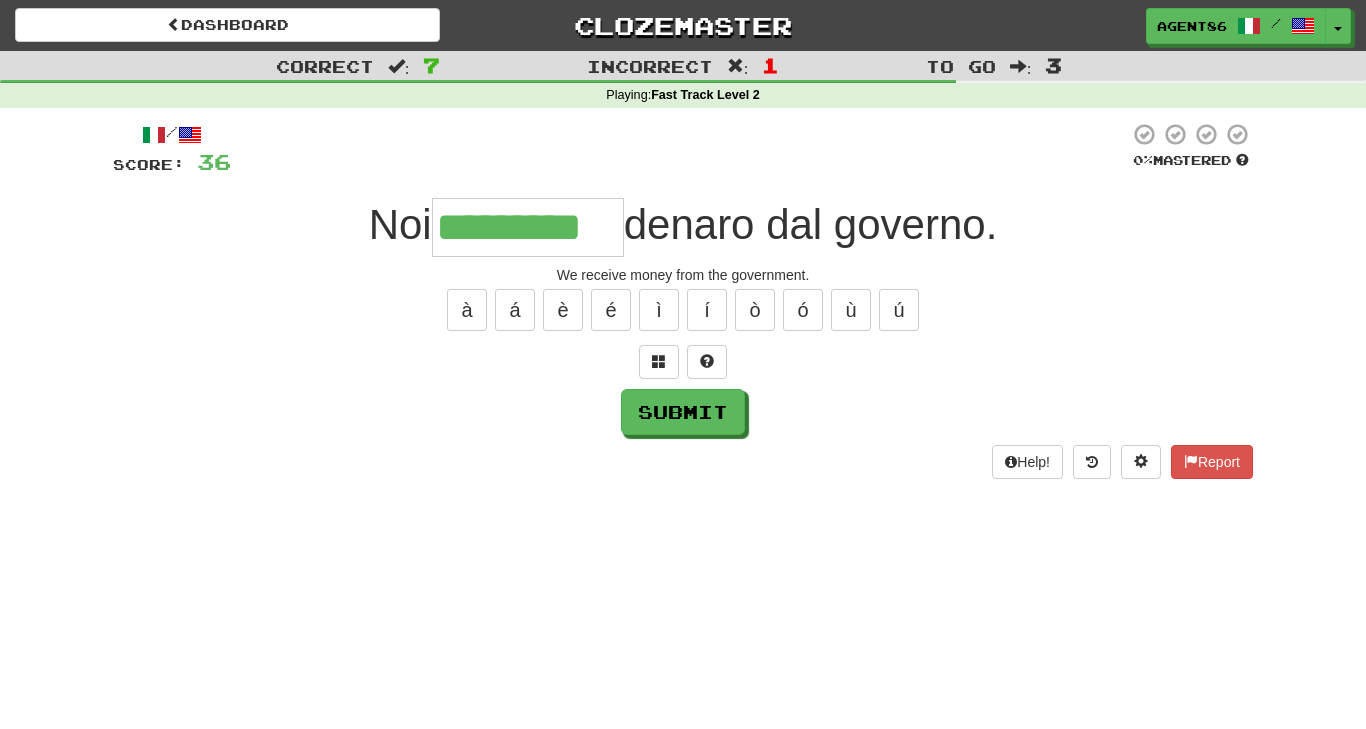 type on "*********" 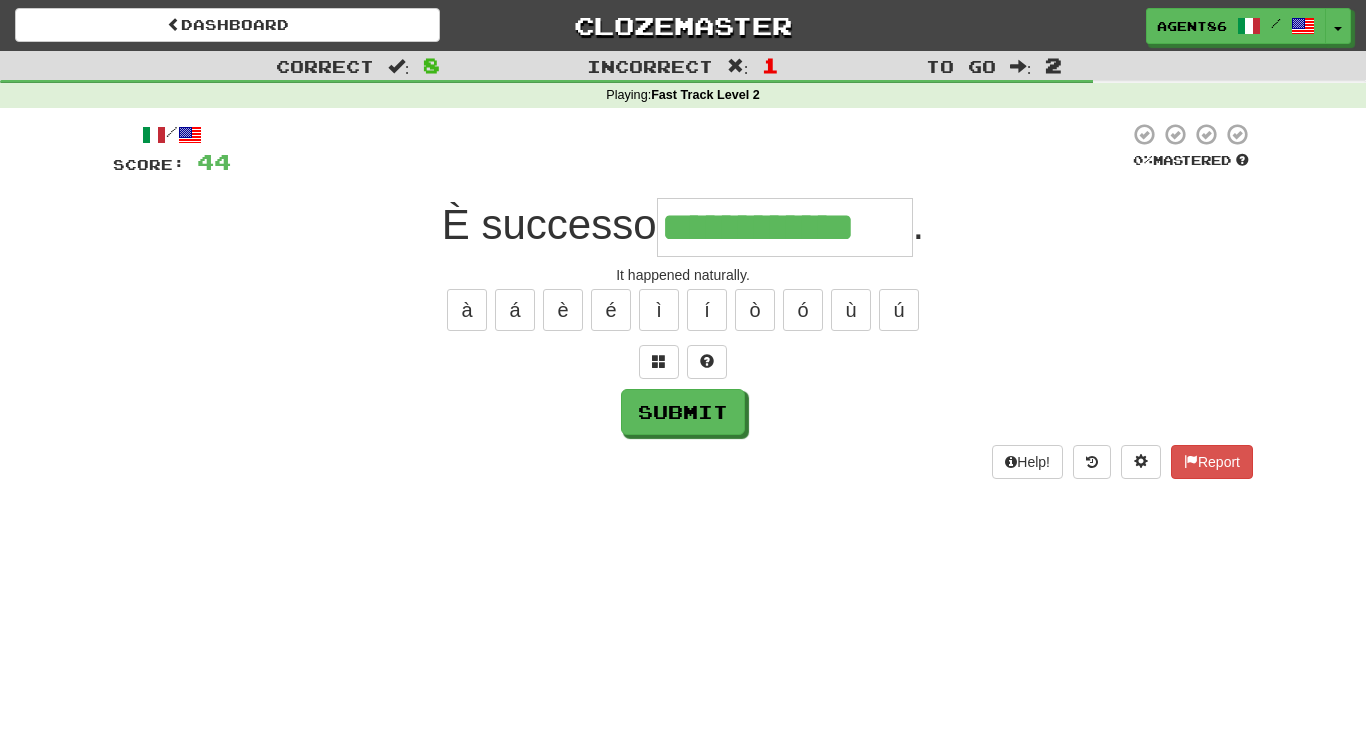 type on "**********" 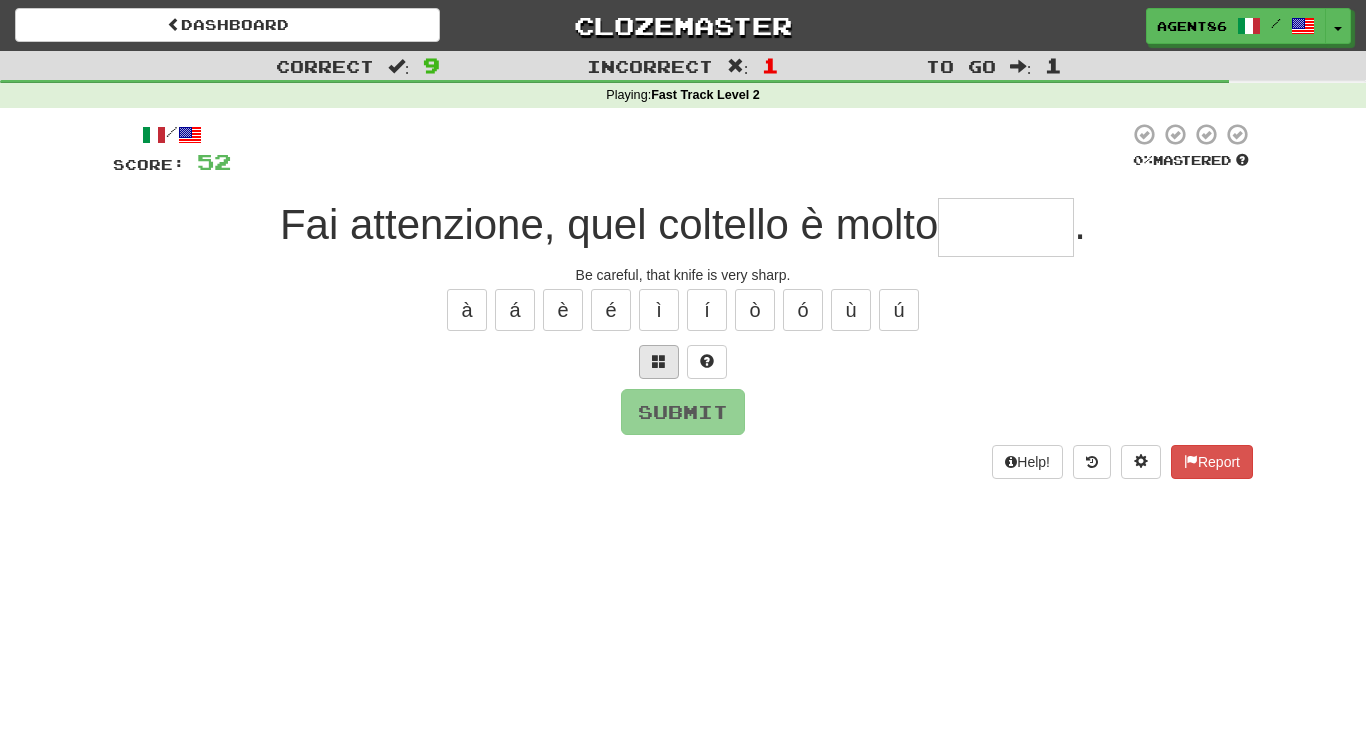 click at bounding box center (659, 361) 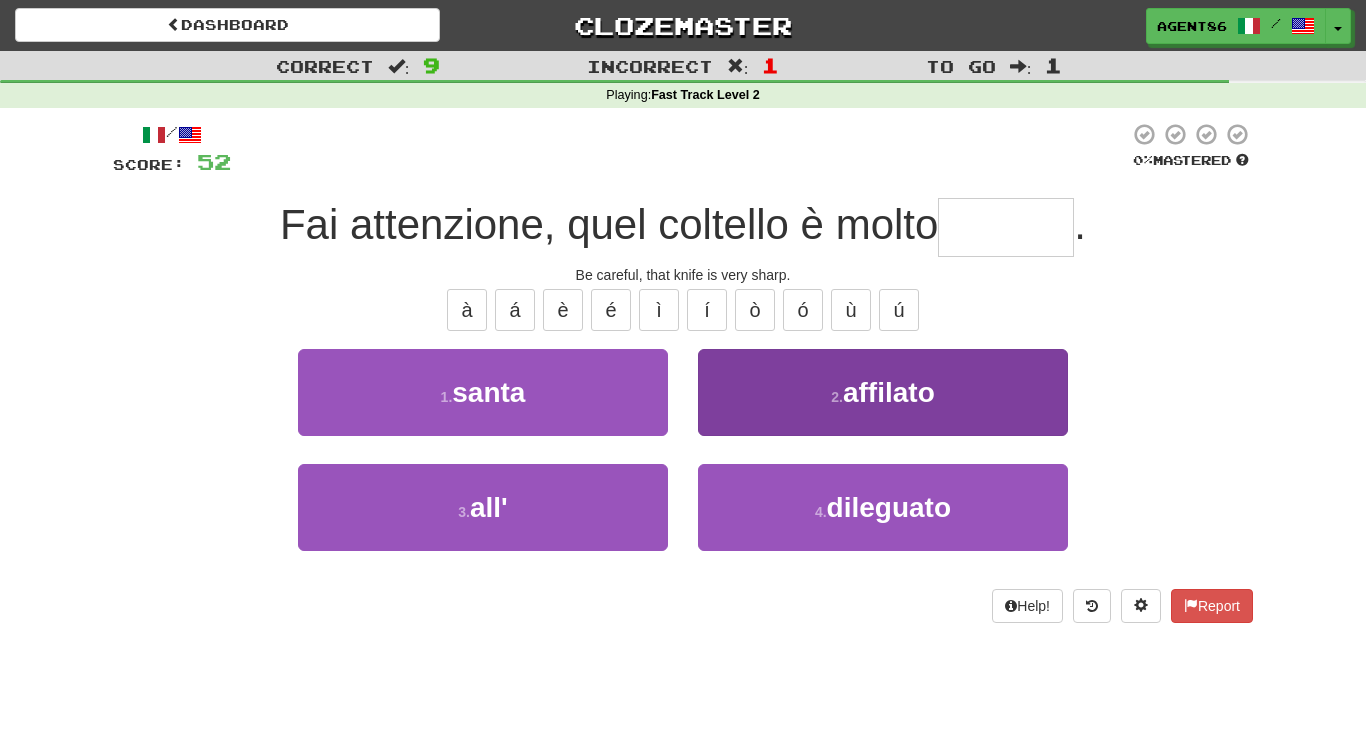 click on "2 .  affilato" at bounding box center [883, 392] 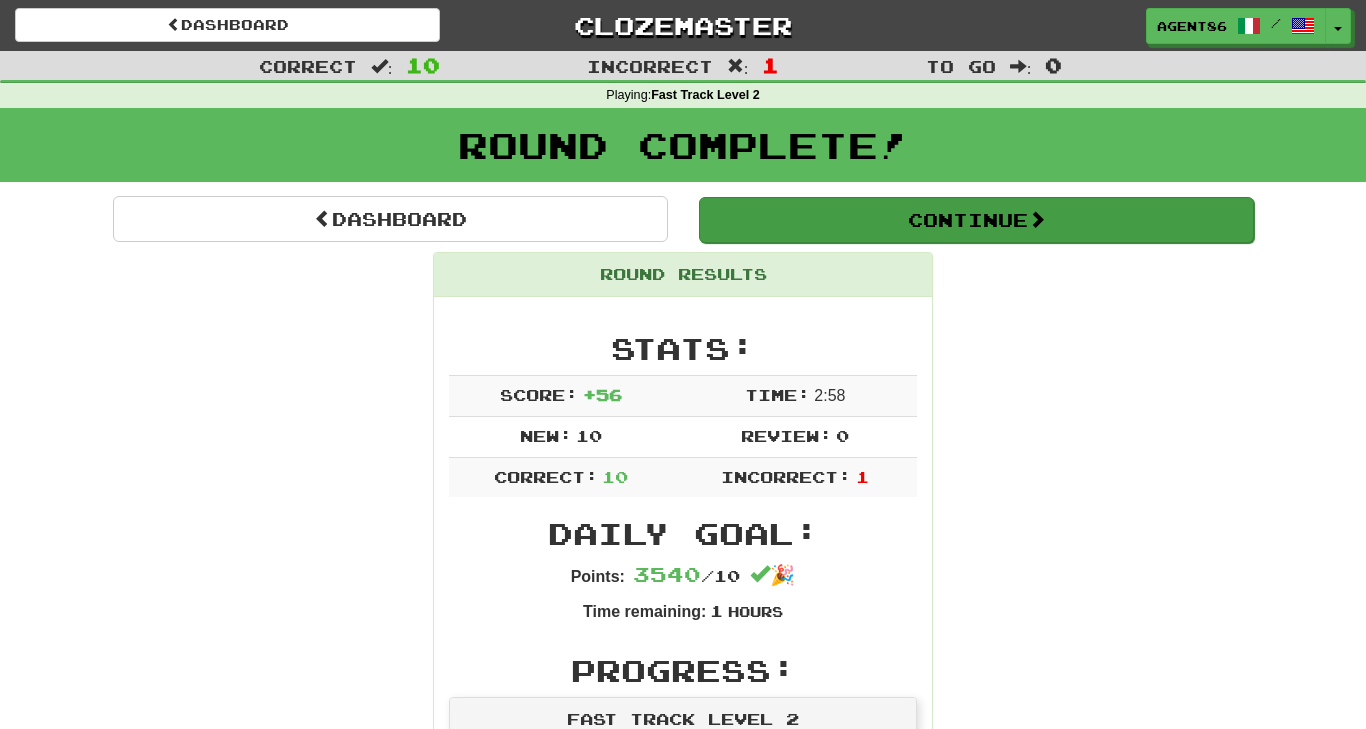 click on "Continue" at bounding box center (976, 220) 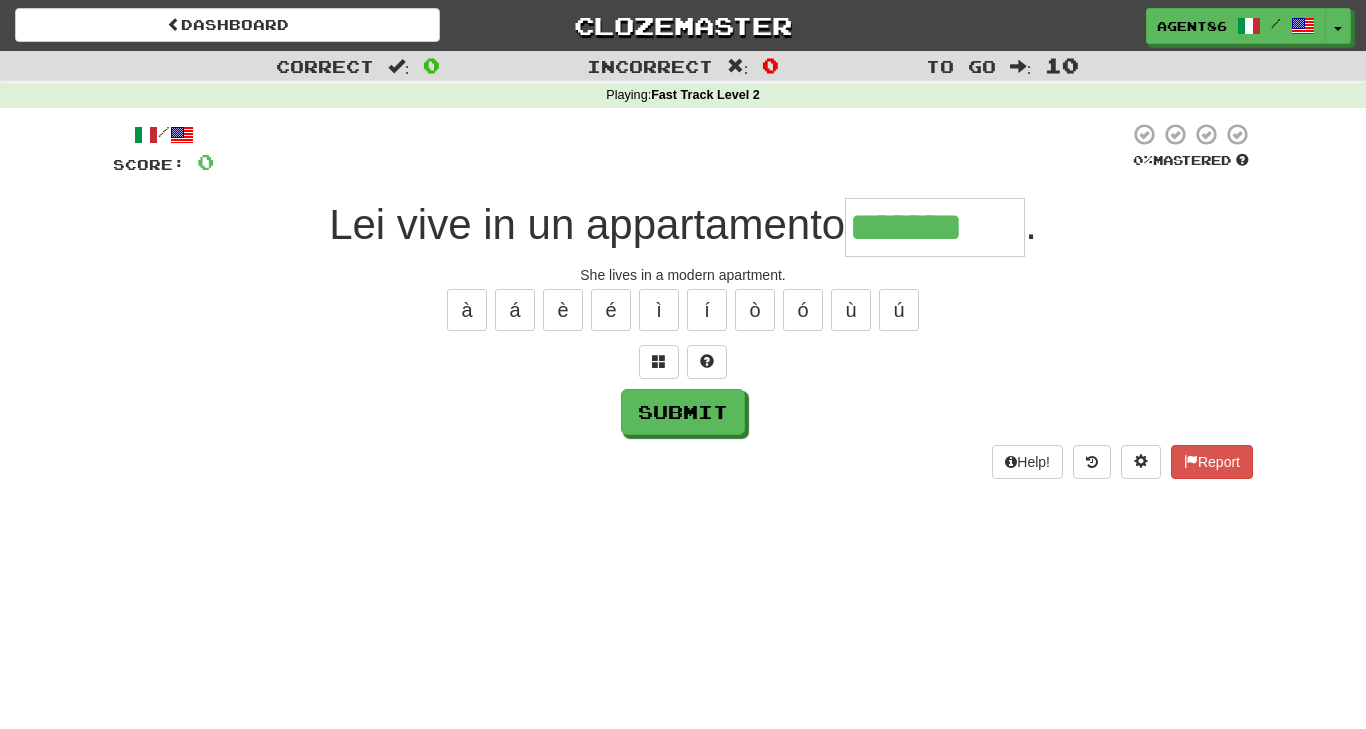 type on "*******" 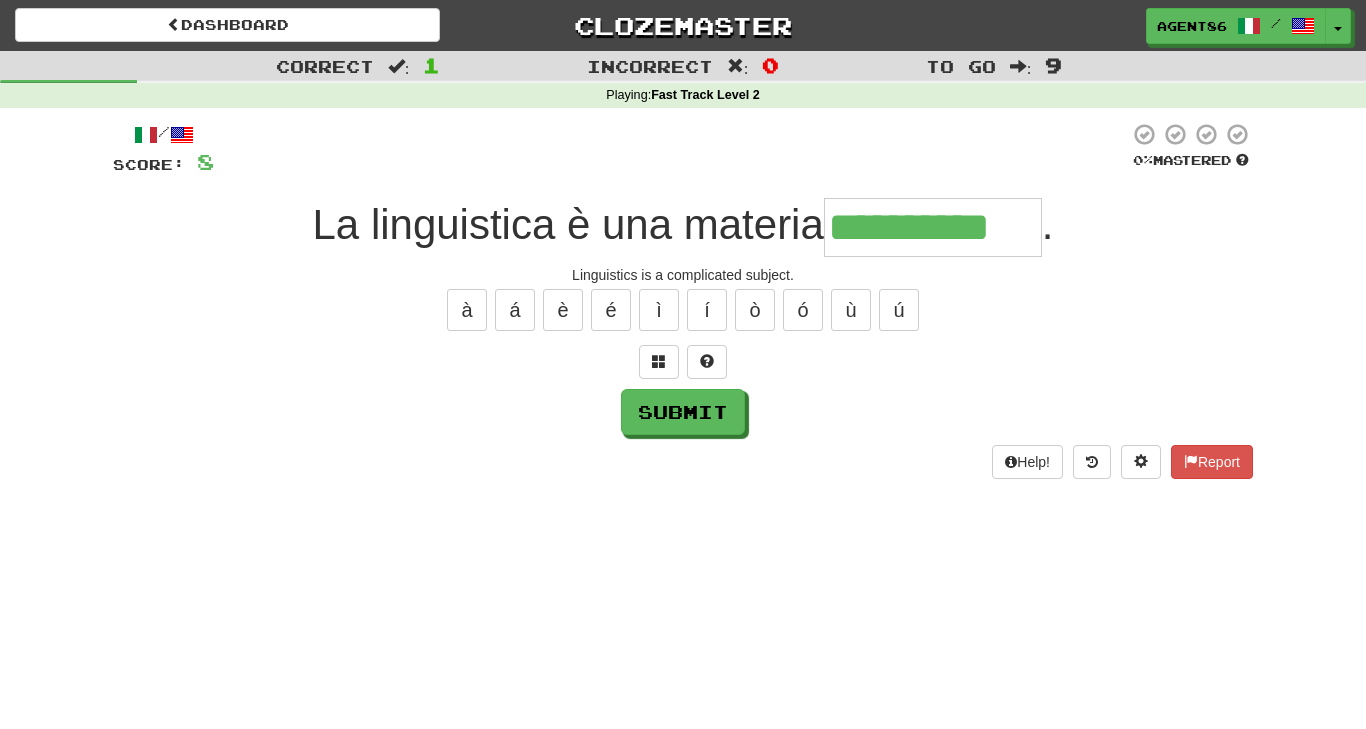 type on "**********" 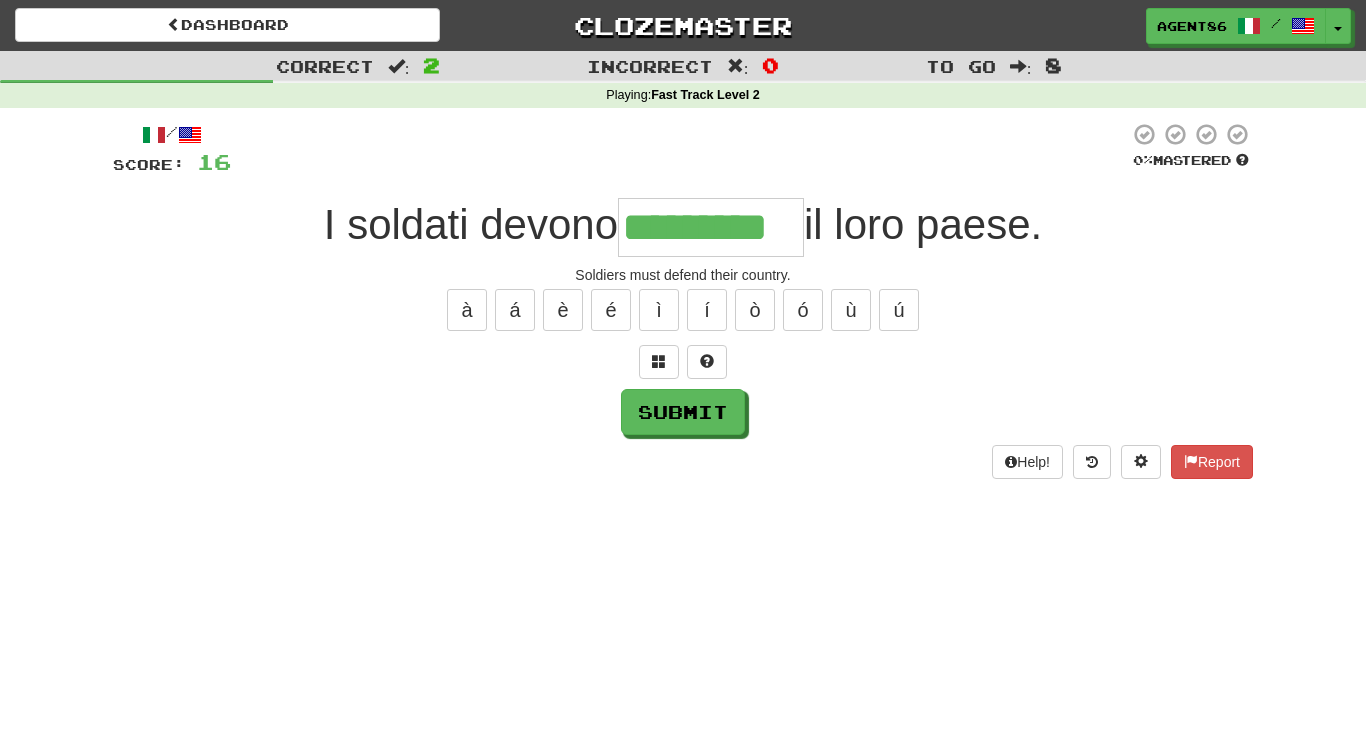 type on "*********" 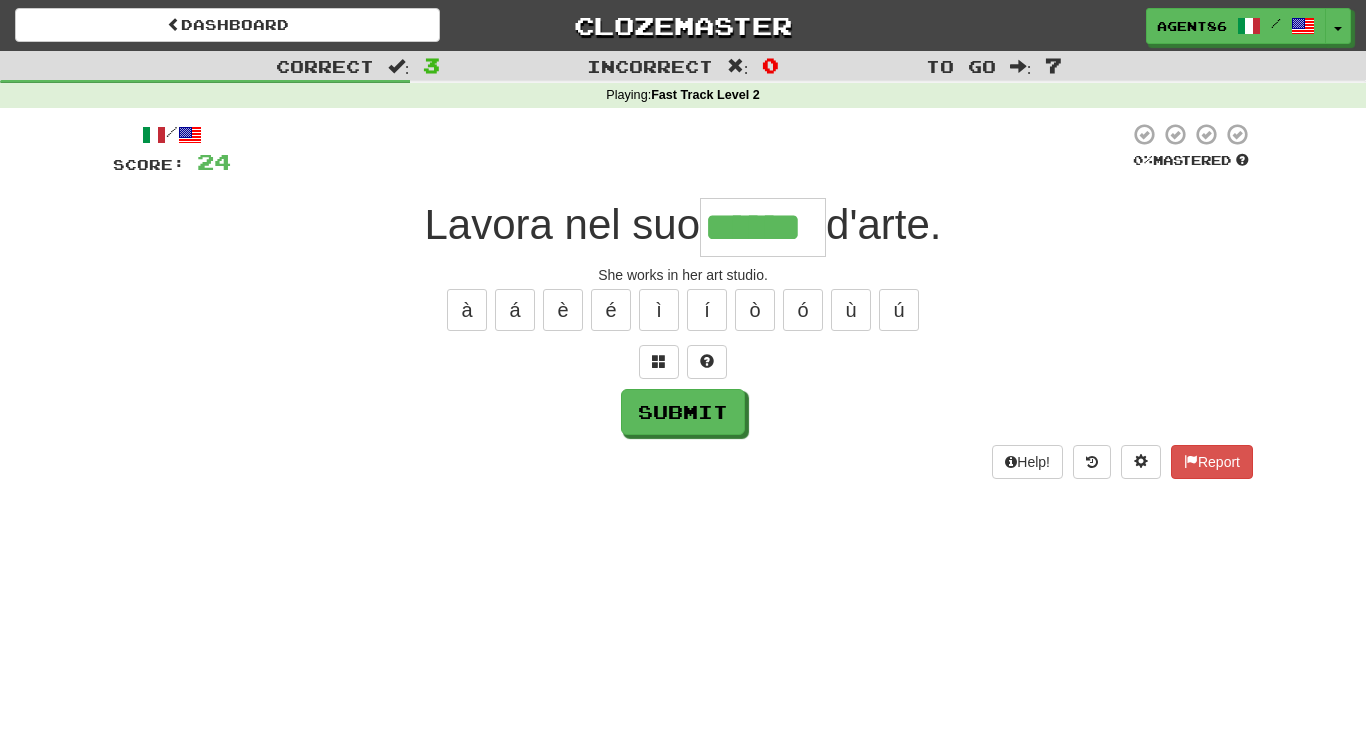 type on "******" 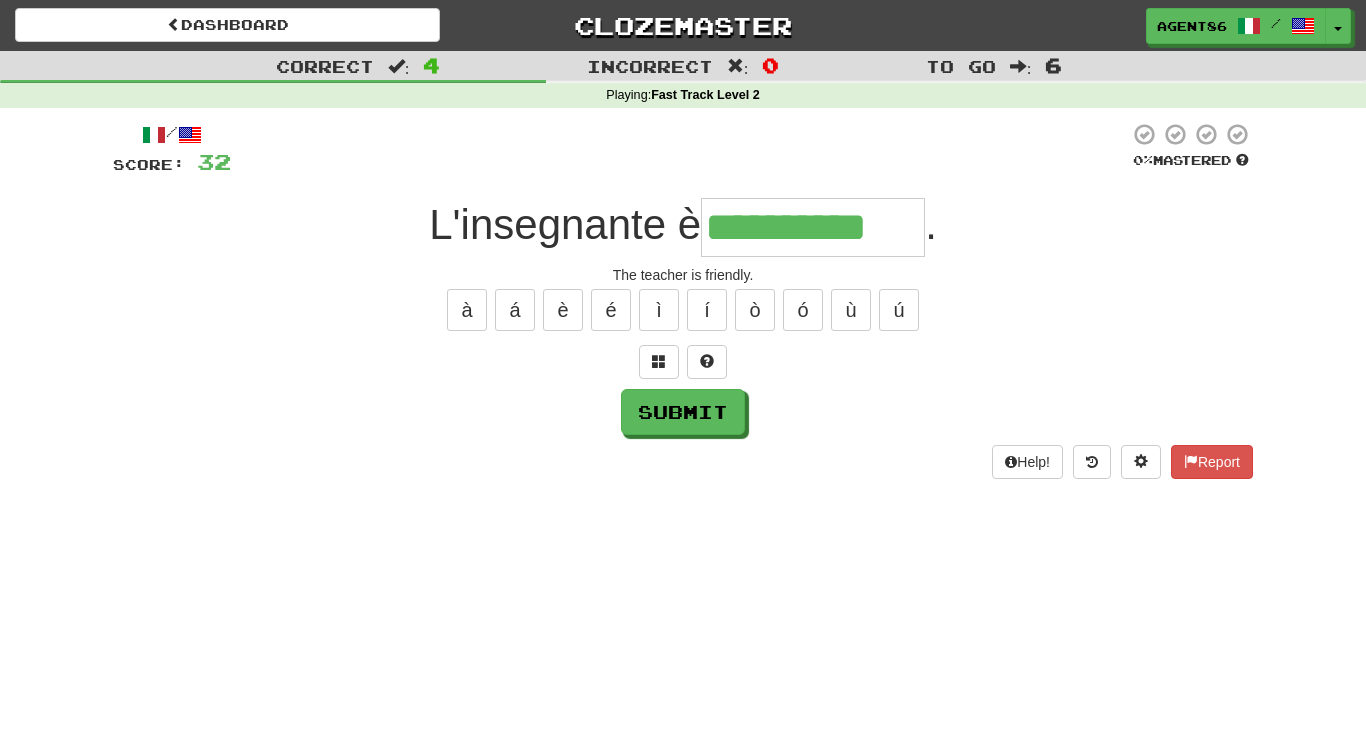 type on "**********" 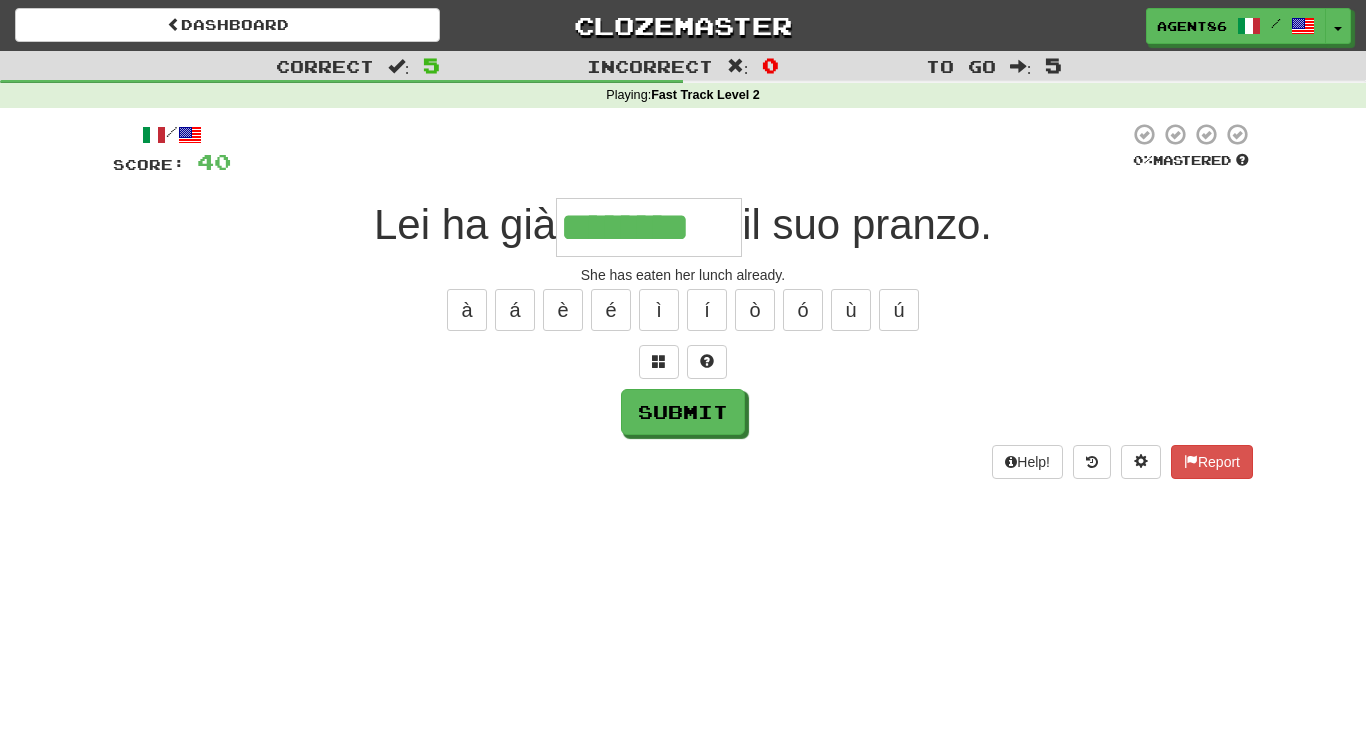 type on "********" 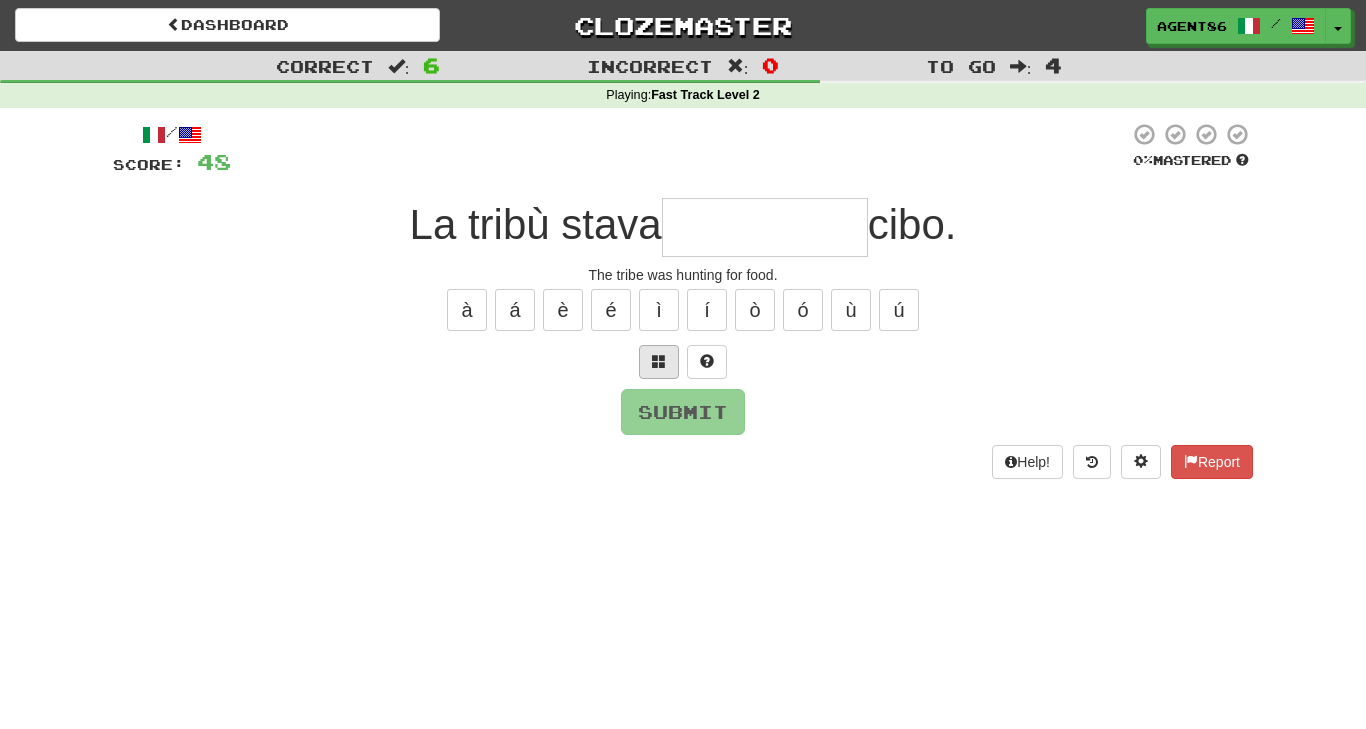 click at bounding box center [659, 361] 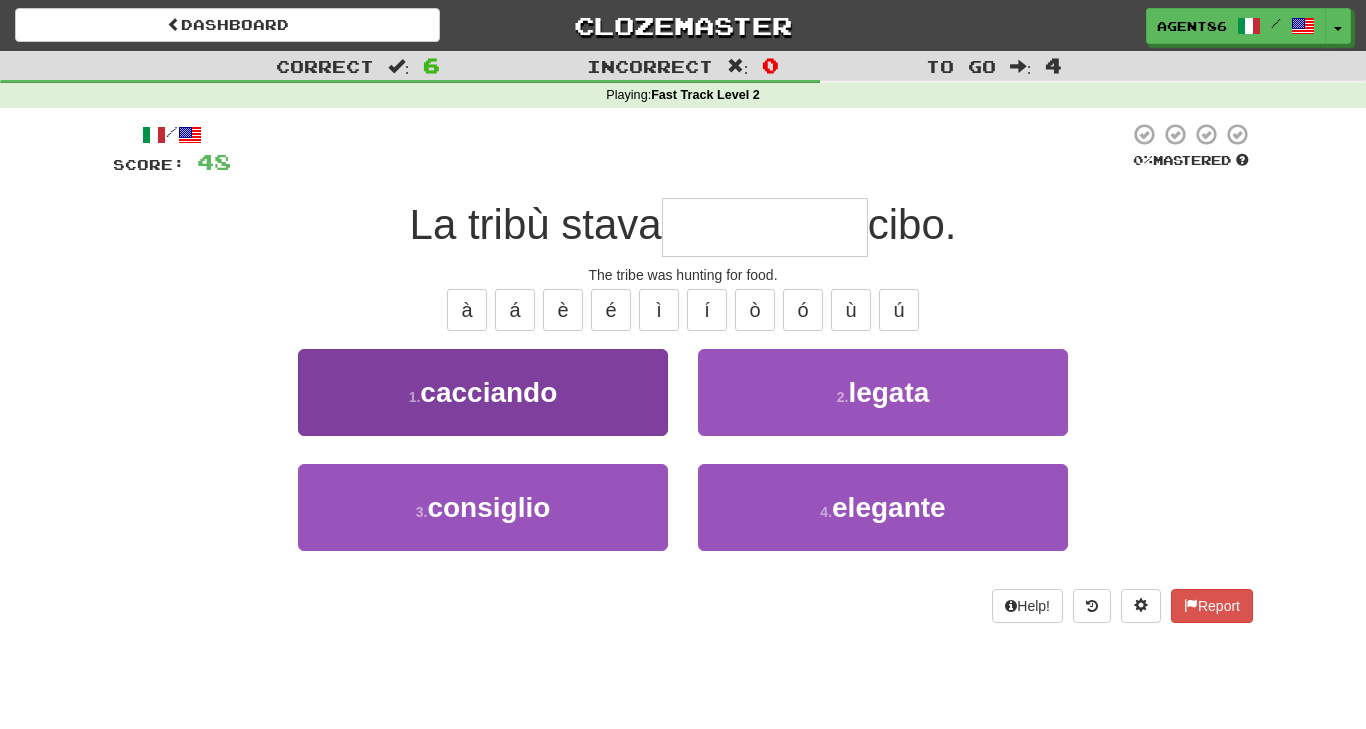 click on "1 .  cacciando" at bounding box center (483, 392) 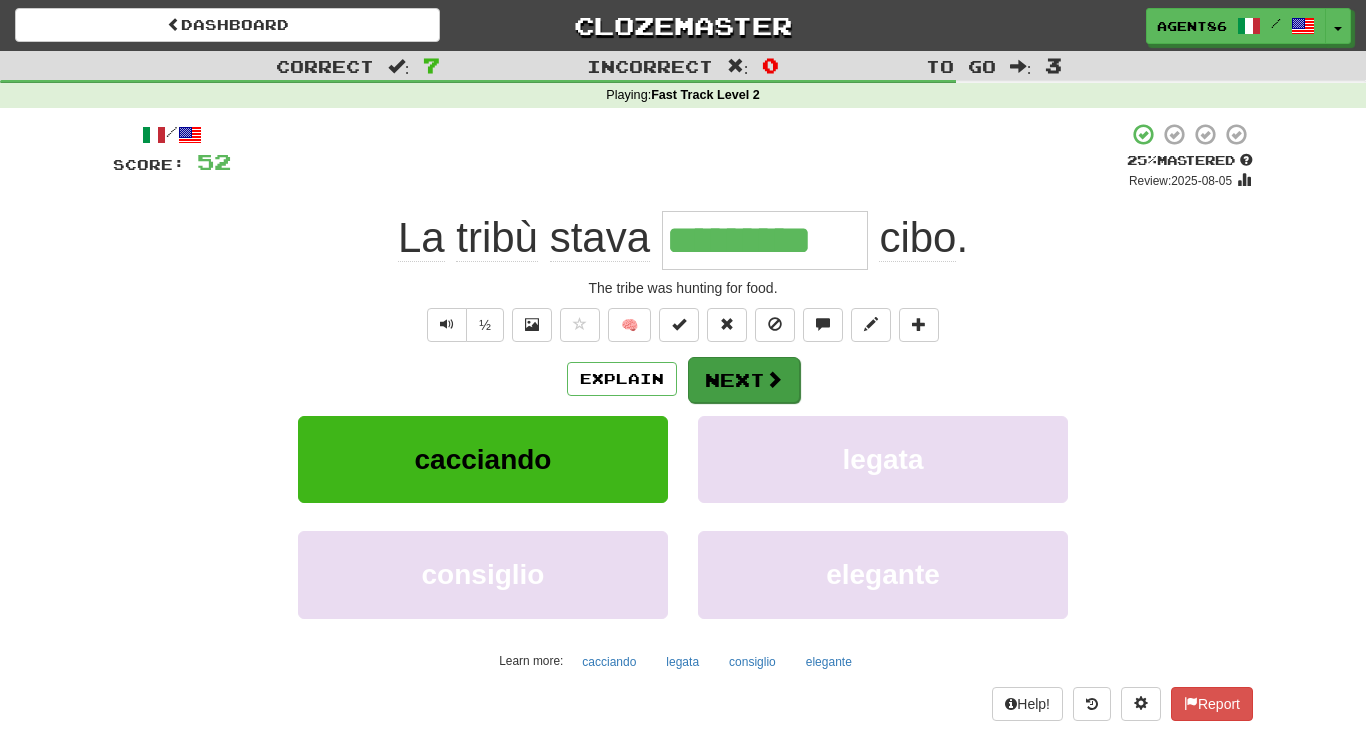 click on "Next" at bounding box center [744, 380] 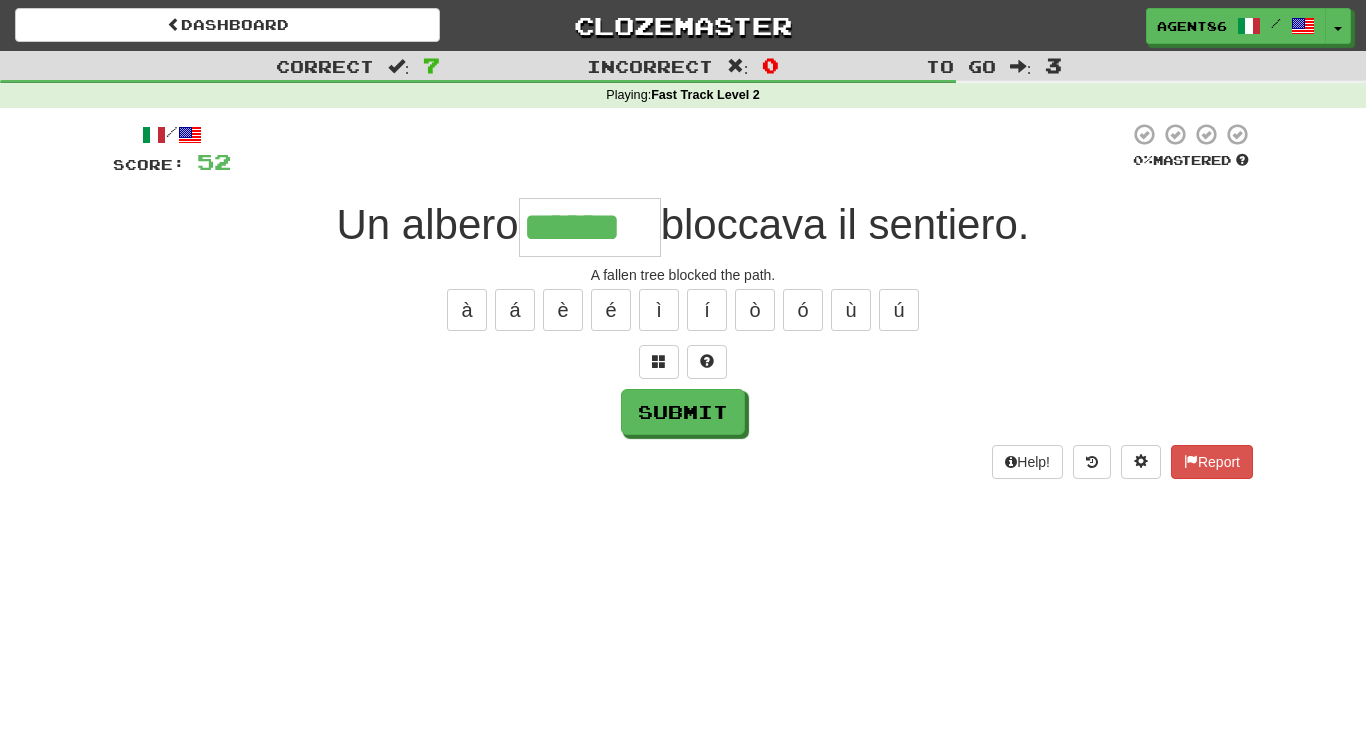 type on "******" 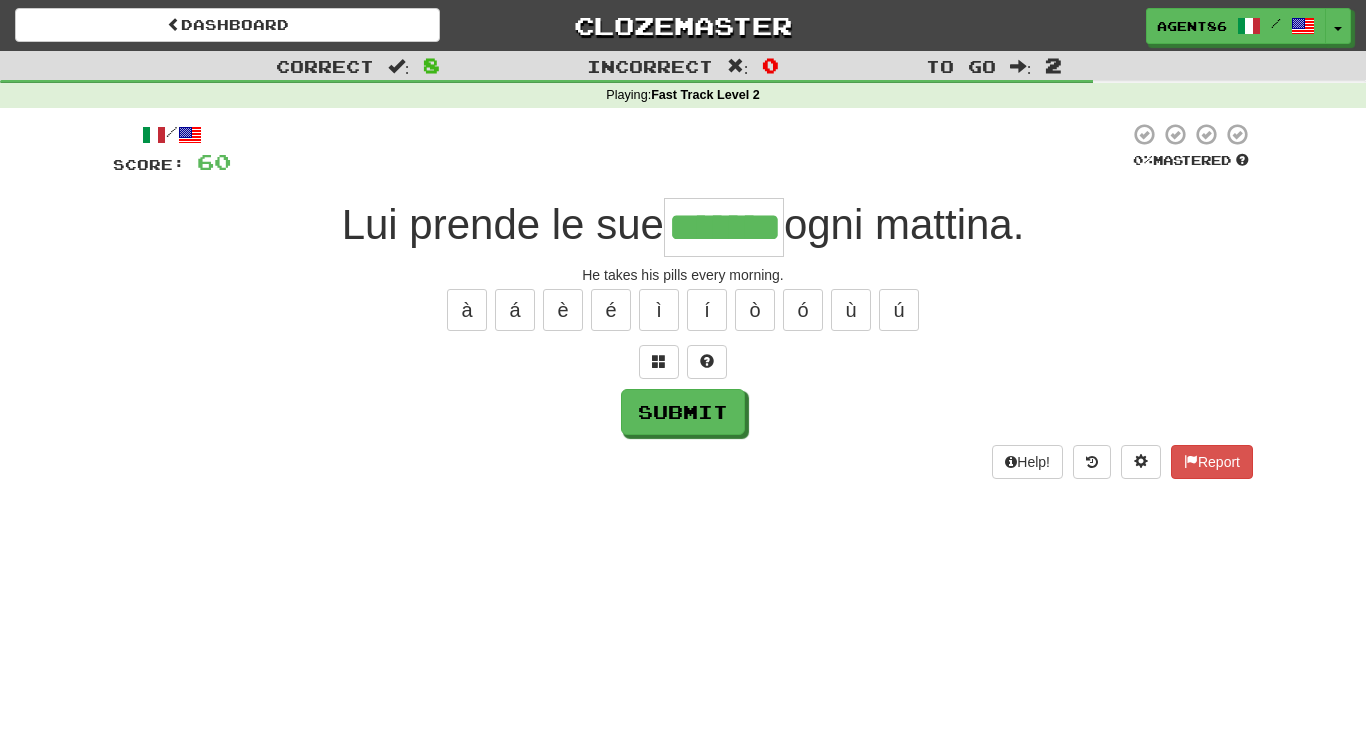 type on "*******" 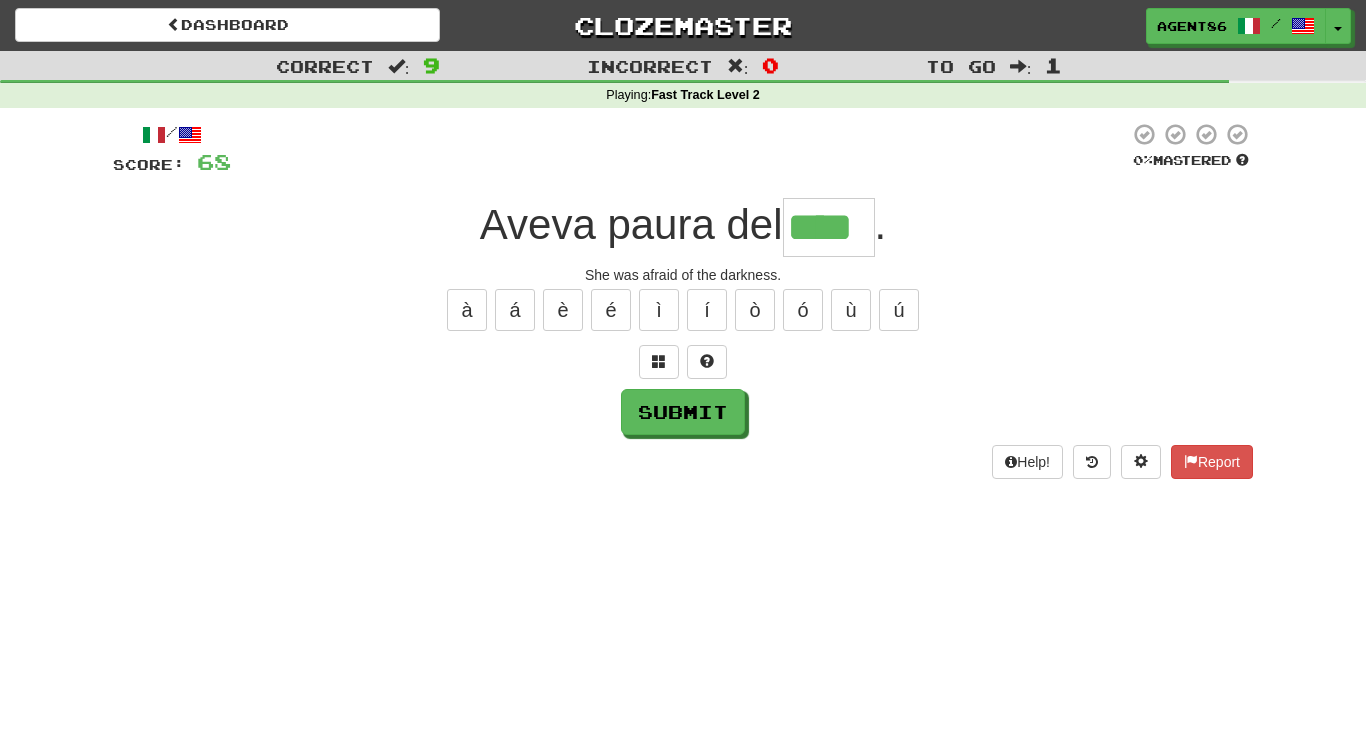 type on "****" 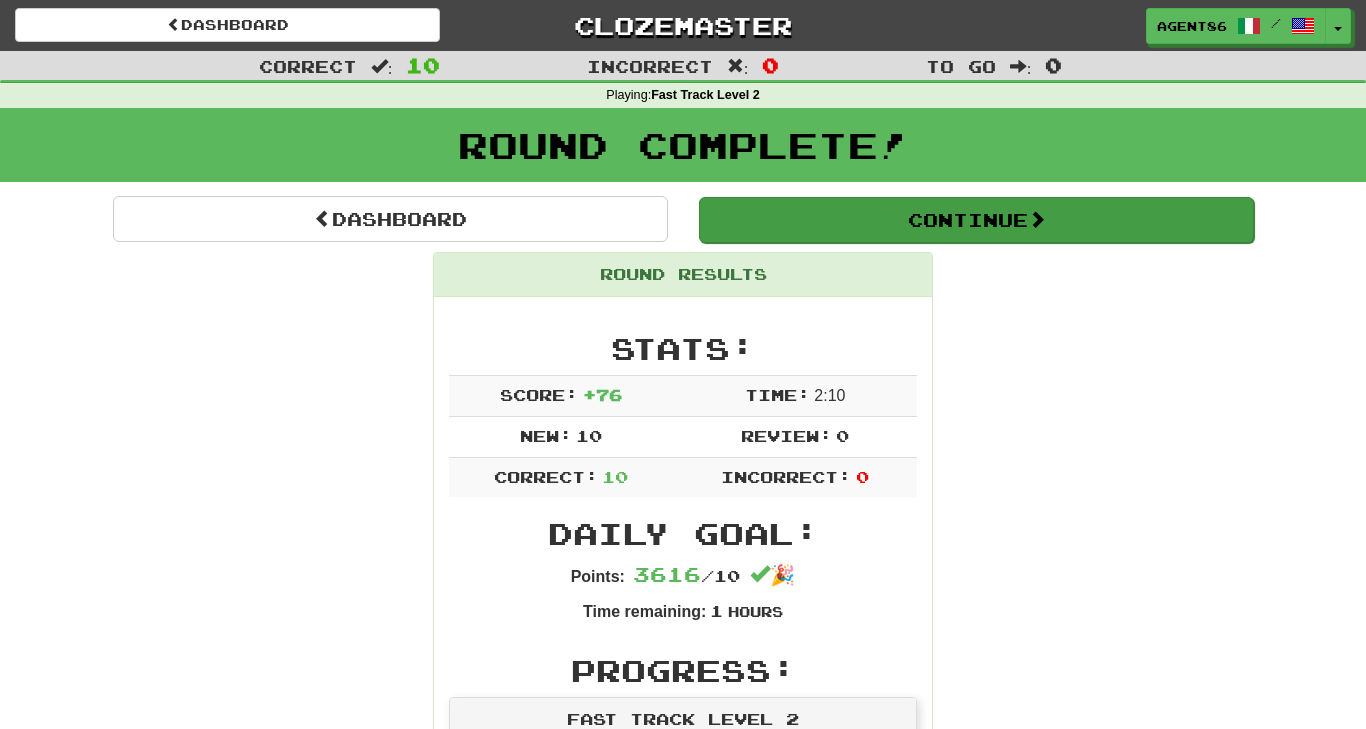 click on "Continue" at bounding box center [976, 220] 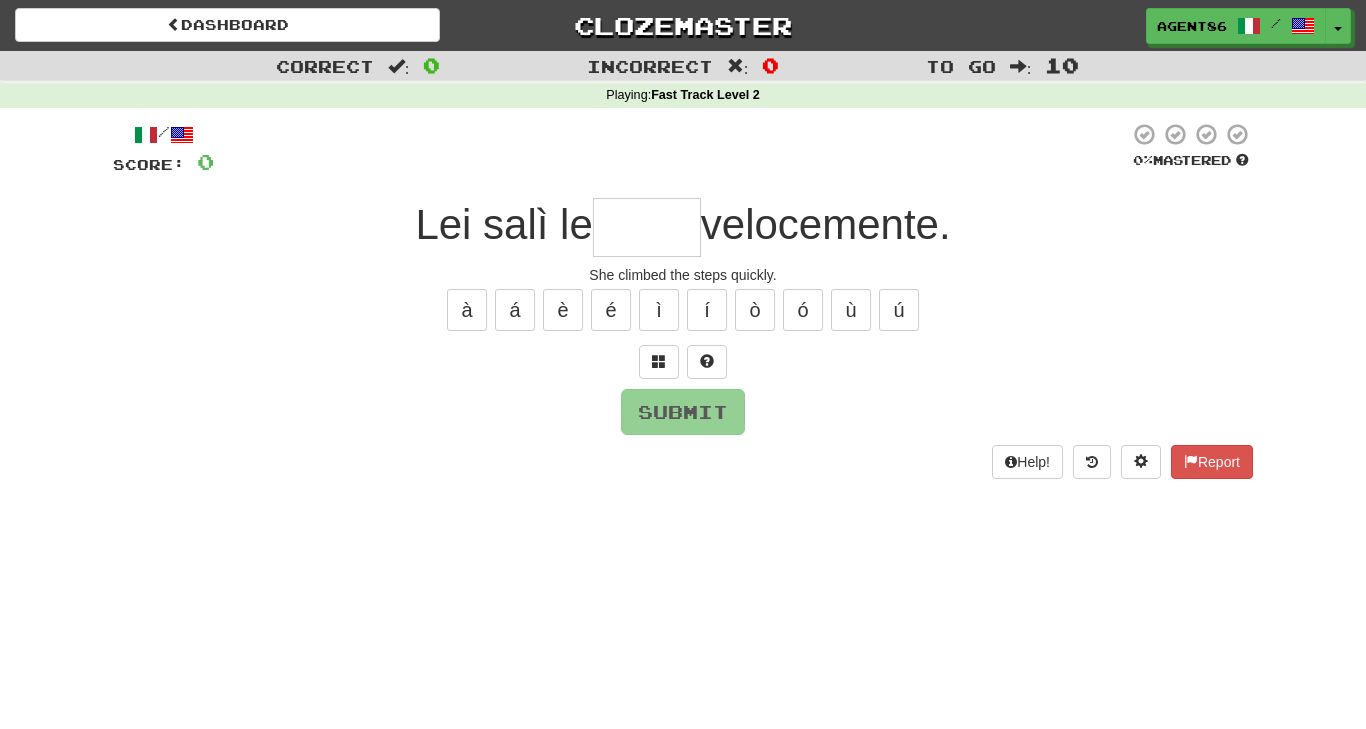 type on "*" 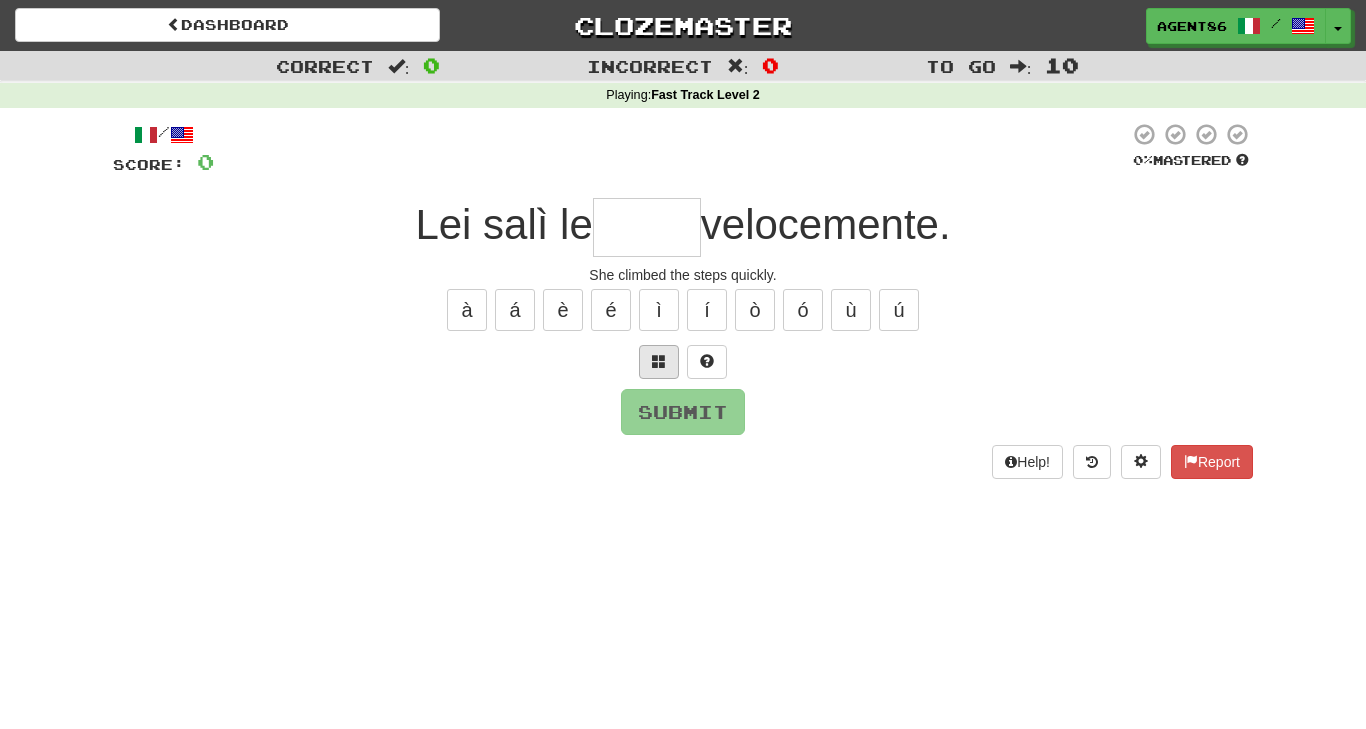 click at bounding box center (659, 361) 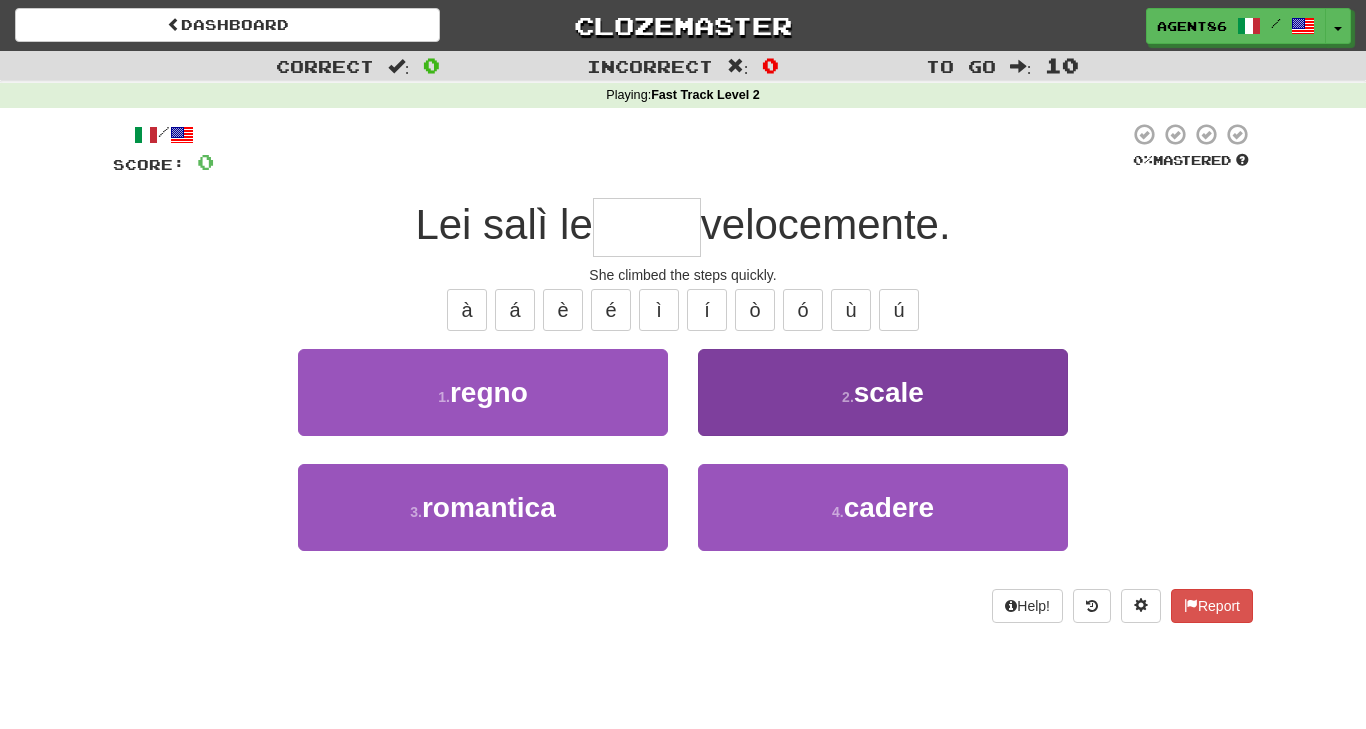 click on "2 .  scale" at bounding box center (883, 392) 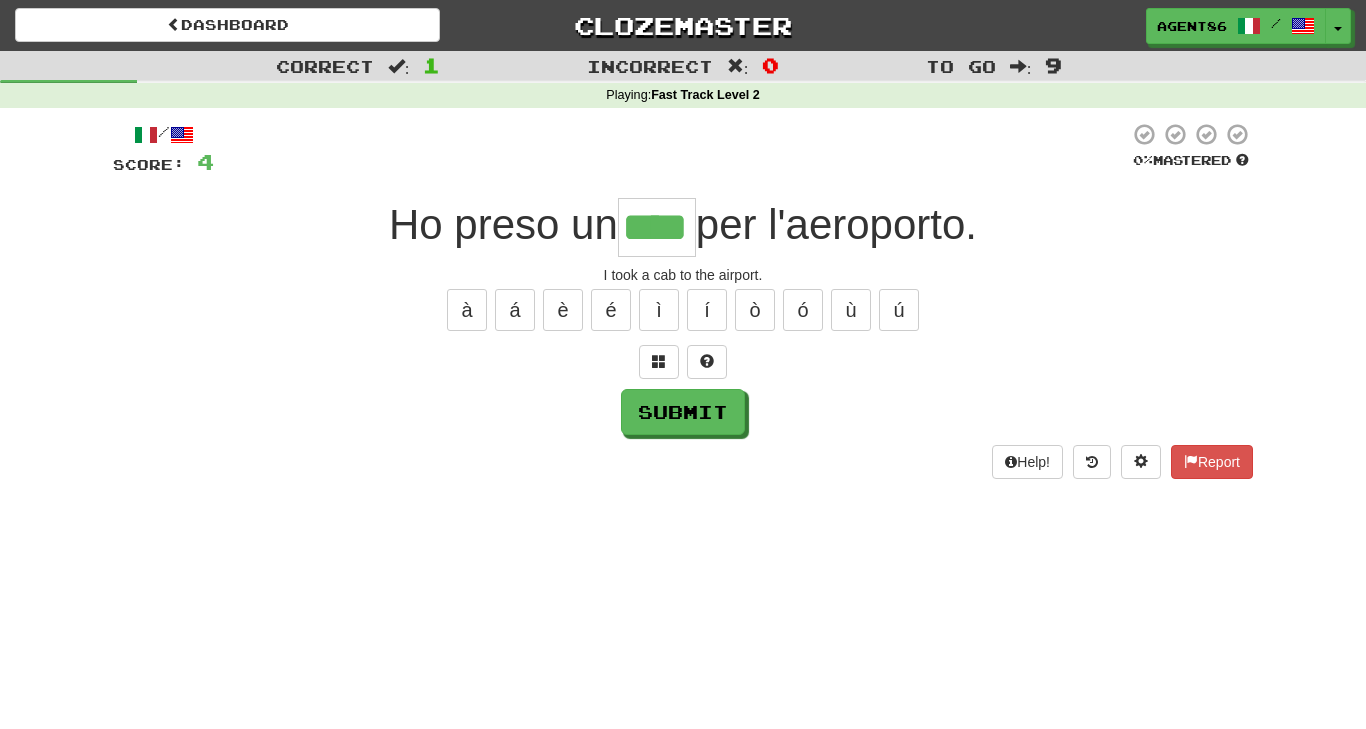 type on "****" 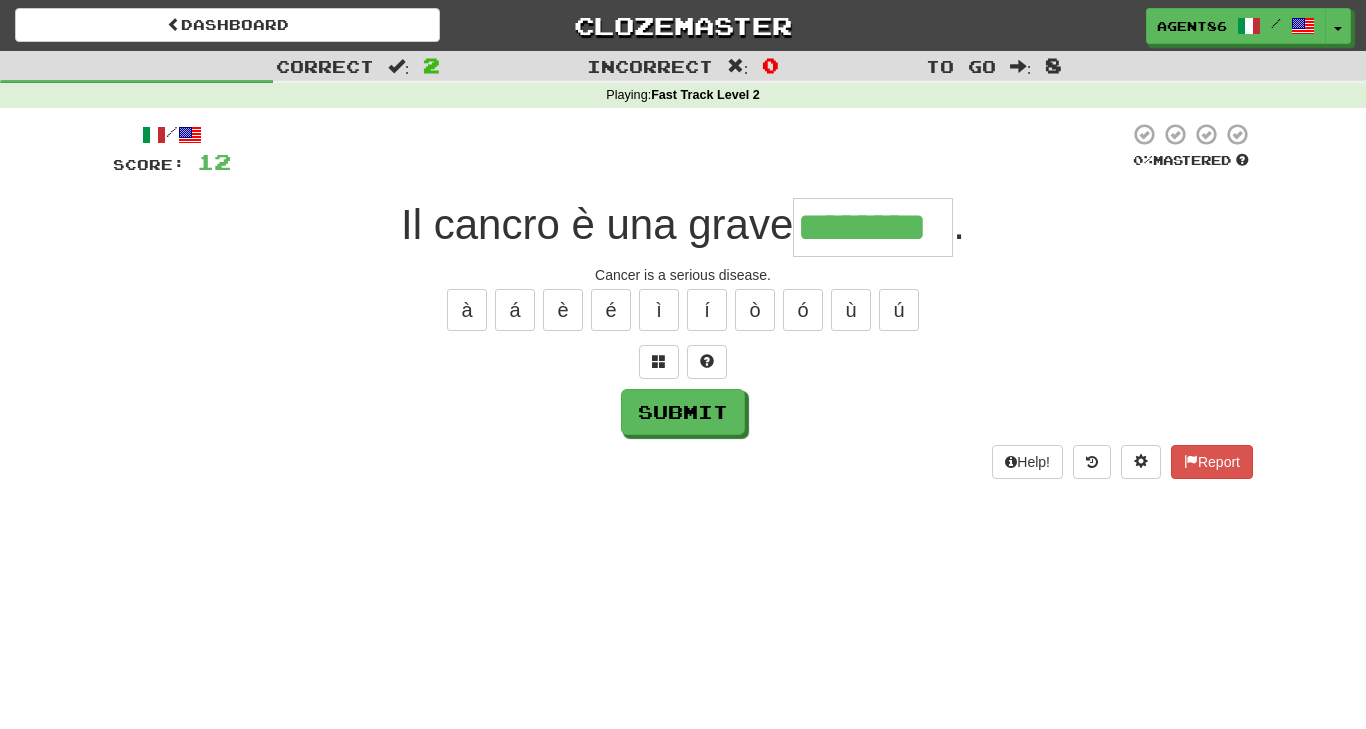 type on "********" 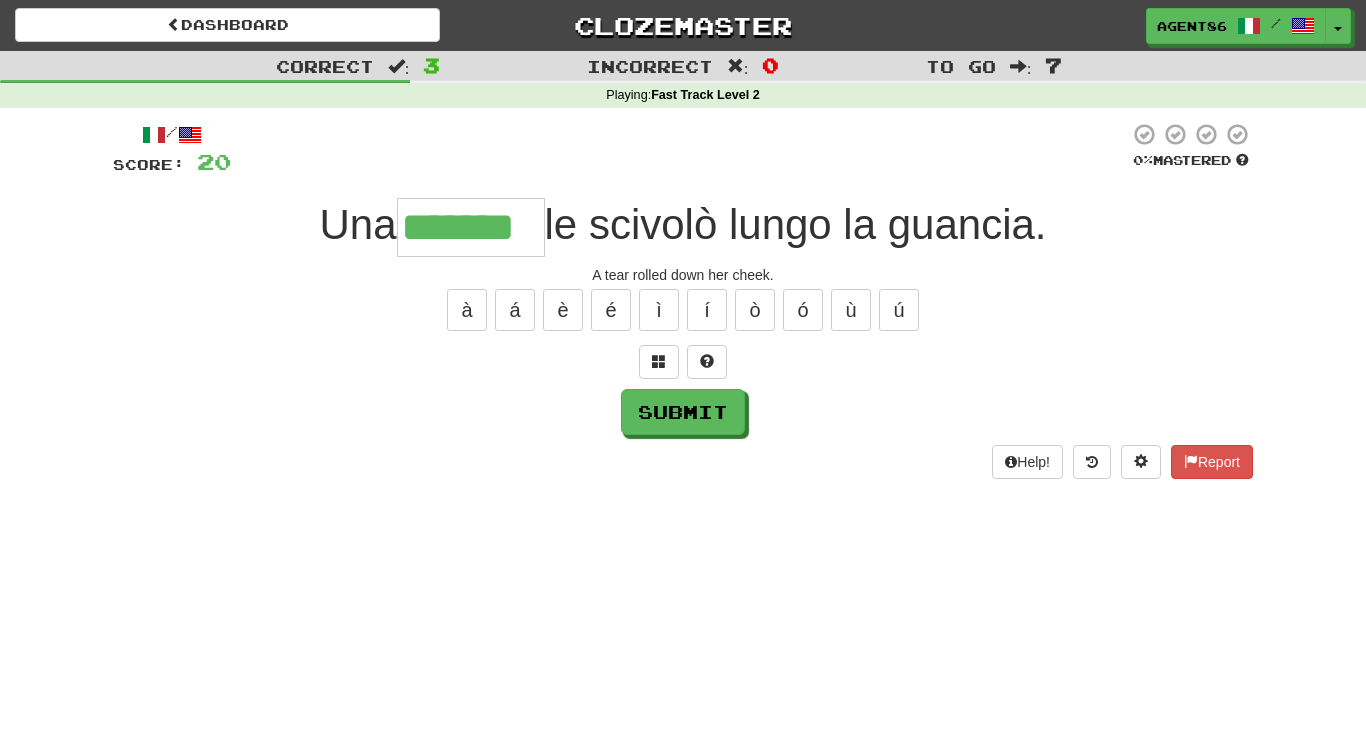 type on "*******" 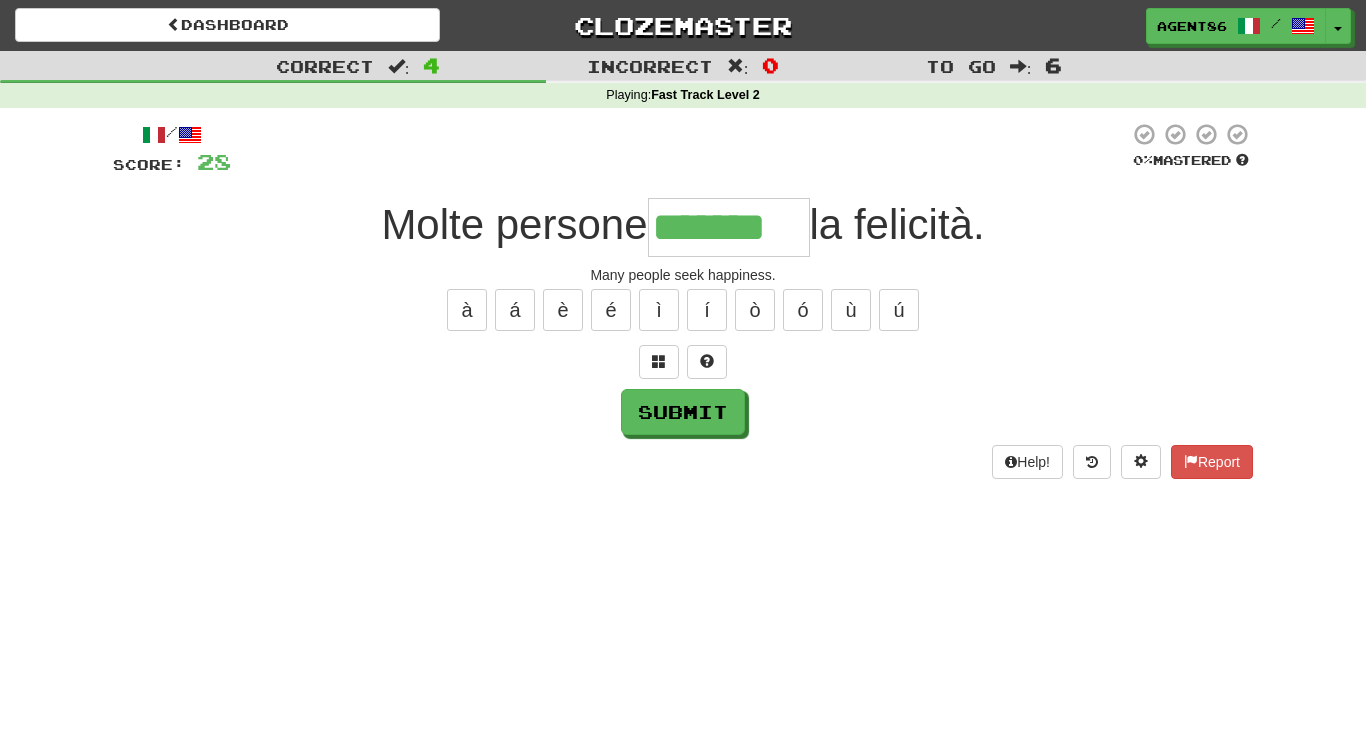 type on "*******" 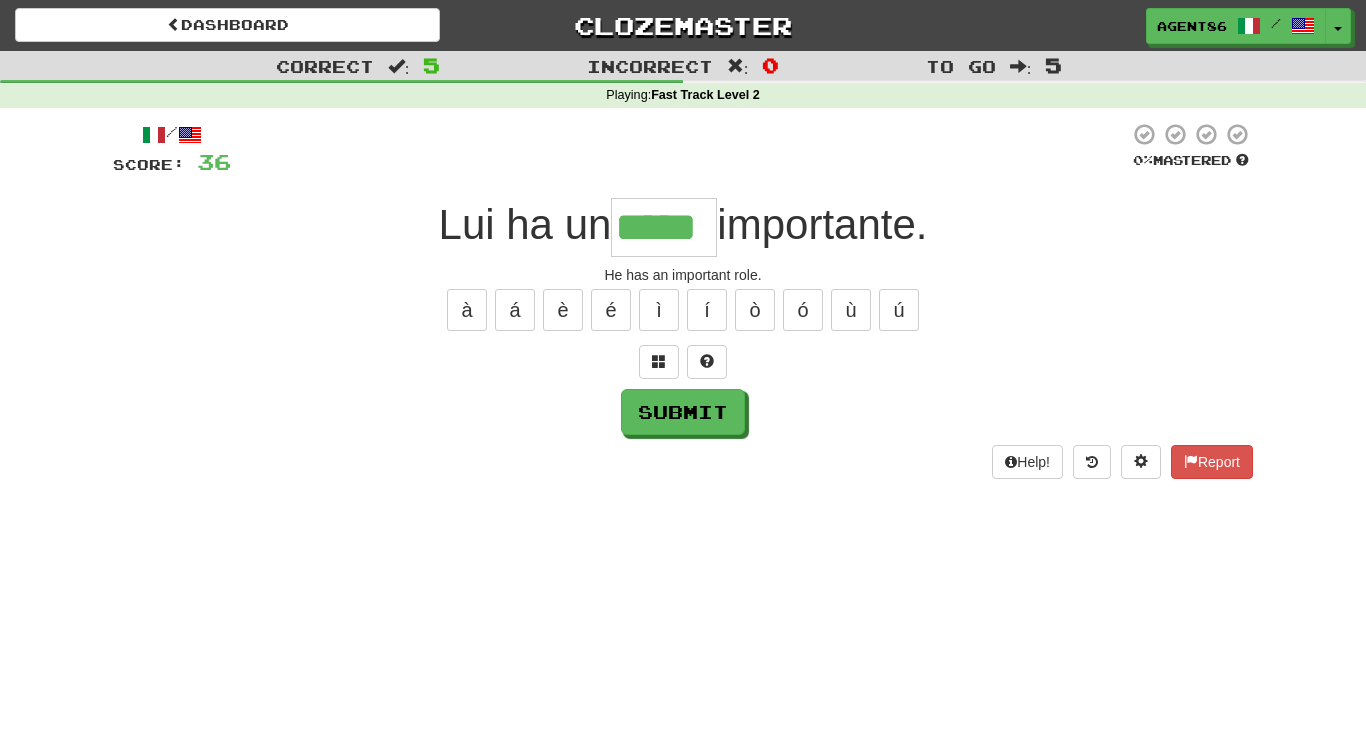 type on "*****" 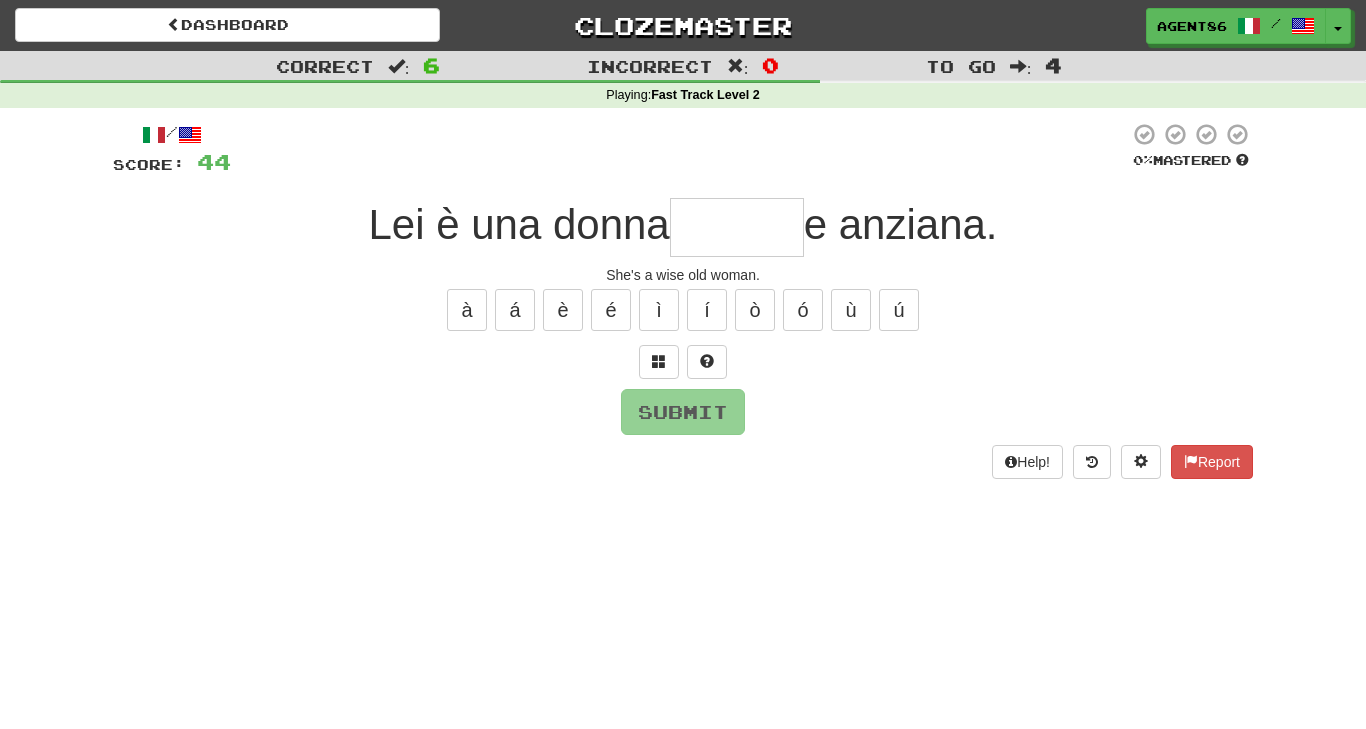 type on "*" 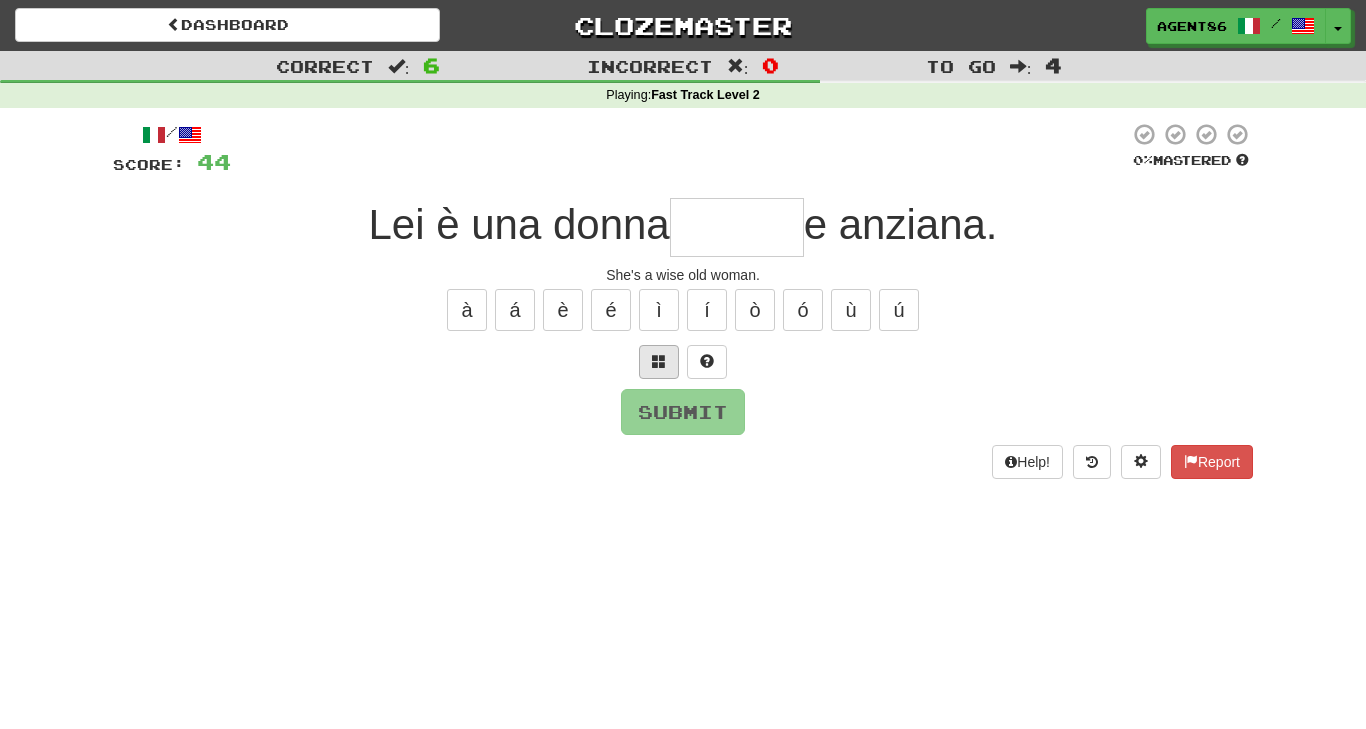 click at bounding box center (659, 361) 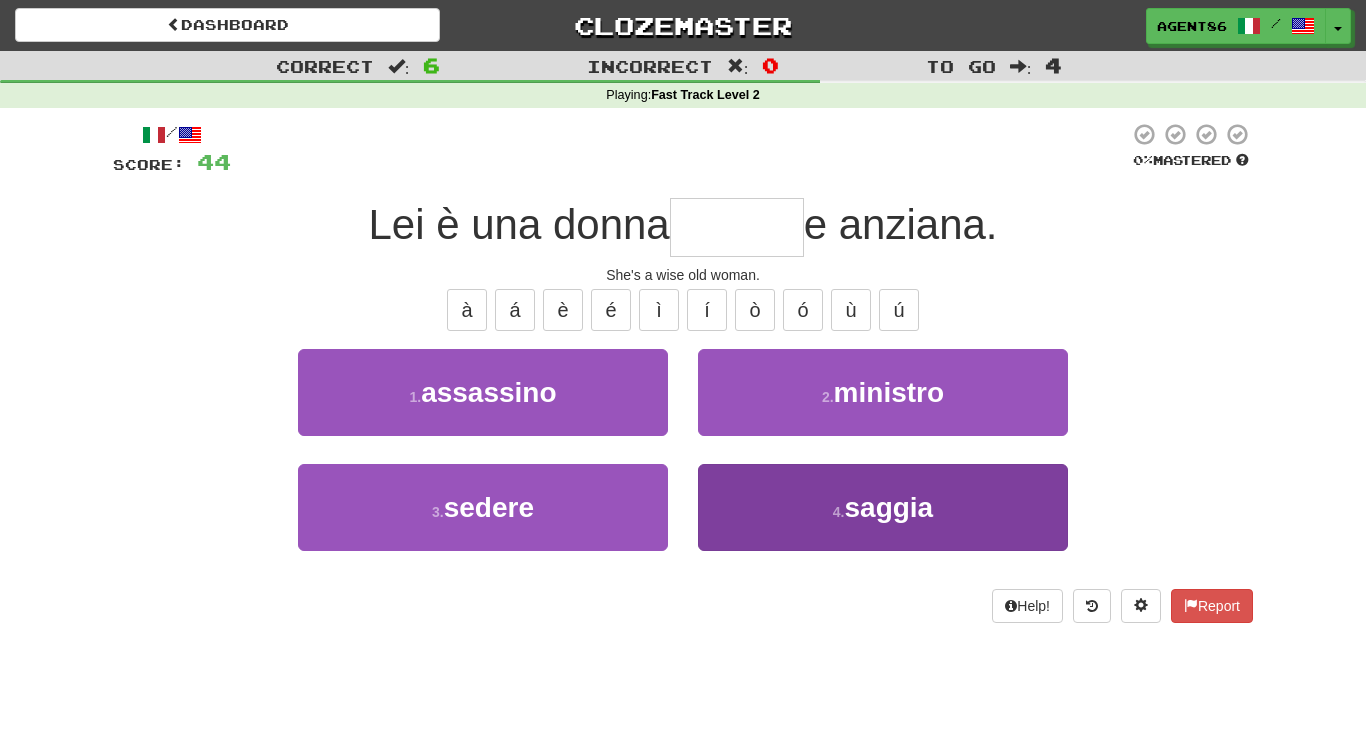 click on "4 .  saggia" at bounding box center (883, 507) 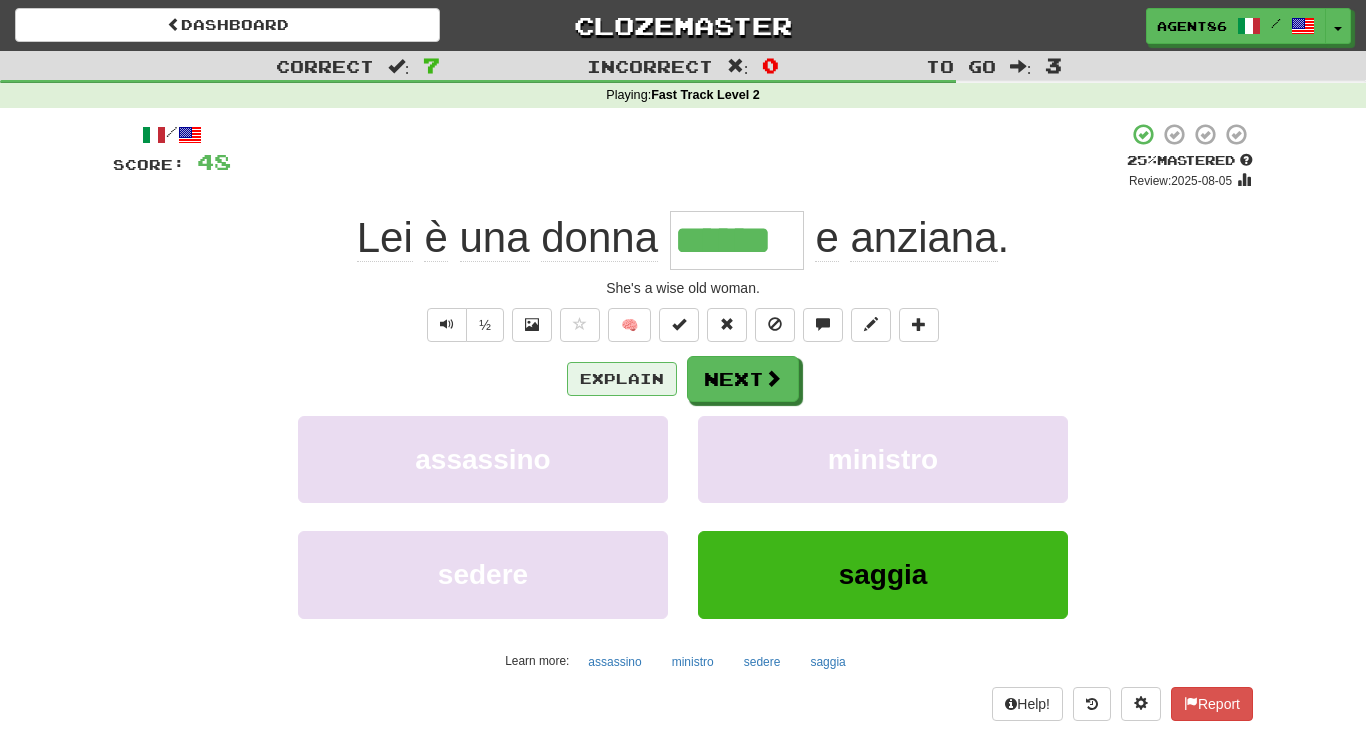 click on "Explain" at bounding box center (622, 379) 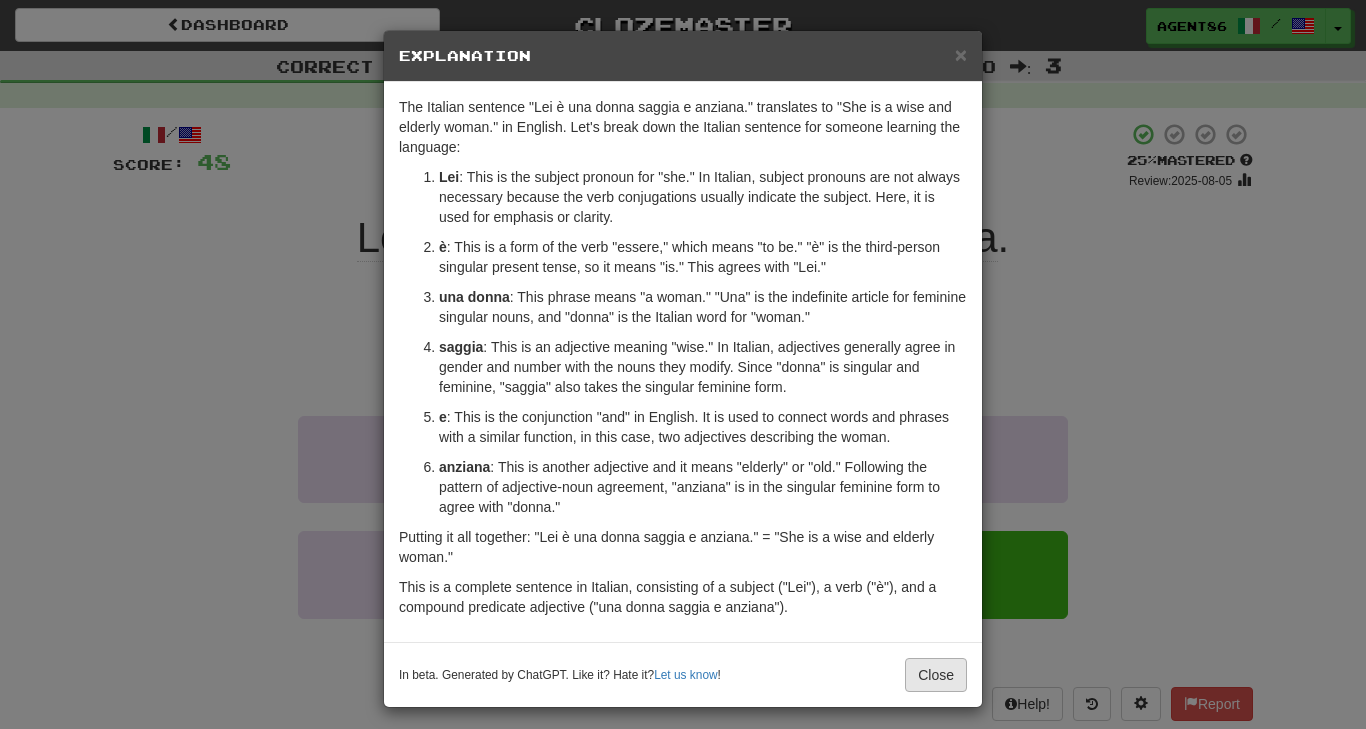 click on "Close" at bounding box center (936, 675) 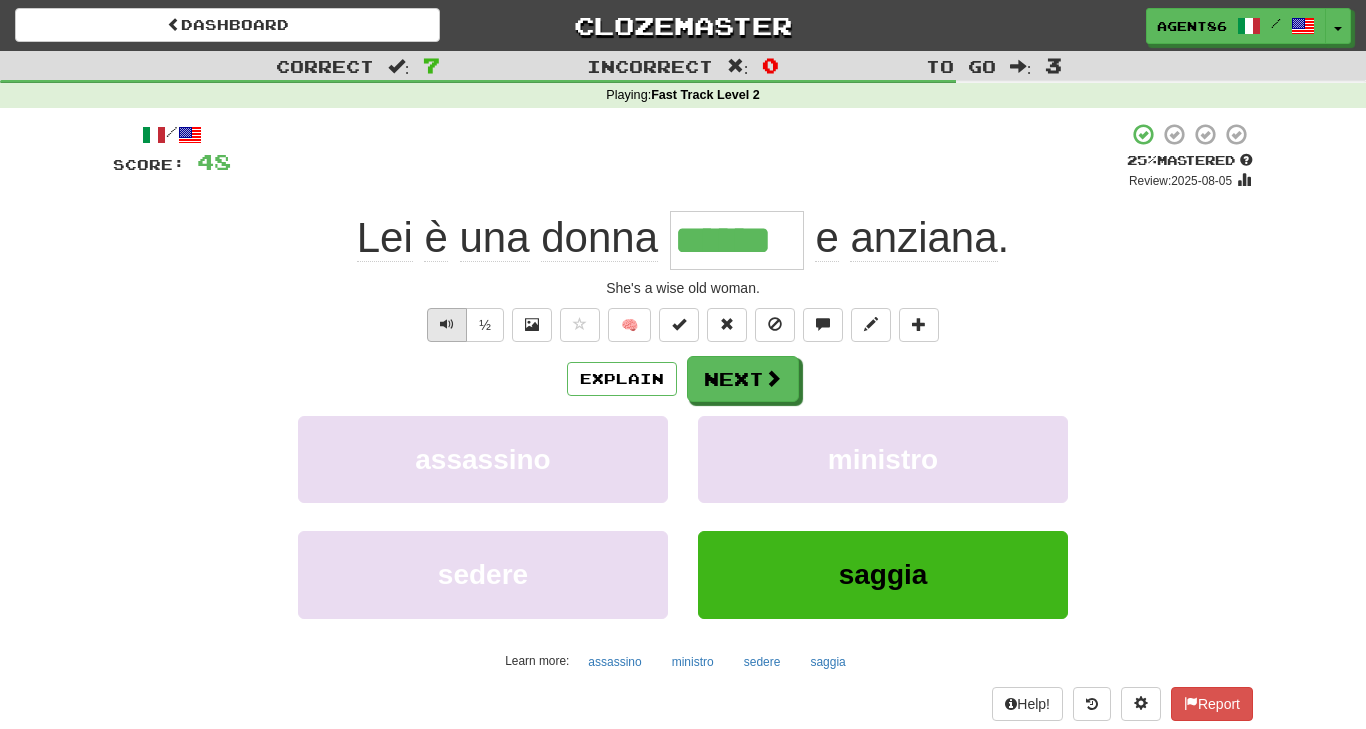 click at bounding box center (447, 324) 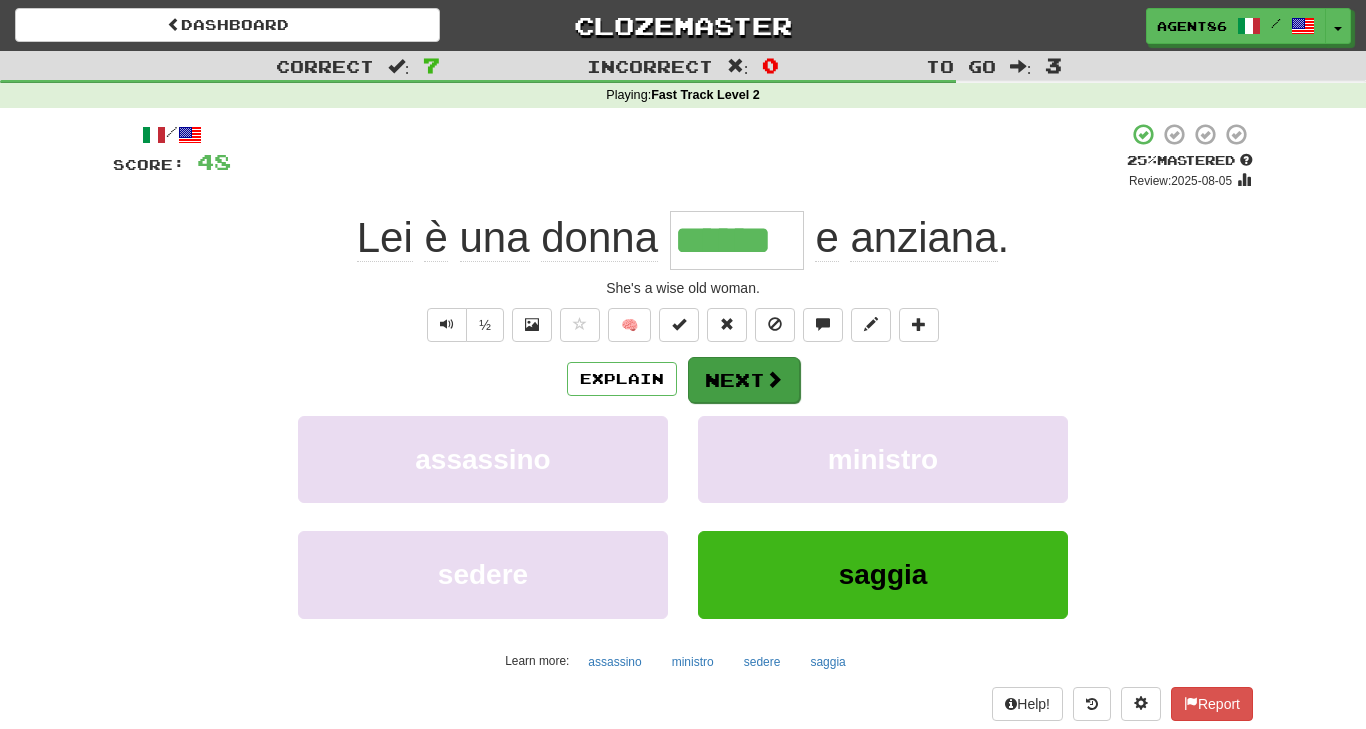 click on "Next" at bounding box center (744, 380) 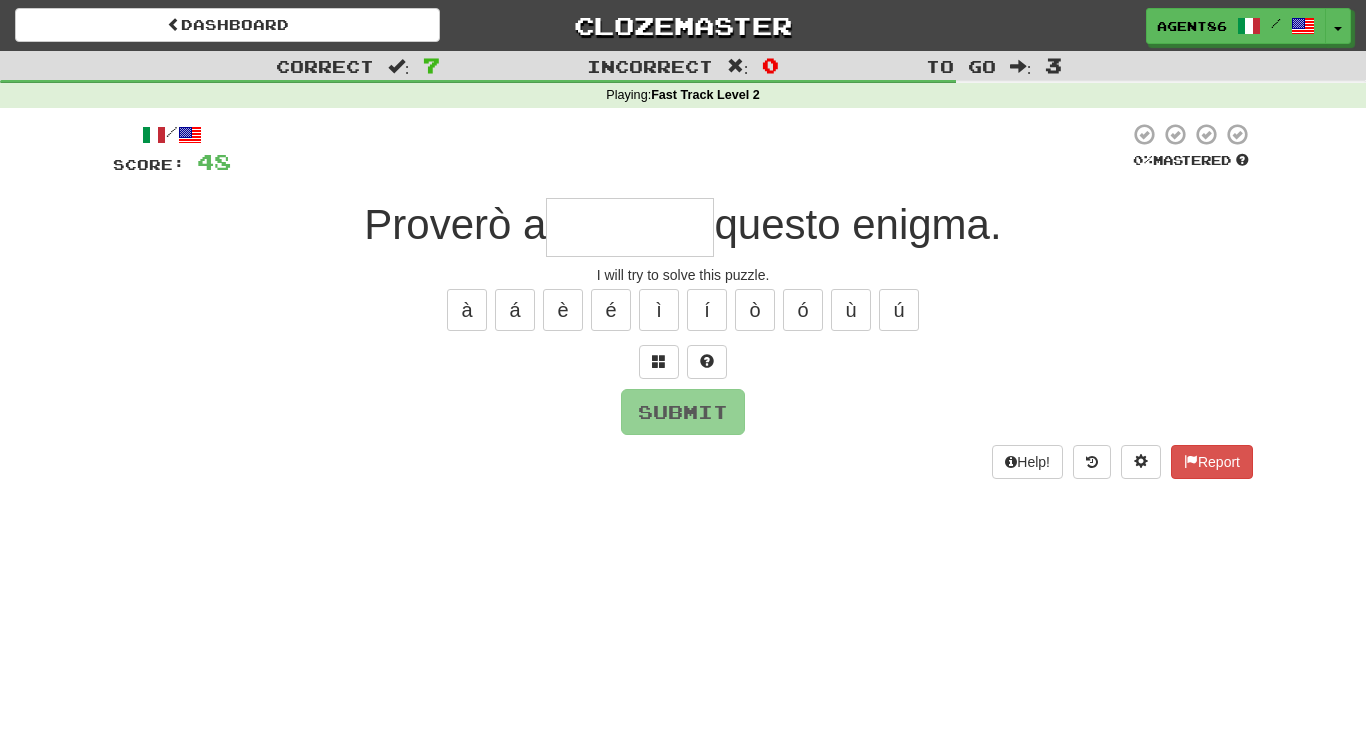 type on "*" 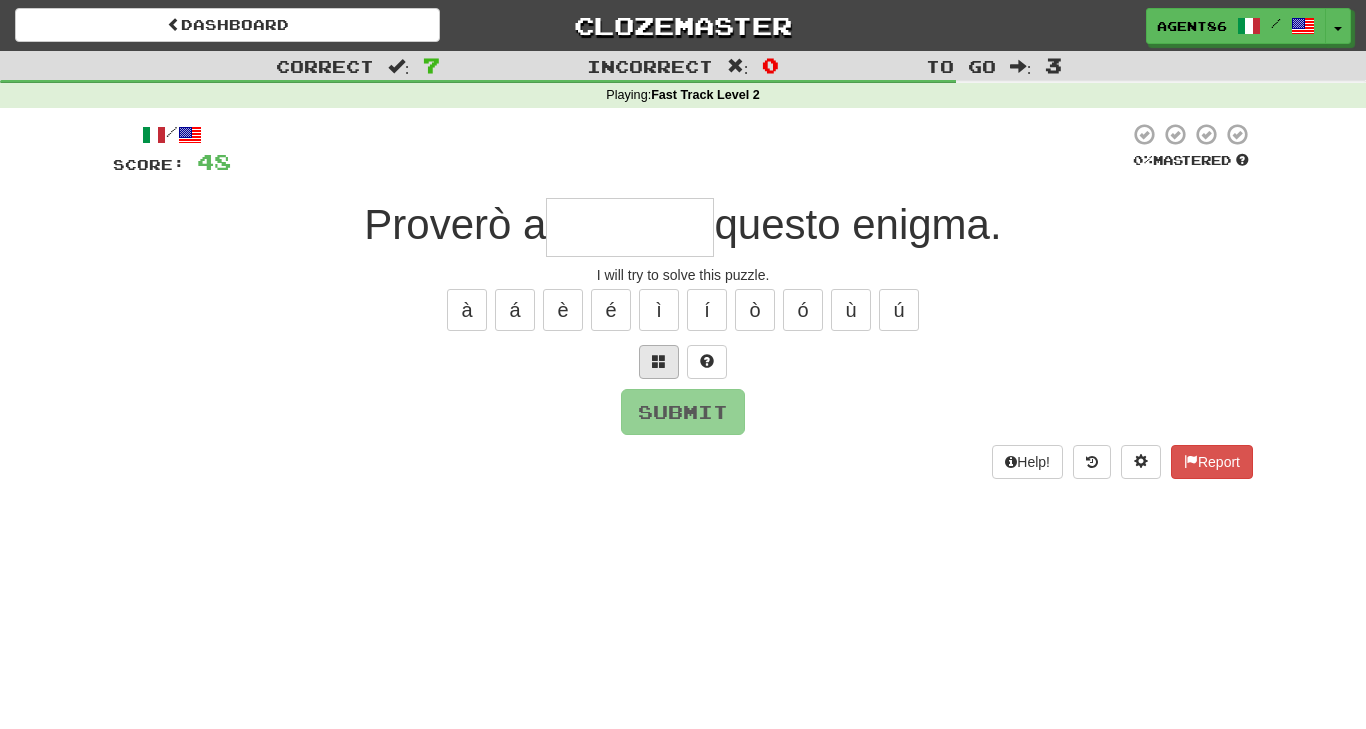 click at bounding box center (659, 361) 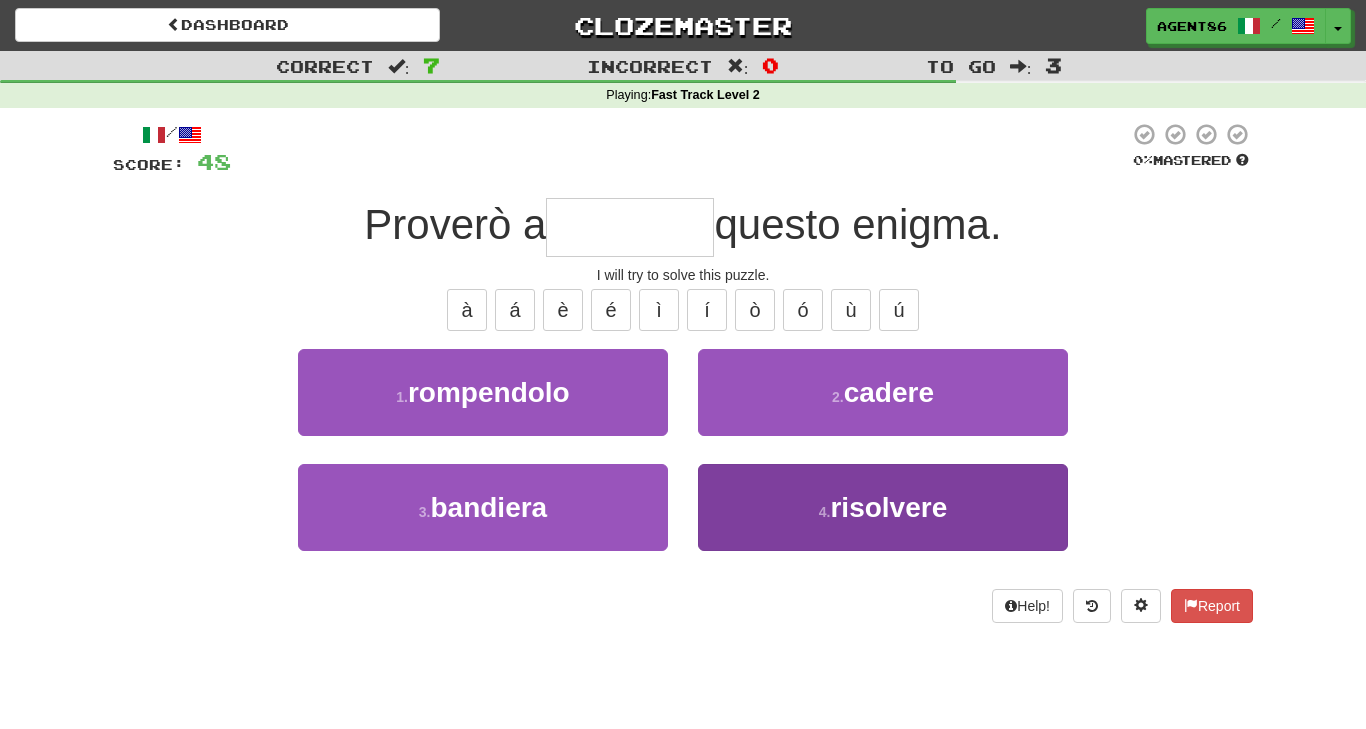click on "4 .  risolvere" at bounding box center [883, 507] 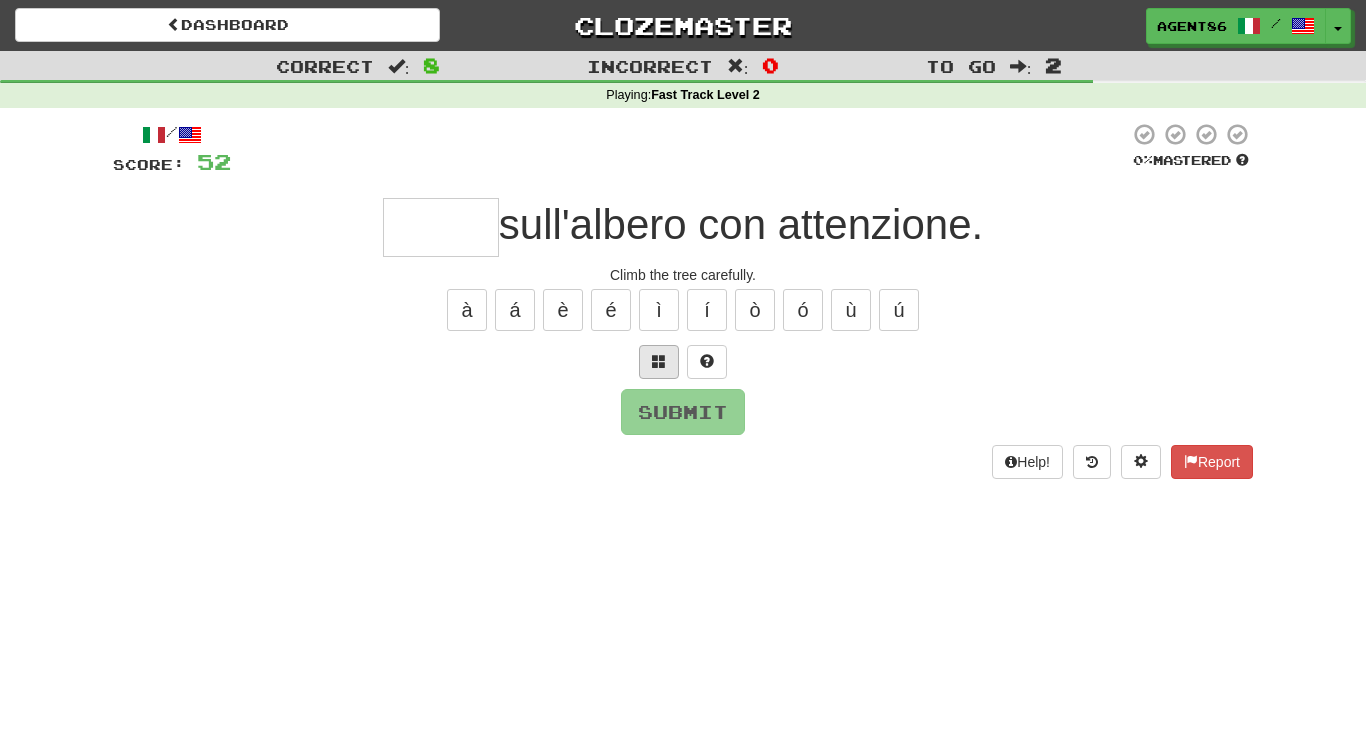 click at bounding box center [659, 361] 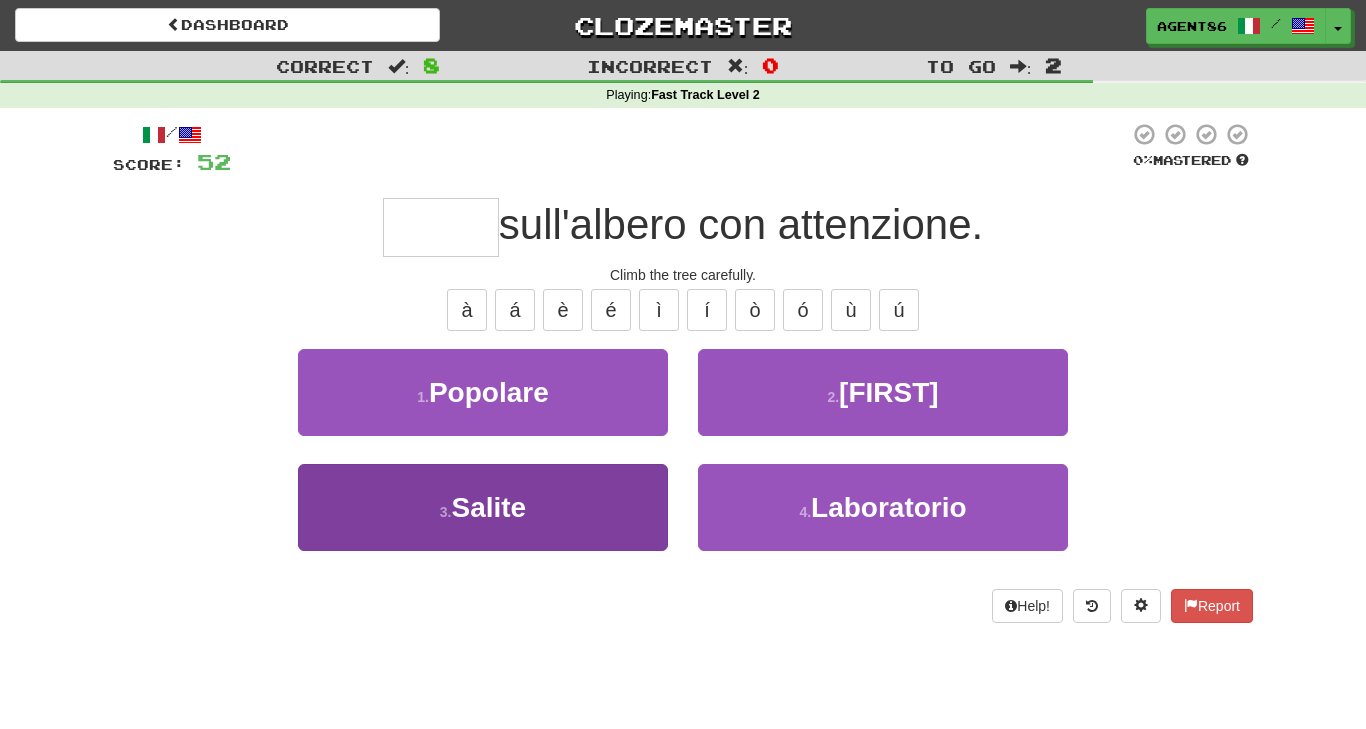 click on "3 .  Salite" at bounding box center (483, 507) 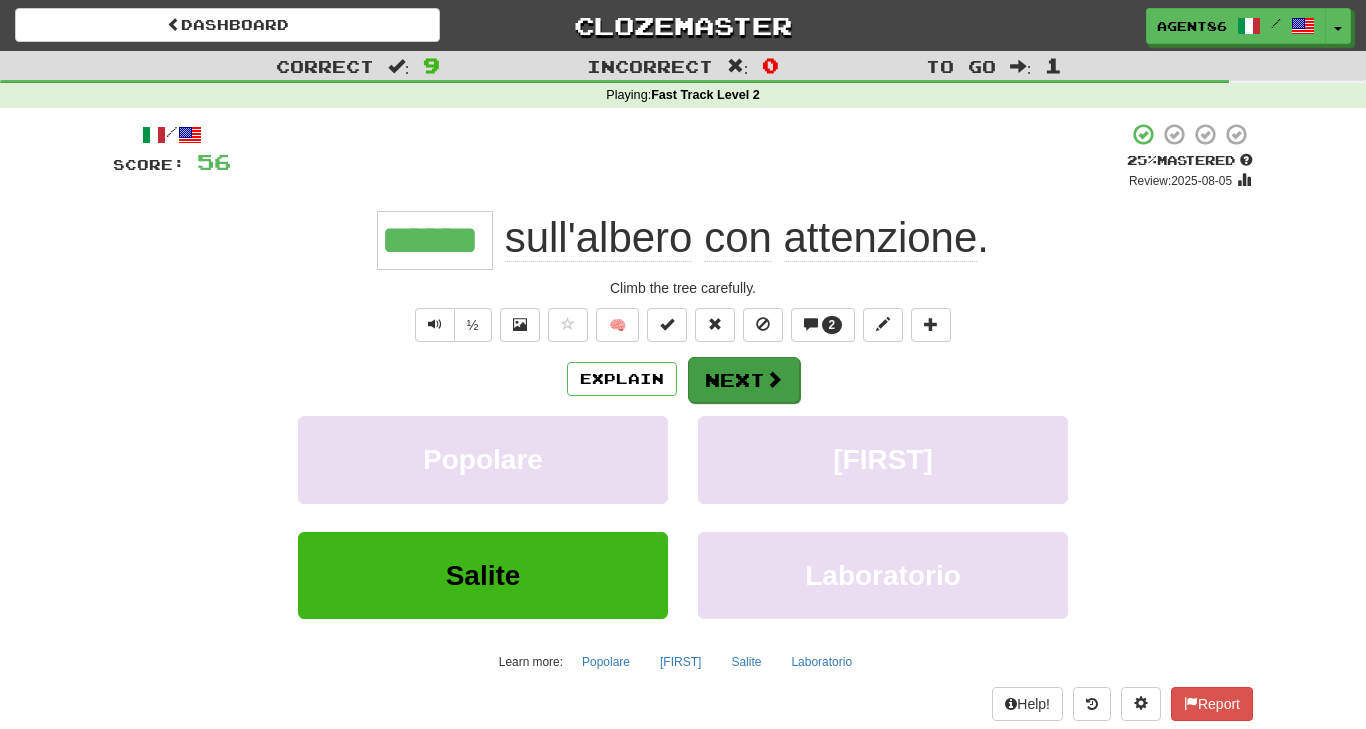 click on "Next" at bounding box center (744, 380) 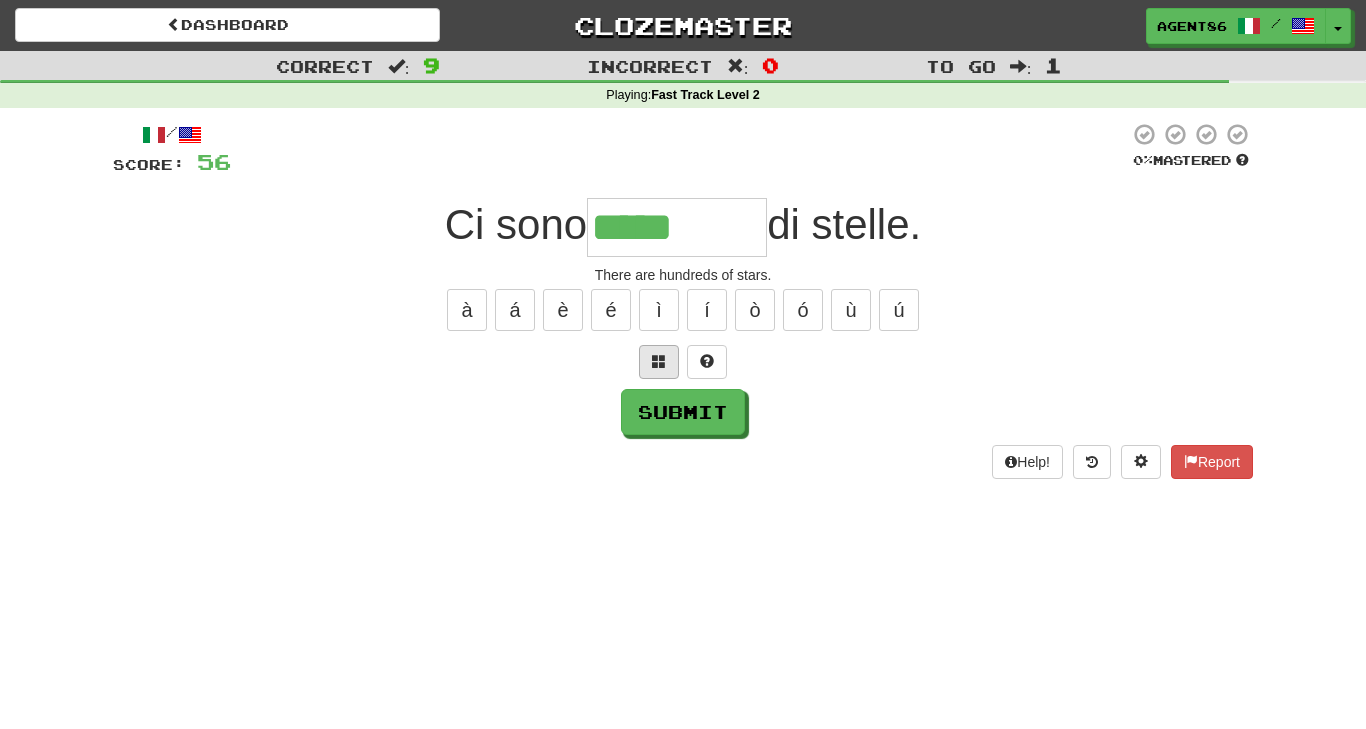 click at bounding box center [659, 361] 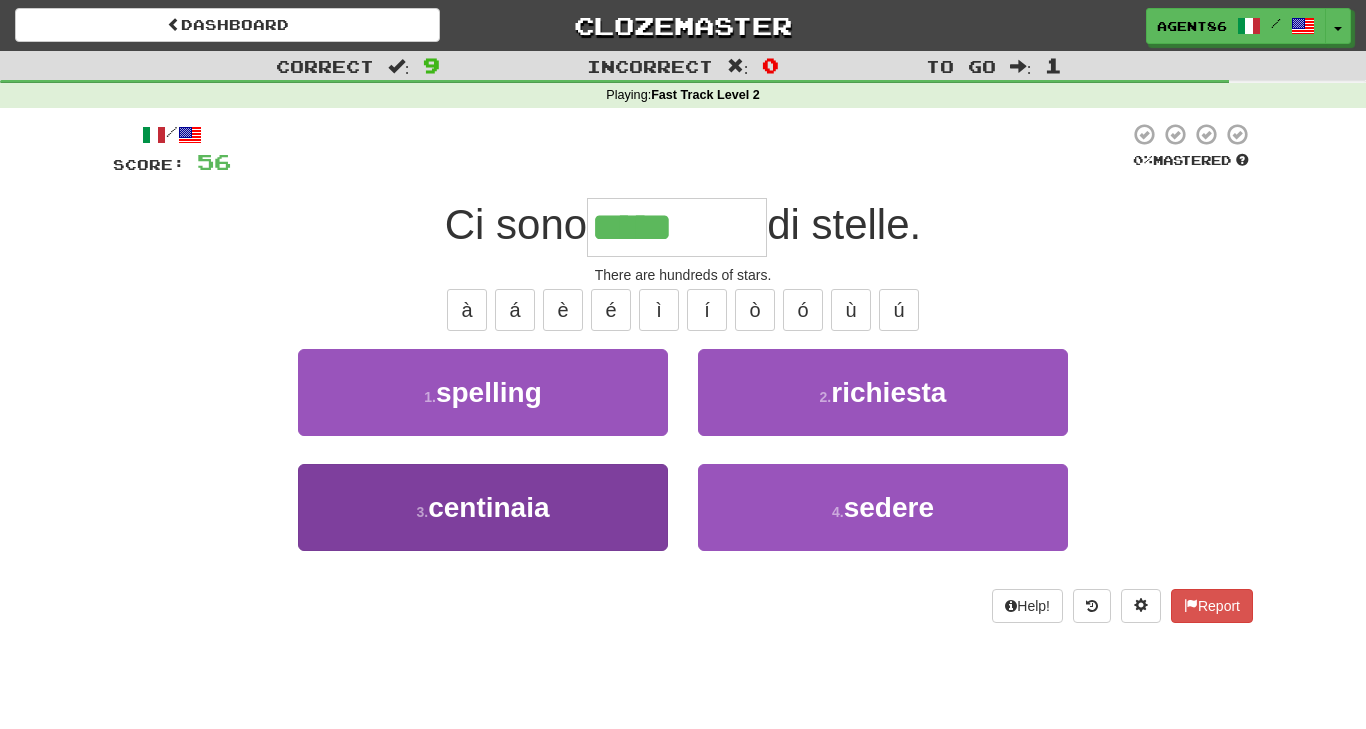 click on "centinaia" at bounding box center (488, 507) 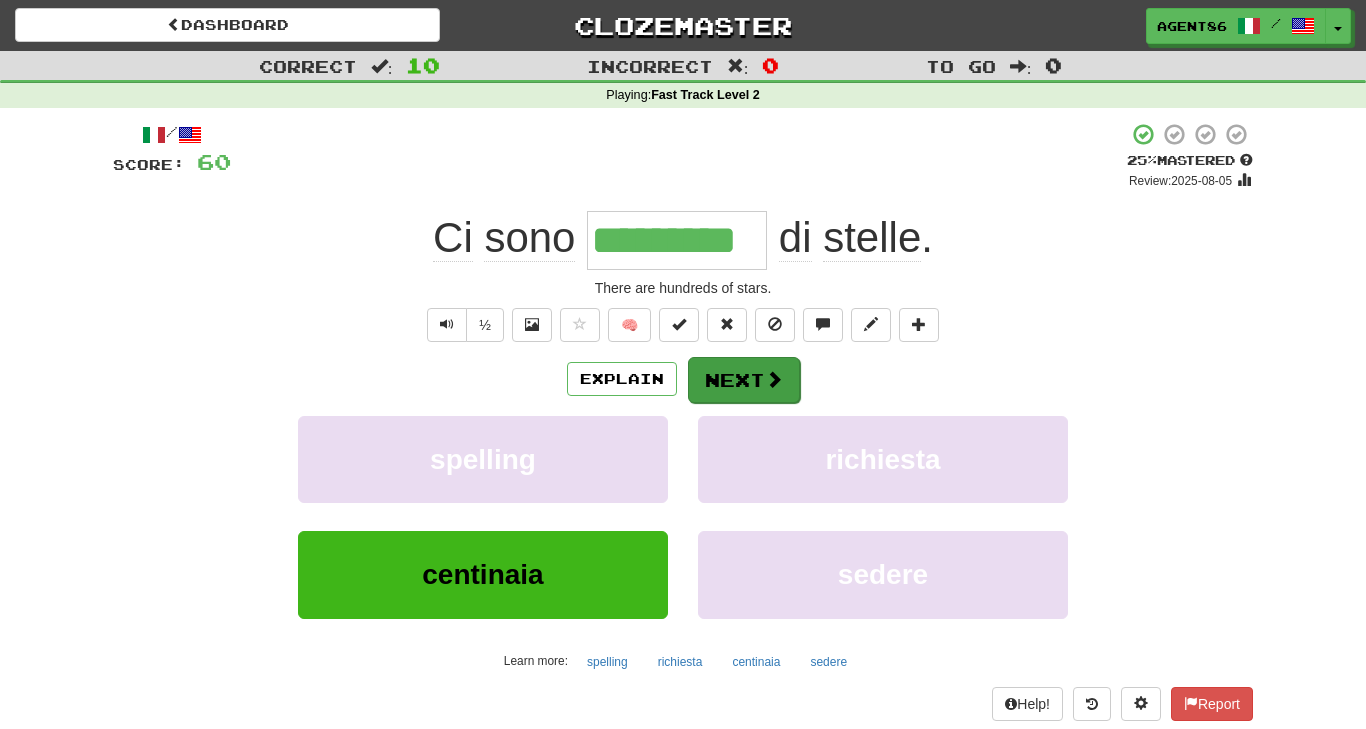 click on "Next" at bounding box center (744, 380) 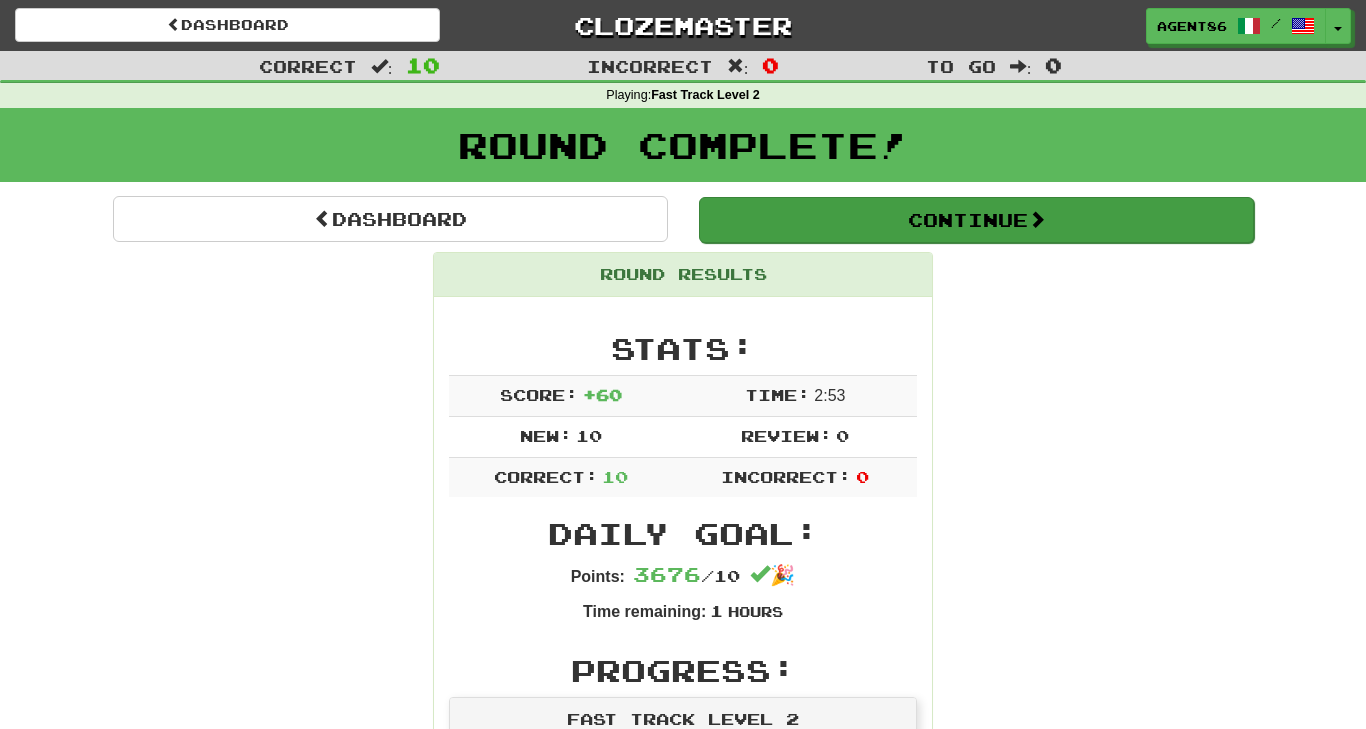 click on "Continue" at bounding box center (976, 220) 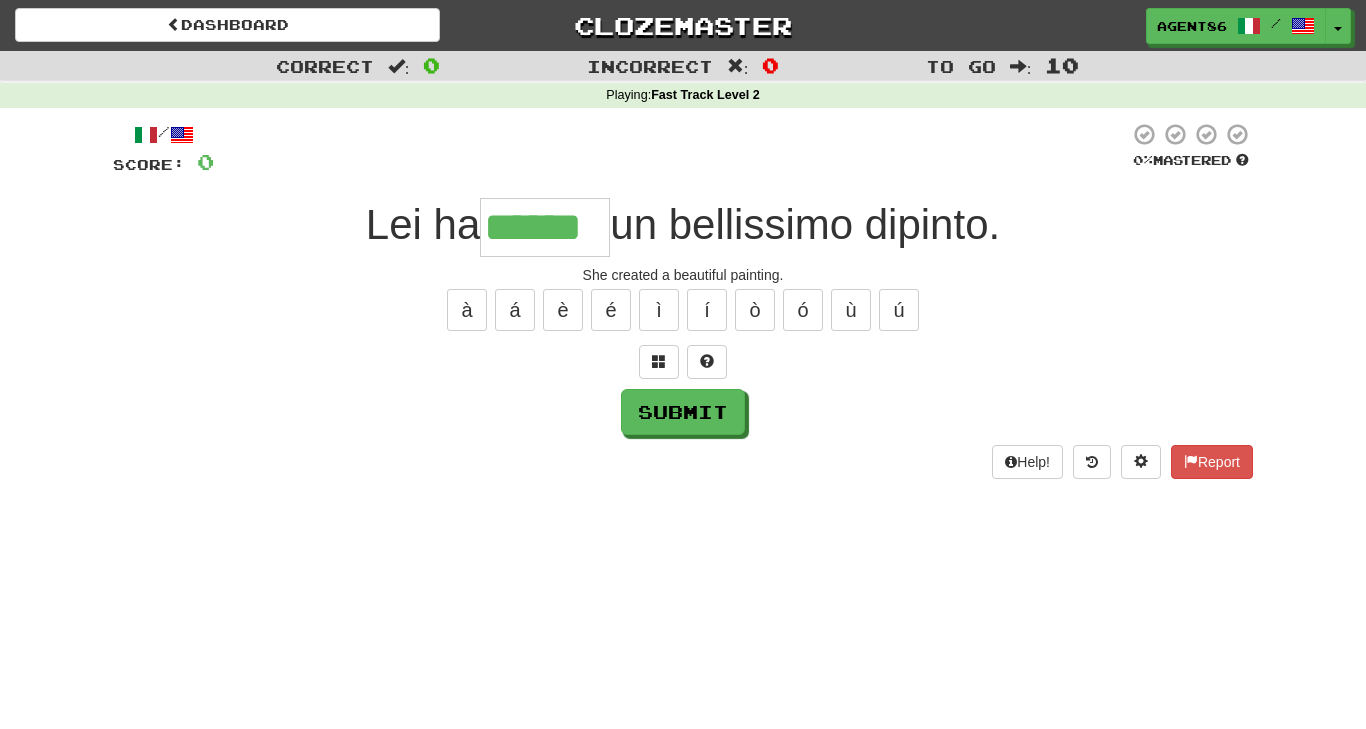 type on "******" 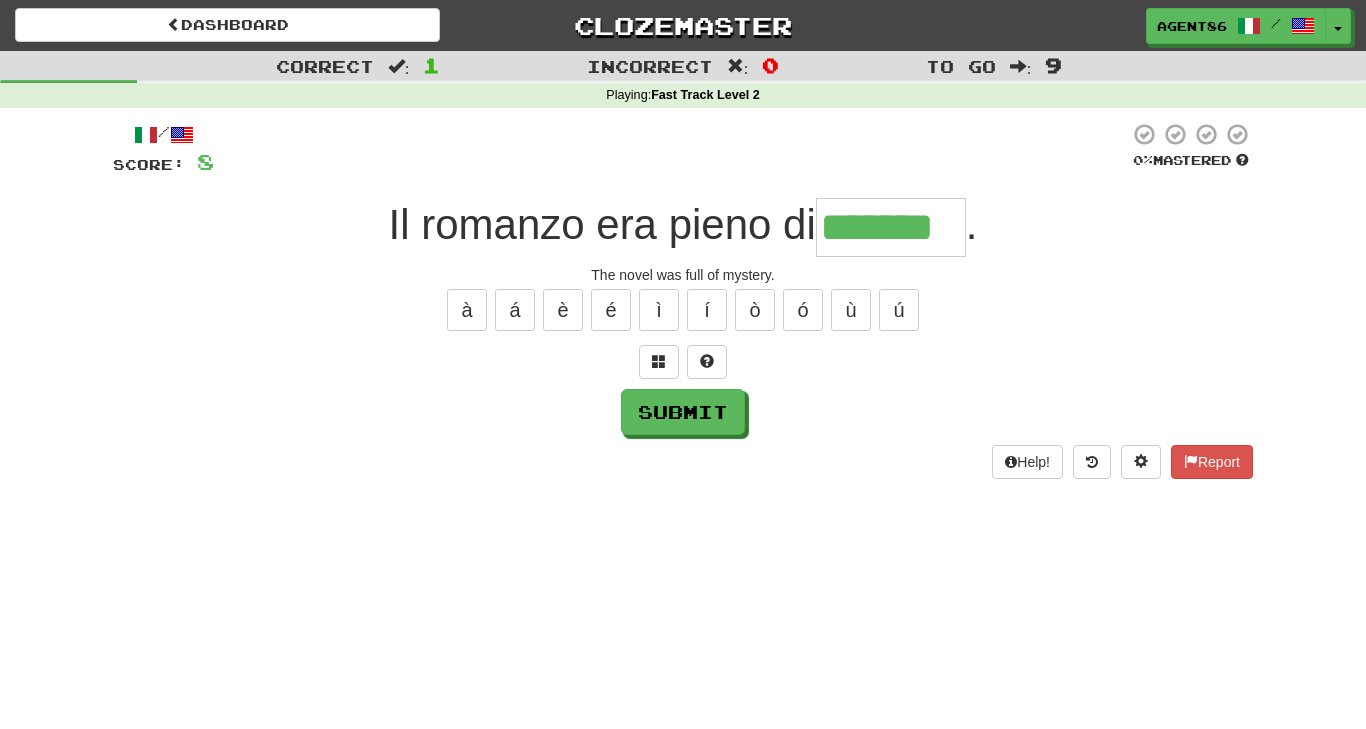 type on "*******" 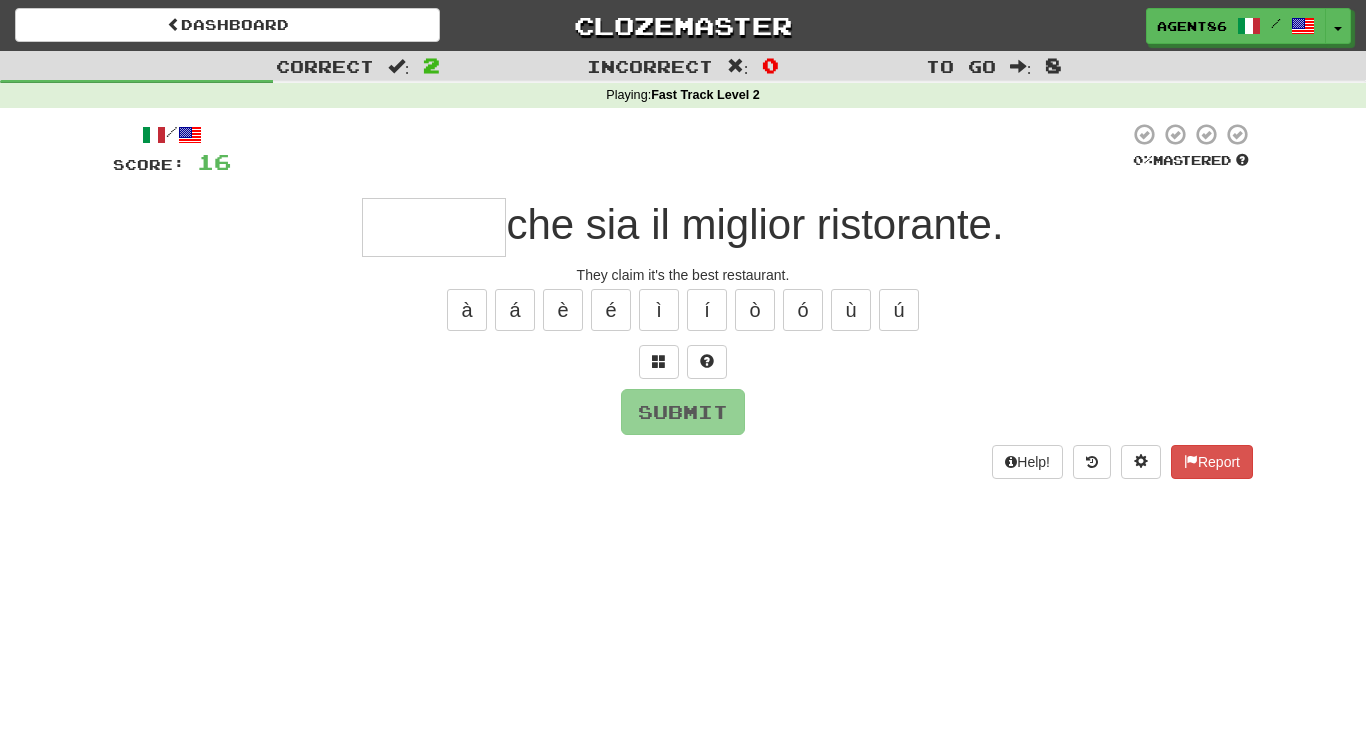 type on "*" 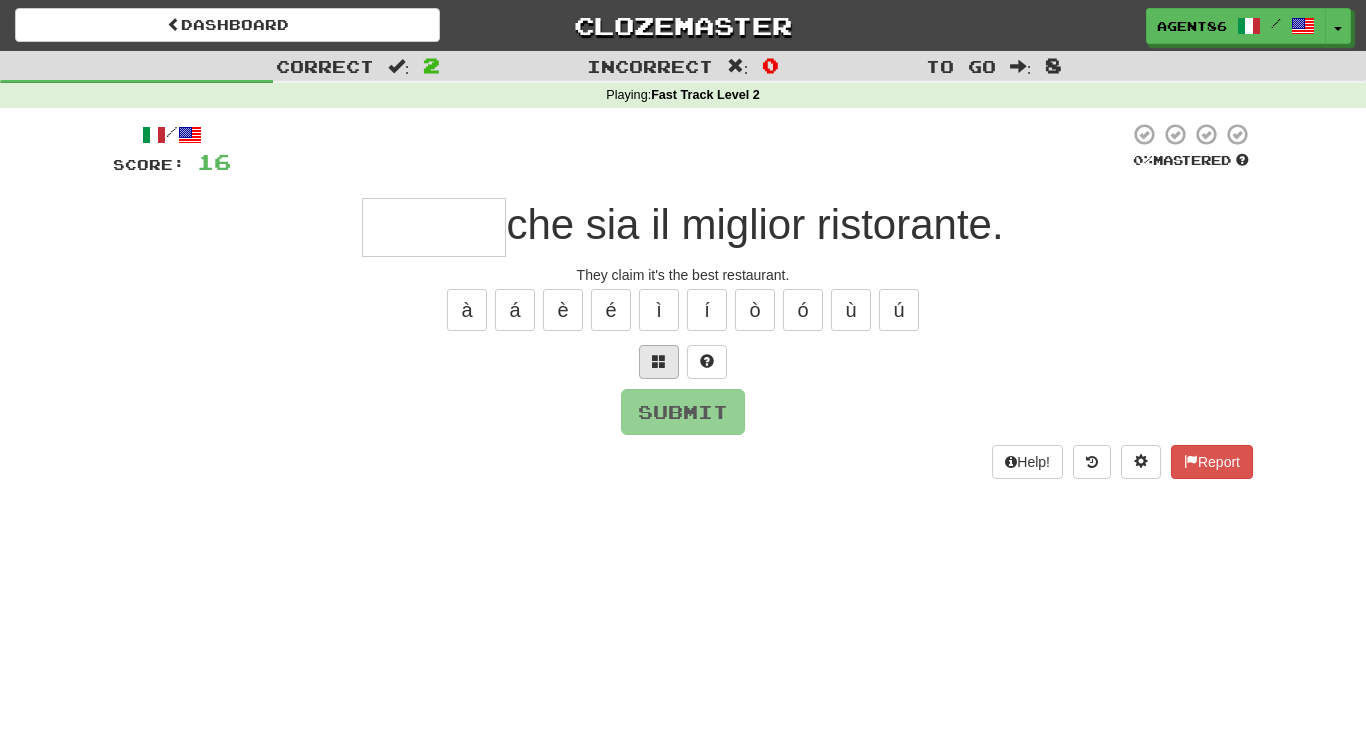 click at bounding box center (659, 361) 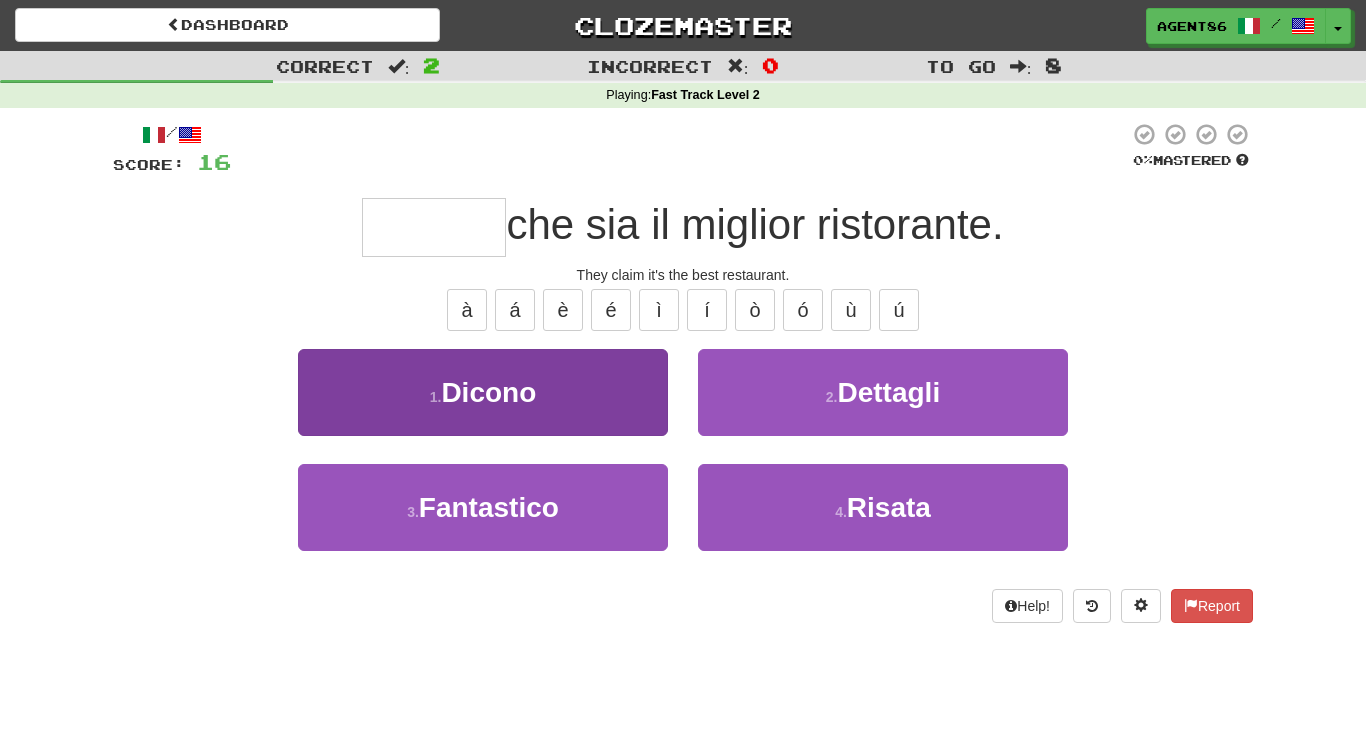 click on "1 .  Dicono" at bounding box center (483, 392) 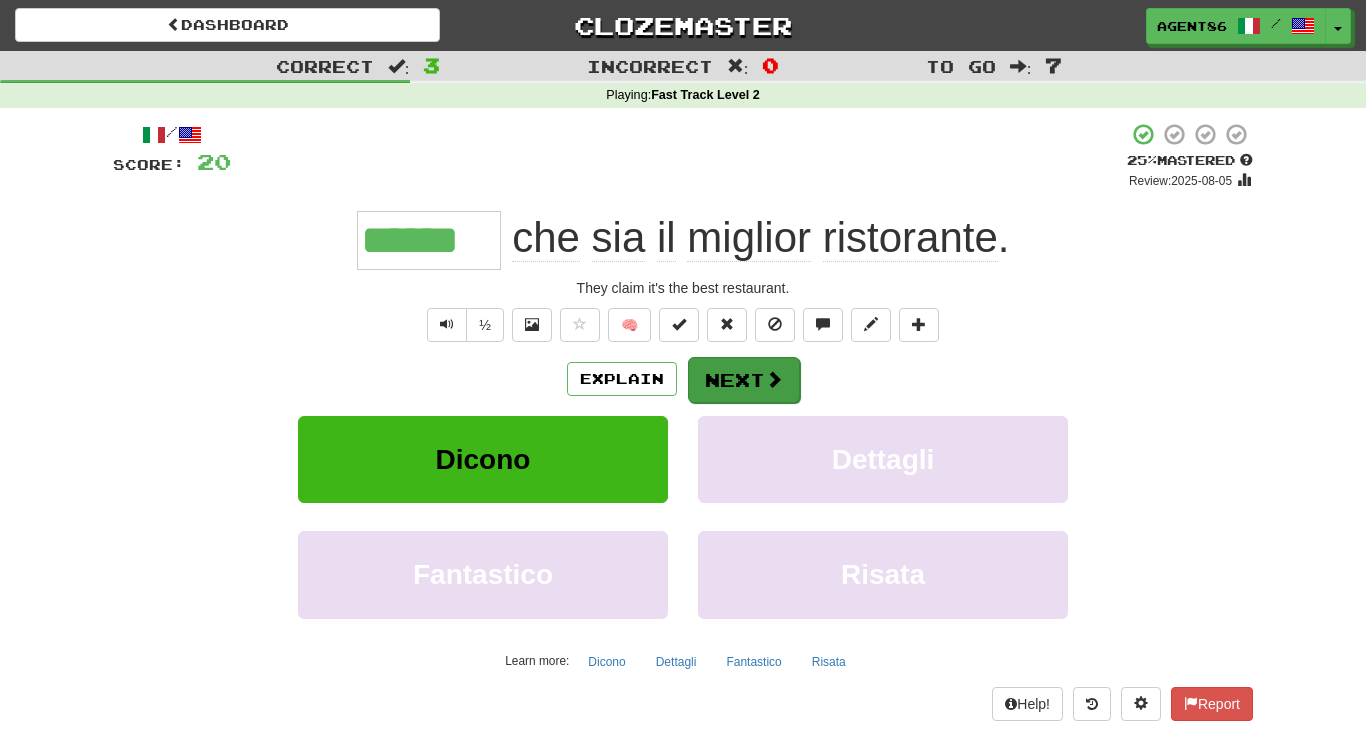click on "Next" at bounding box center [744, 380] 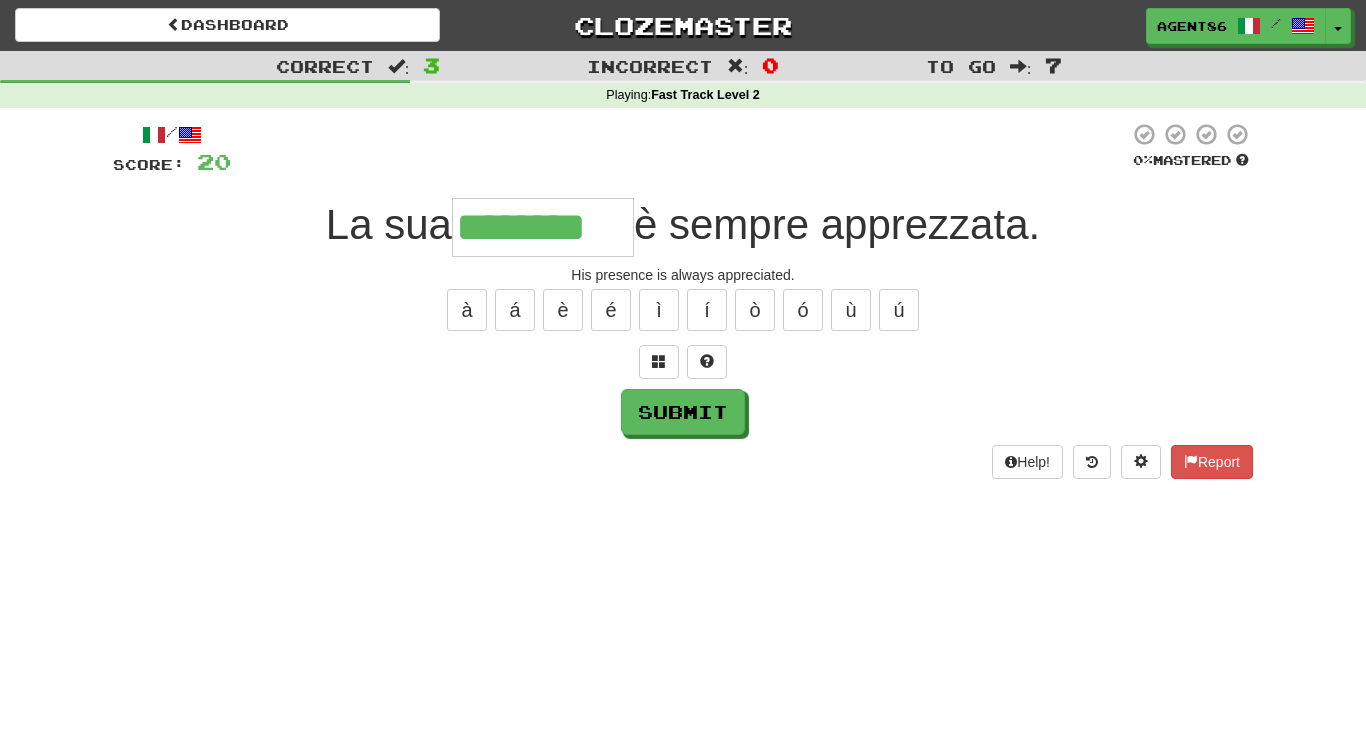 type on "********" 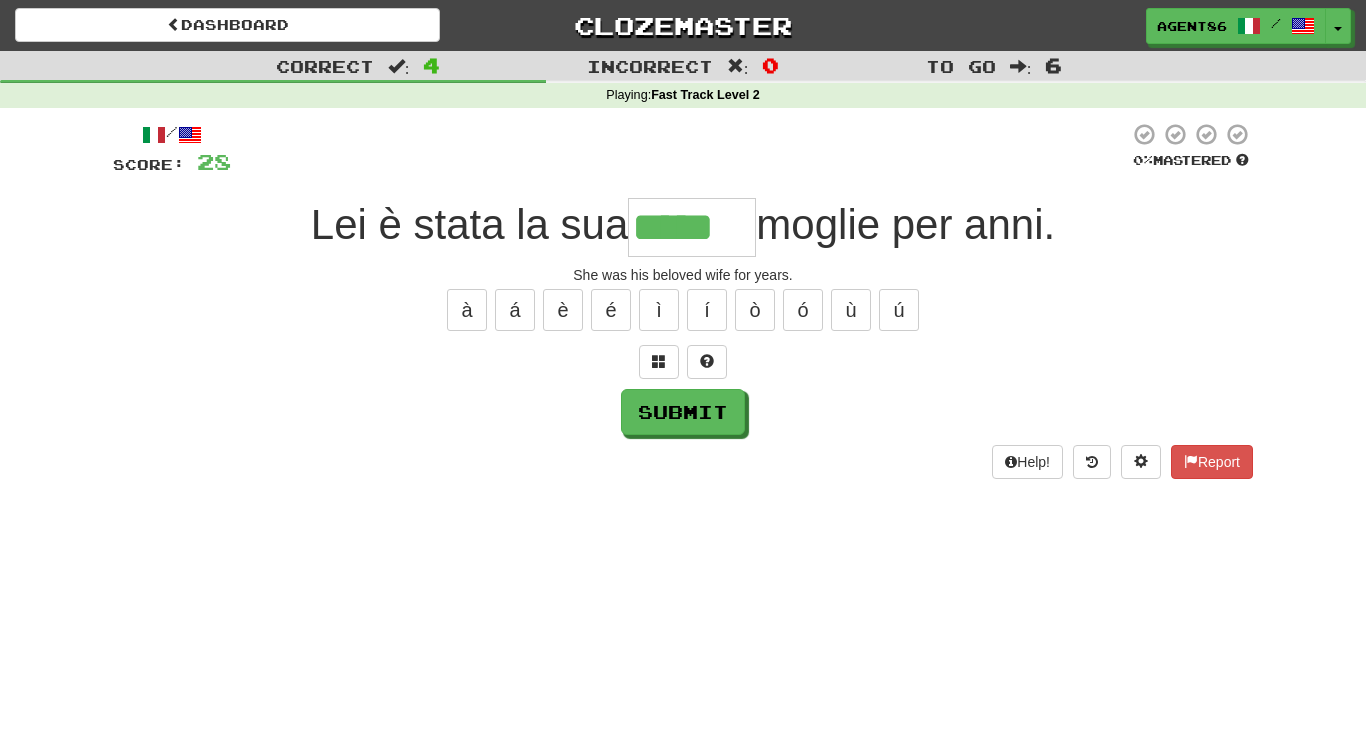 type on "*****" 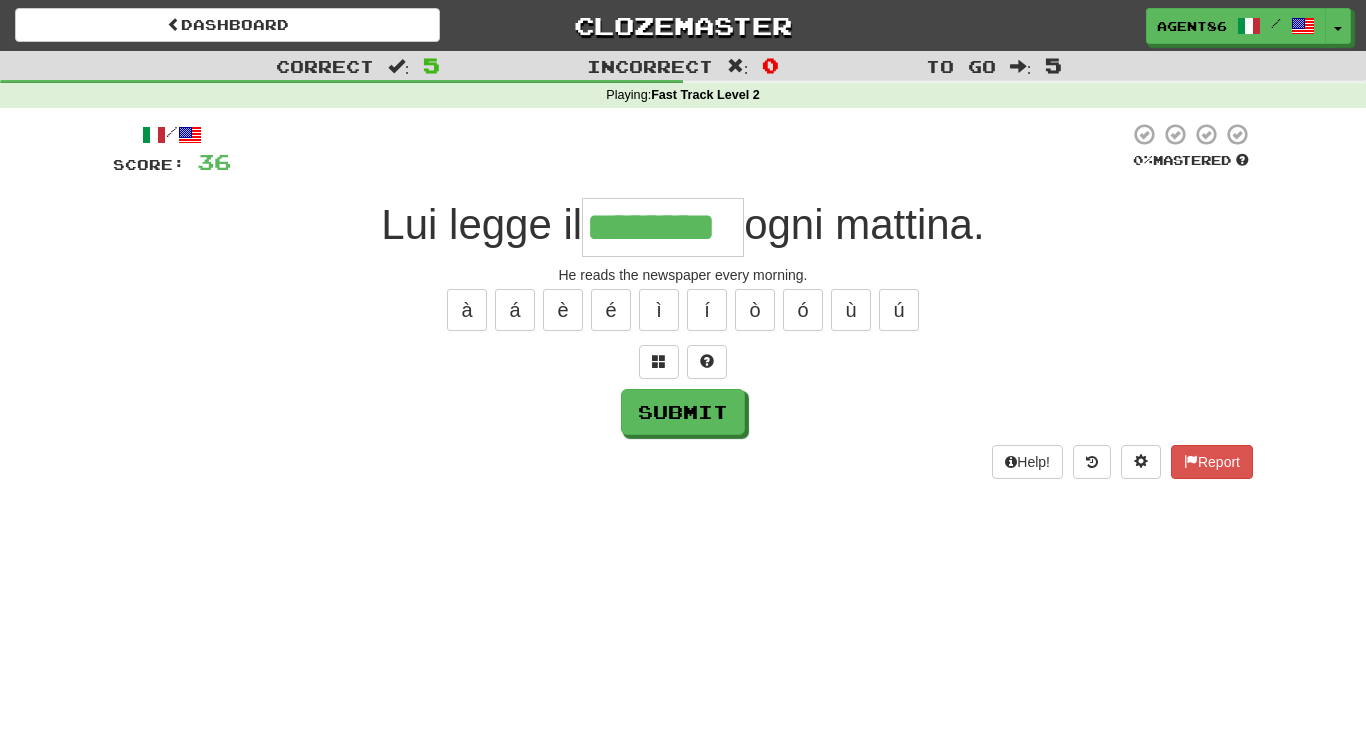 type on "********" 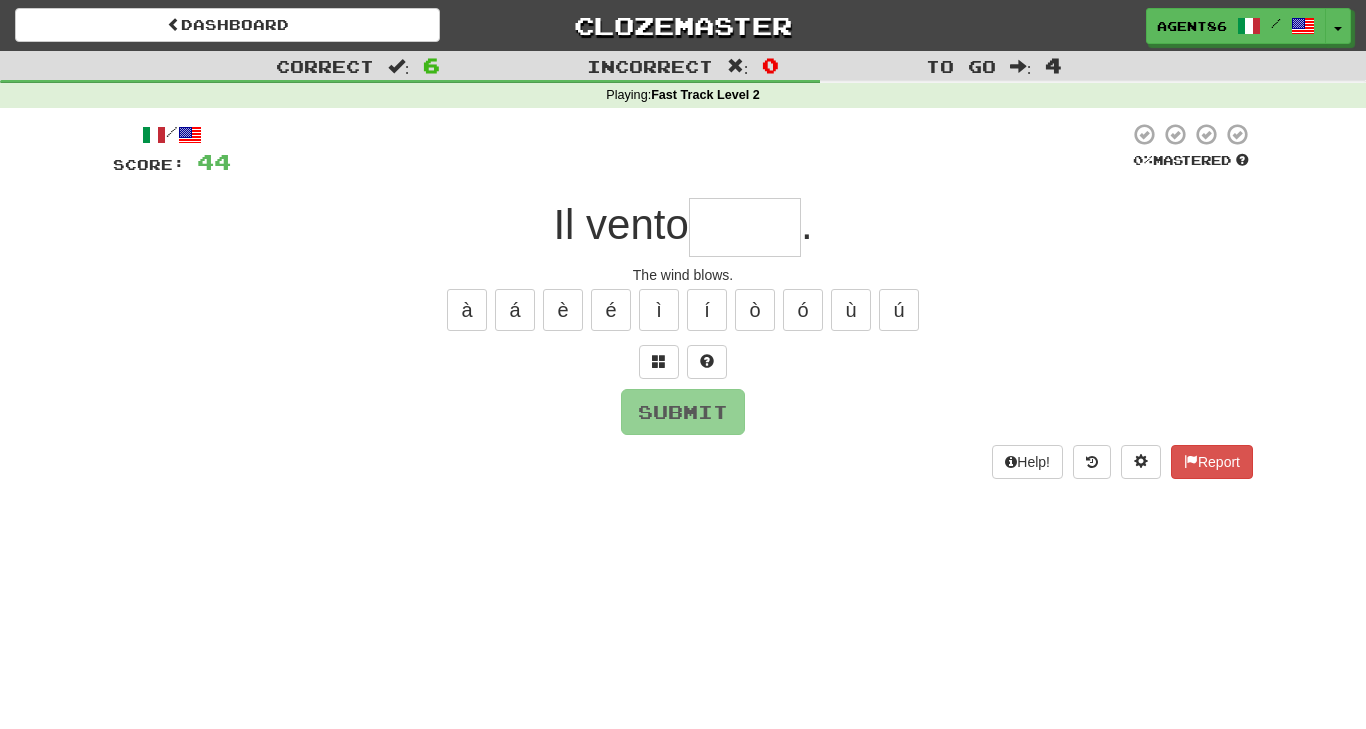 type on "*" 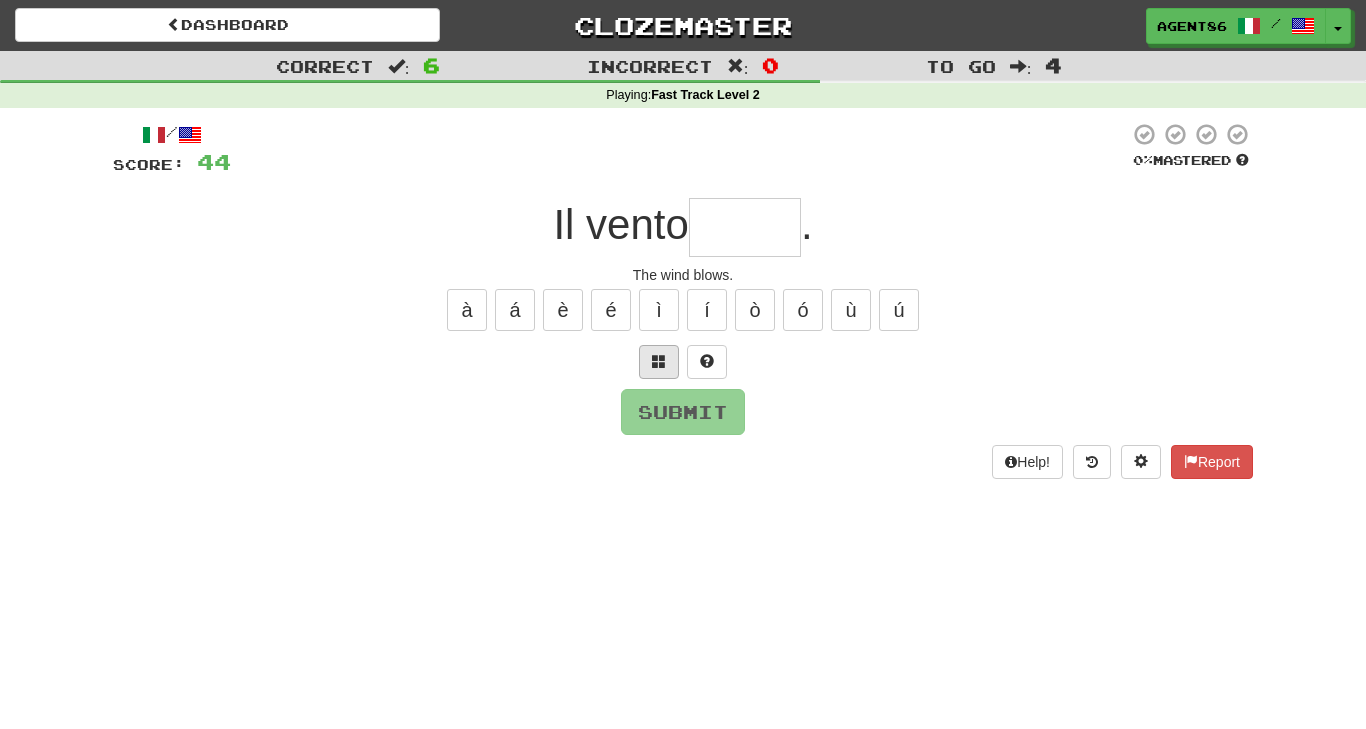 click at bounding box center (659, 361) 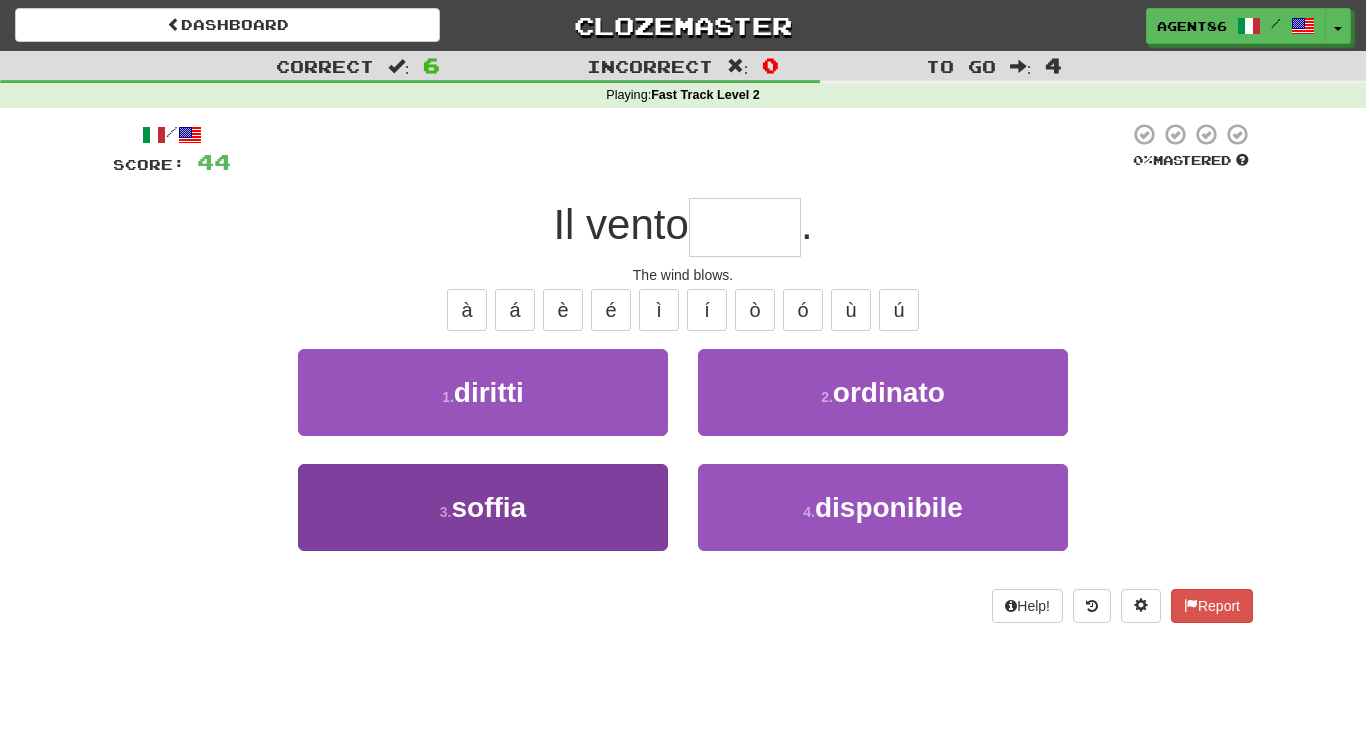 click on "3 .  soffia" at bounding box center (483, 507) 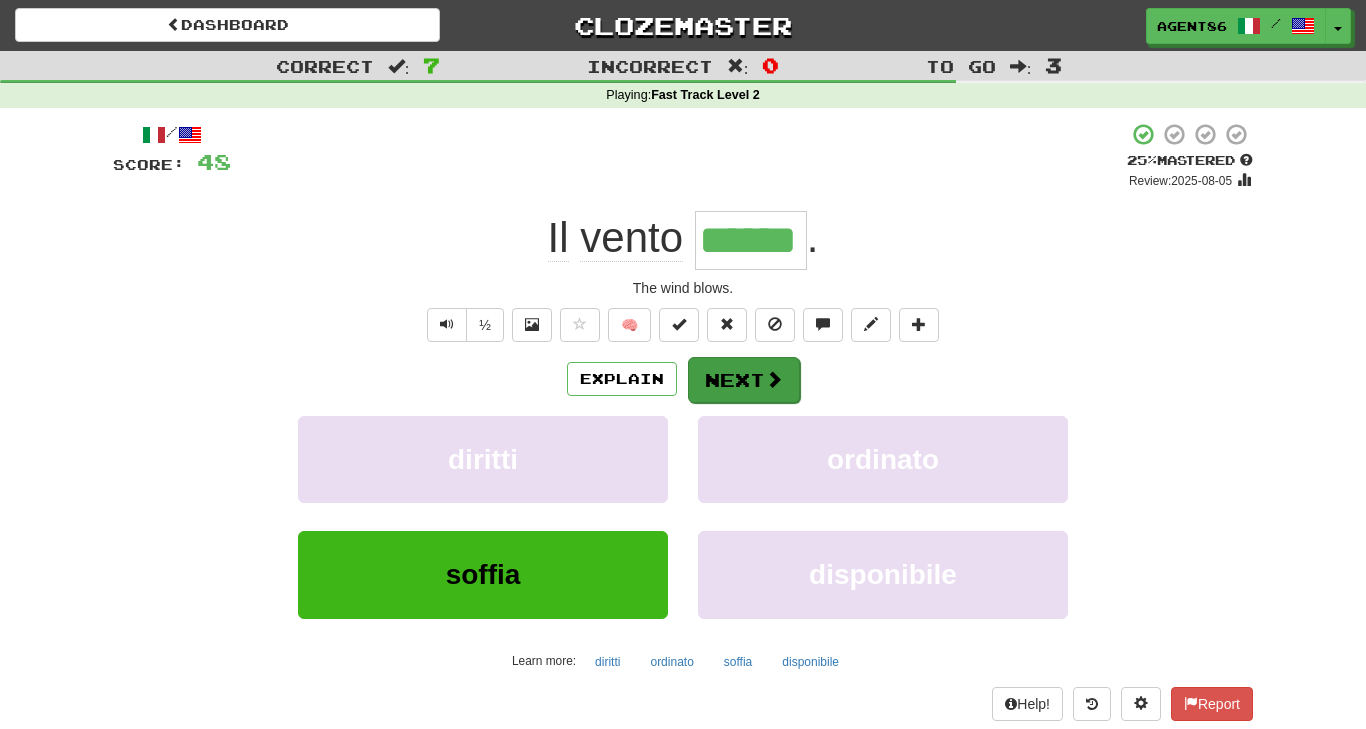 click on "Next" at bounding box center (744, 380) 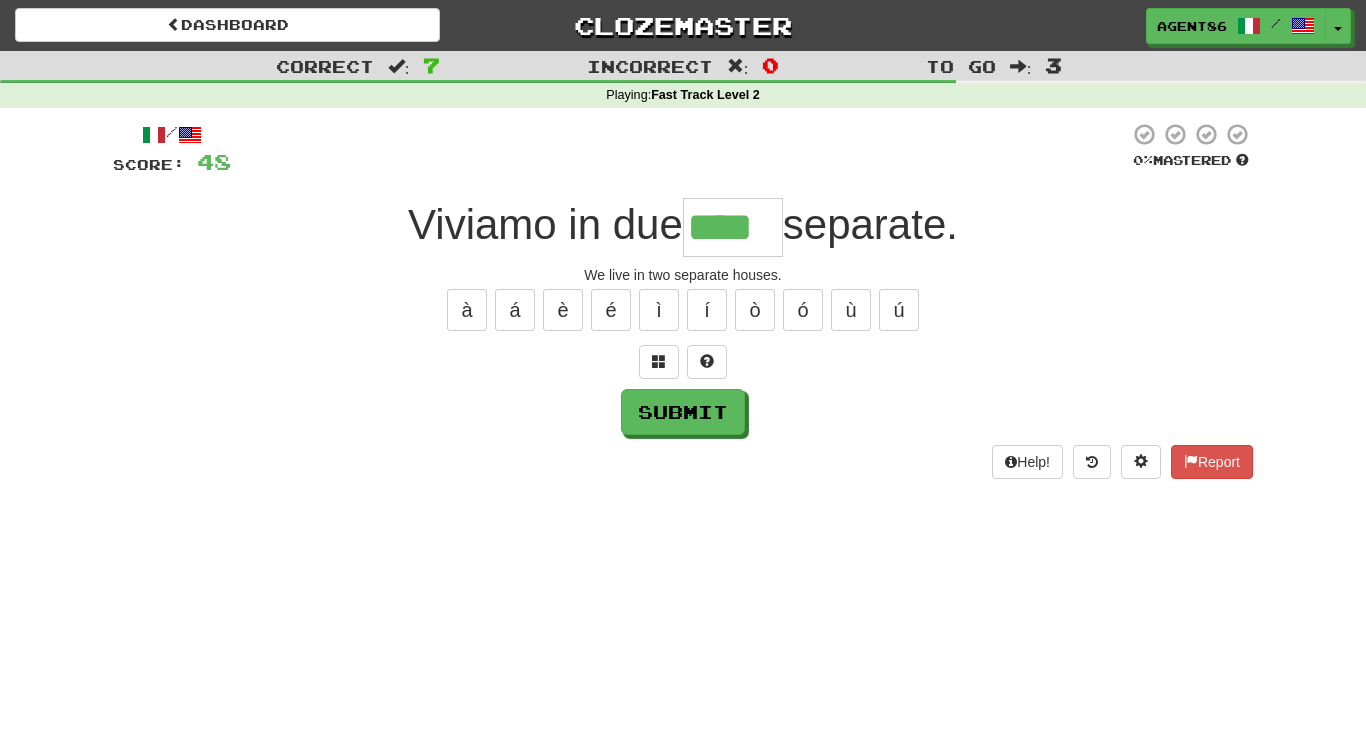 type on "****" 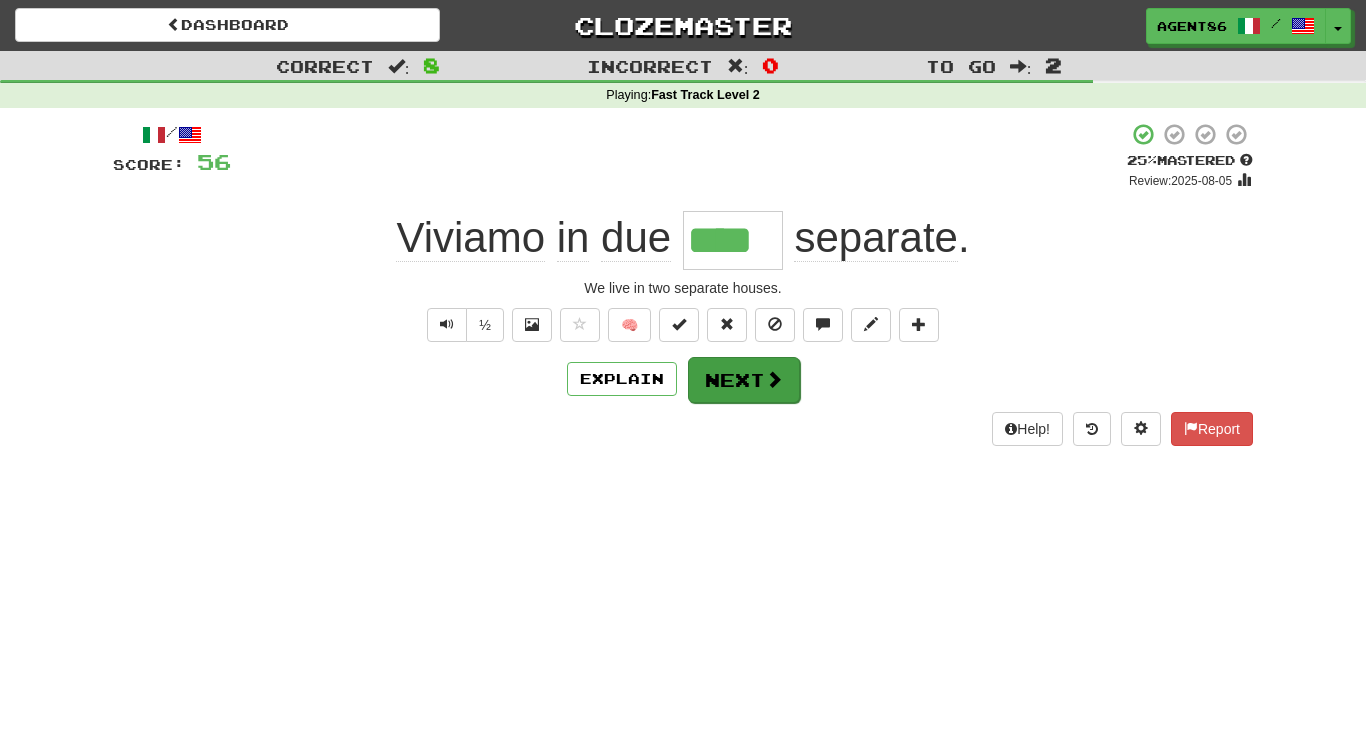 click on "Next" at bounding box center (744, 380) 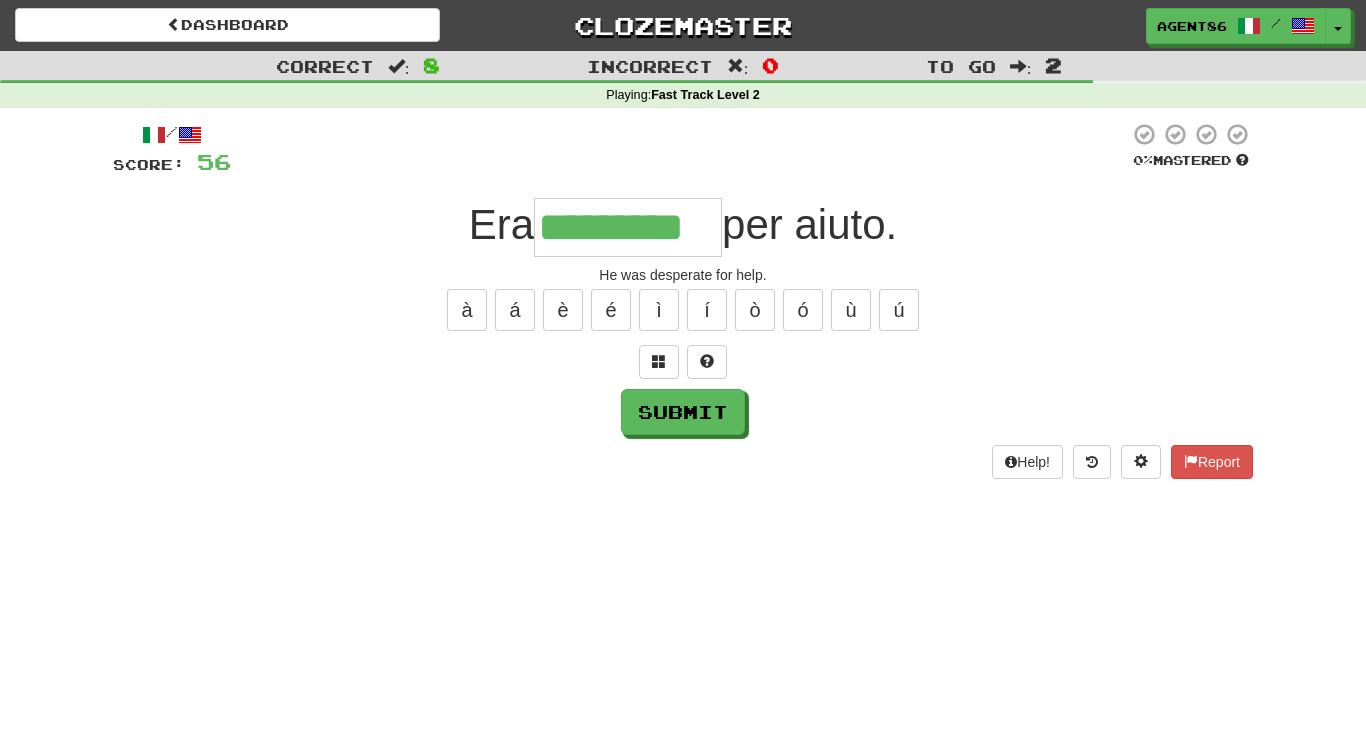 type on "*********" 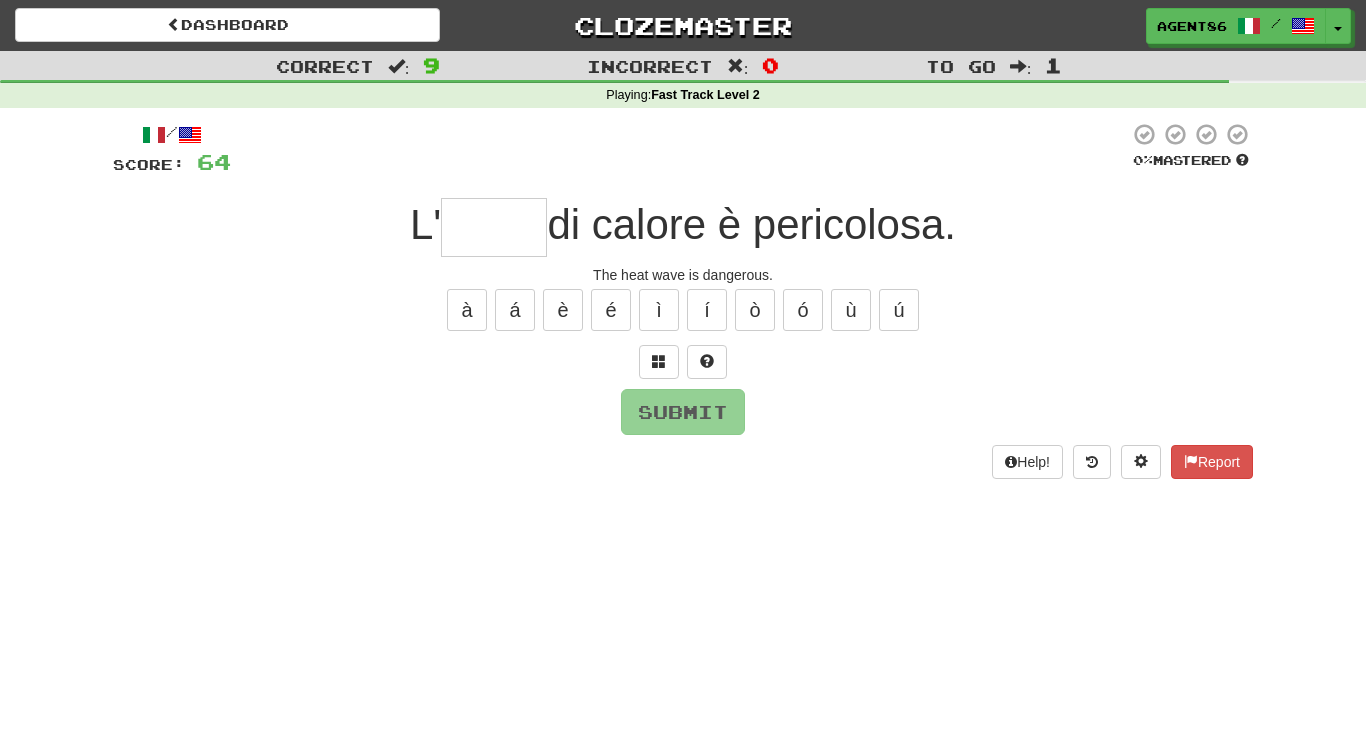 type on "*" 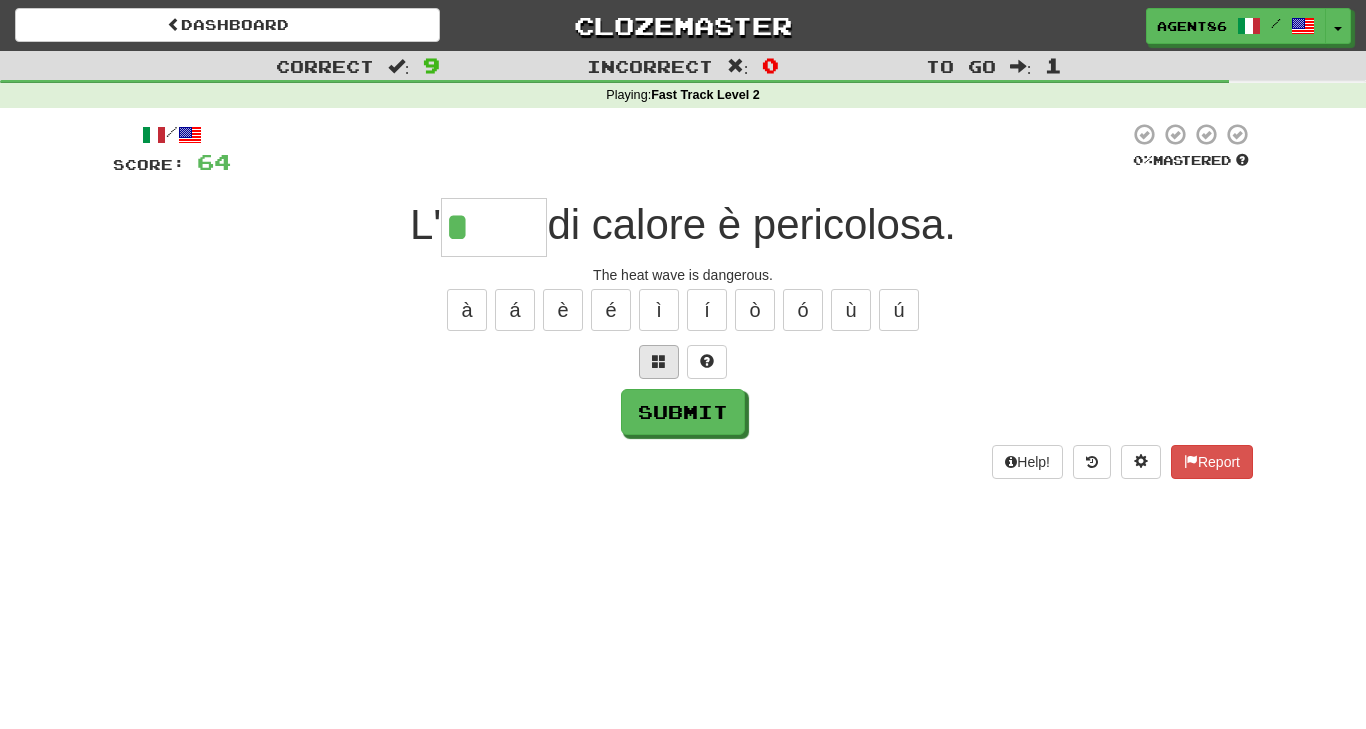click at bounding box center [659, 361] 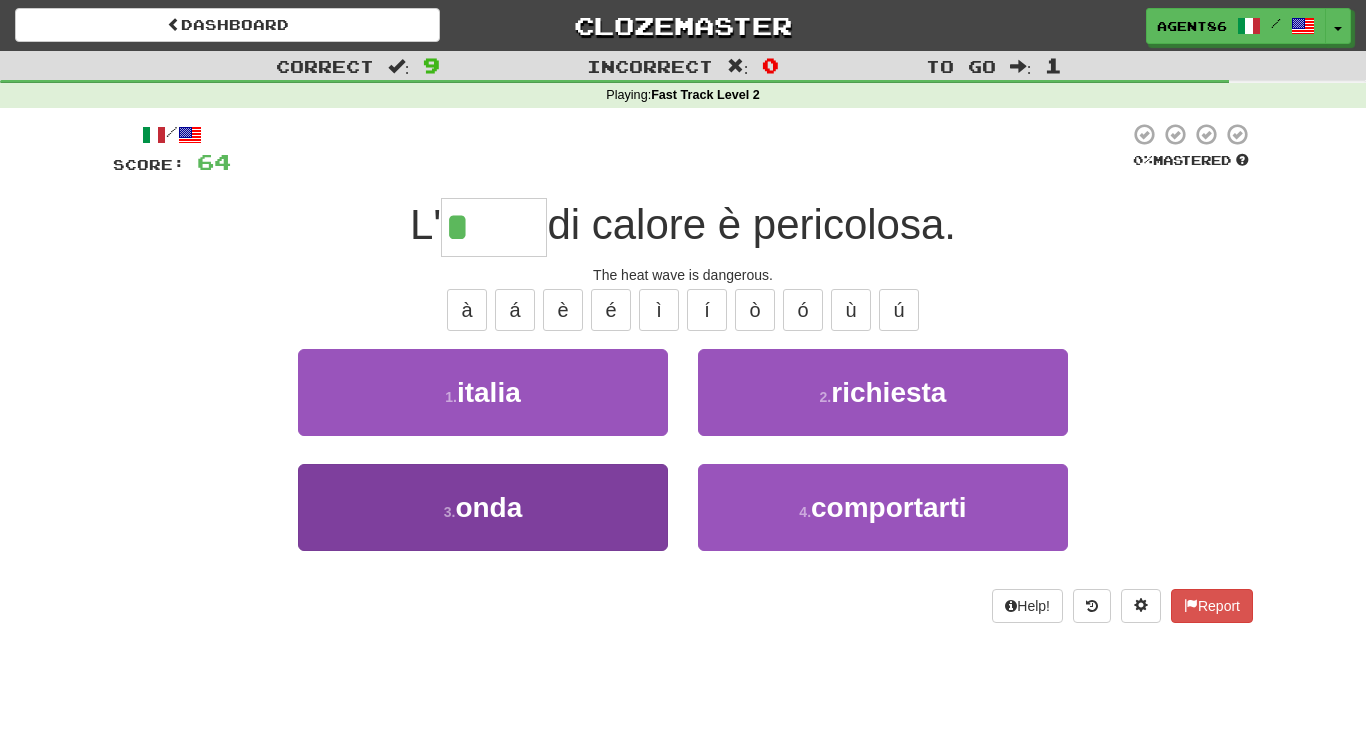 click on "3 .  onda" at bounding box center [483, 507] 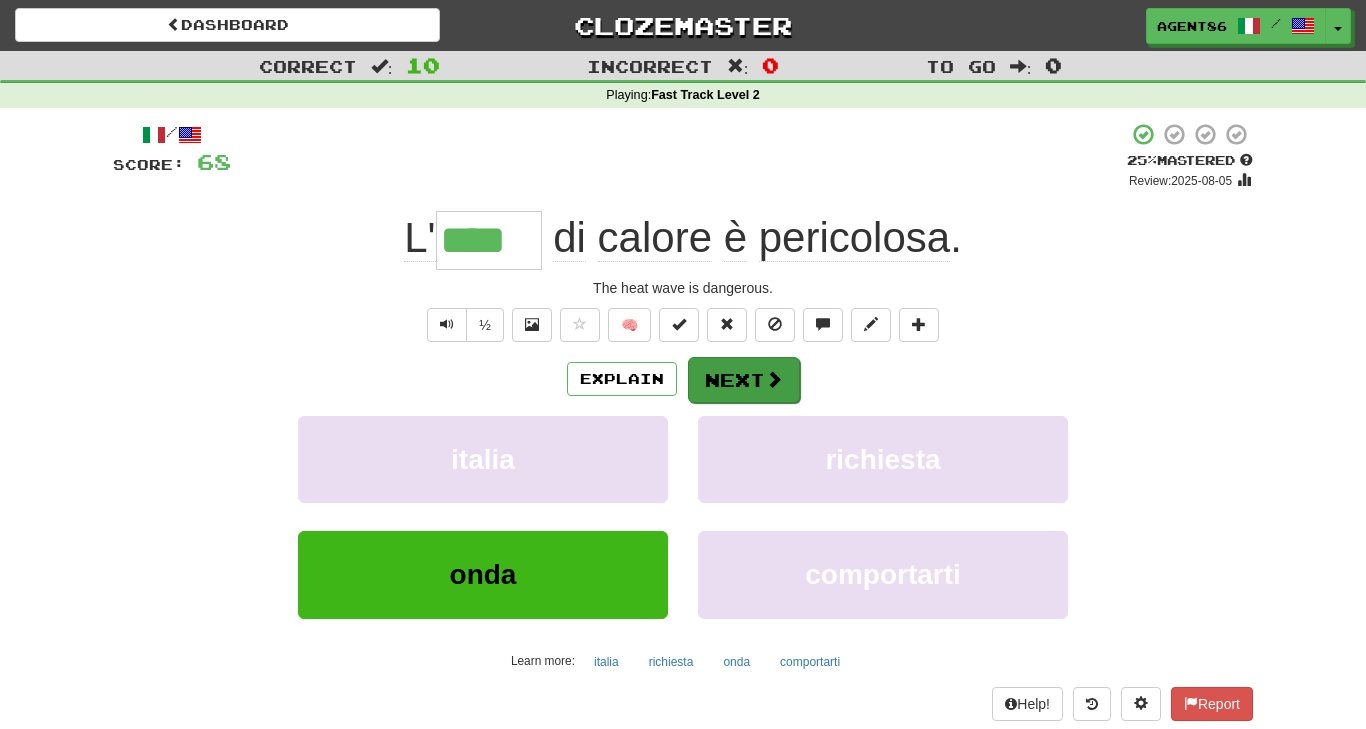 click on "Next" at bounding box center [744, 380] 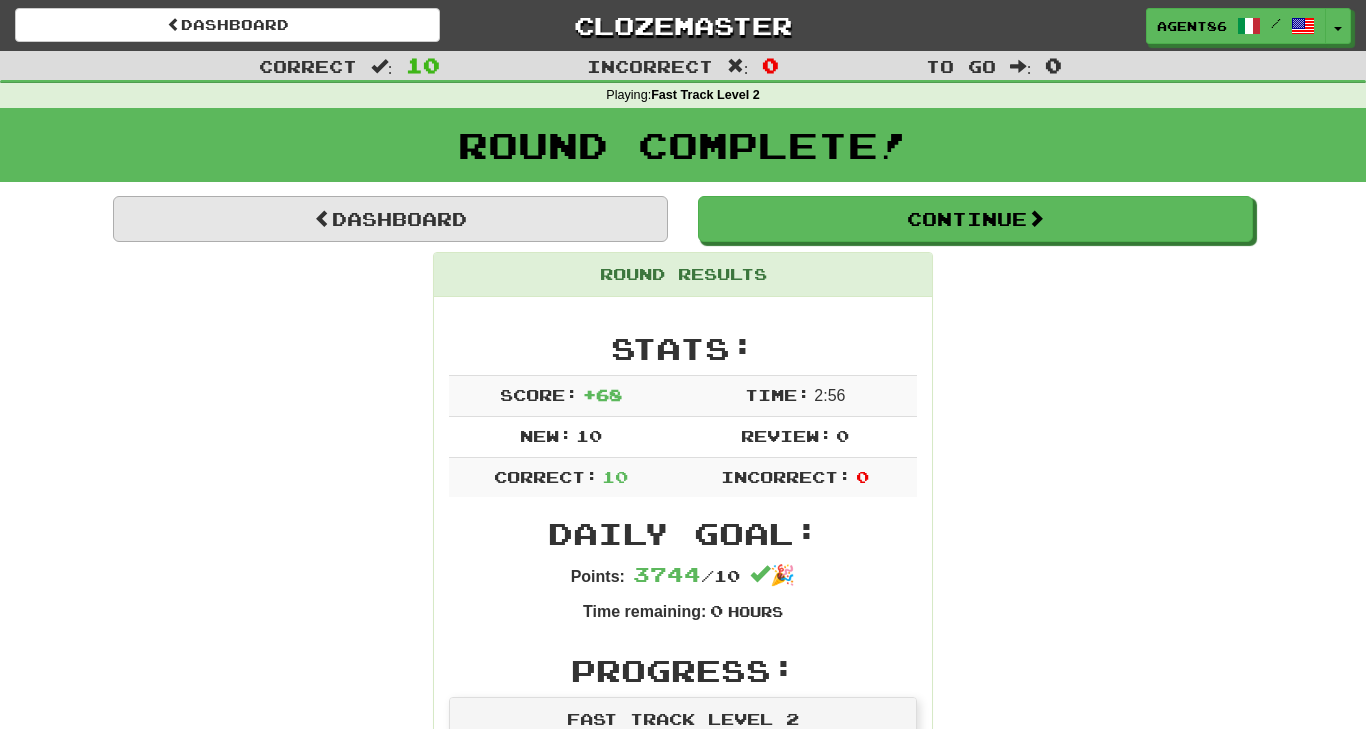 click on "Dashboard" at bounding box center [390, 219] 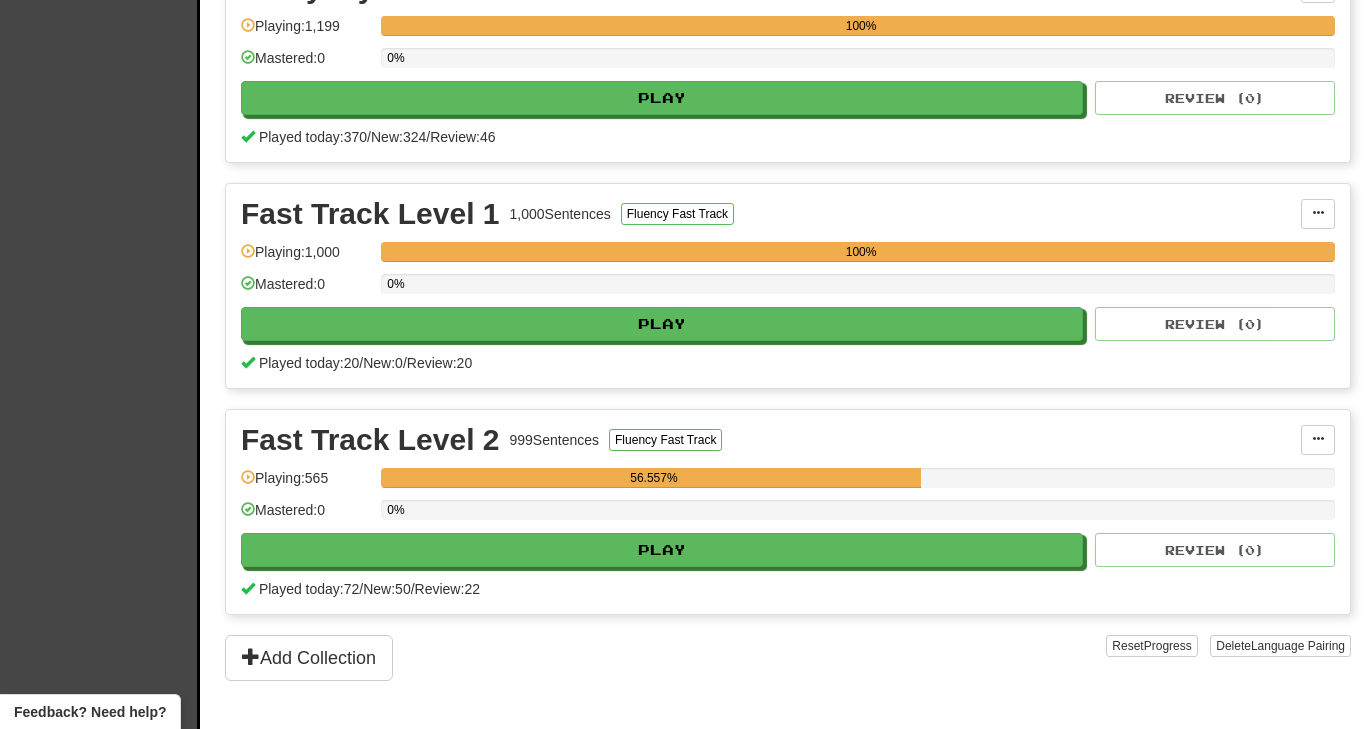 scroll, scrollTop: 753, scrollLeft: 0, axis: vertical 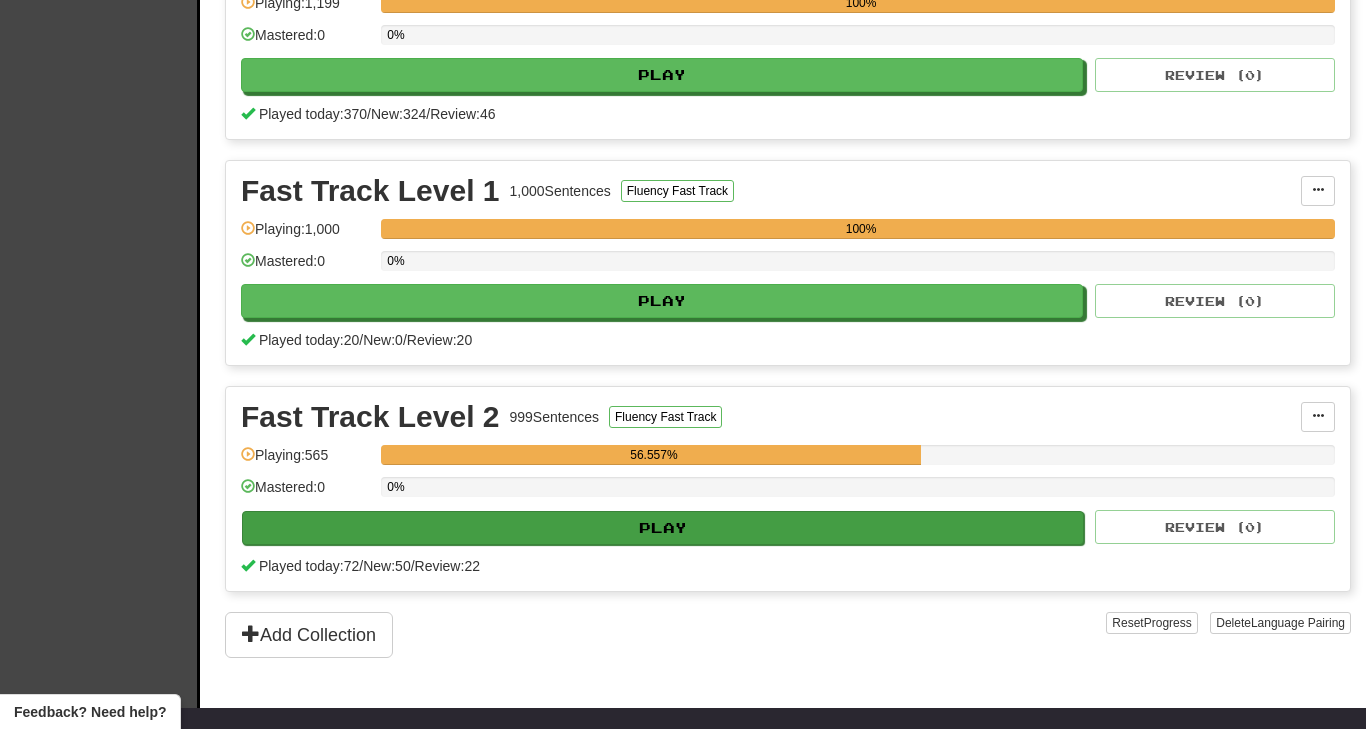 click on "Play" at bounding box center [663, 528] 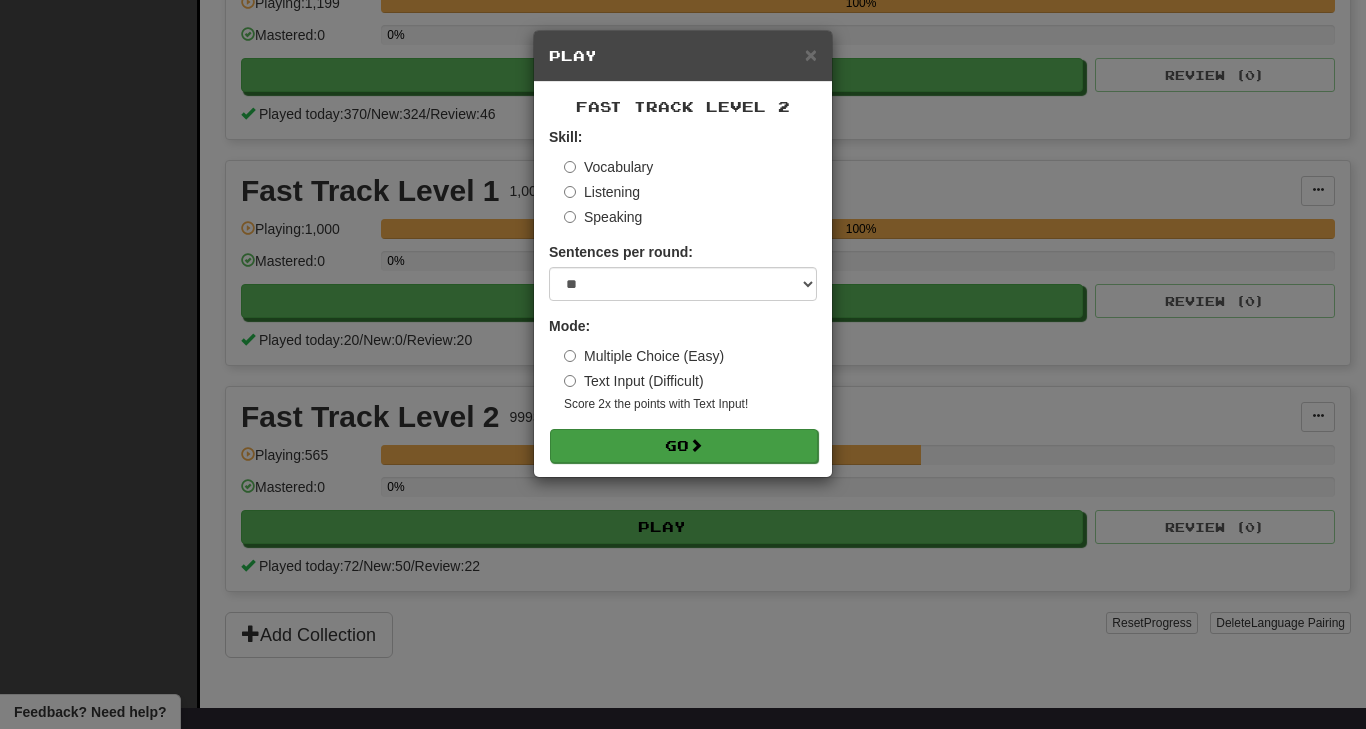 click on "Go" at bounding box center (684, 446) 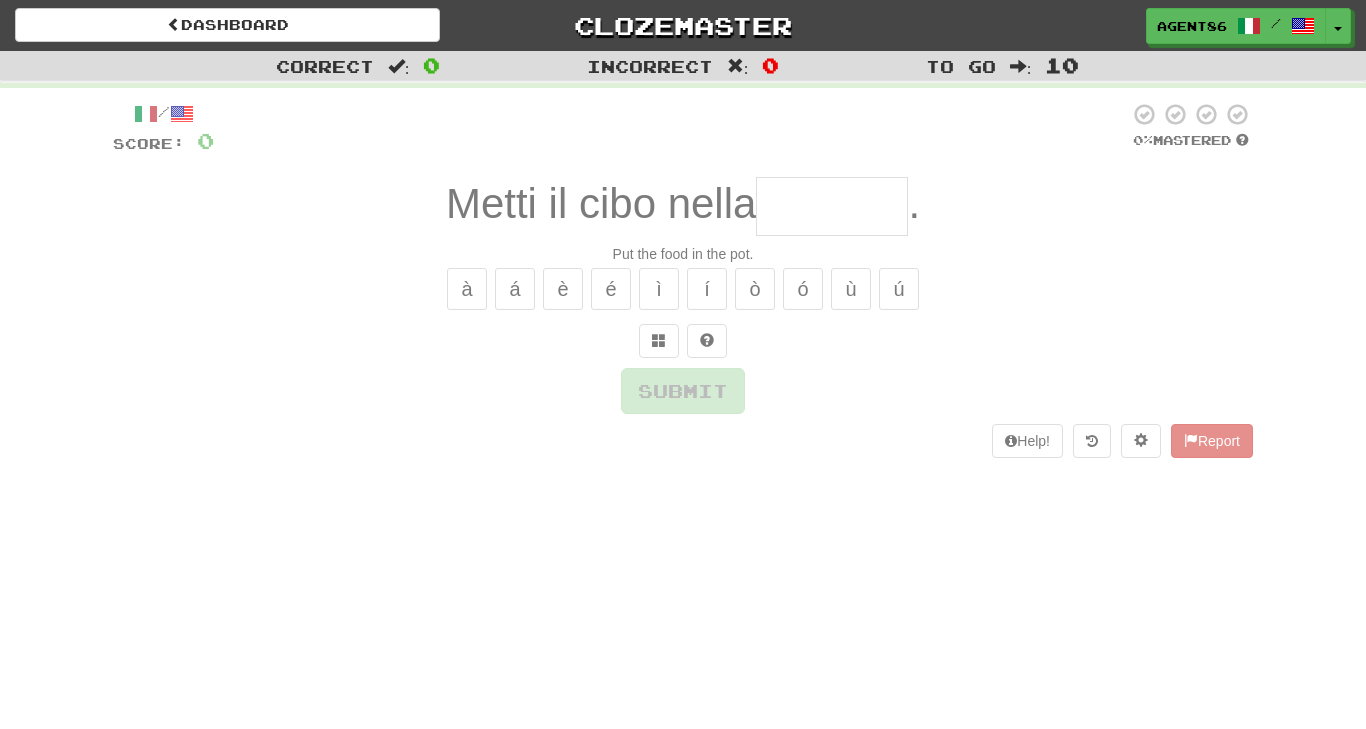 scroll, scrollTop: 0, scrollLeft: 0, axis: both 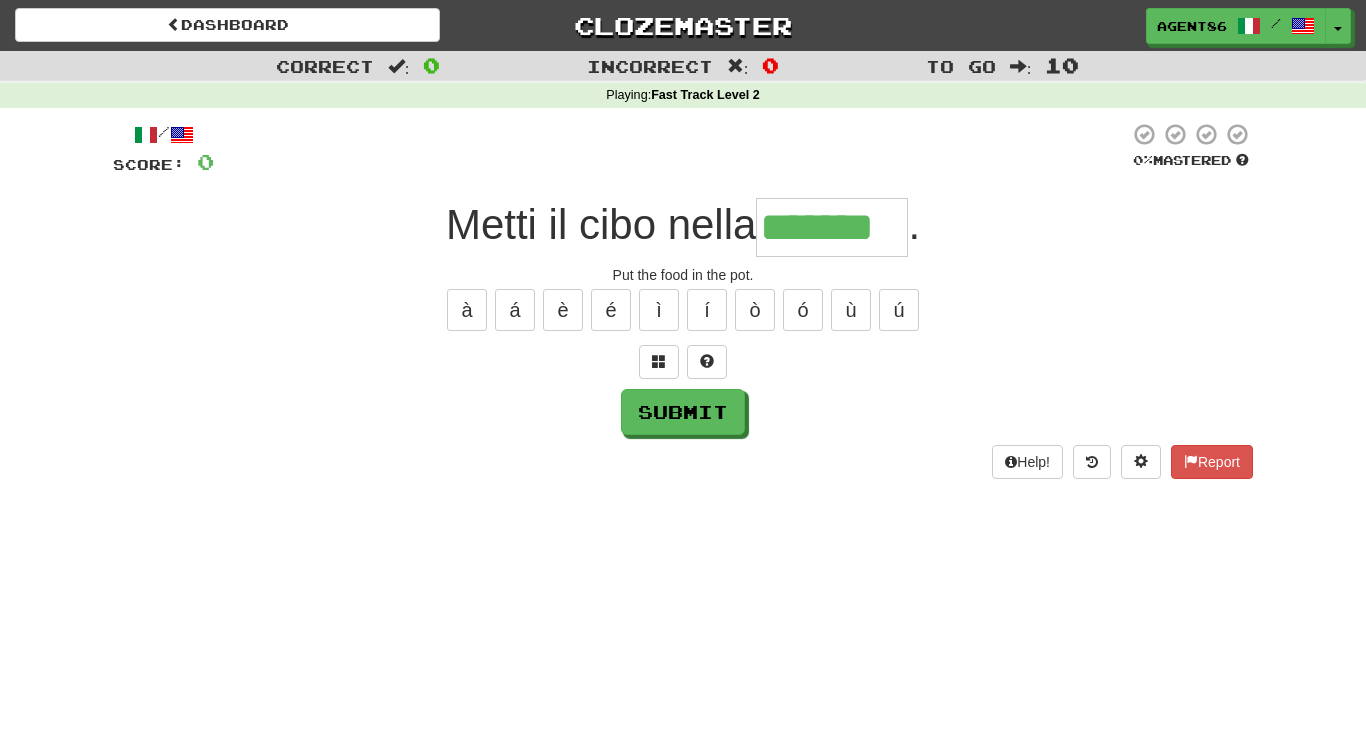 type on "*******" 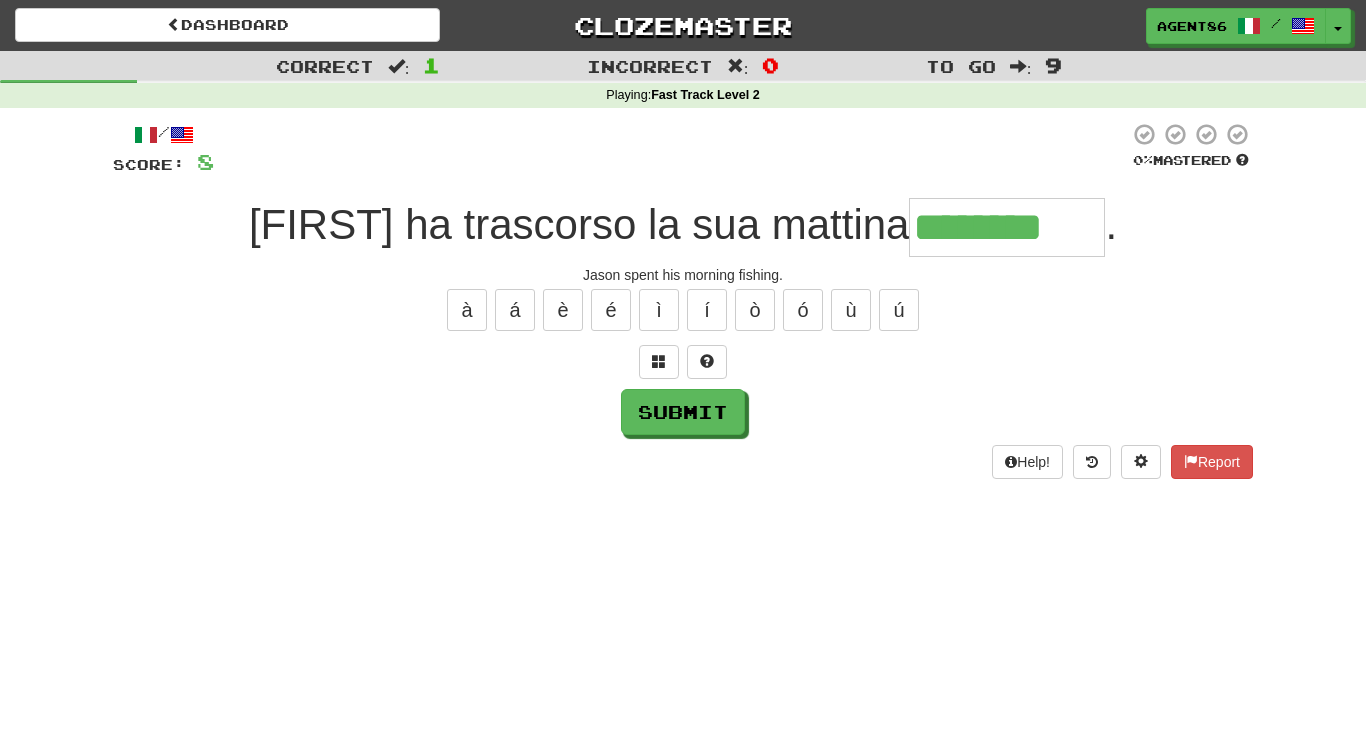 type on "********" 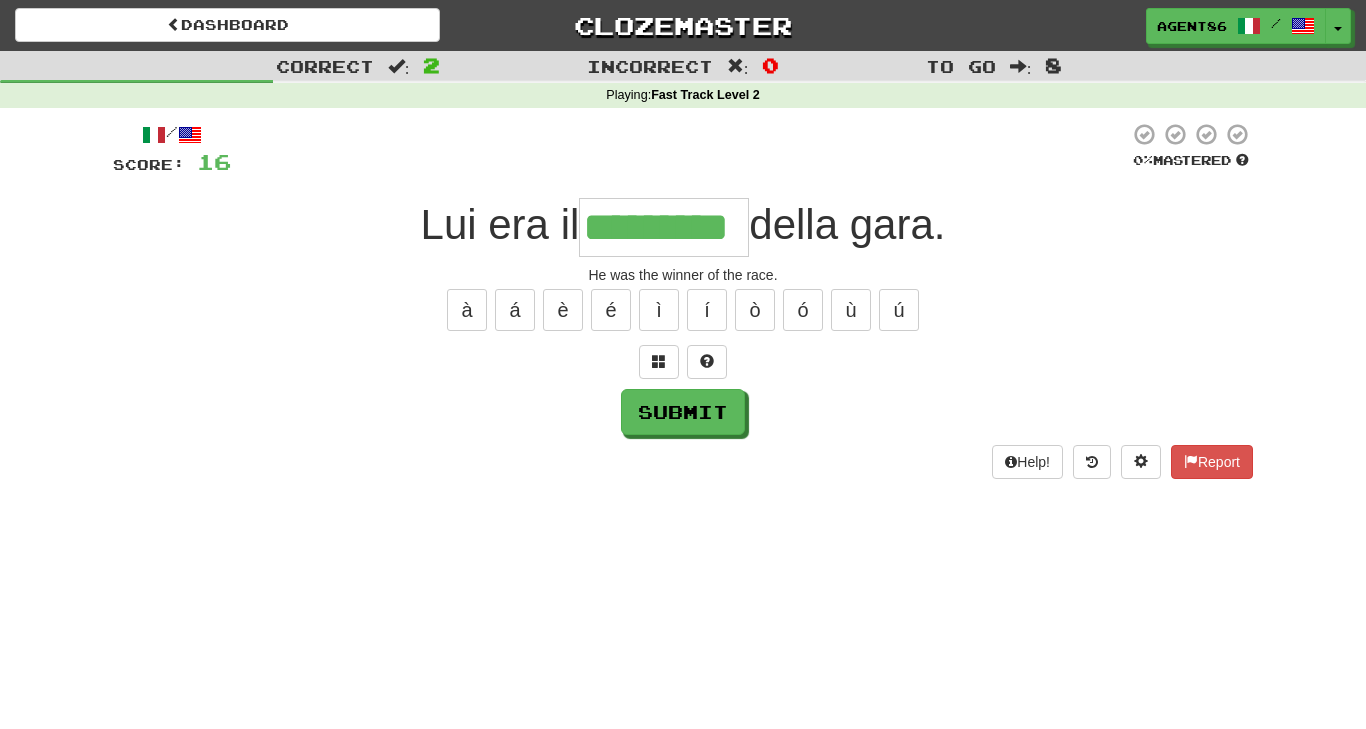 type on "*********" 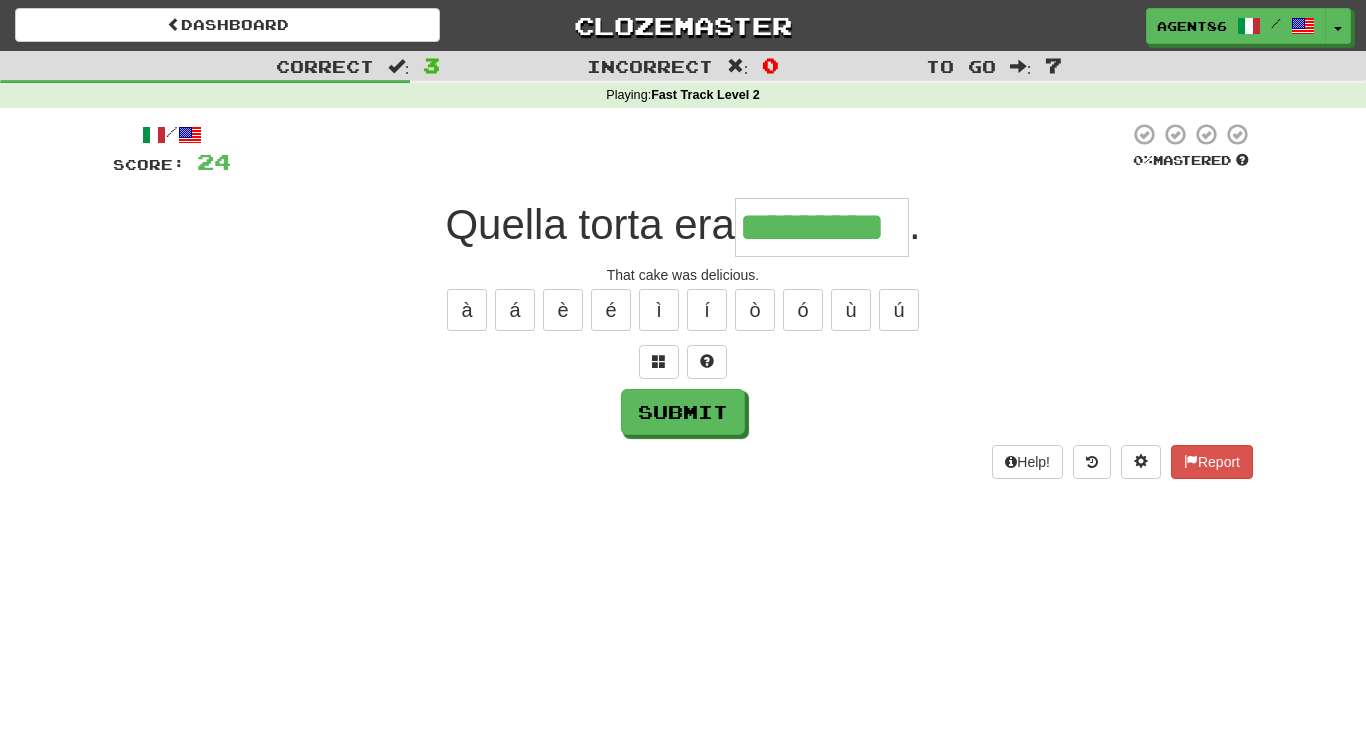type on "*********" 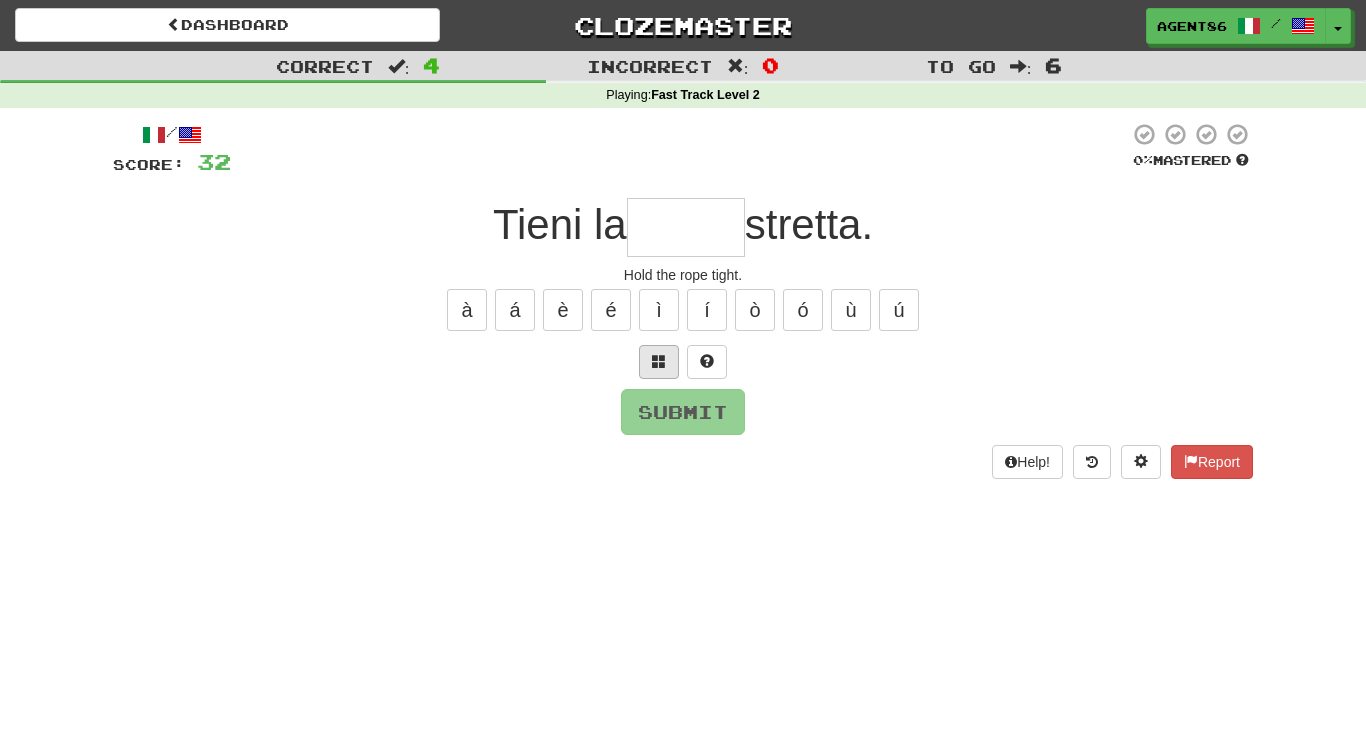 click at bounding box center (659, 361) 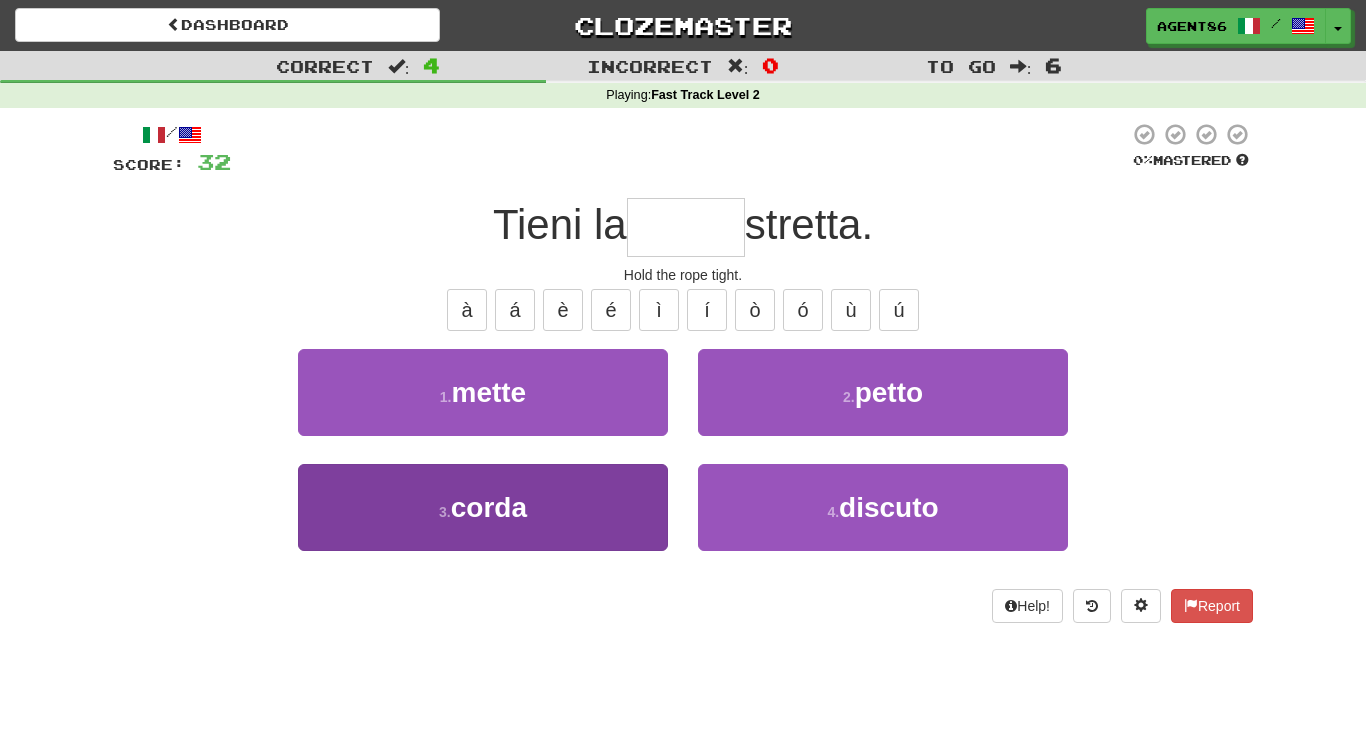 click on "3 .  corda" at bounding box center [483, 507] 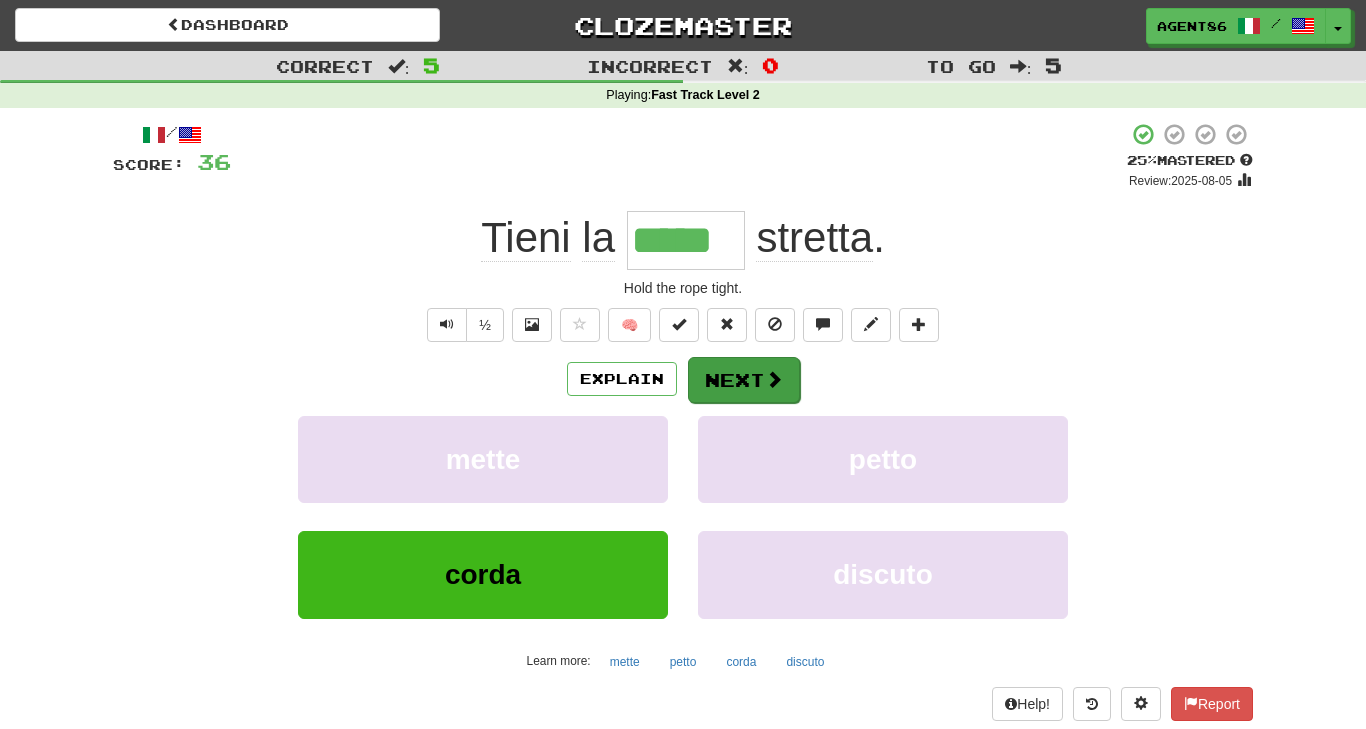 click on "Next" at bounding box center (744, 380) 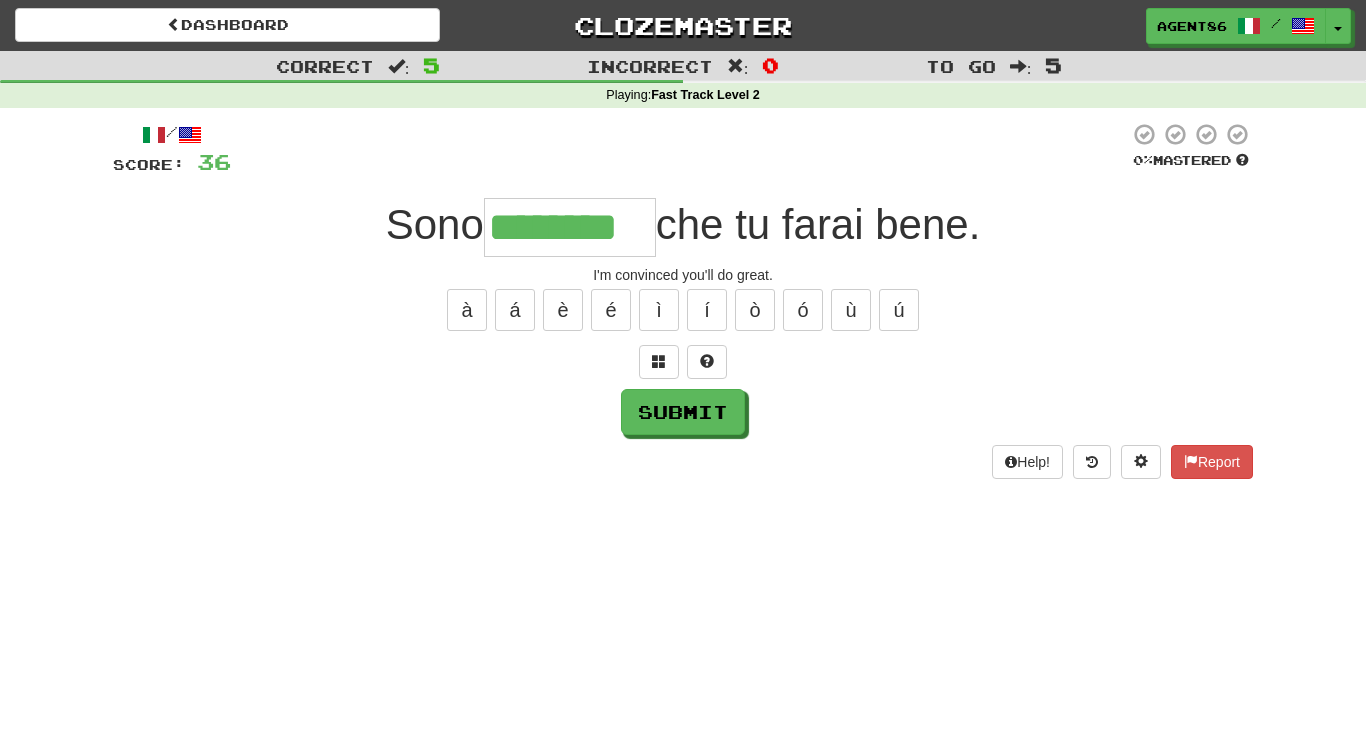 type on "********" 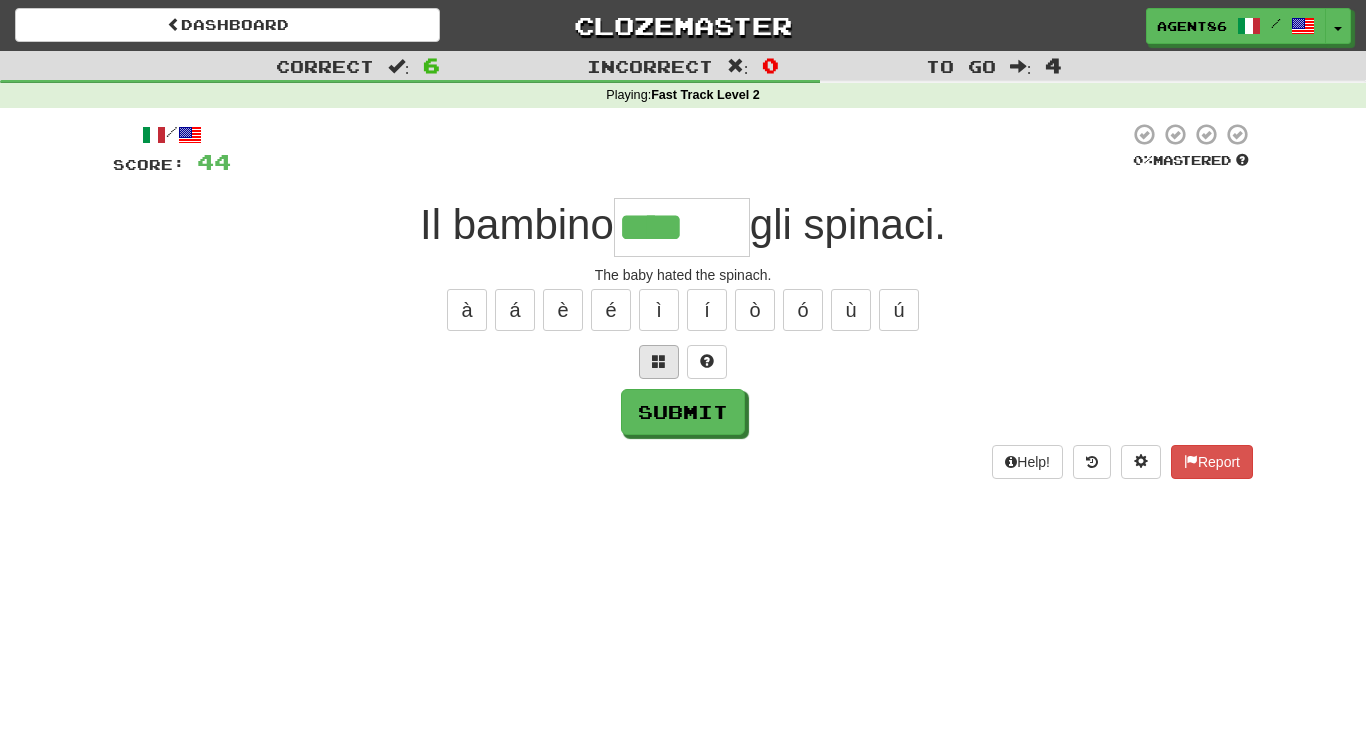 click at bounding box center [659, 361] 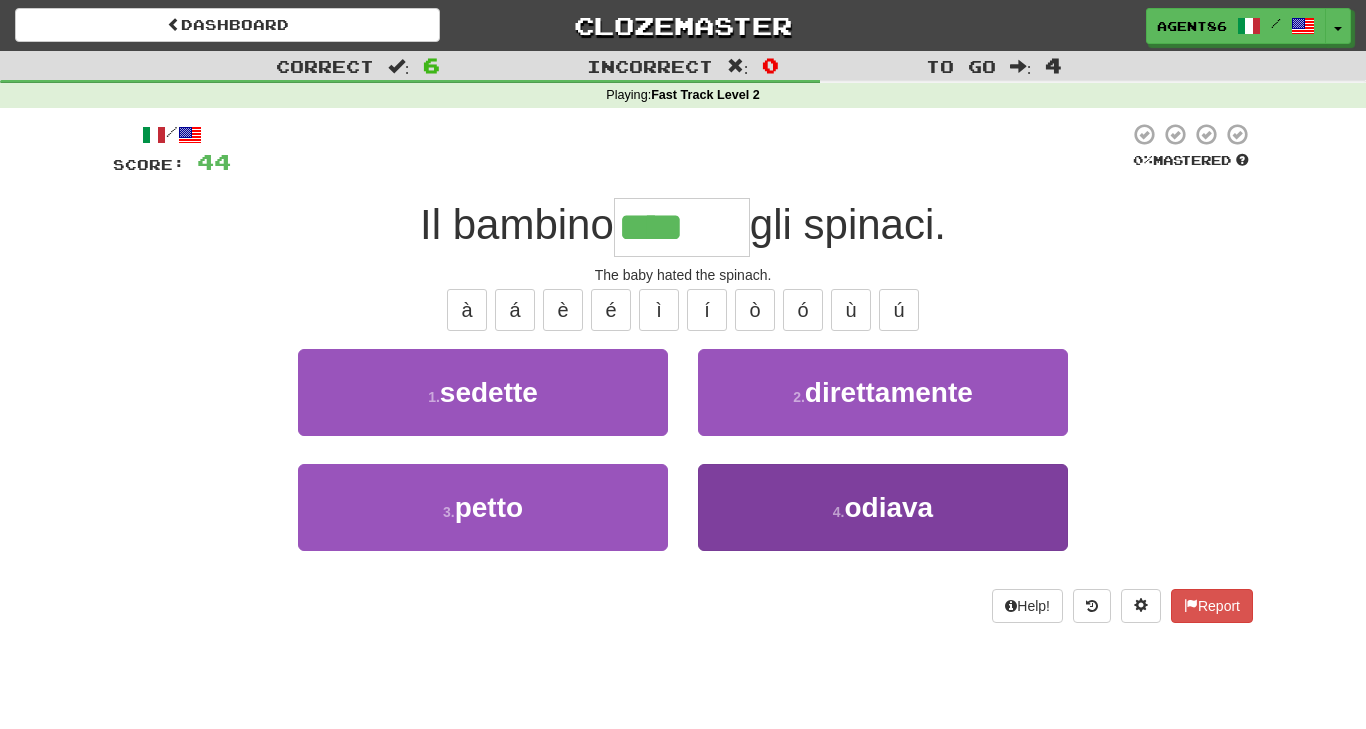 click on "4 .  odiava" at bounding box center [883, 507] 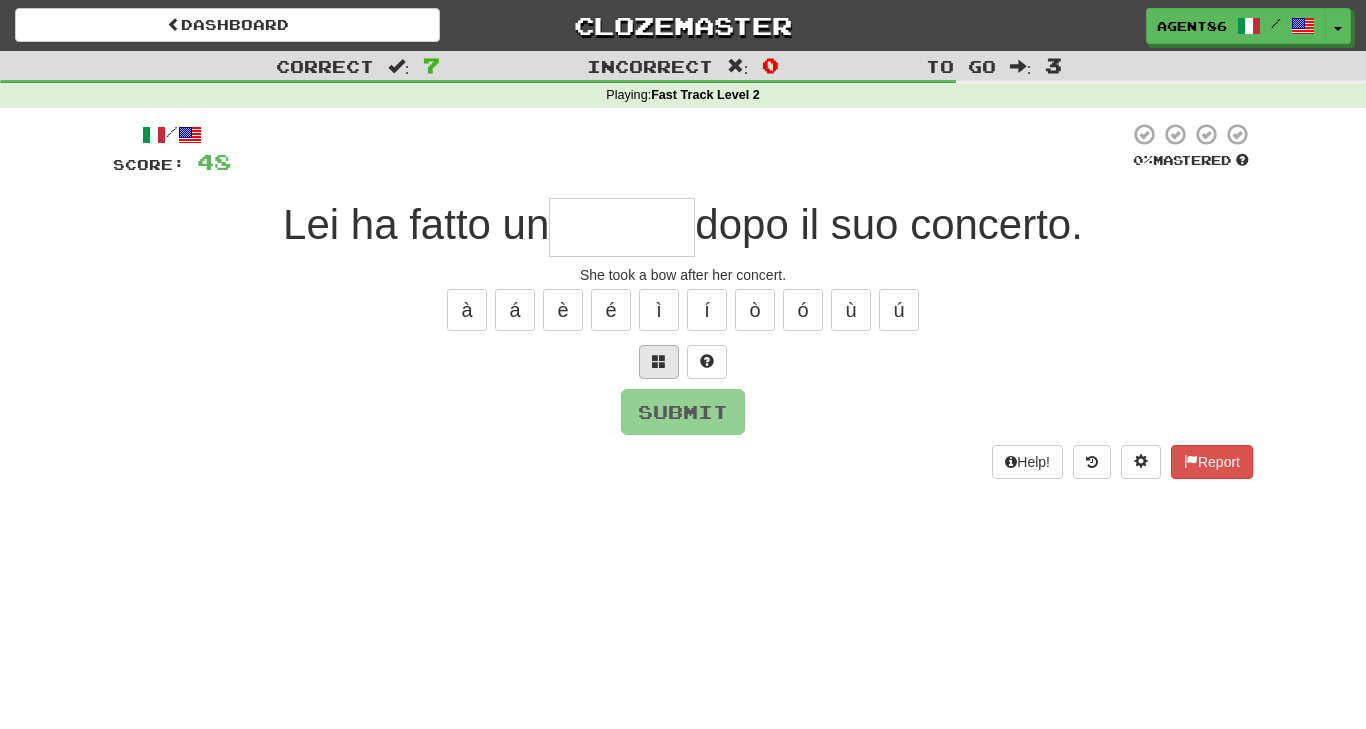 click at bounding box center [659, 362] 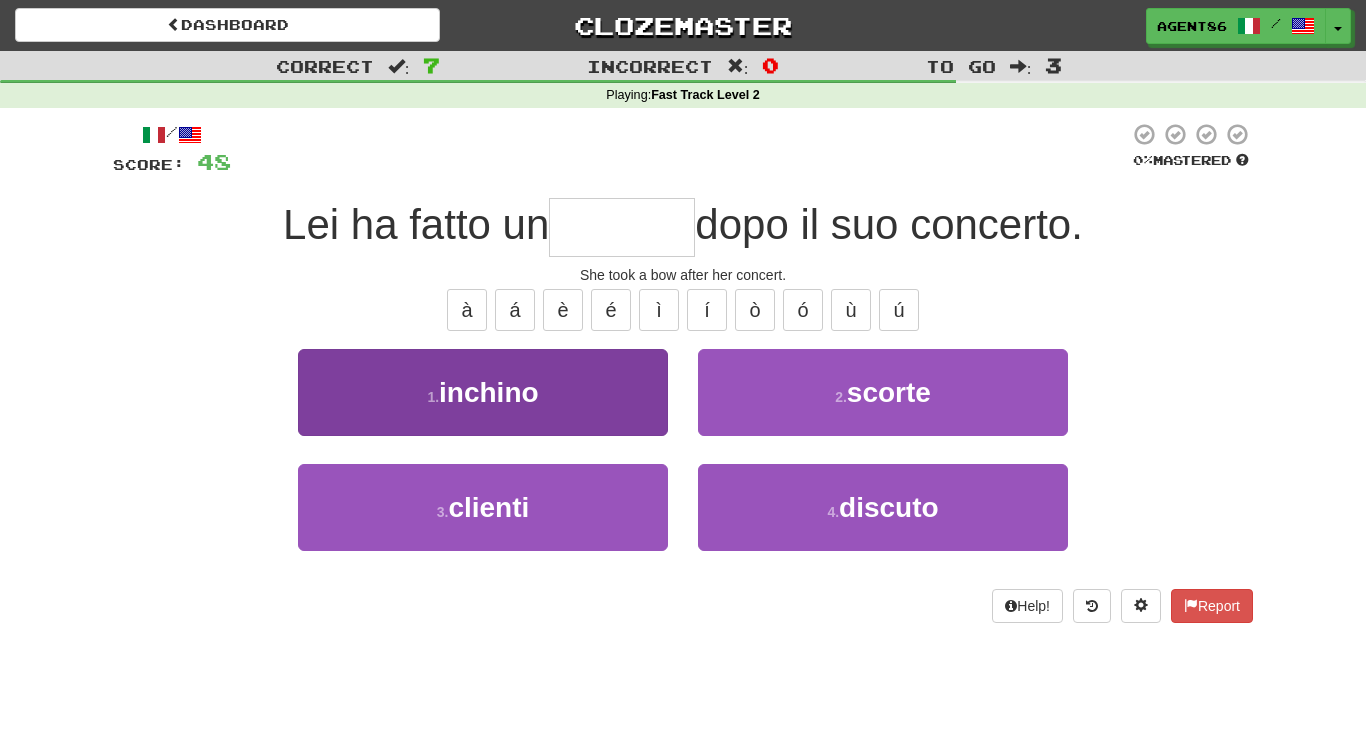 click on "1 .  inchino" at bounding box center (483, 392) 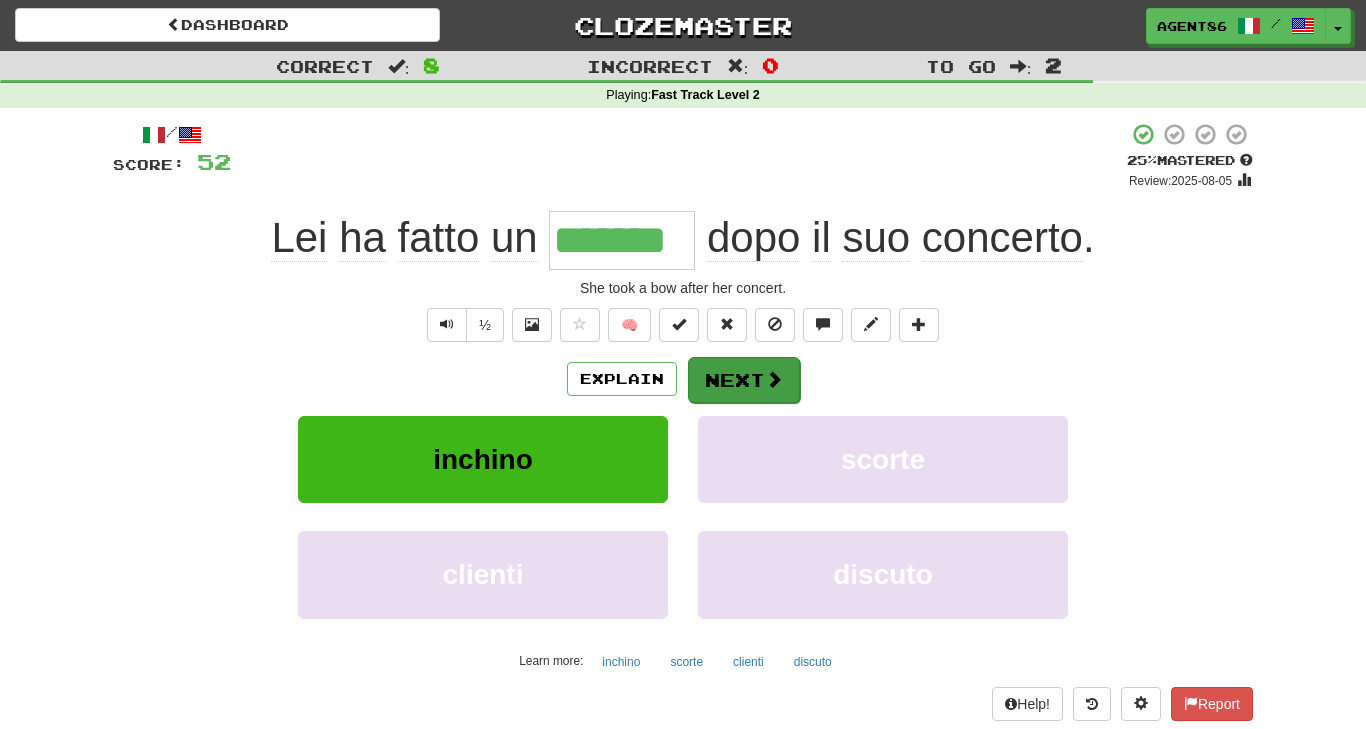 click on "Next" at bounding box center [744, 380] 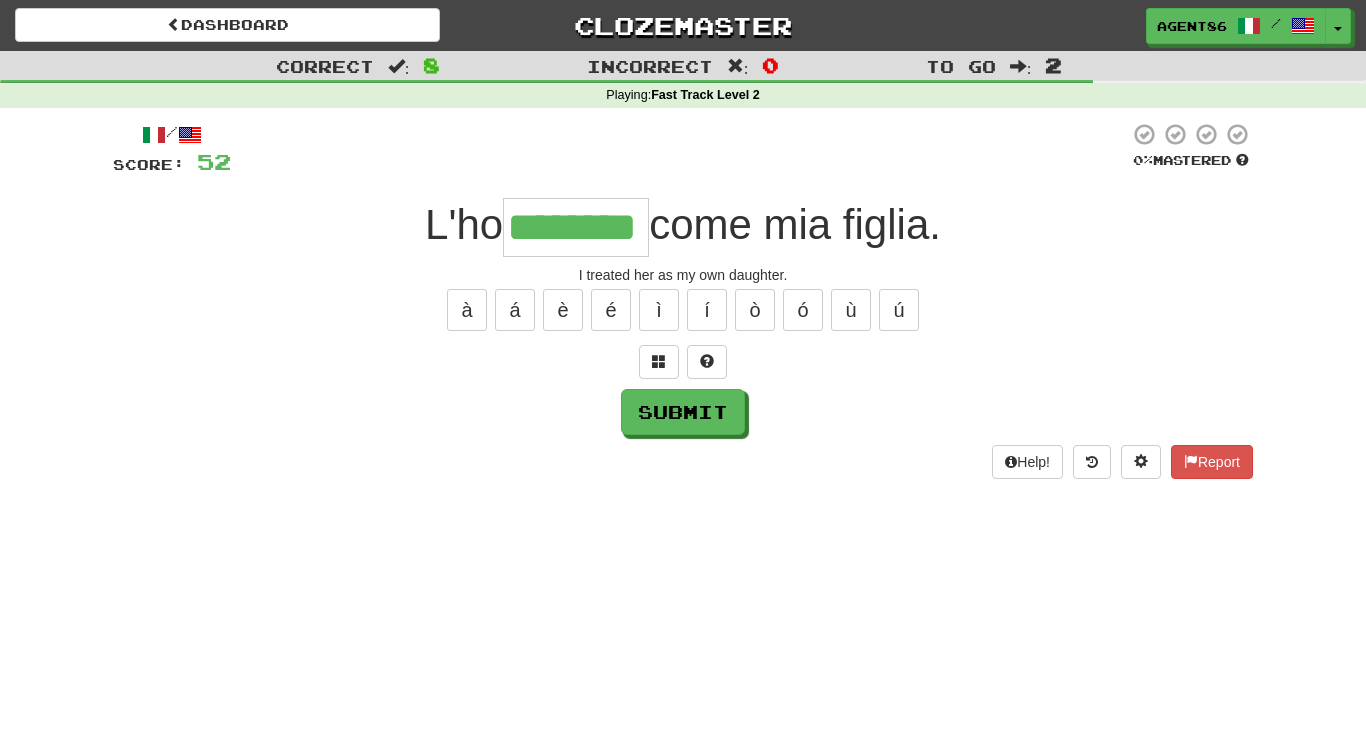 type on "********" 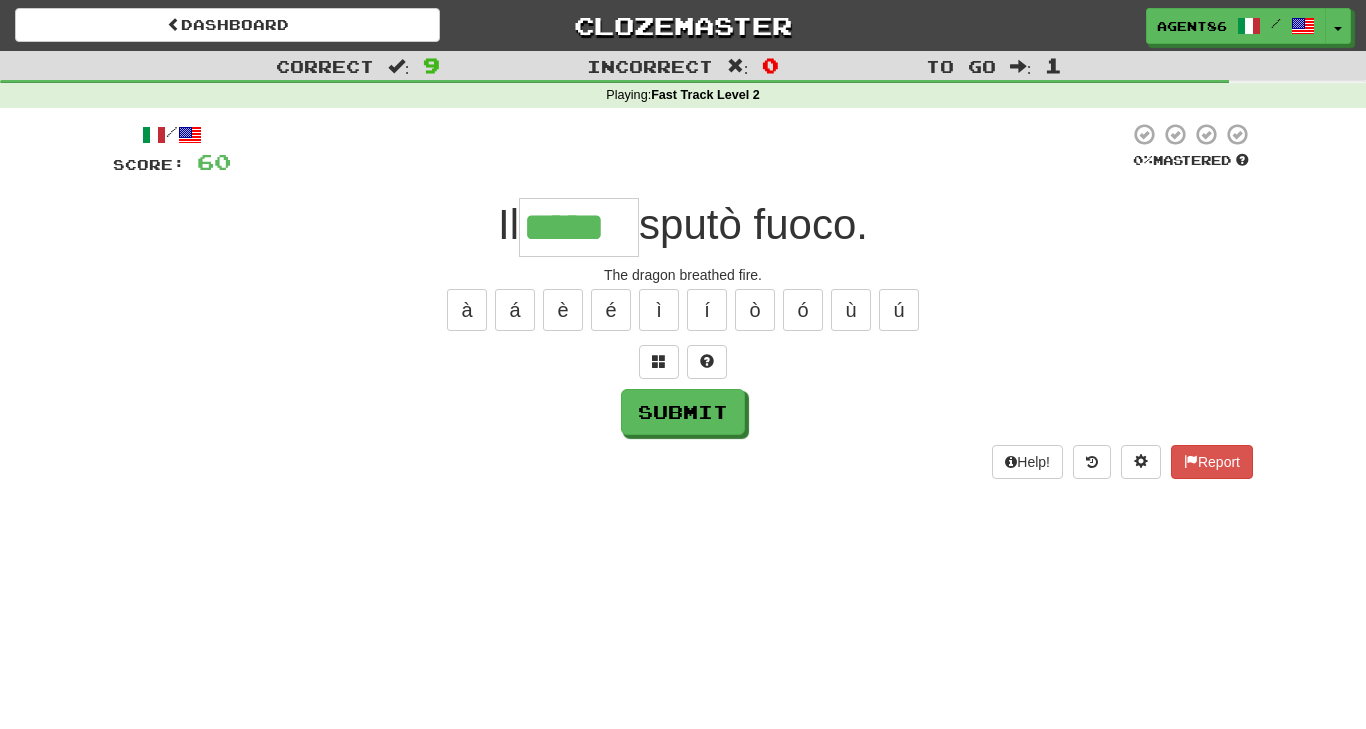 type on "*****" 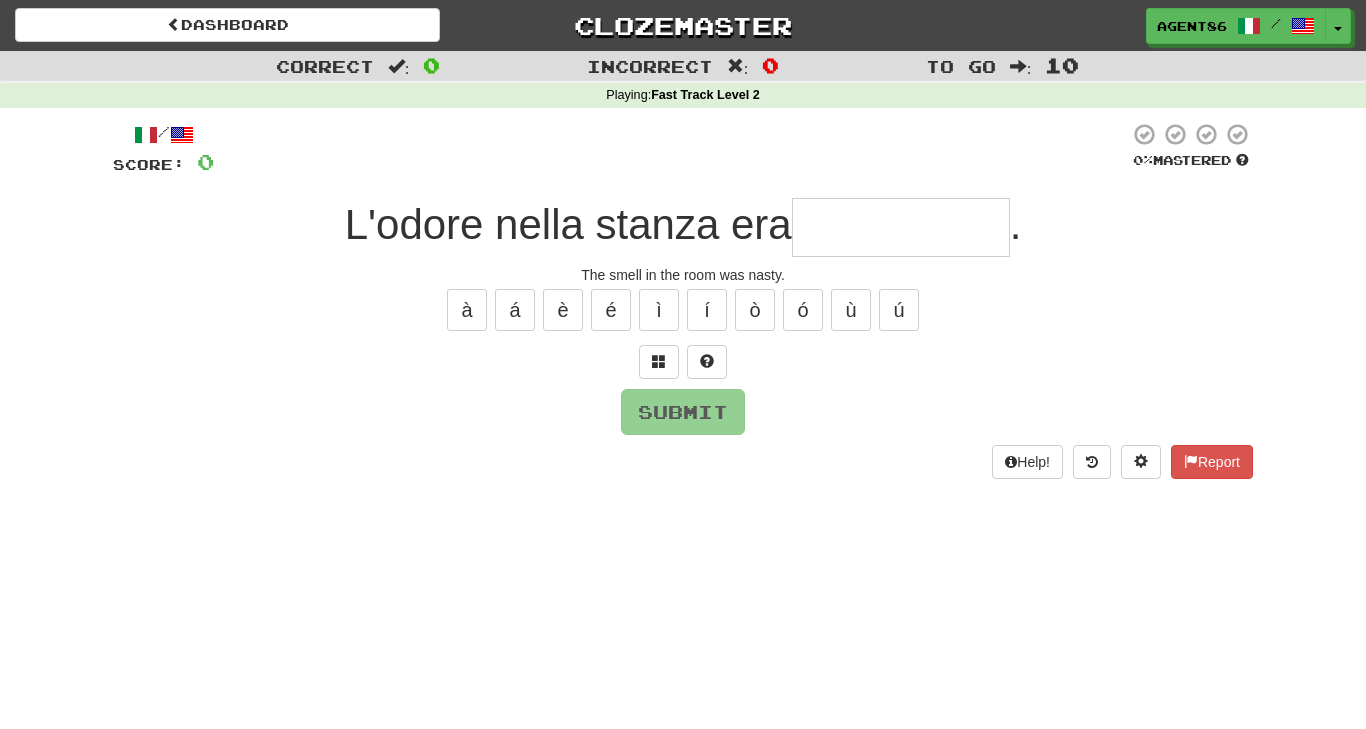 type on "*" 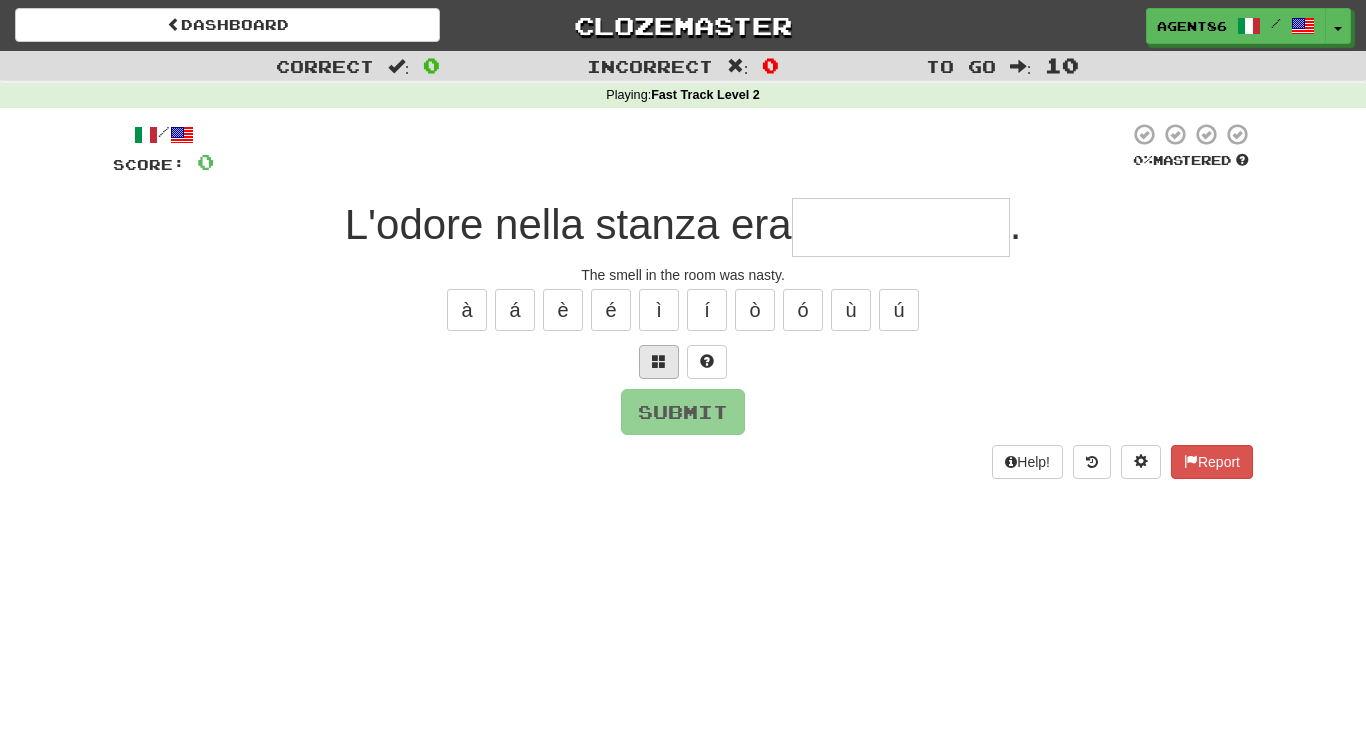 click at bounding box center (659, 361) 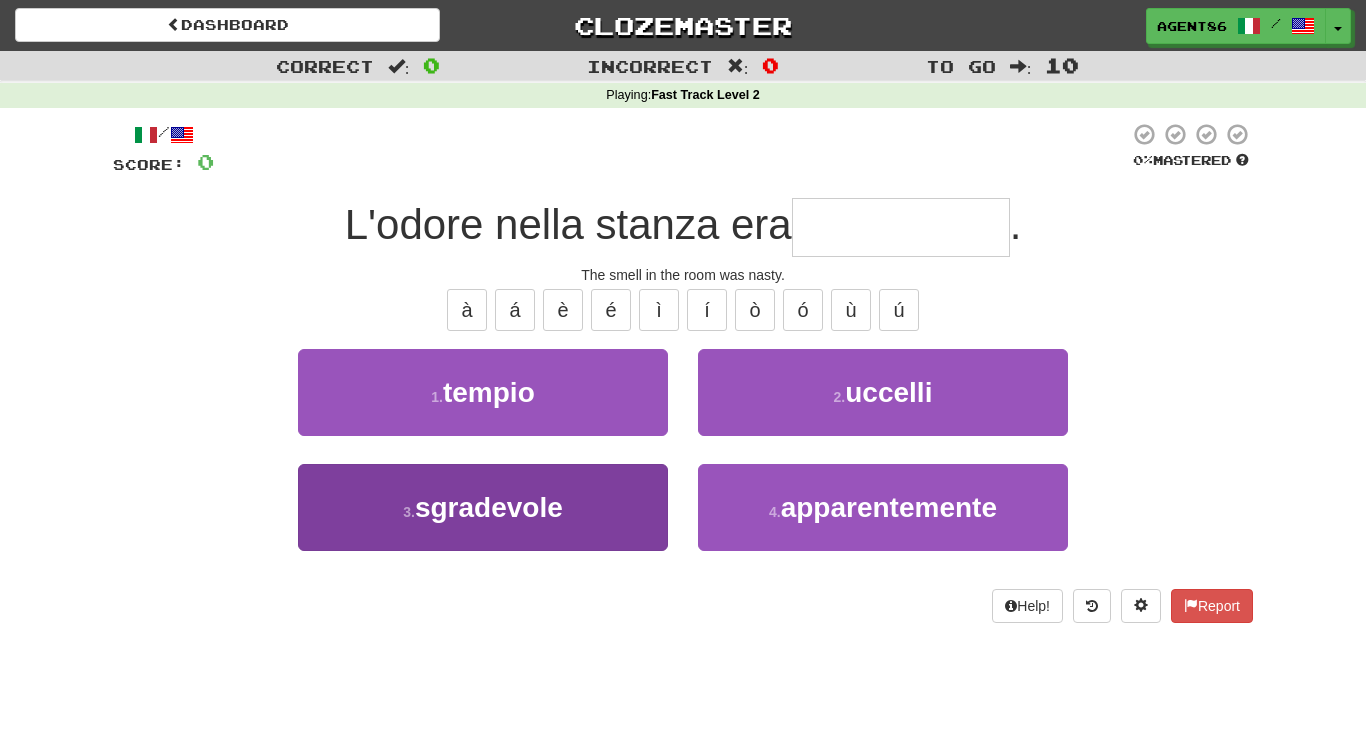 click on "3 .  sgradevole" at bounding box center (483, 507) 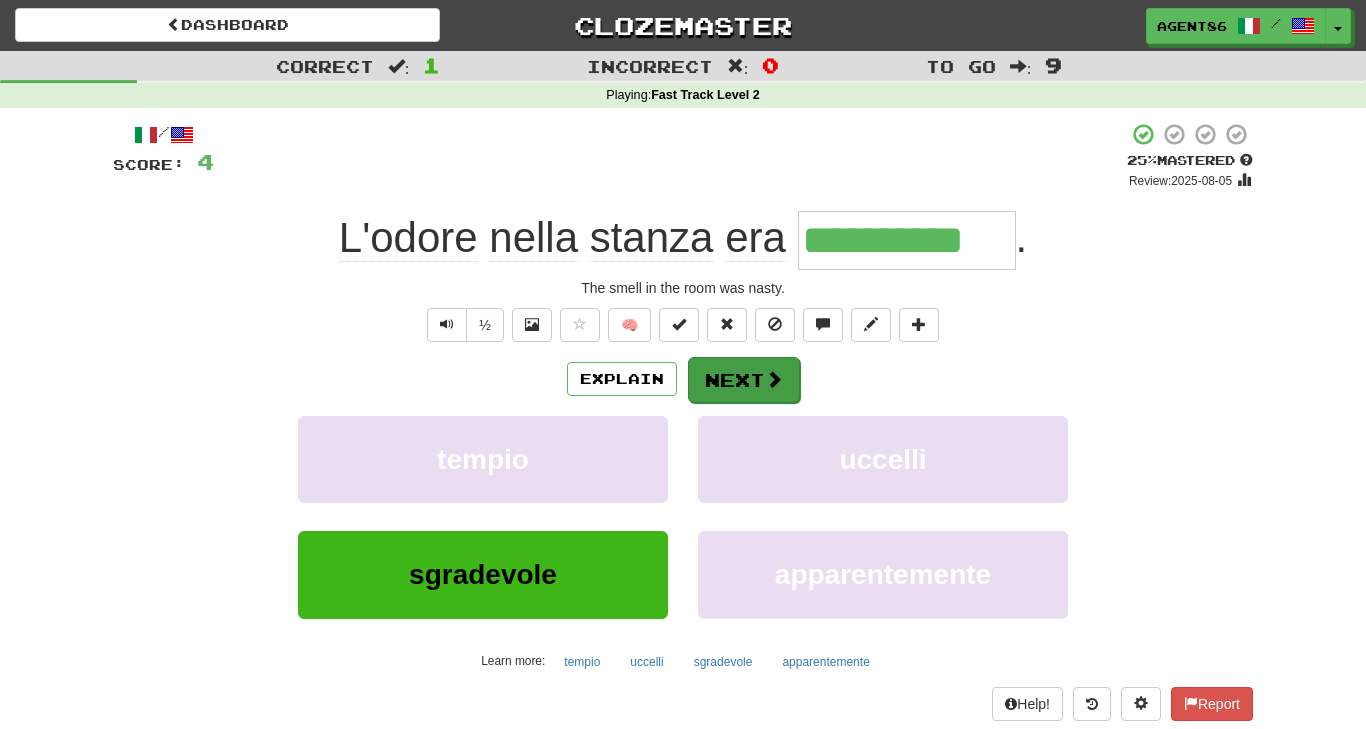 click on "Next" at bounding box center [744, 380] 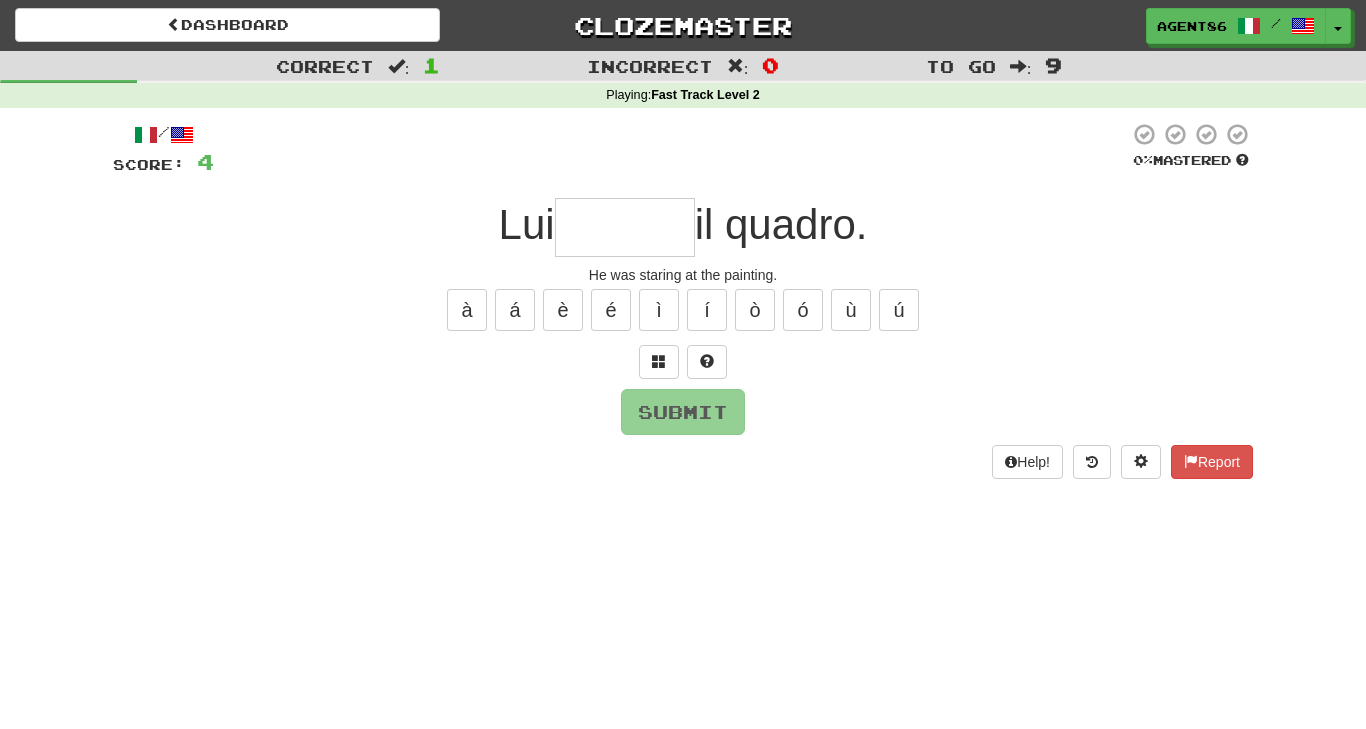 type on "*" 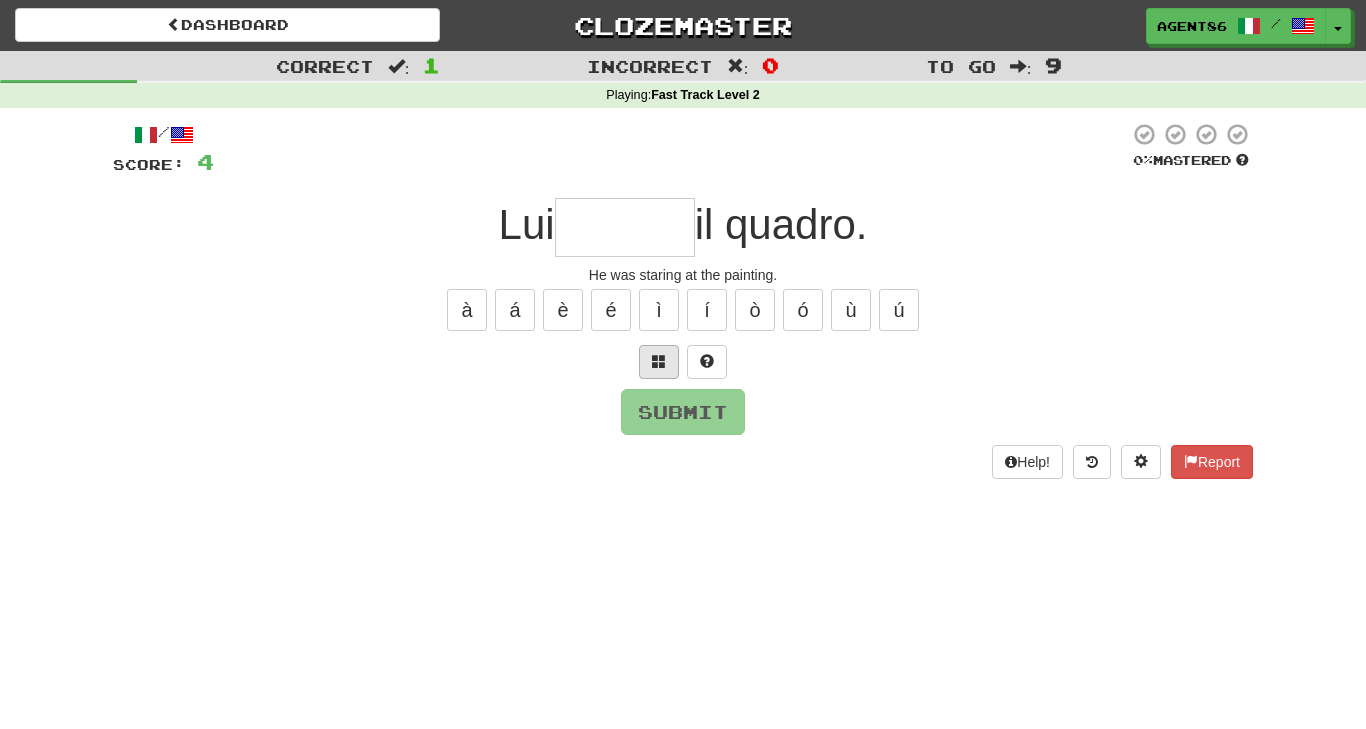 click at bounding box center [659, 361] 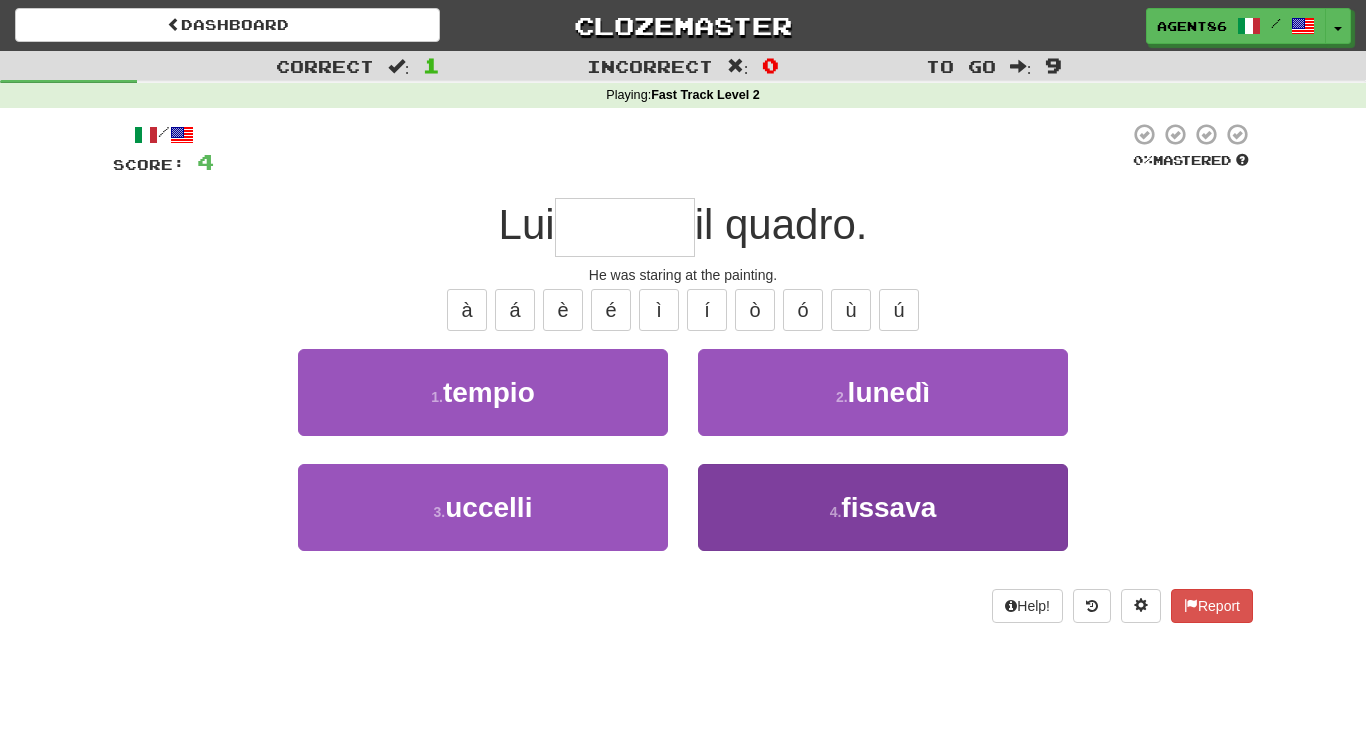 click on "4 .  fissava" at bounding box center (883, 507) 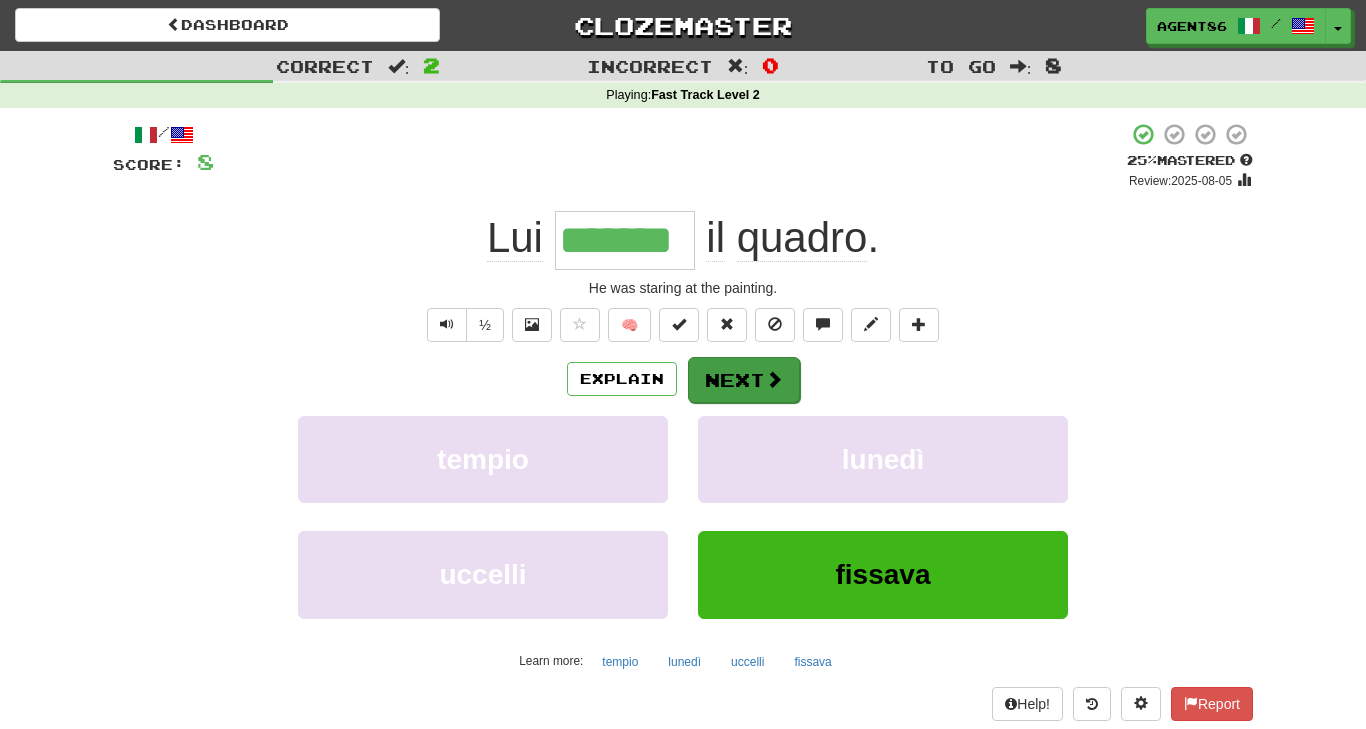 click on "Next" at bounding box center [744, 380] 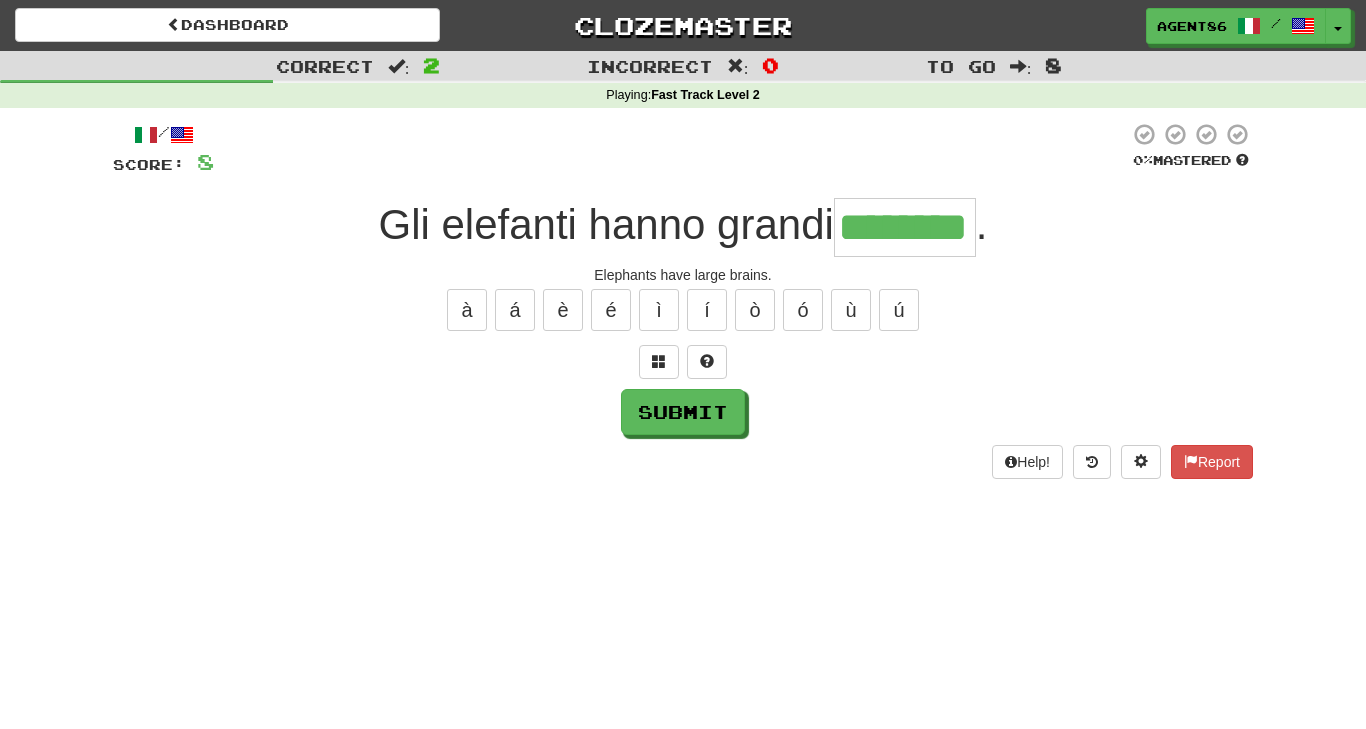 type on "********" 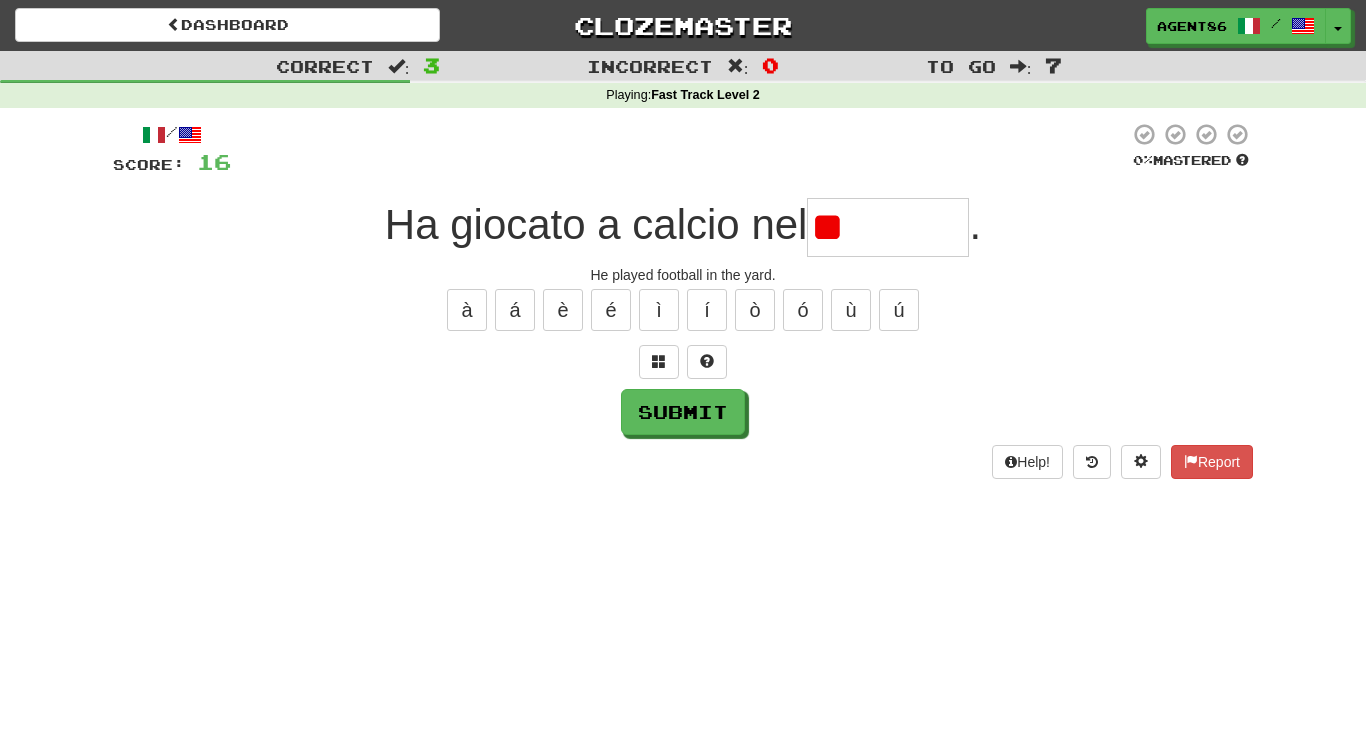 type on "*" 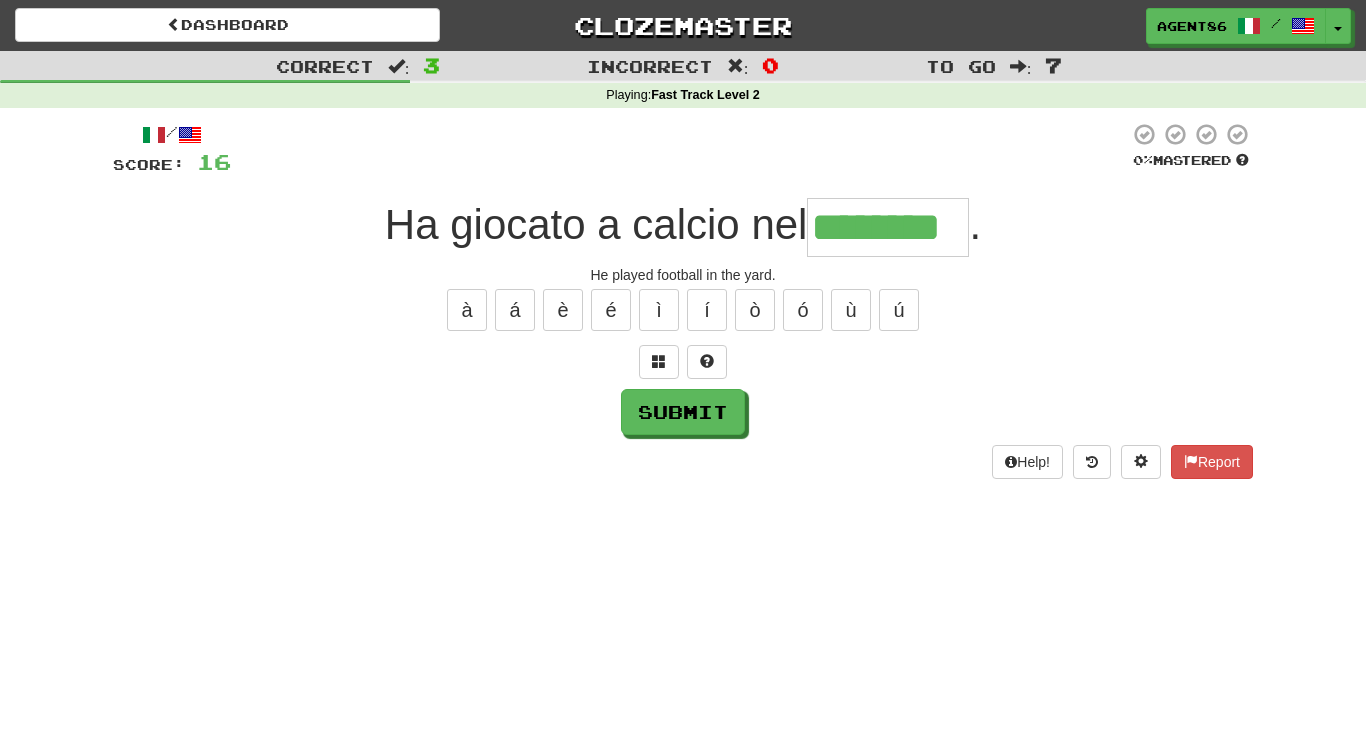 type on "********" 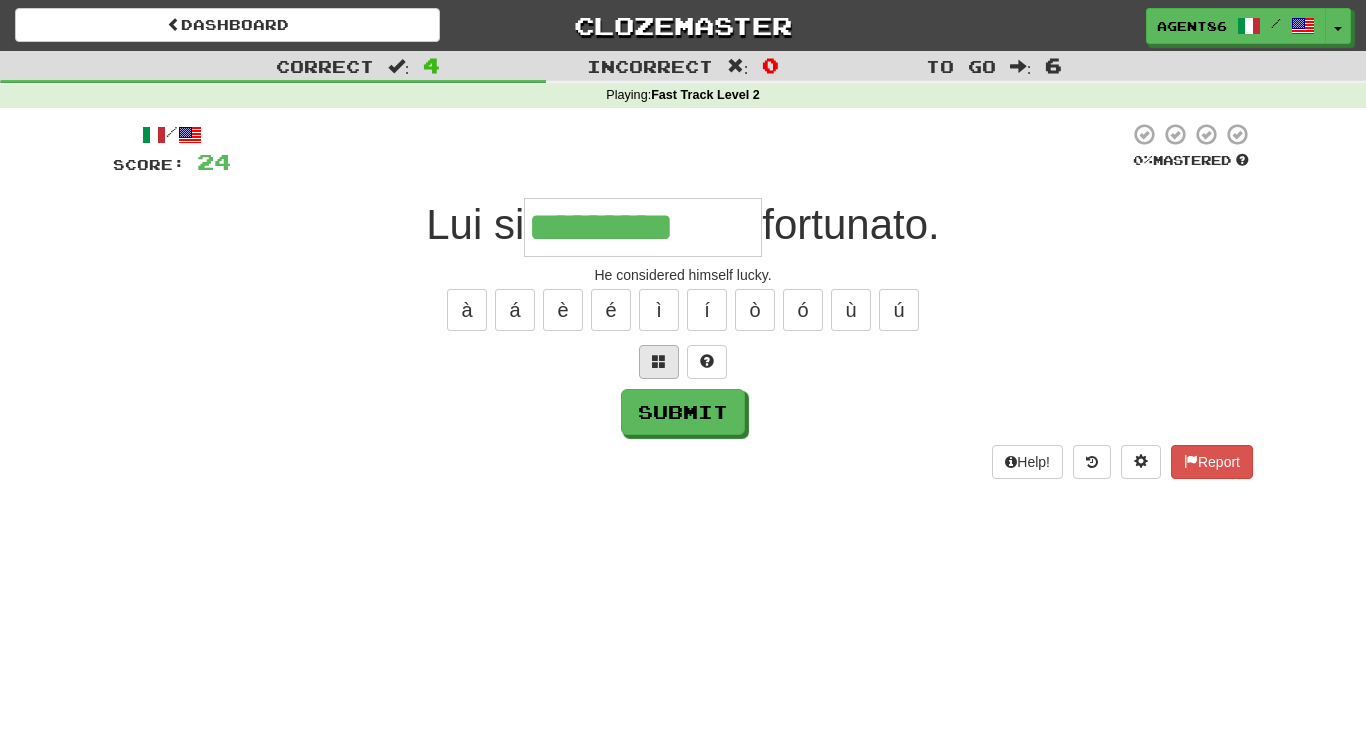 click at bounding box center [659, 361] 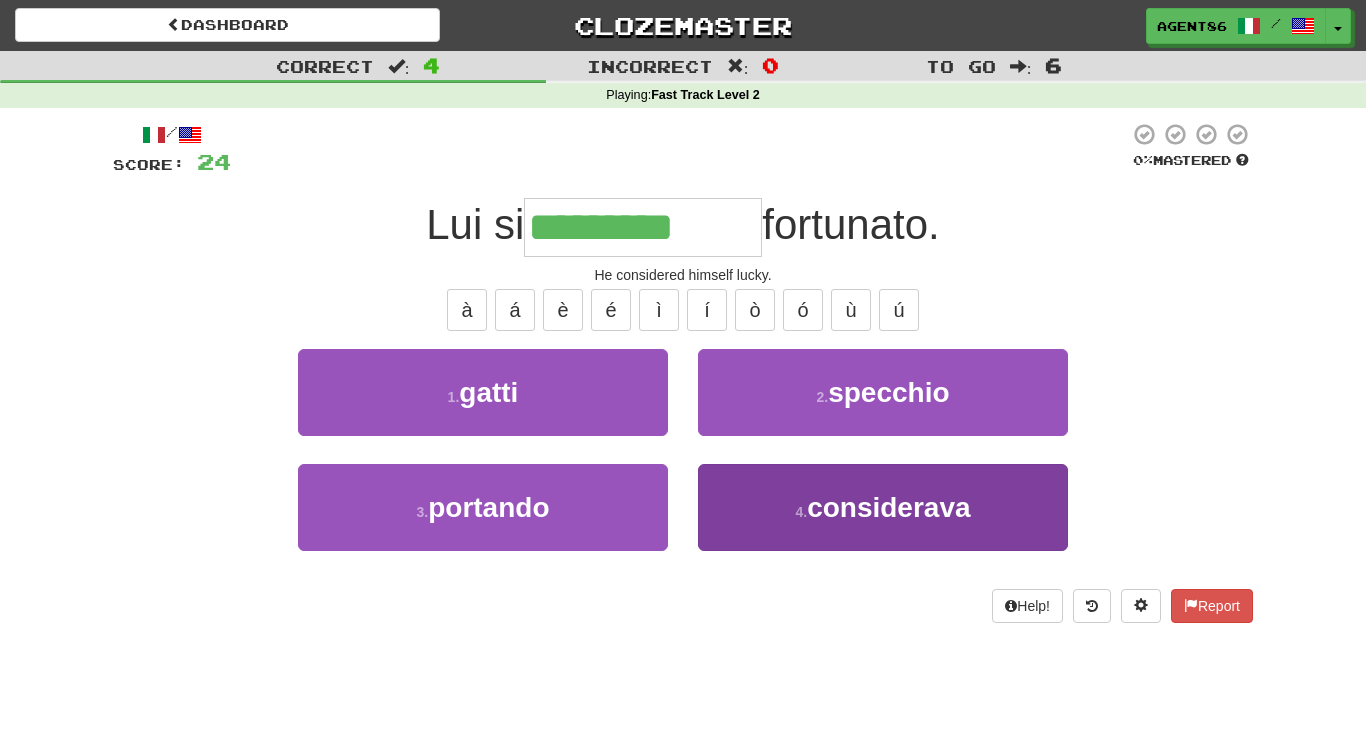 click on "4 .  considerava" at bounding box center [883, 507] 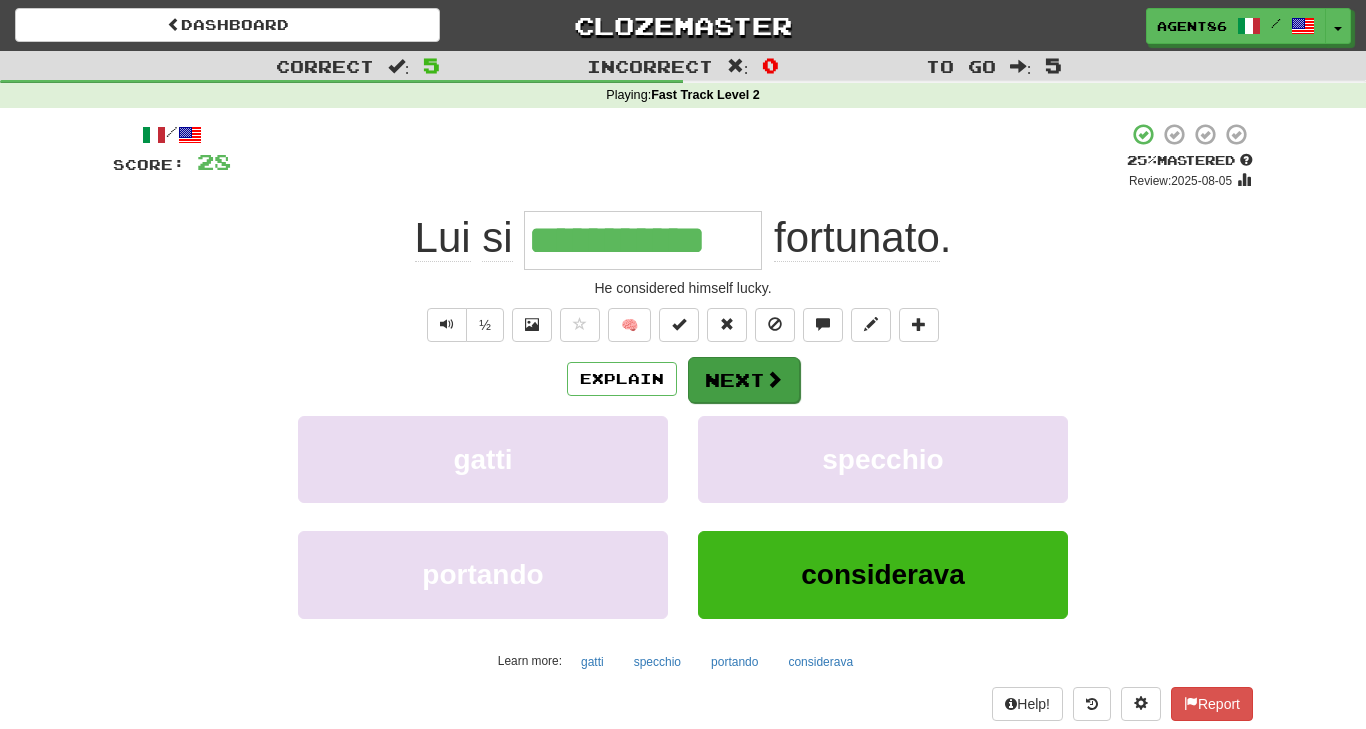 click on "Next" at bounding box center [744, 380] 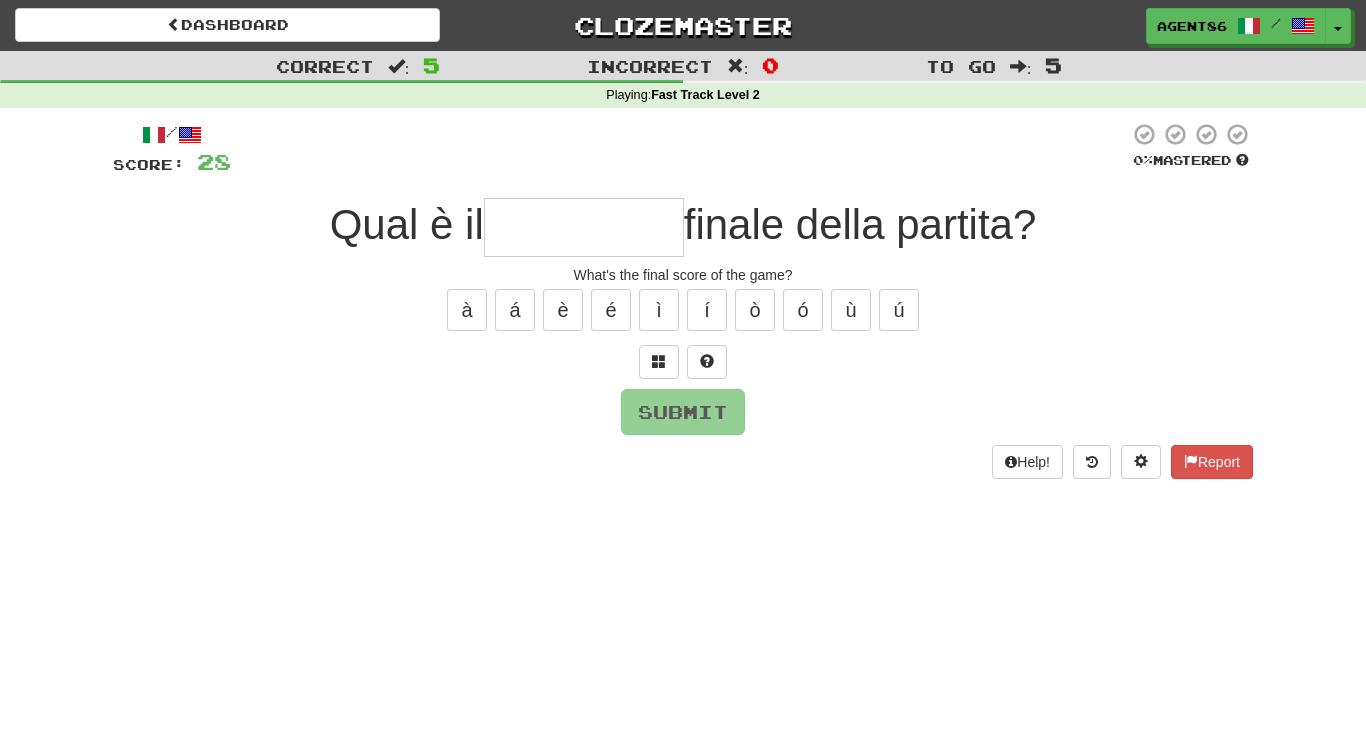 type on "*" 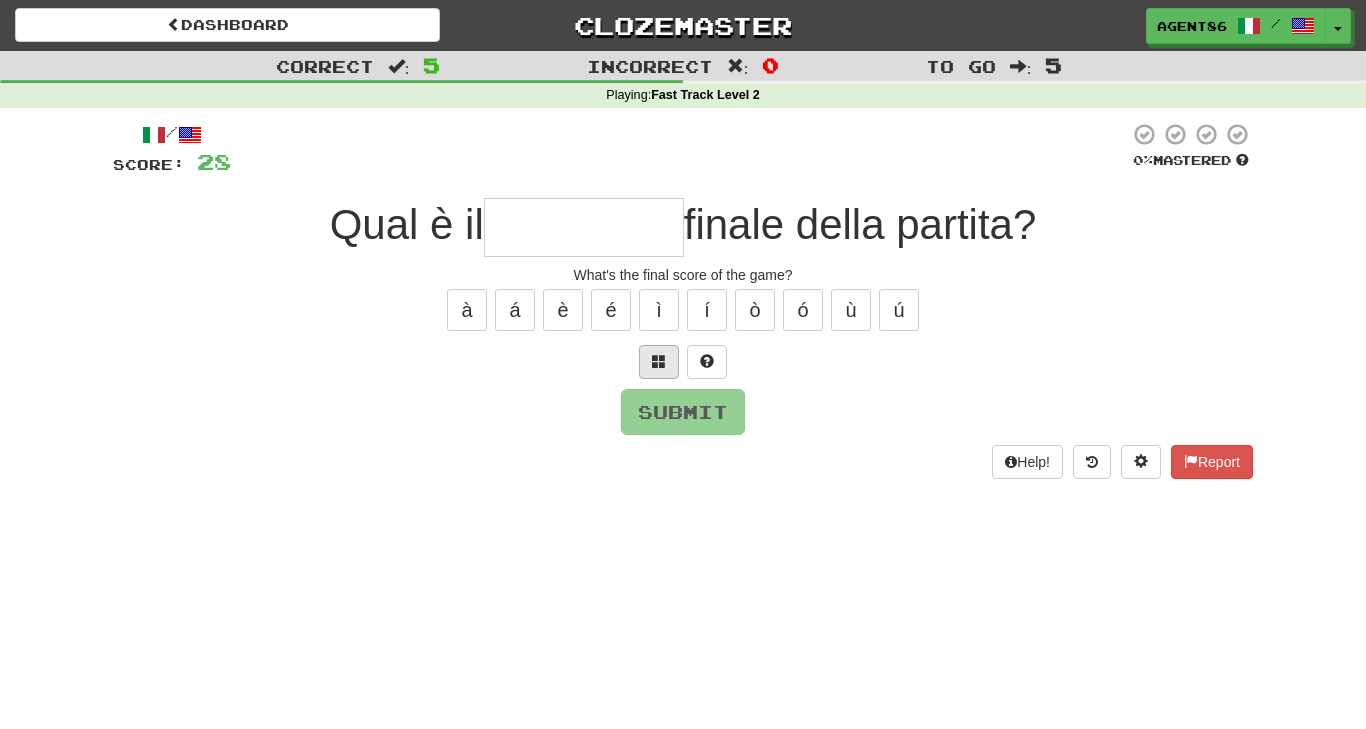 click at bounding box center [659, 361] 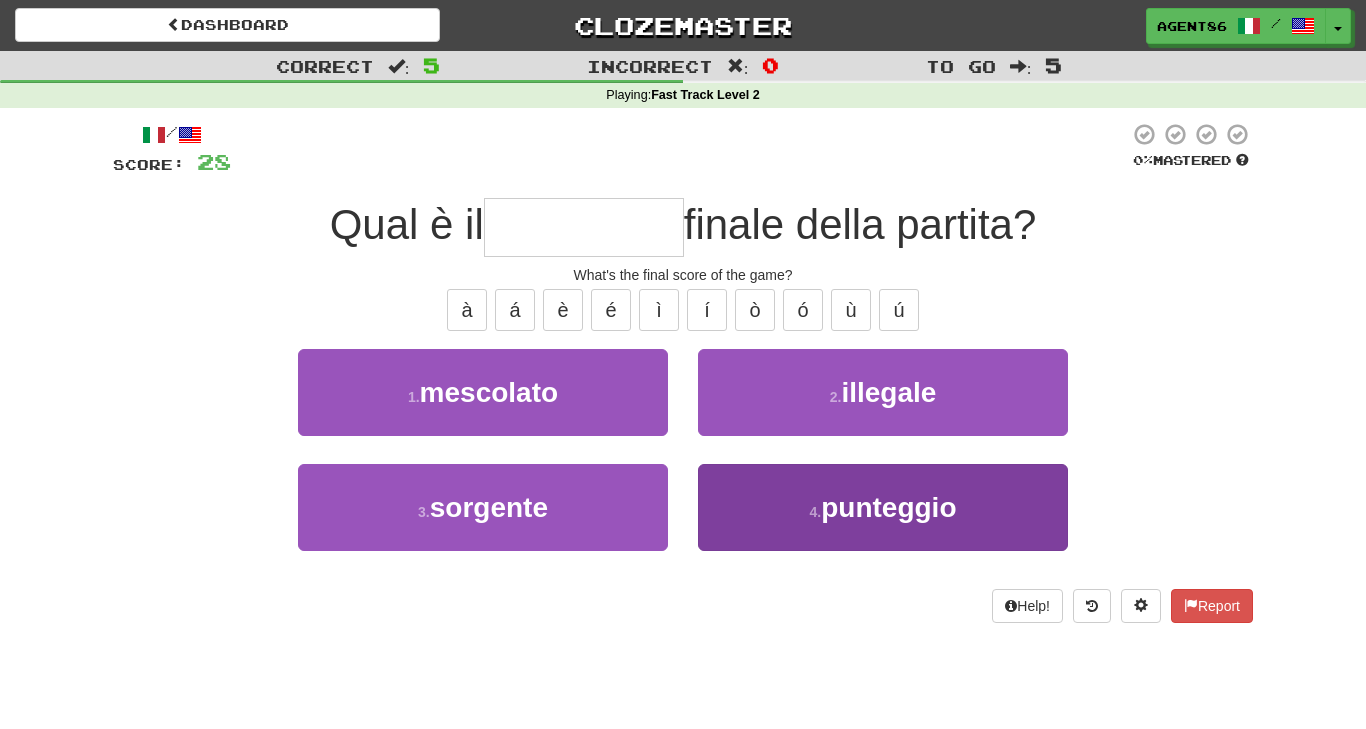 click on "4 .  punteggio" at bounding box center (883, 507) 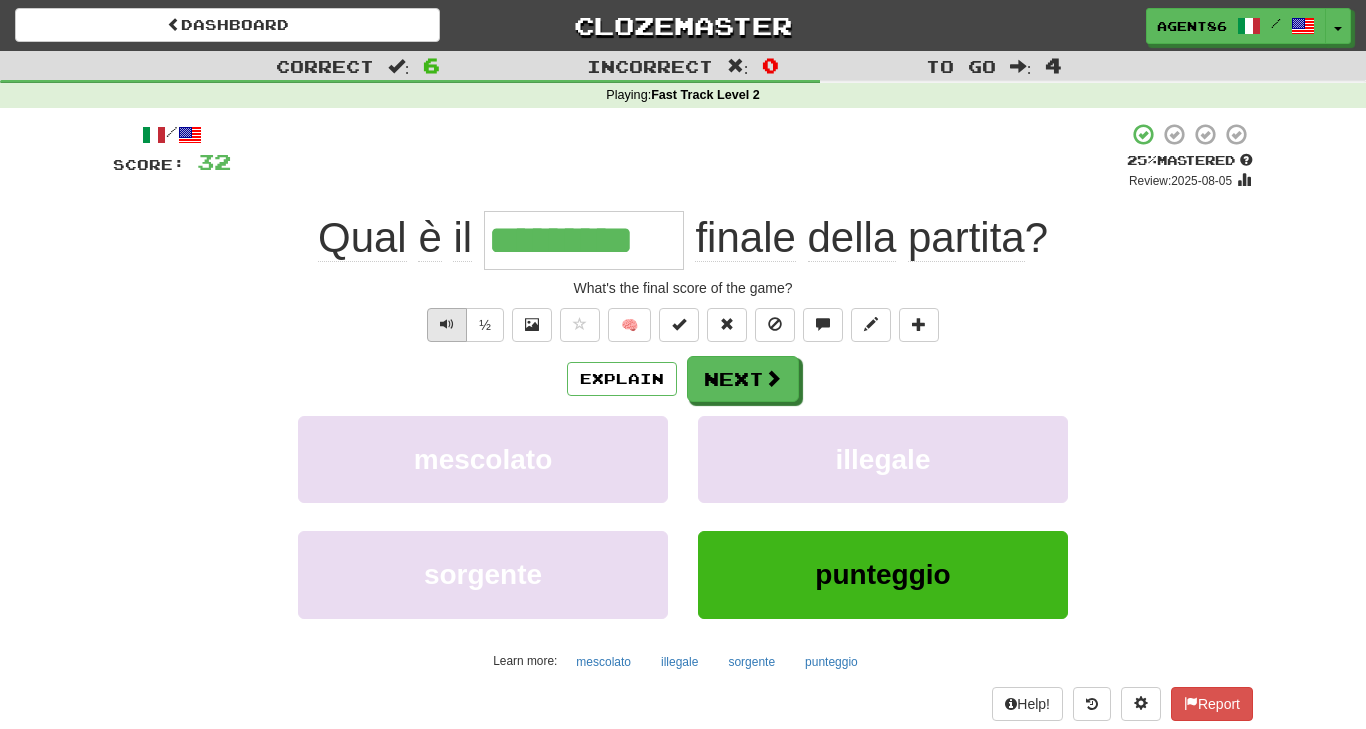 click at bounding box center (447, 324) 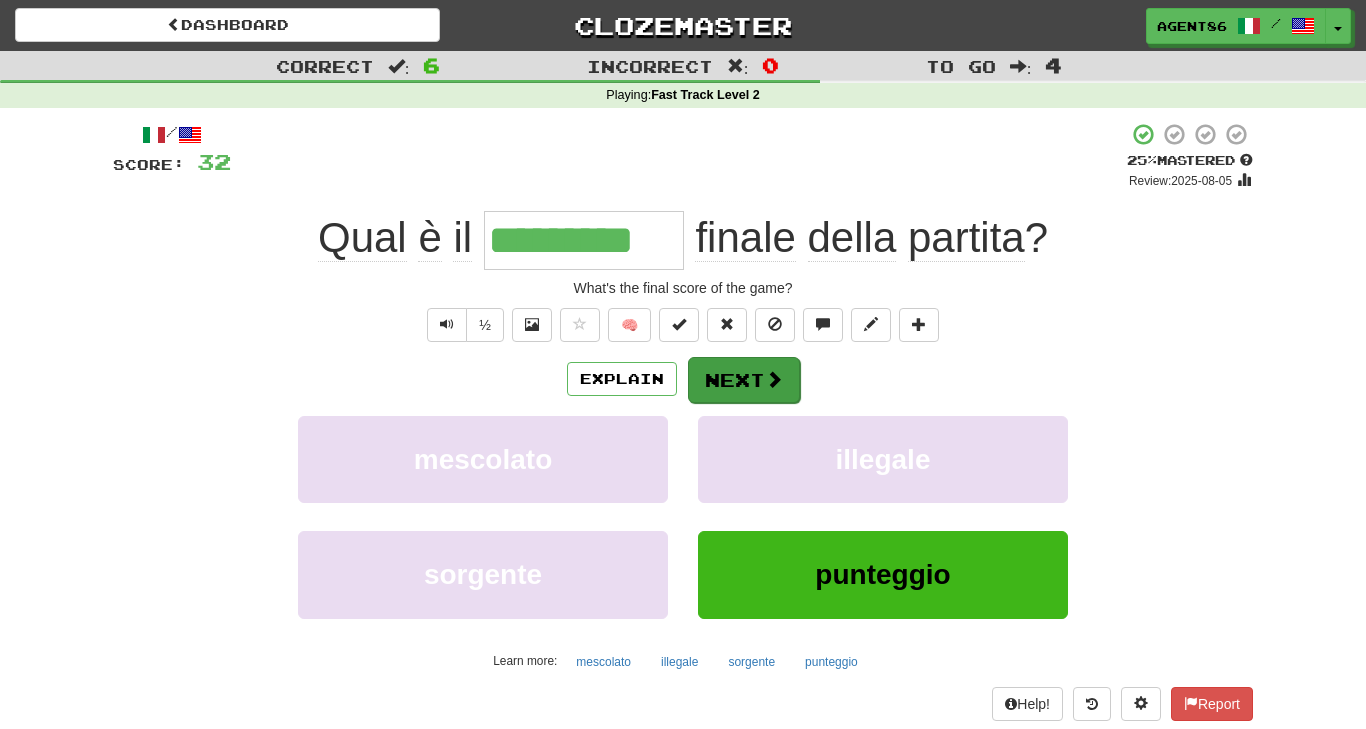 click on "Next" at bounding box center [744, 380] 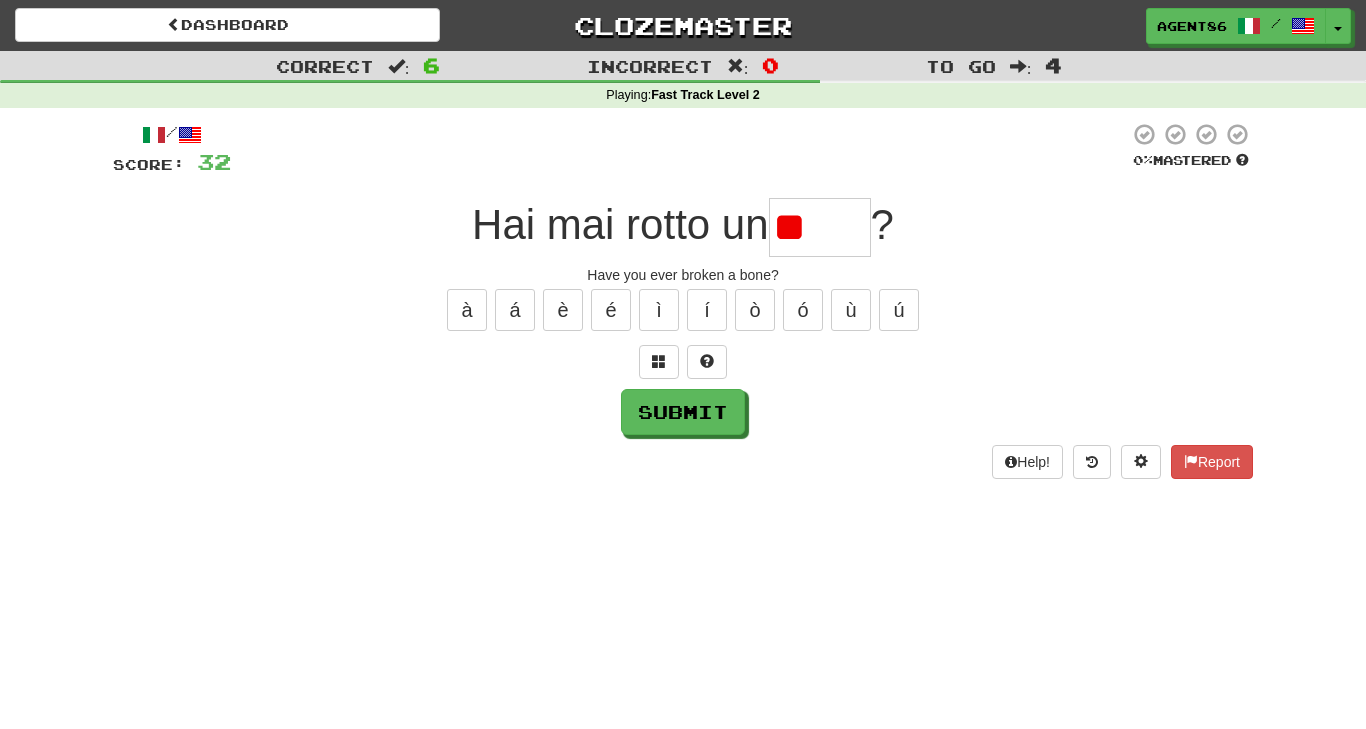type on "*" 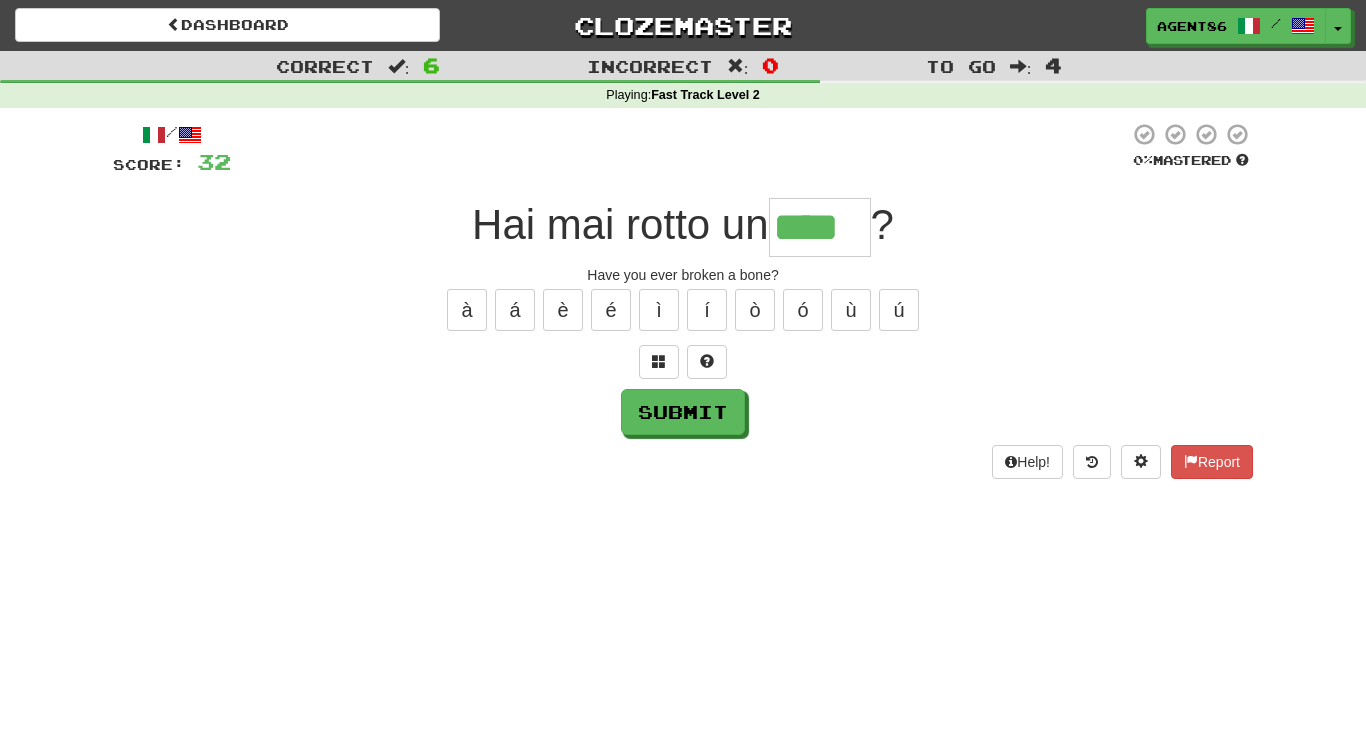 type on "****" 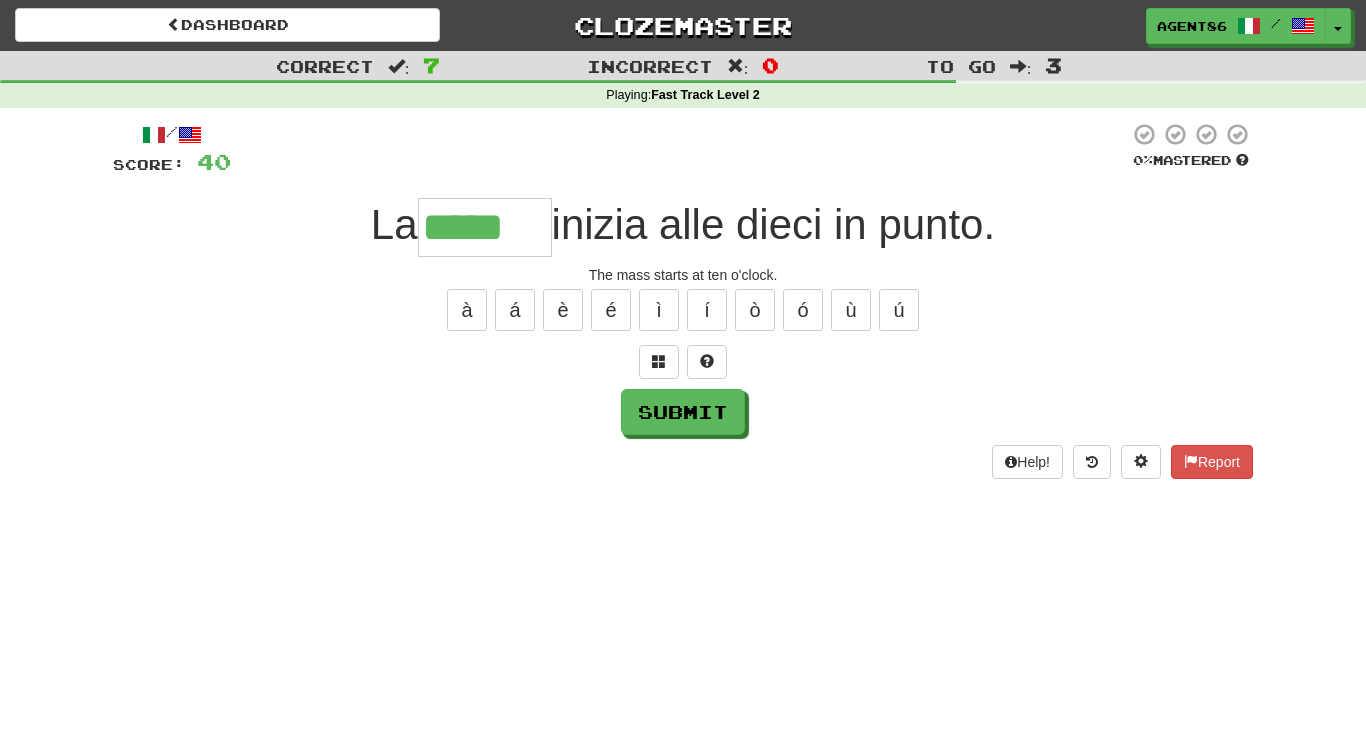type on "*****" 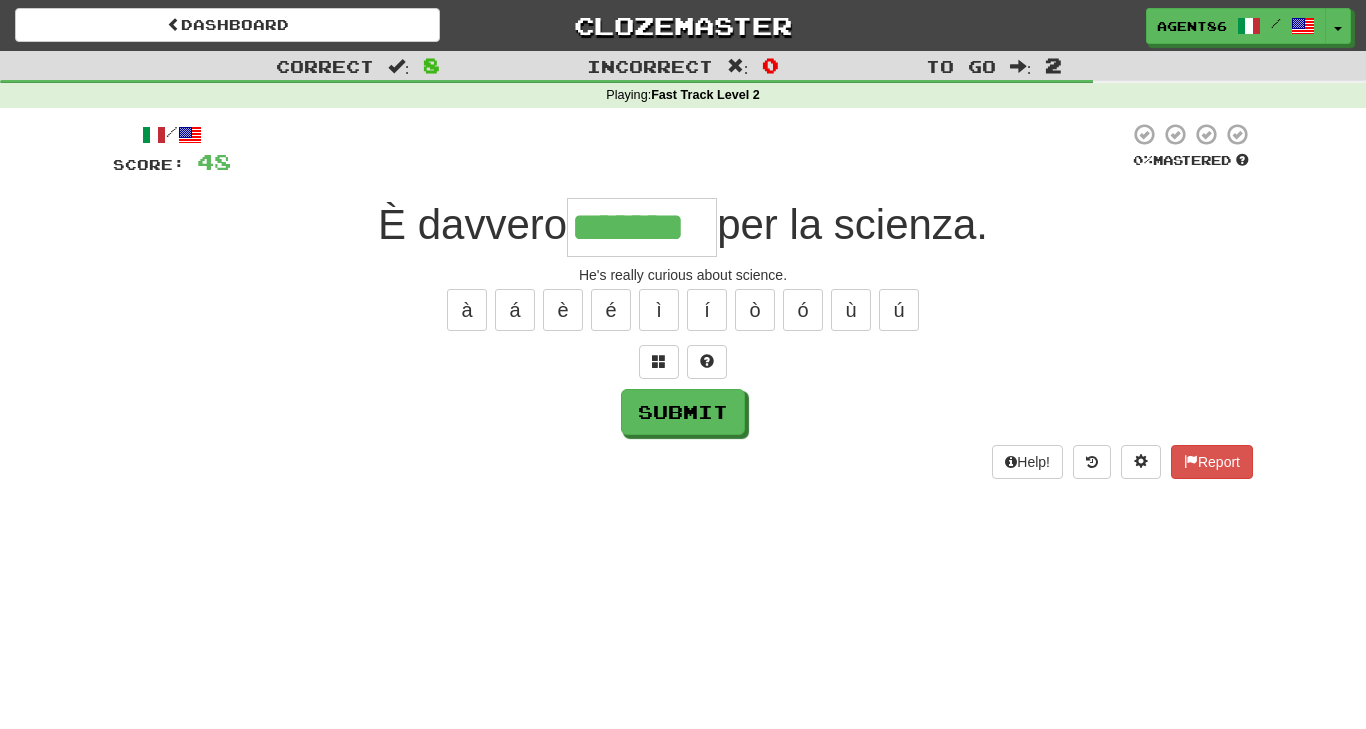 type on "*******" 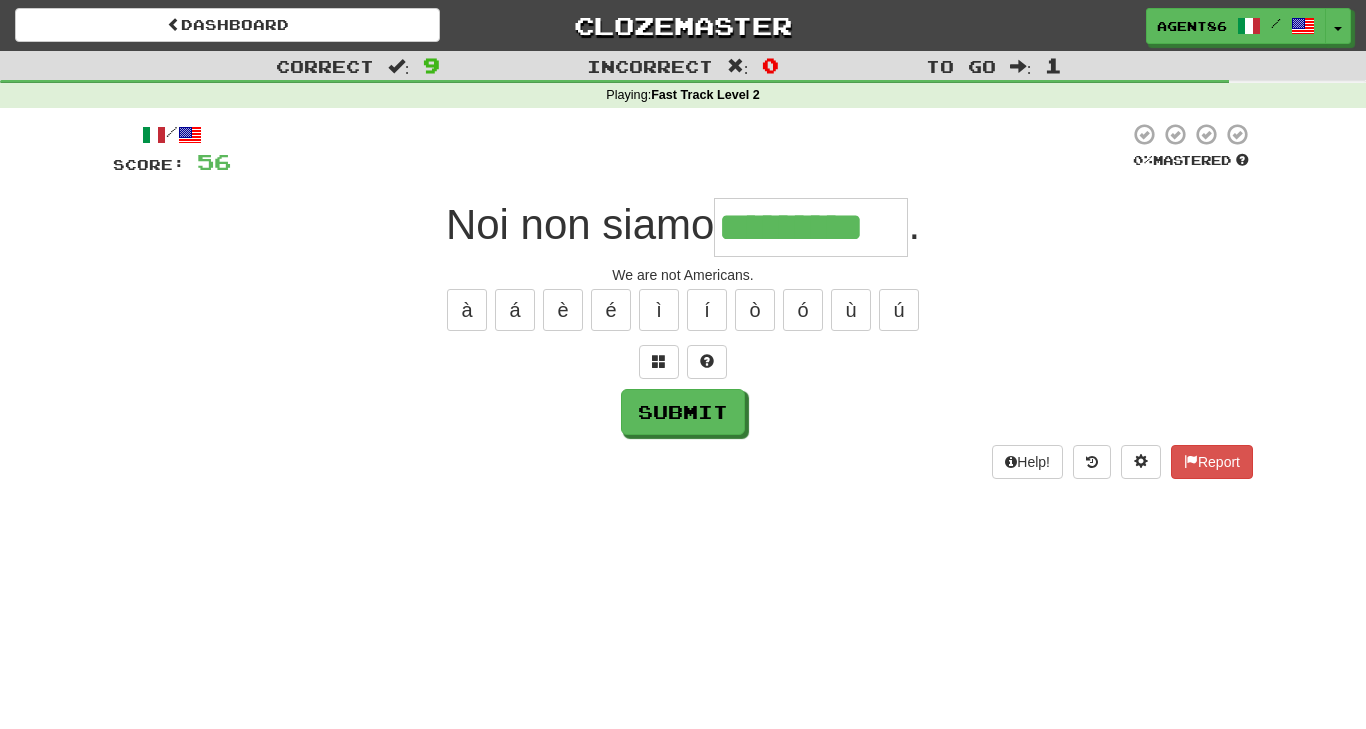 type on "*********" 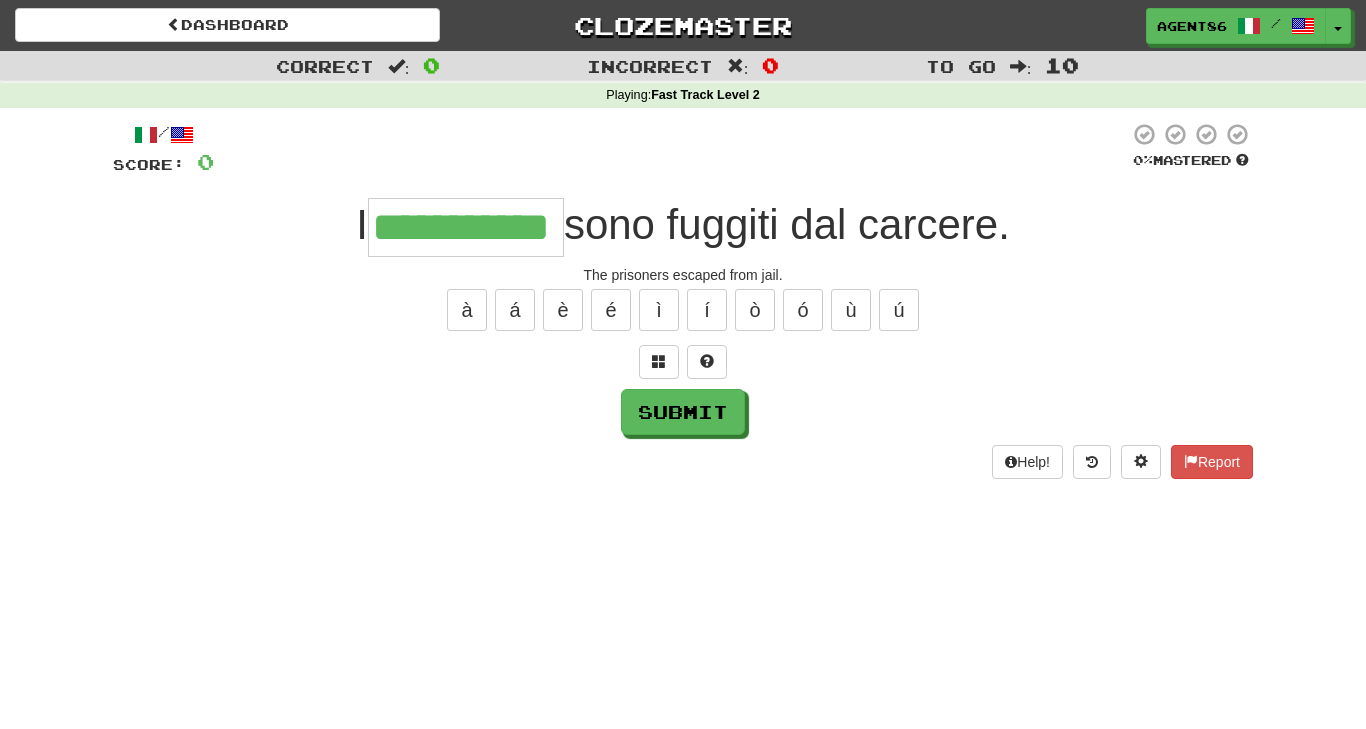 type on "**********" 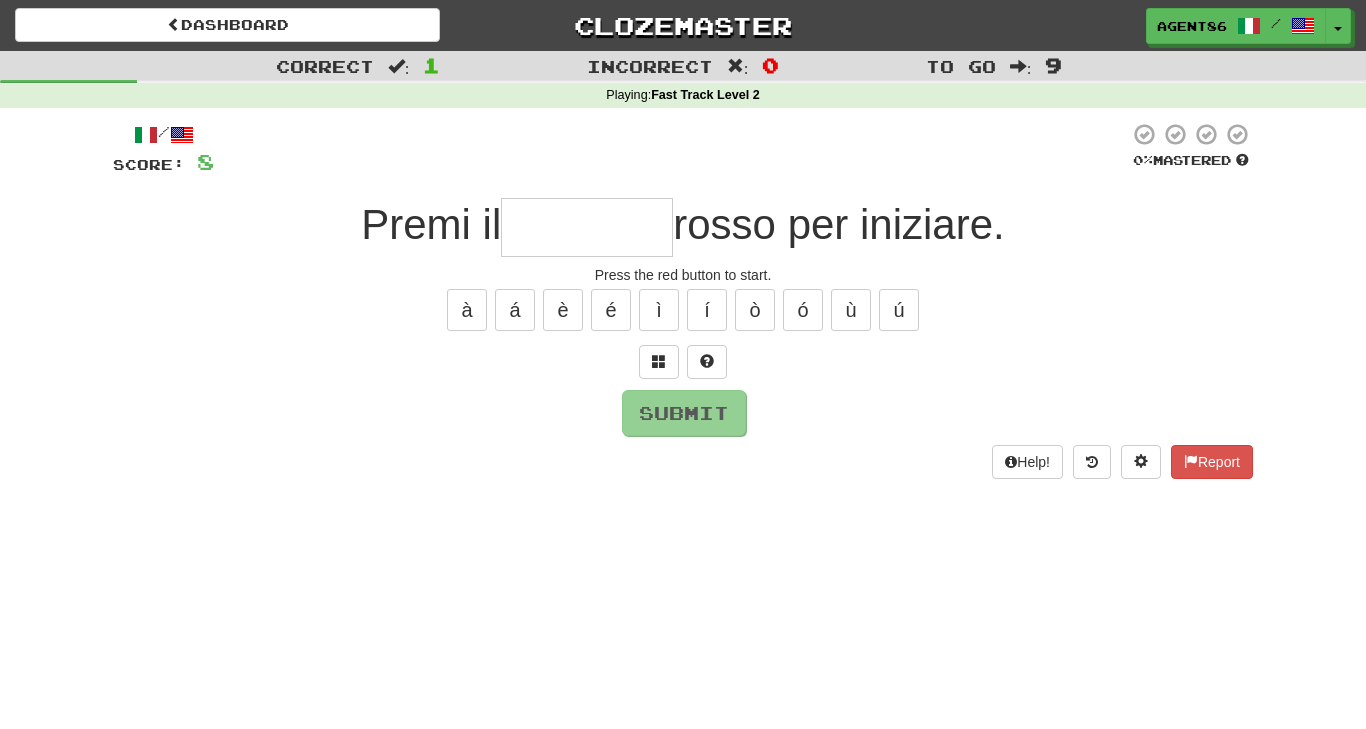 scroll, scrollTop: 0, scrollLeft: 0, axis: both 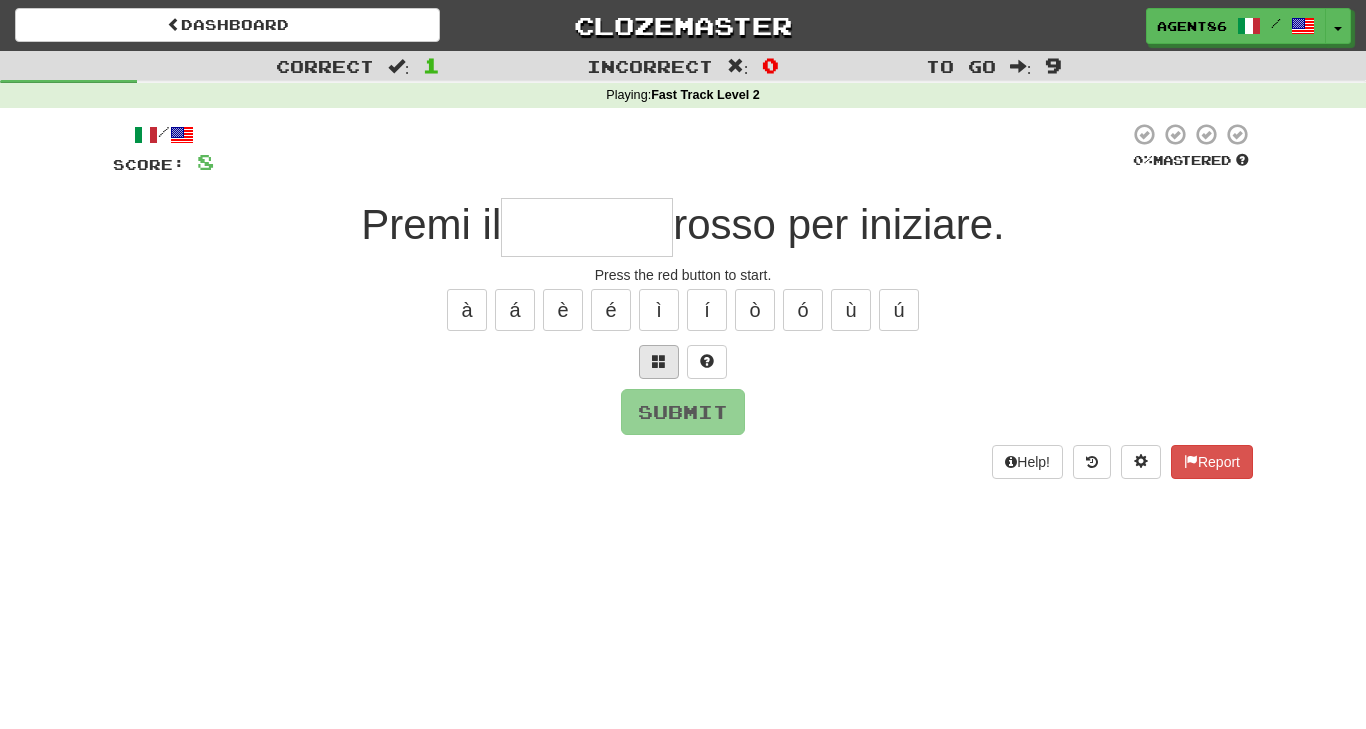 click at bounding box center [659, 361] 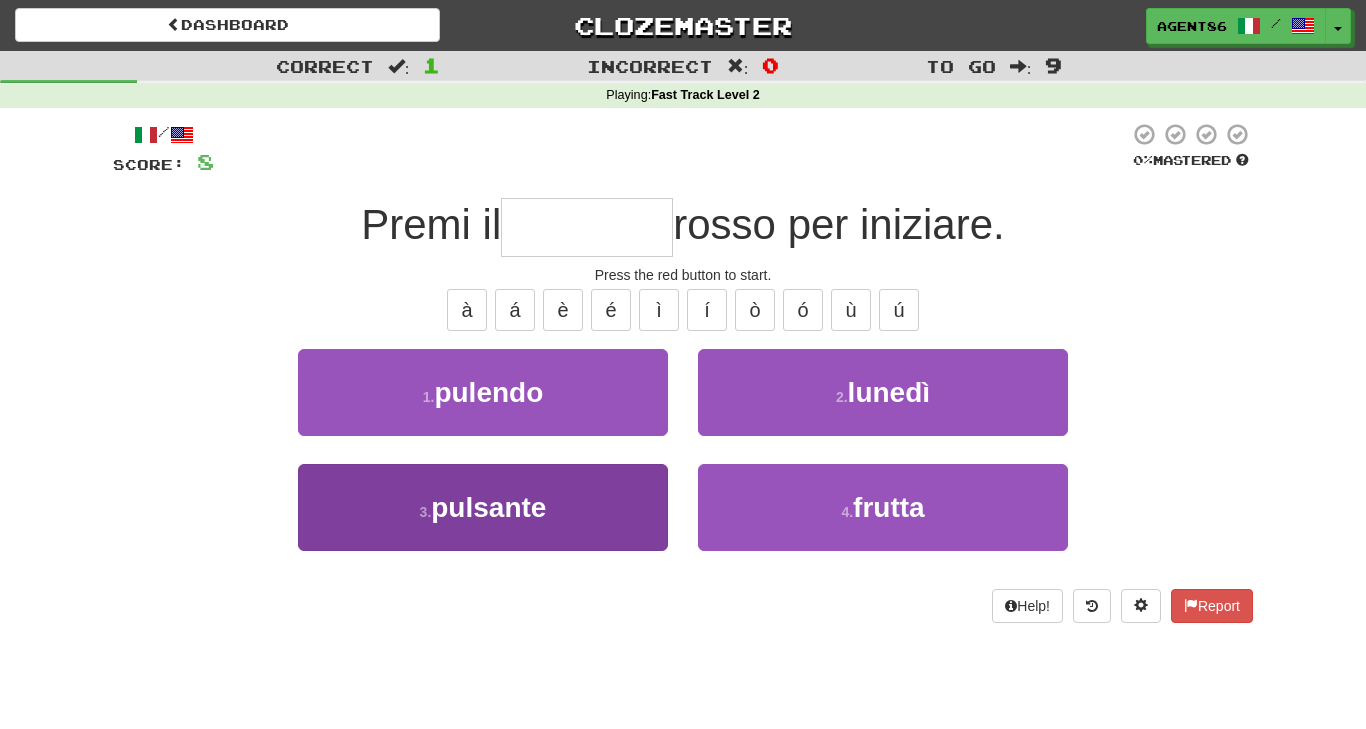 click on "3 .  pulsante" at bounding box center [483, 507] 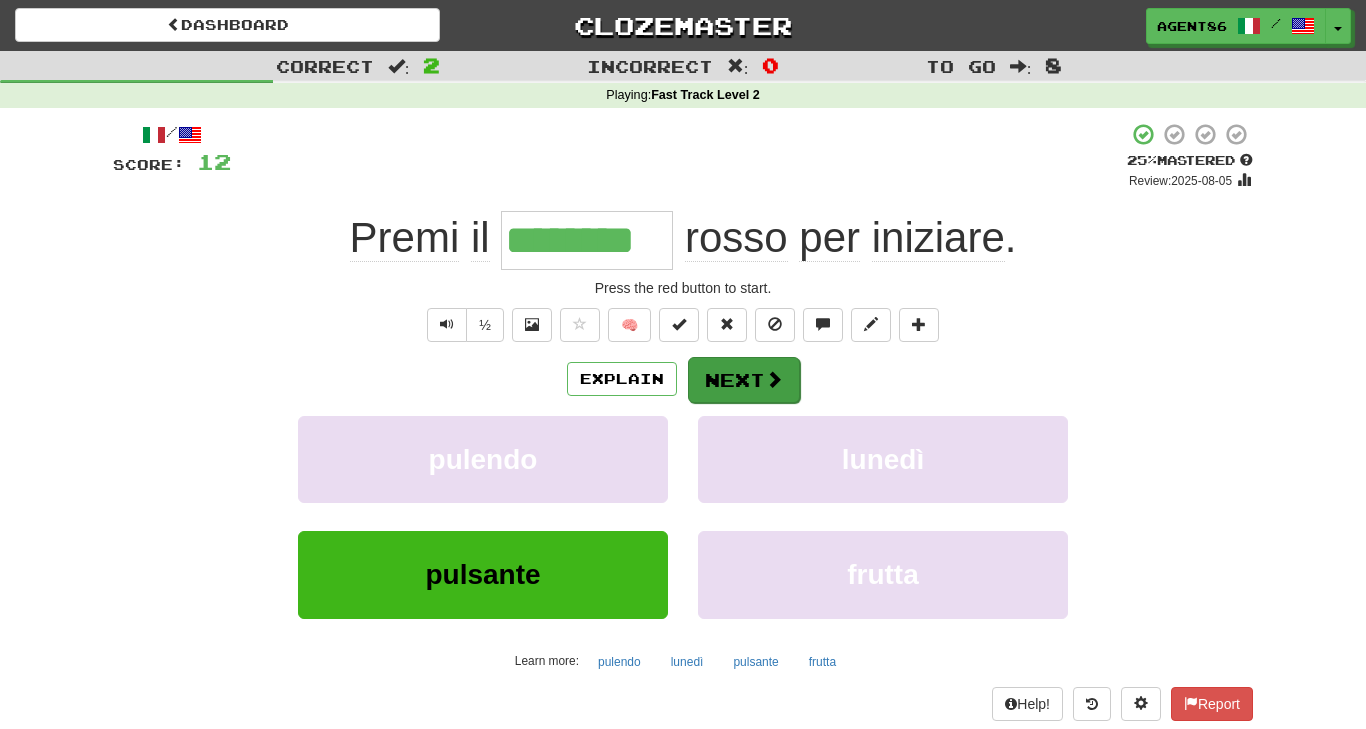 click on "Next" at bounding box center [744, 380] 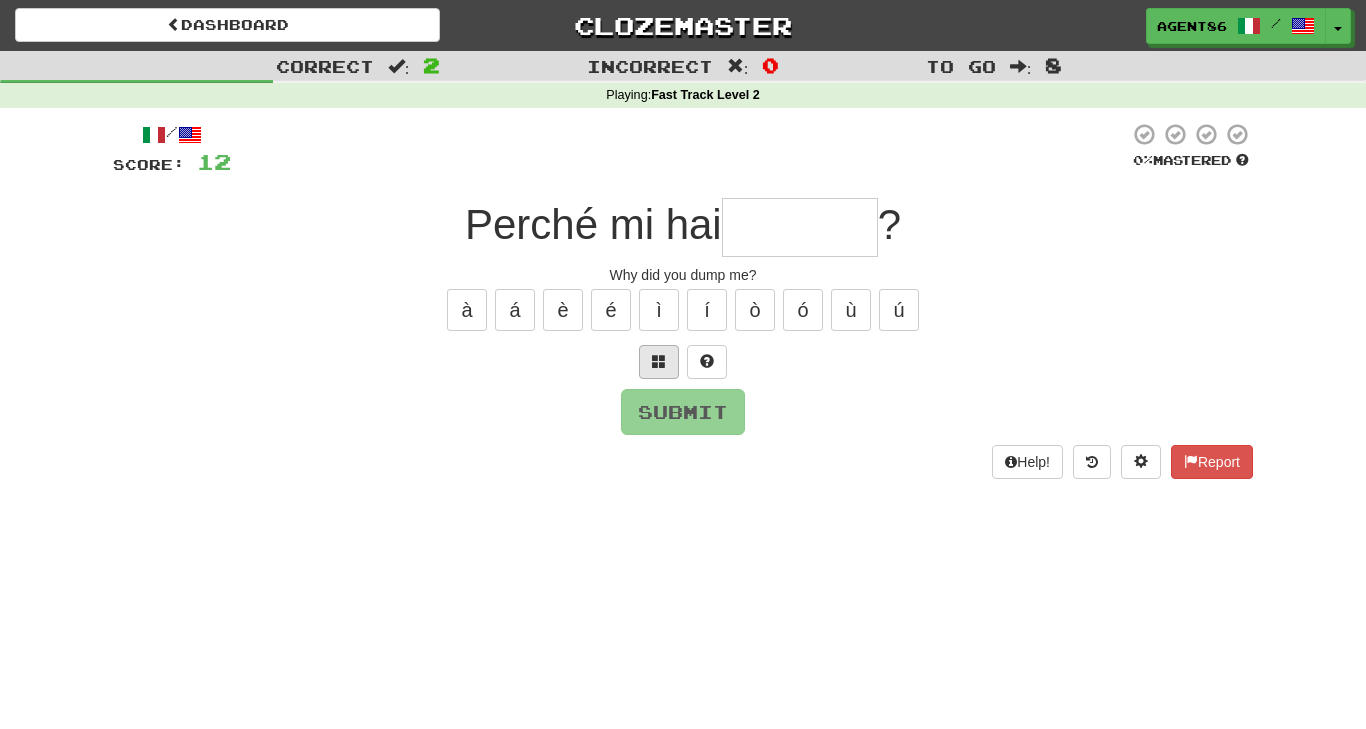 click at bounding box center [659, 361] 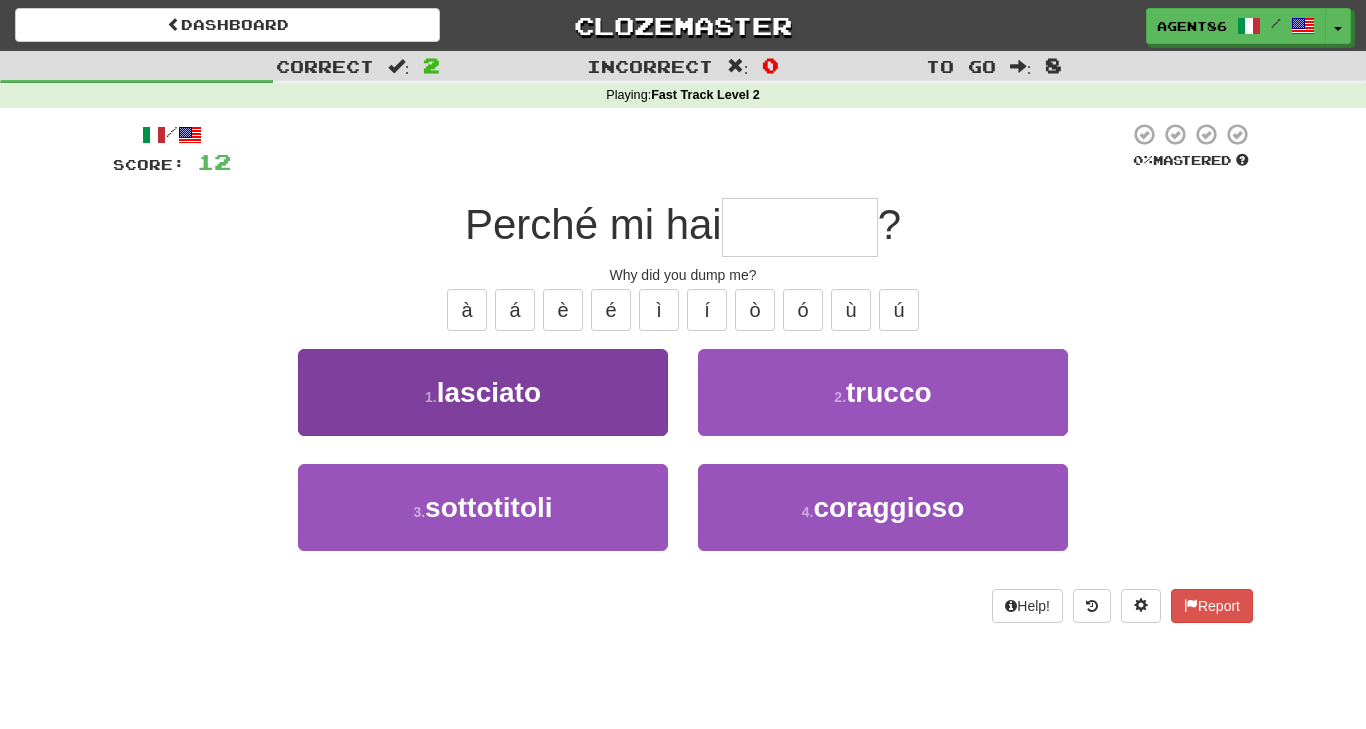 click on "1 .  lasciato" at bounding box center (483, 392) 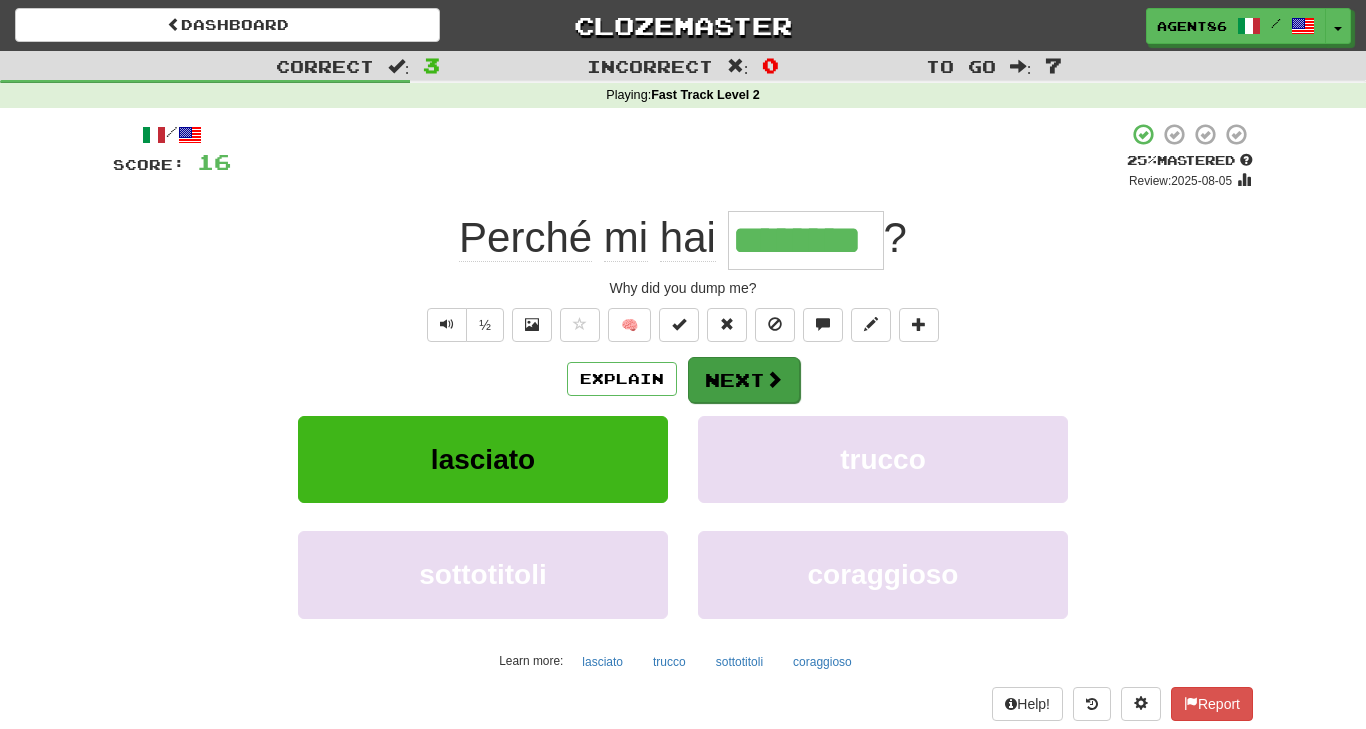 click on "Next" at bounding box center (744, 380) 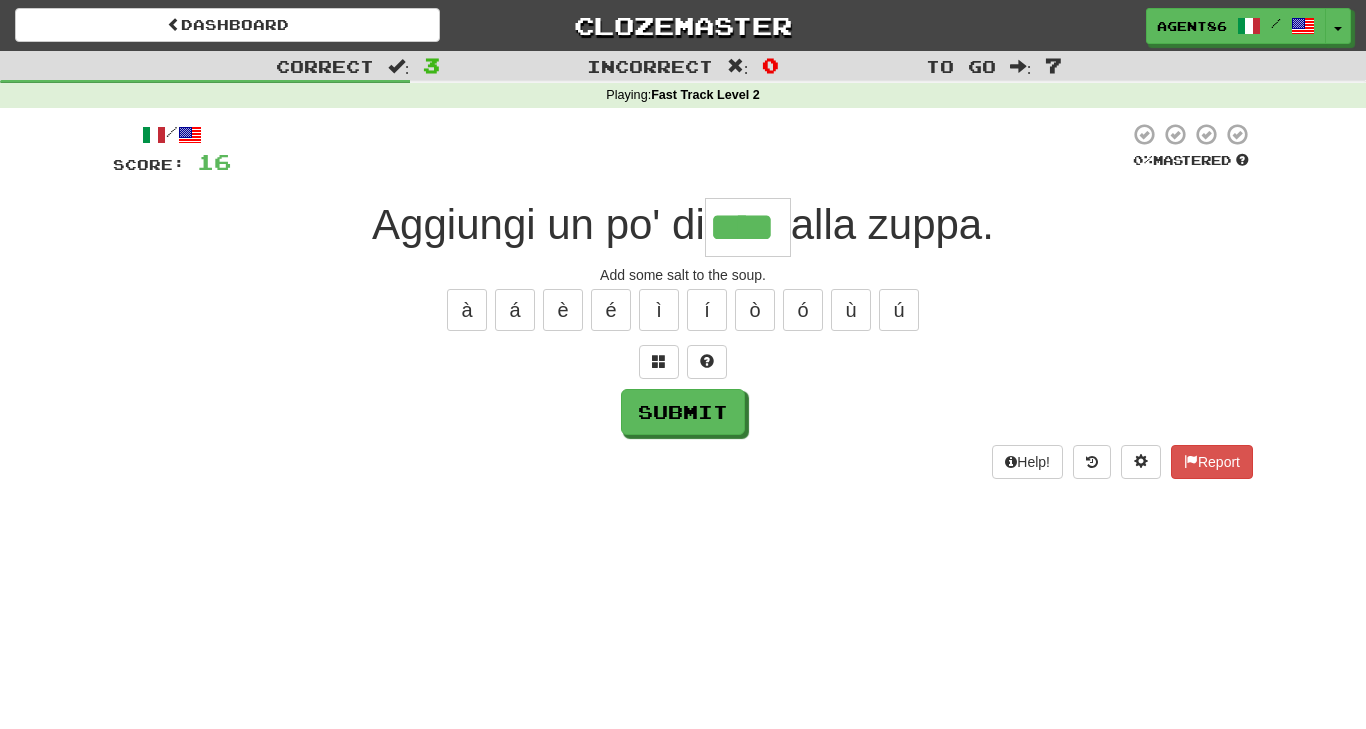 type on "****" 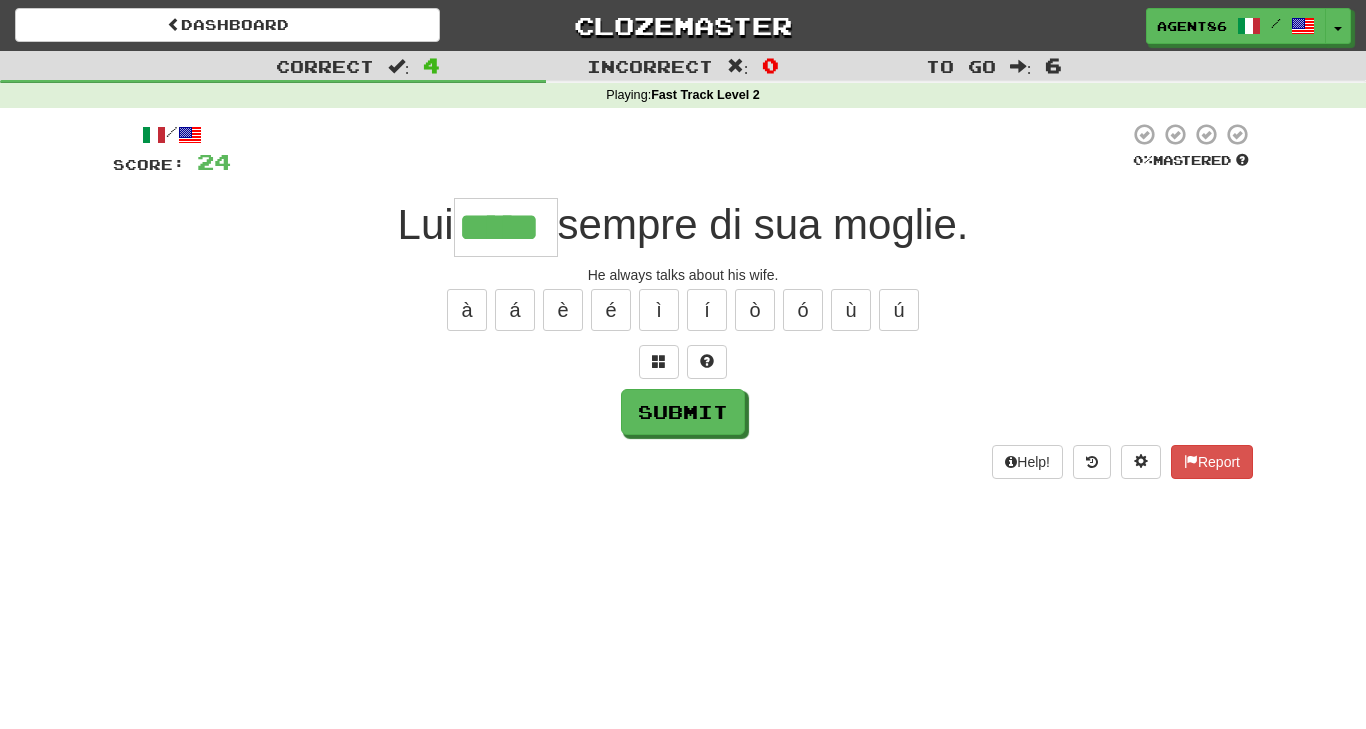 type on "*****" 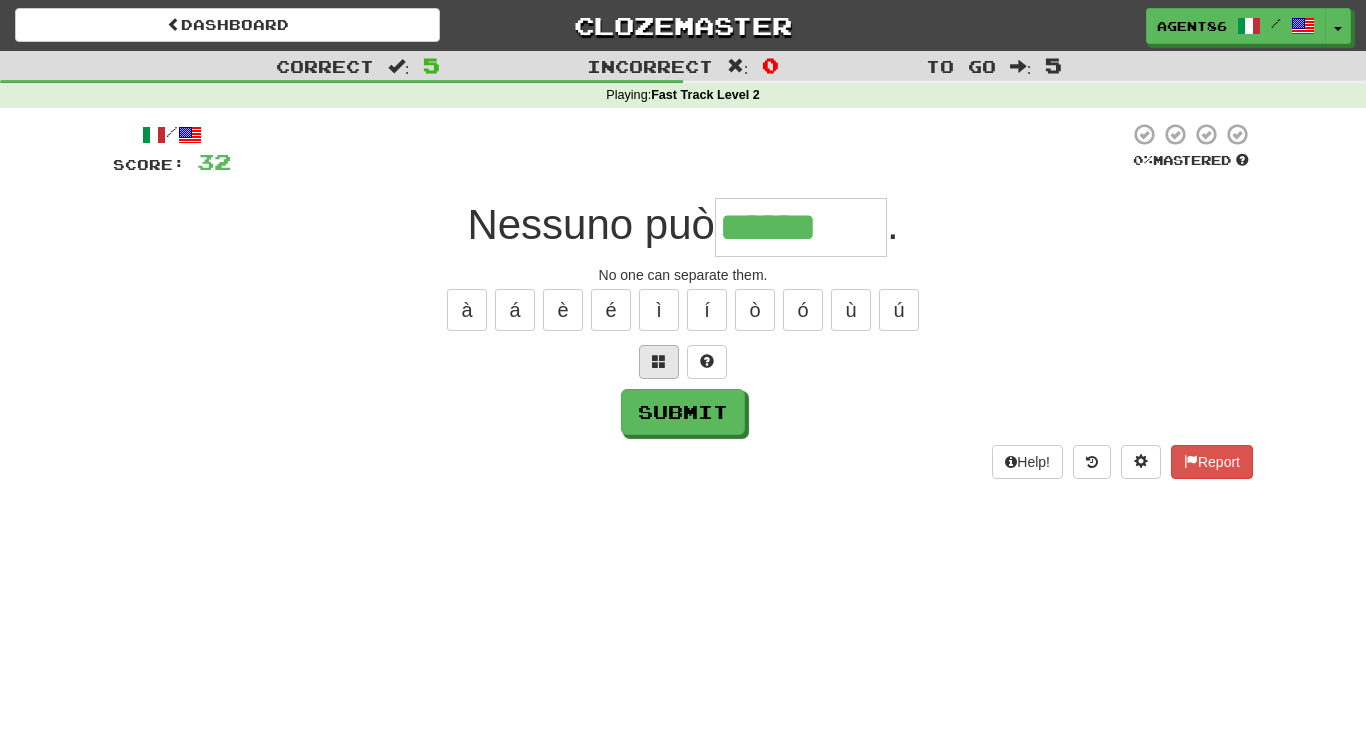 click at bounding box center [659, 361] 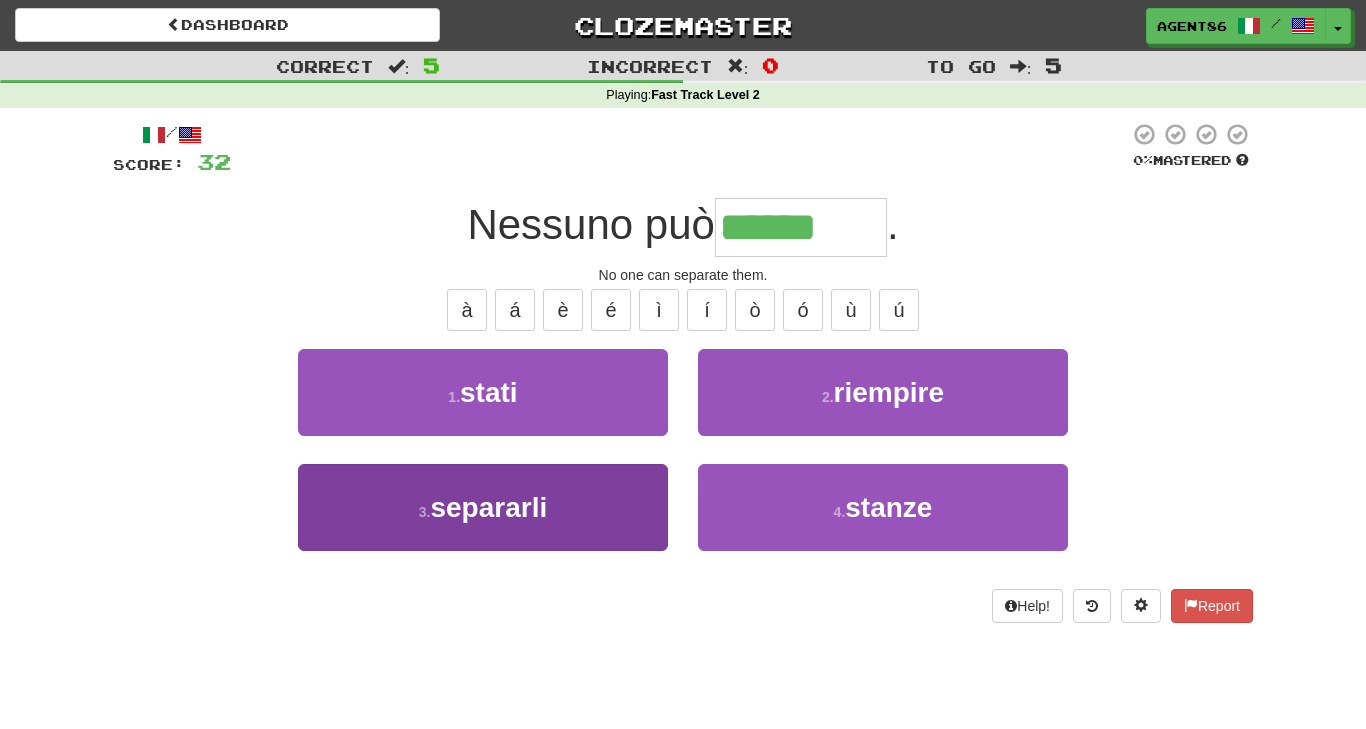 click on "3 .  separarli" at bounding box center [483, 507] 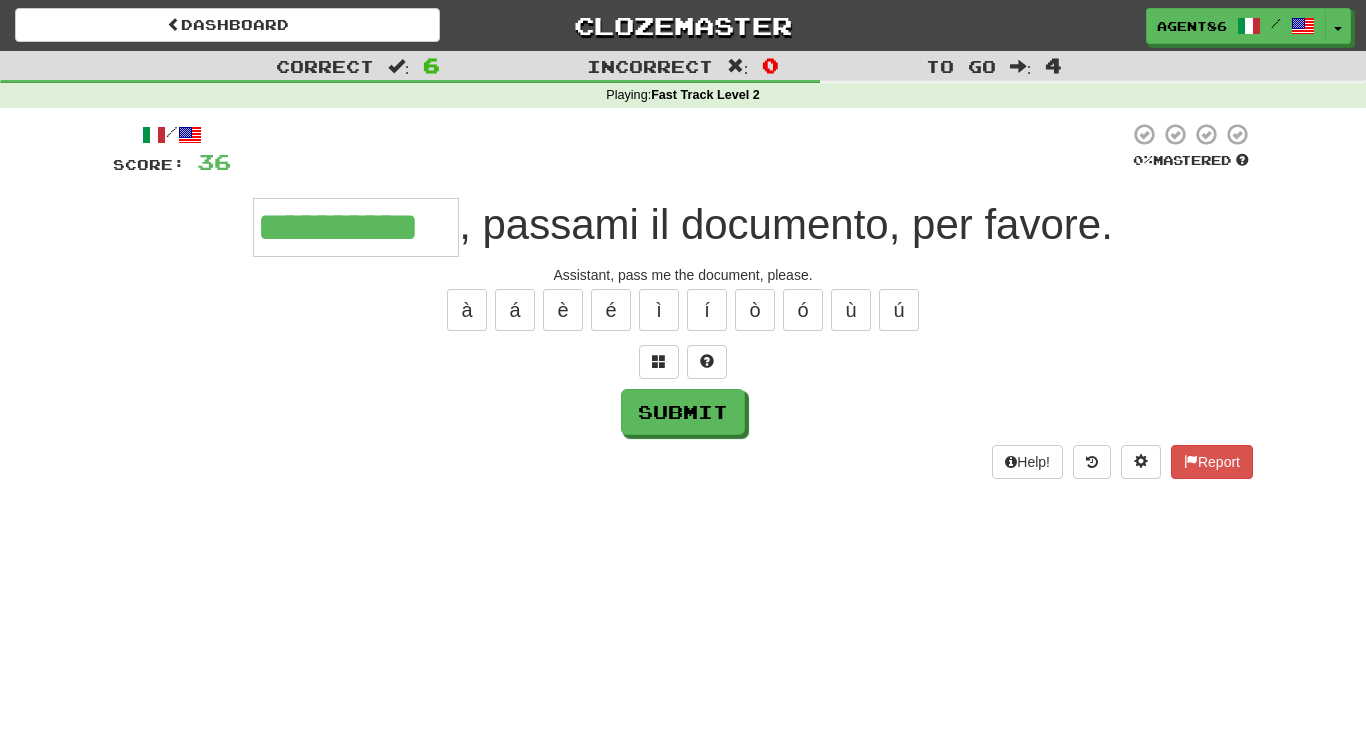 type on "**********" 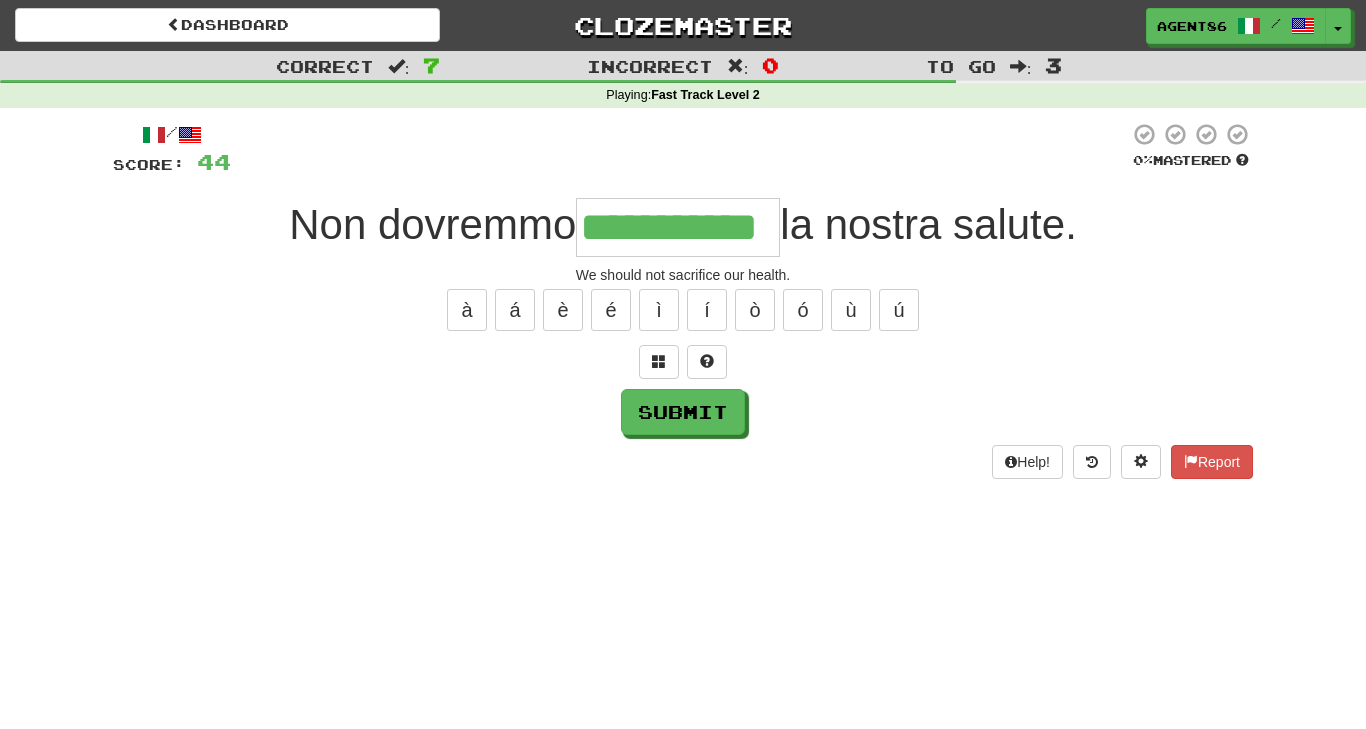 type on "**********" 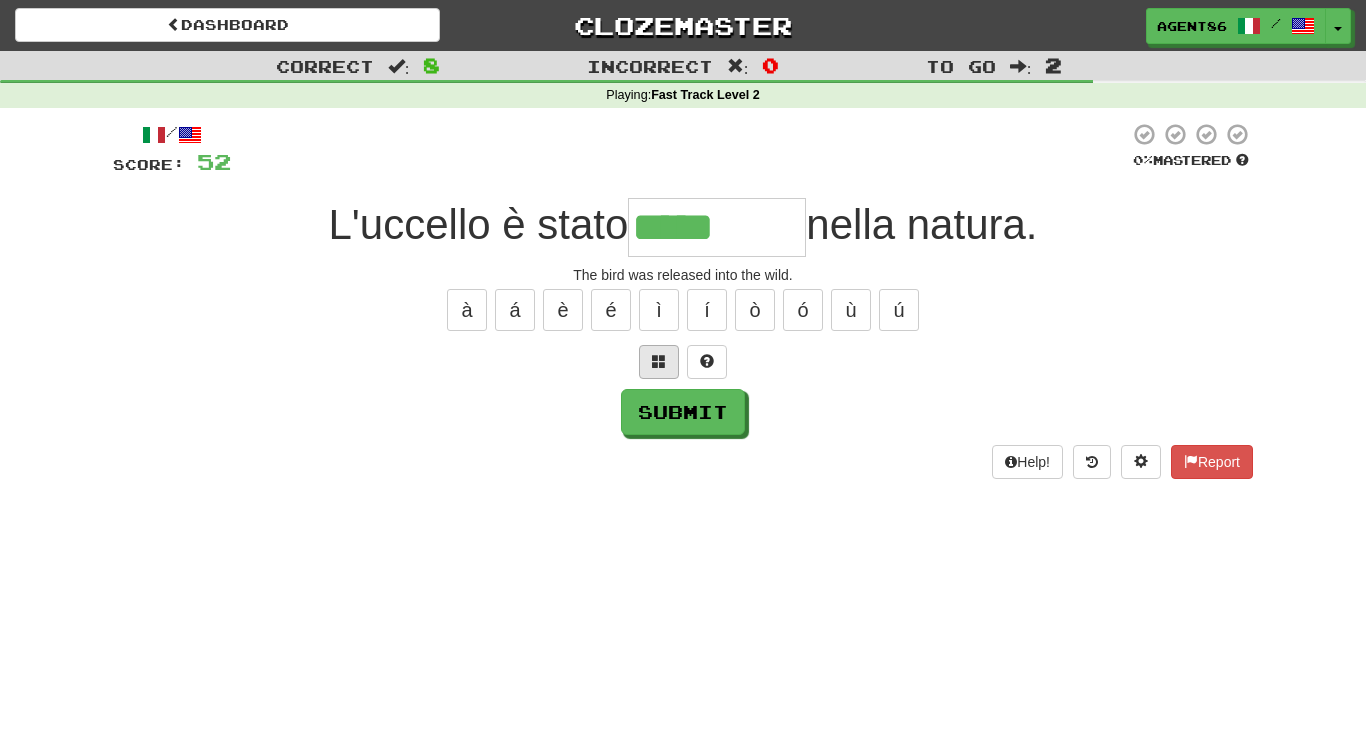 click at bounding box center [659, 362] 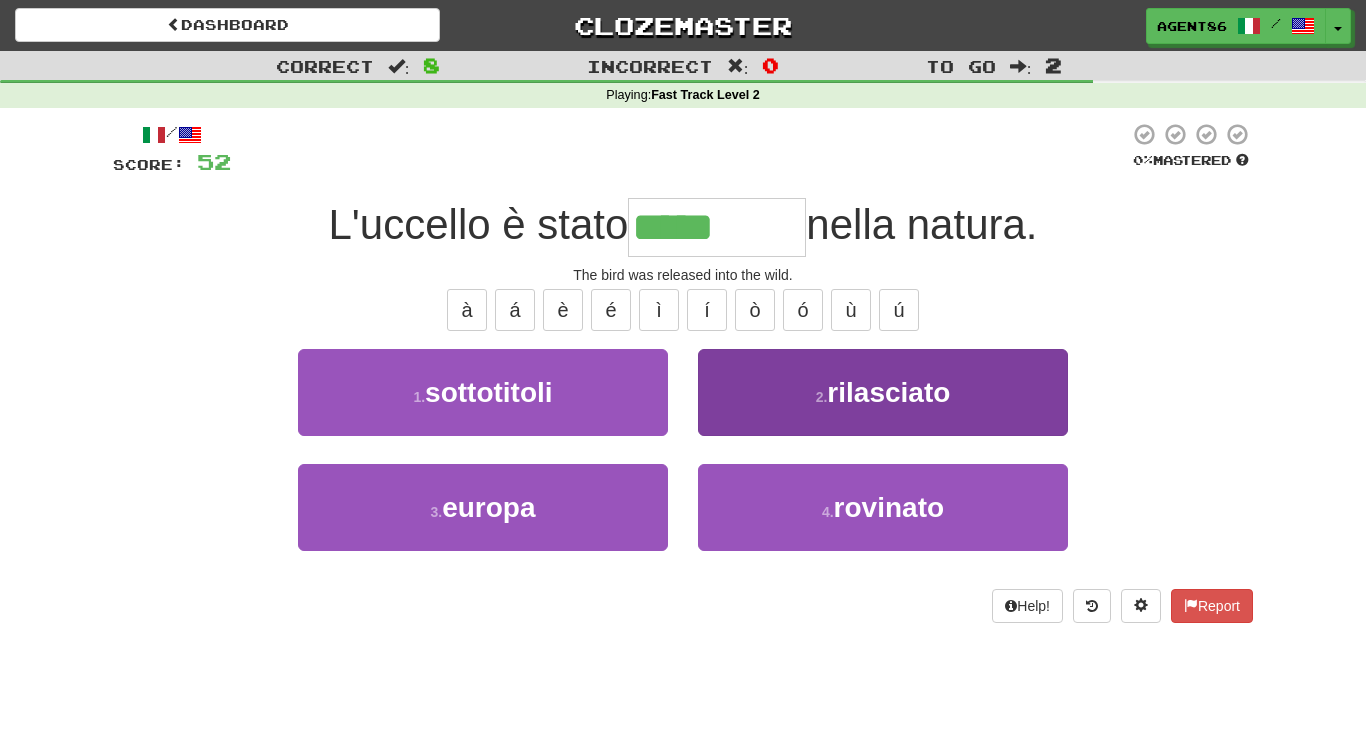 click on "2 .  rilasciato" at bounding box center [883, 392] 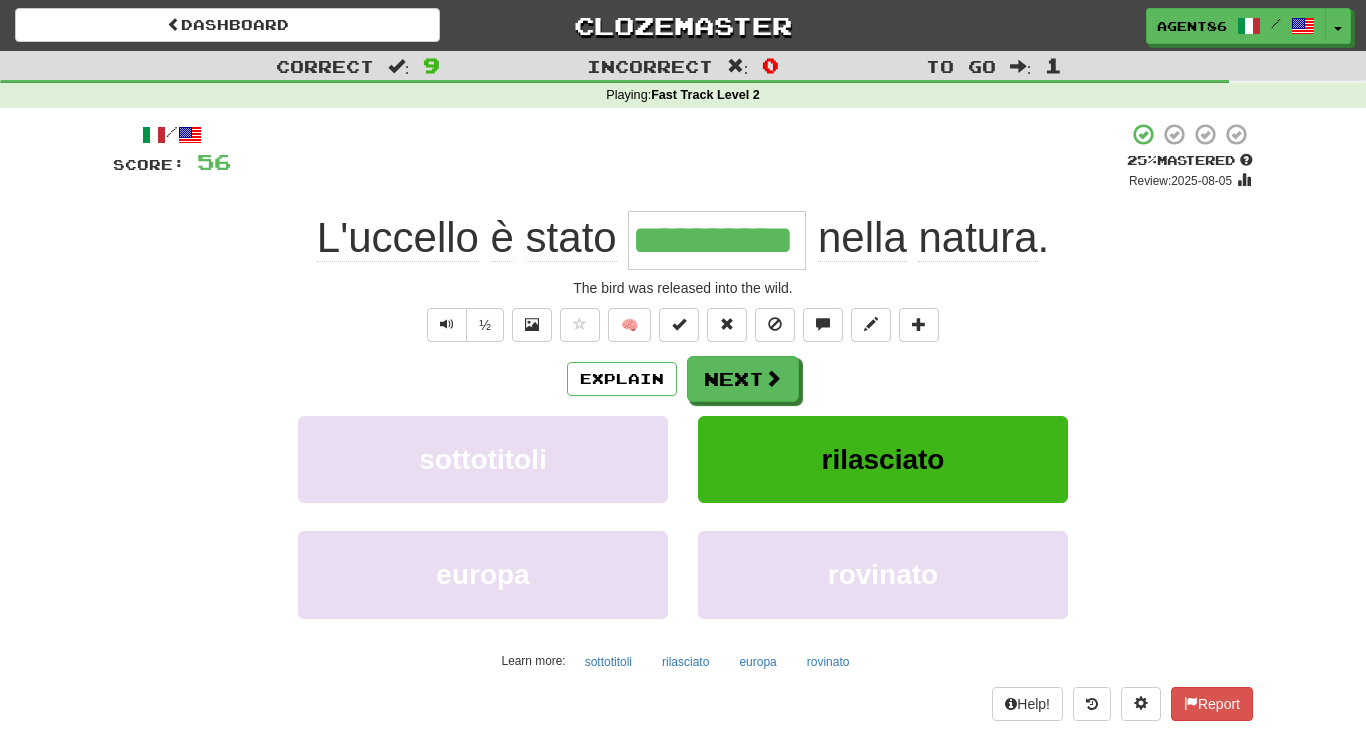 click on "Next" at bounding box center (743, 379) 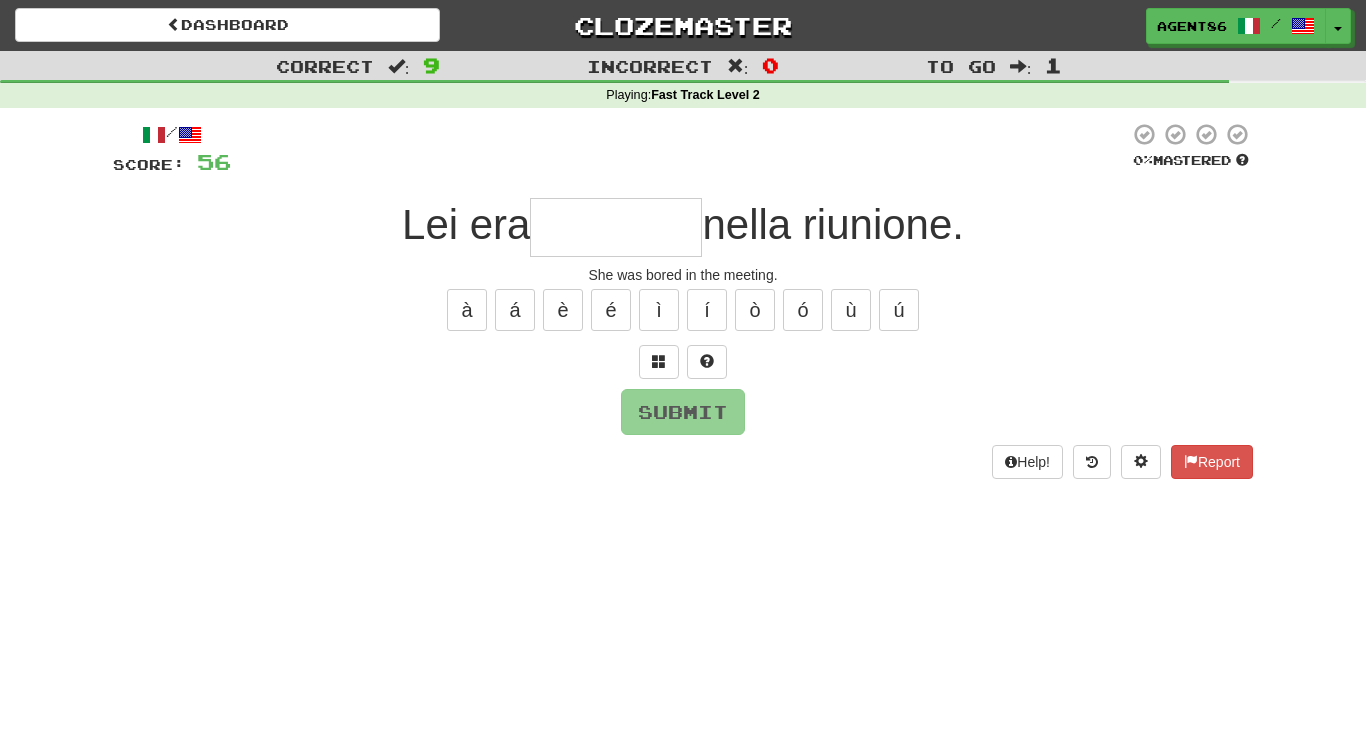 type on "*" 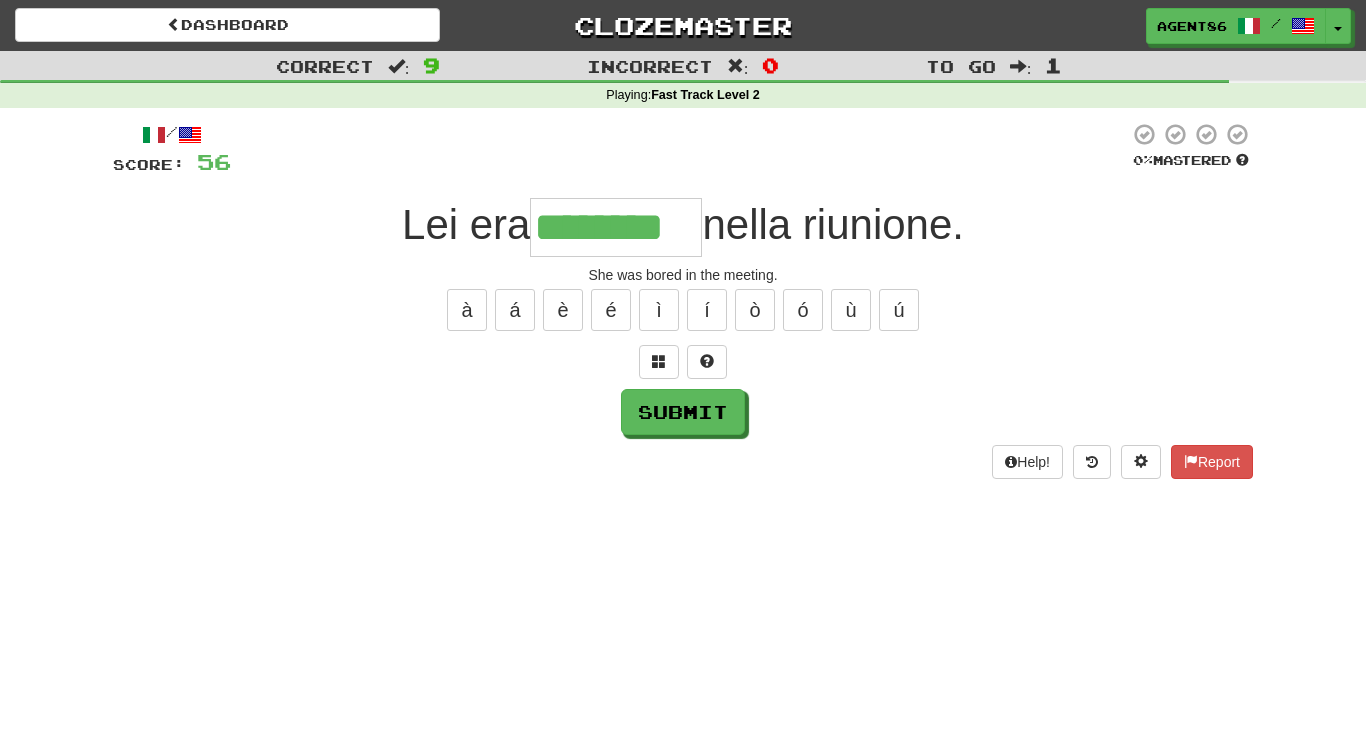 type on "********" 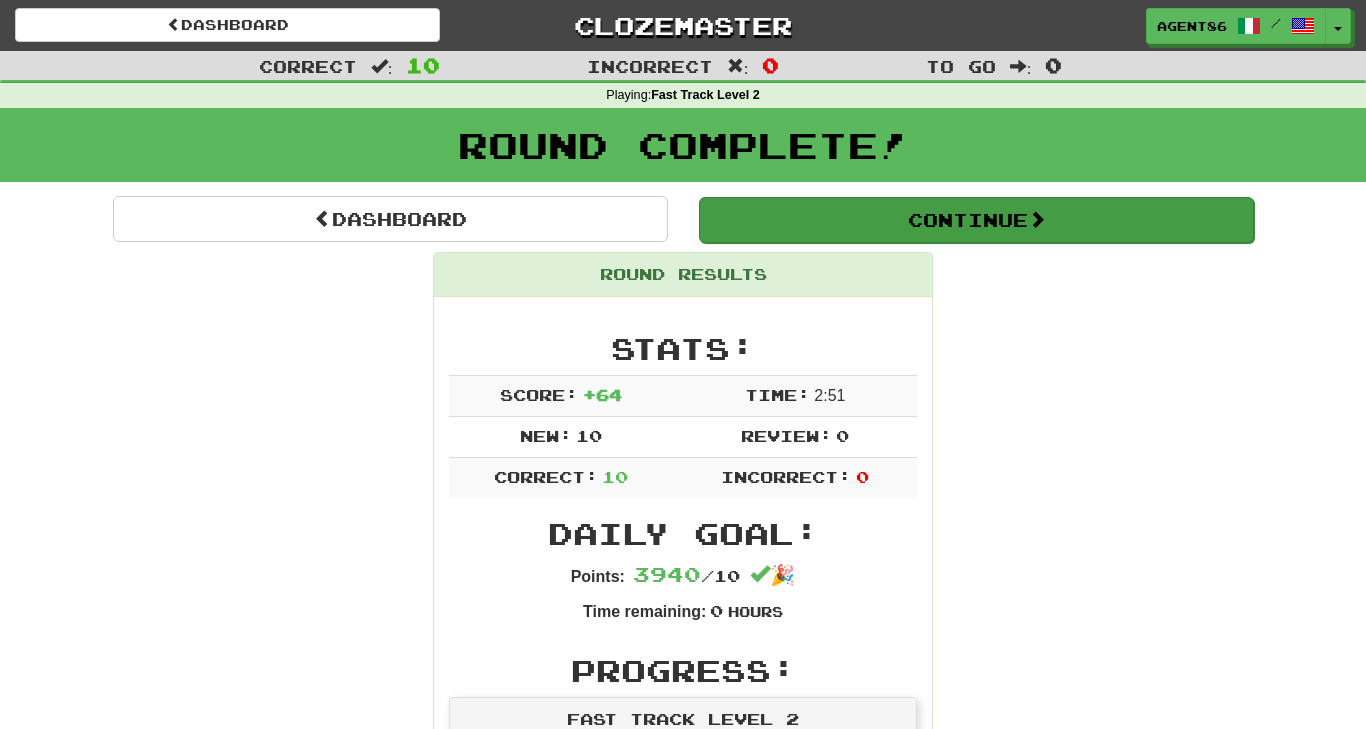click on "Continue" at bounding box center (976, 220) 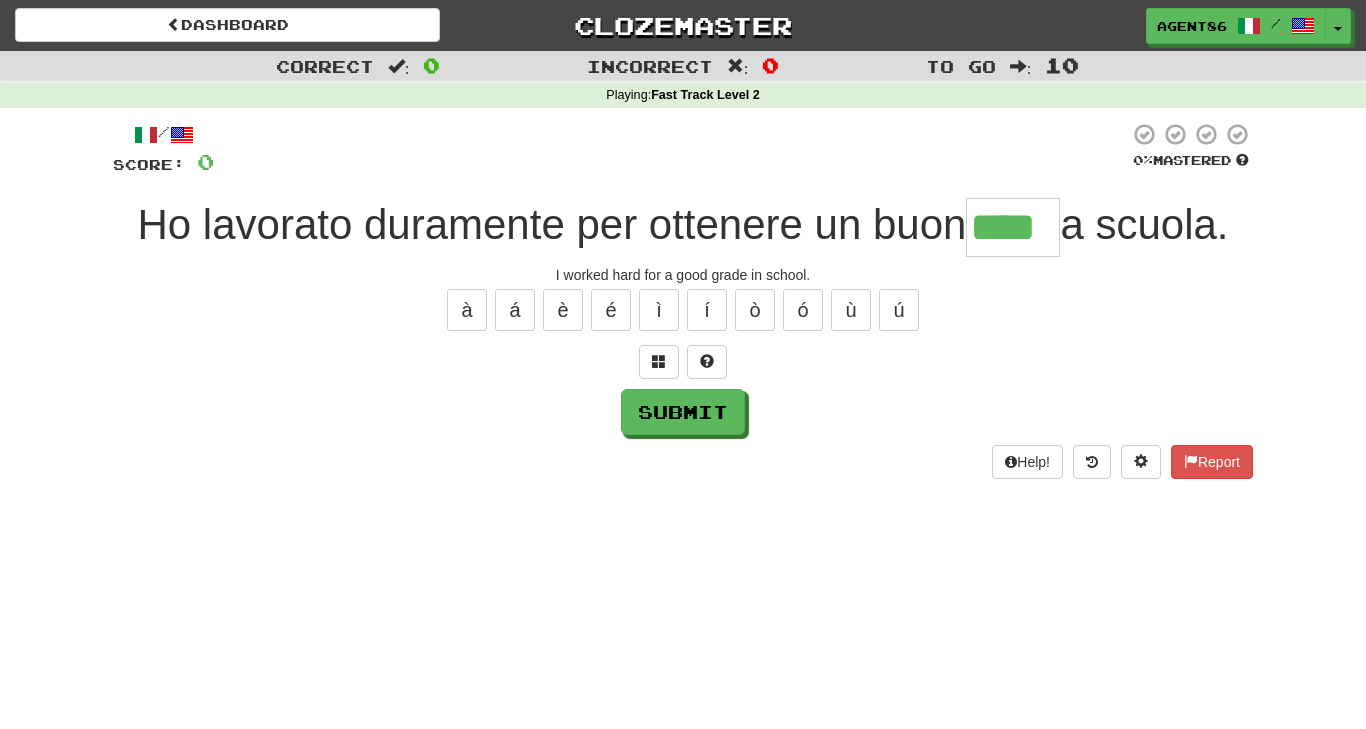 type on "****" 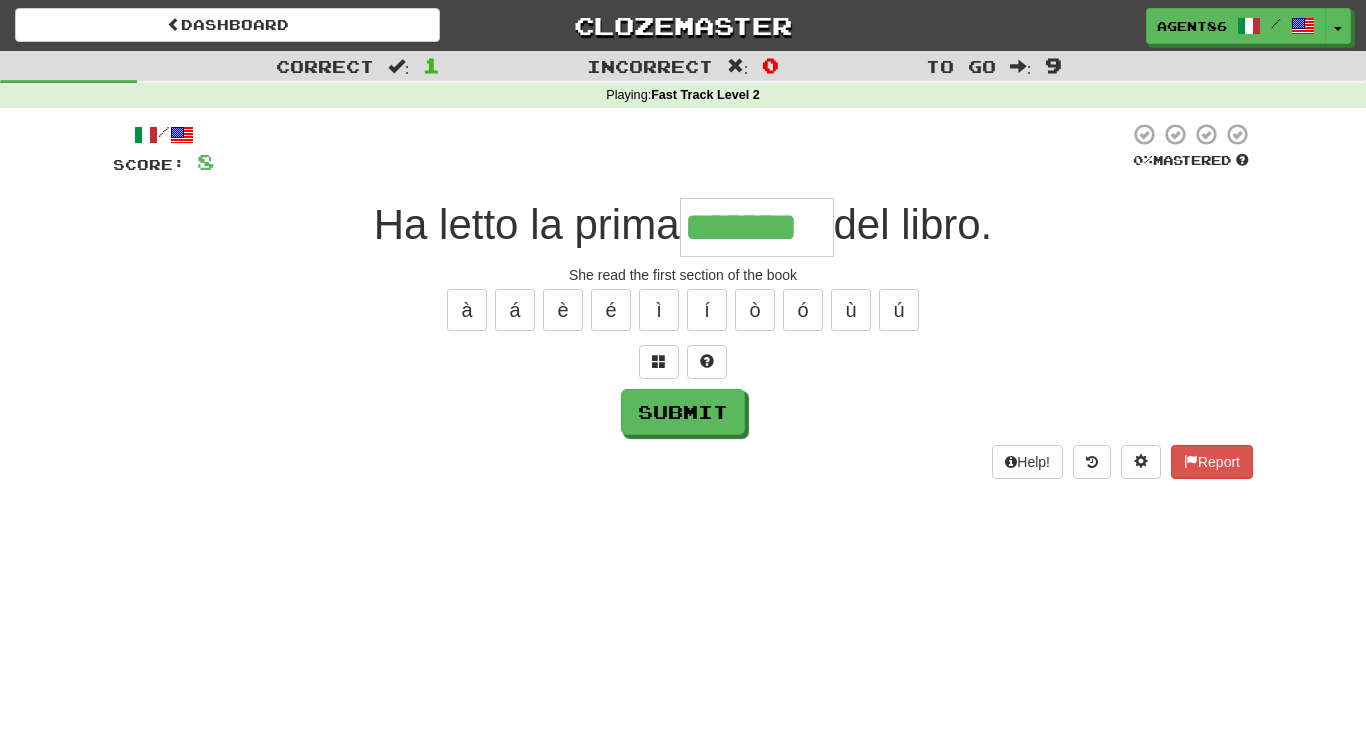 type on "*******" 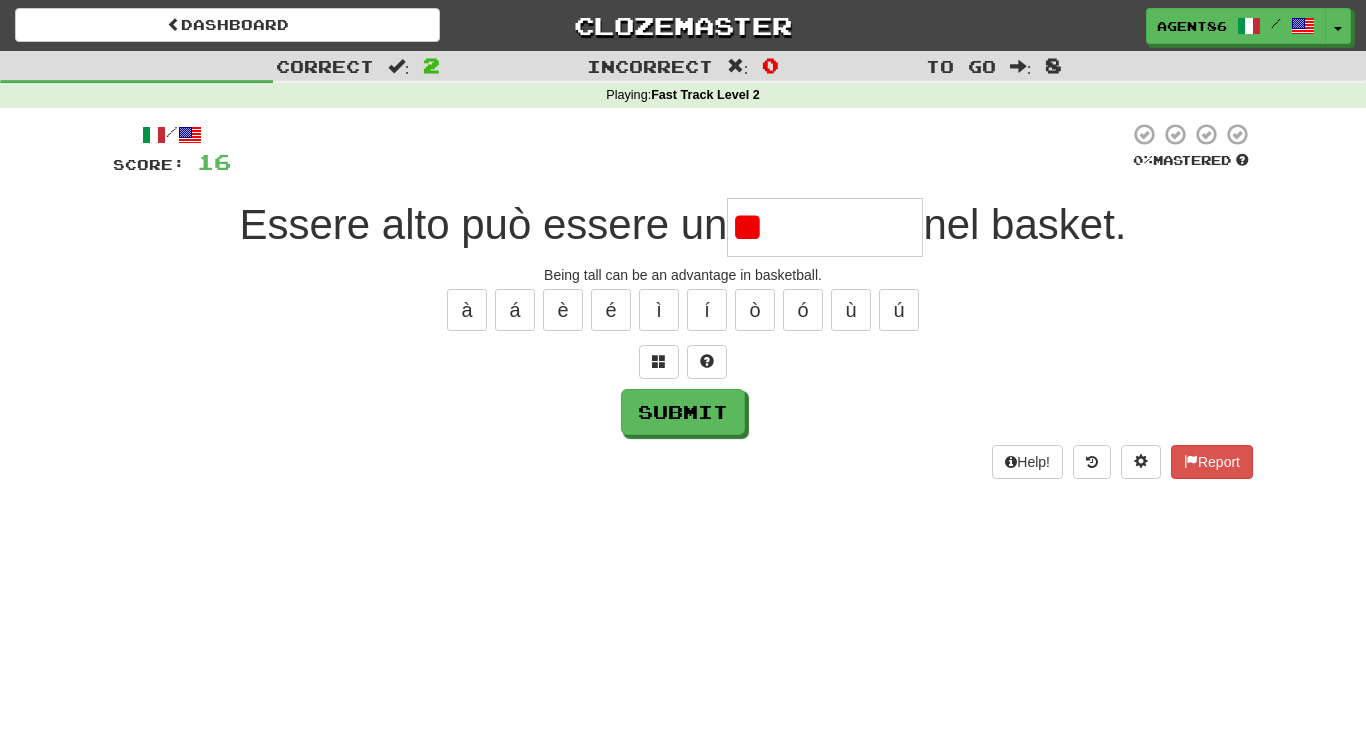 type on "*" 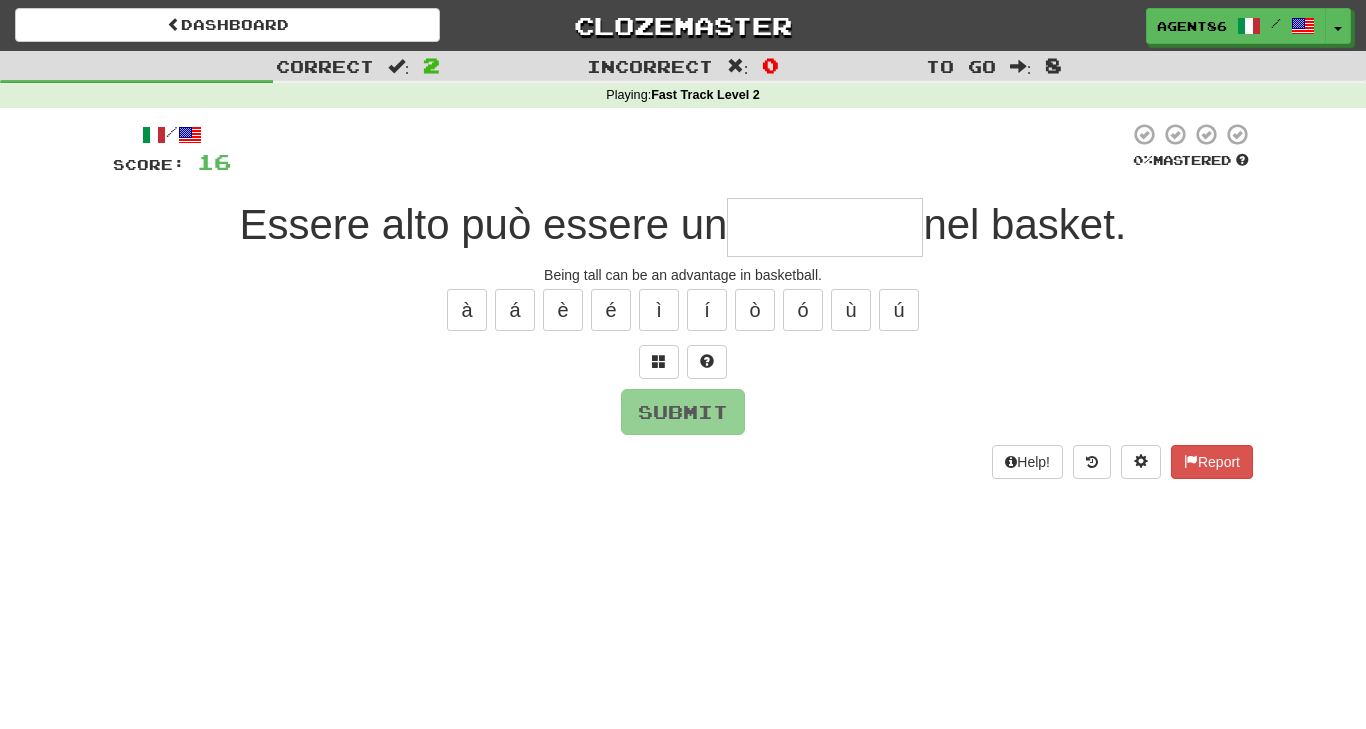 type on "*" 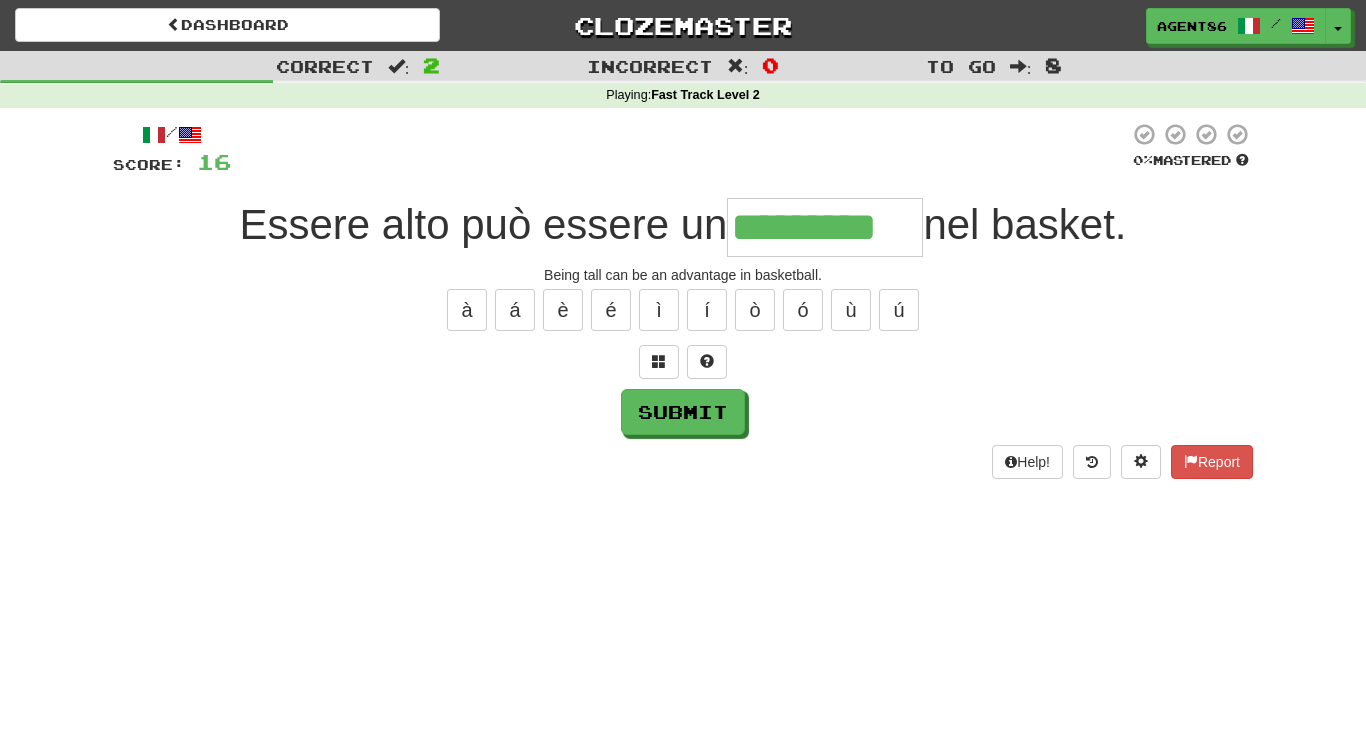 type on "*********" 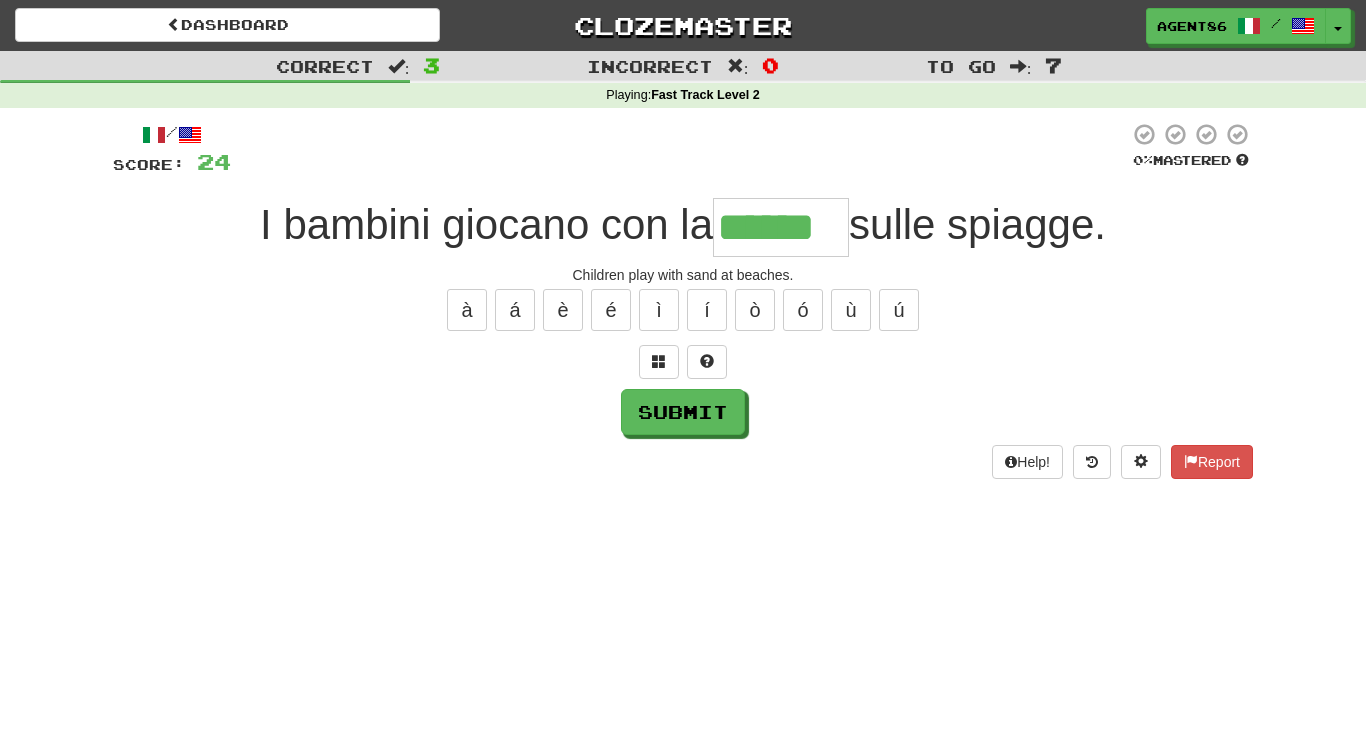 type on "******" 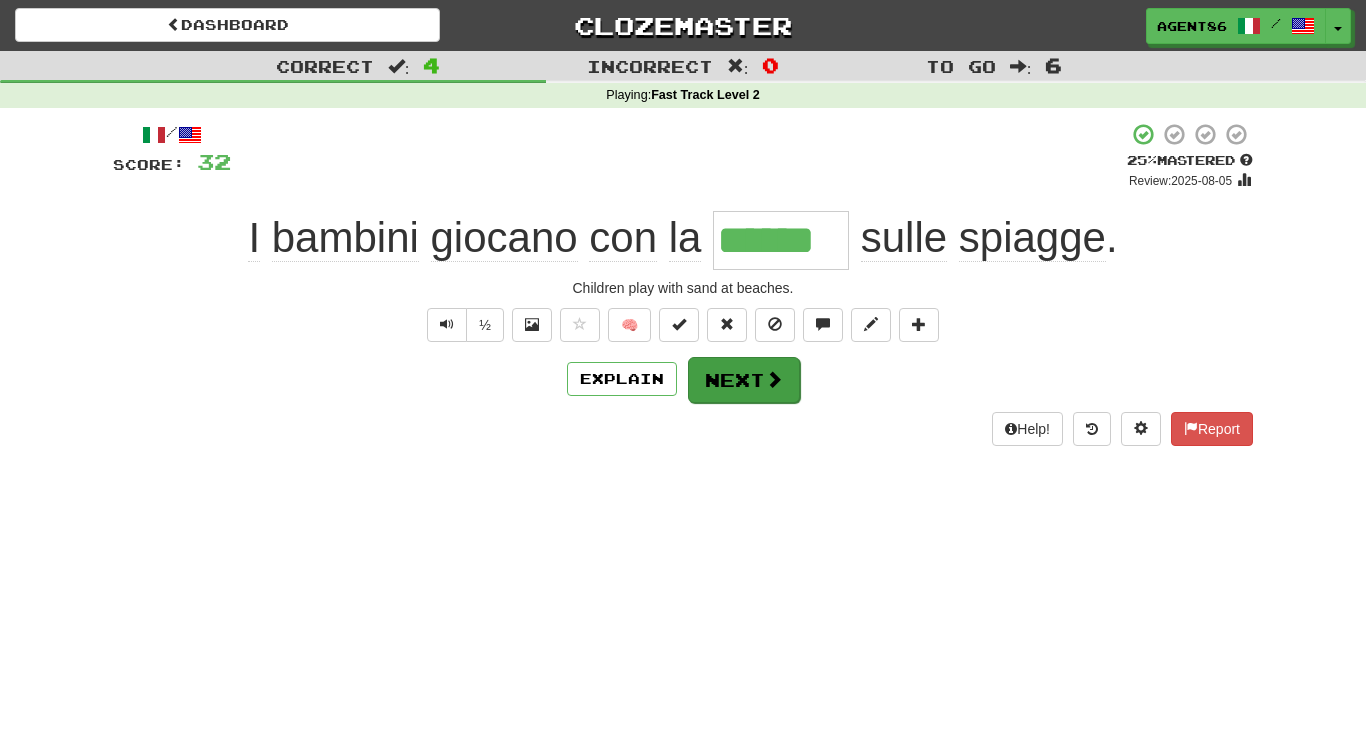 click on "Next" at bounding box center (744, 380) 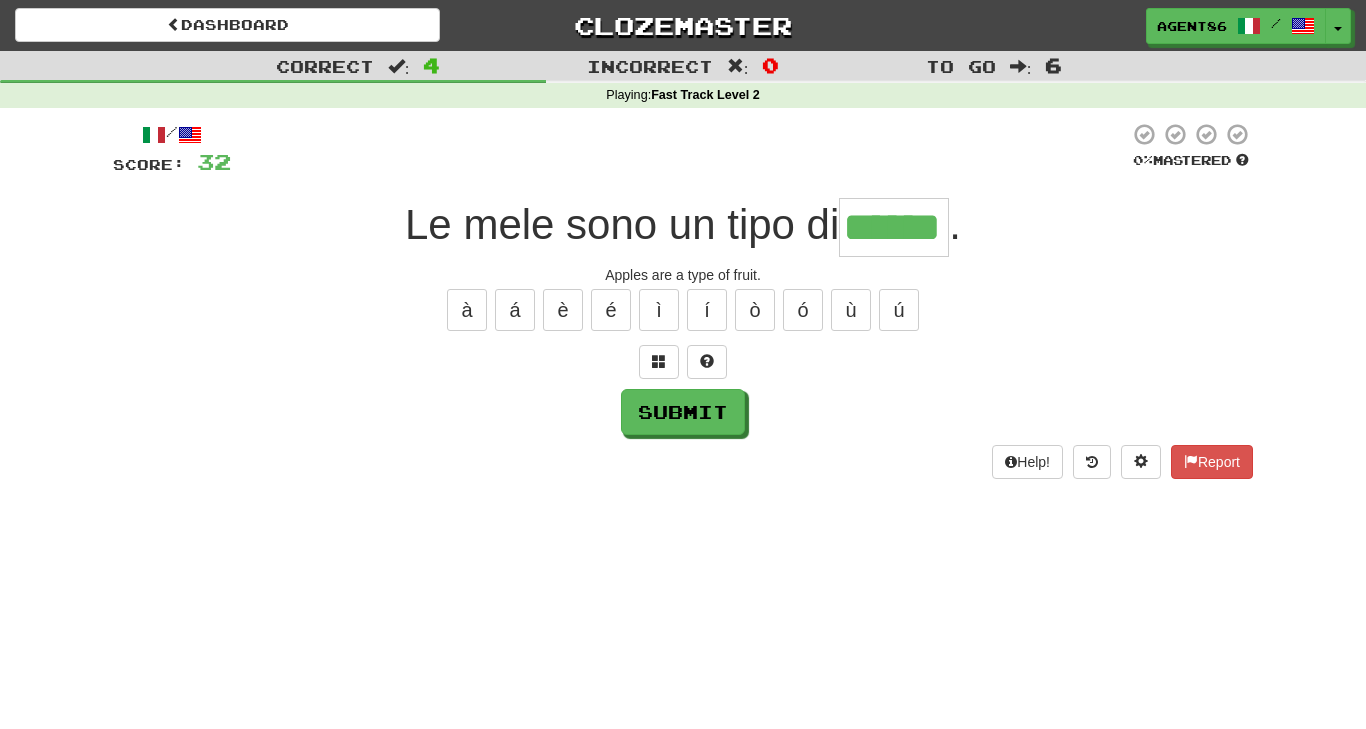 type on "******" 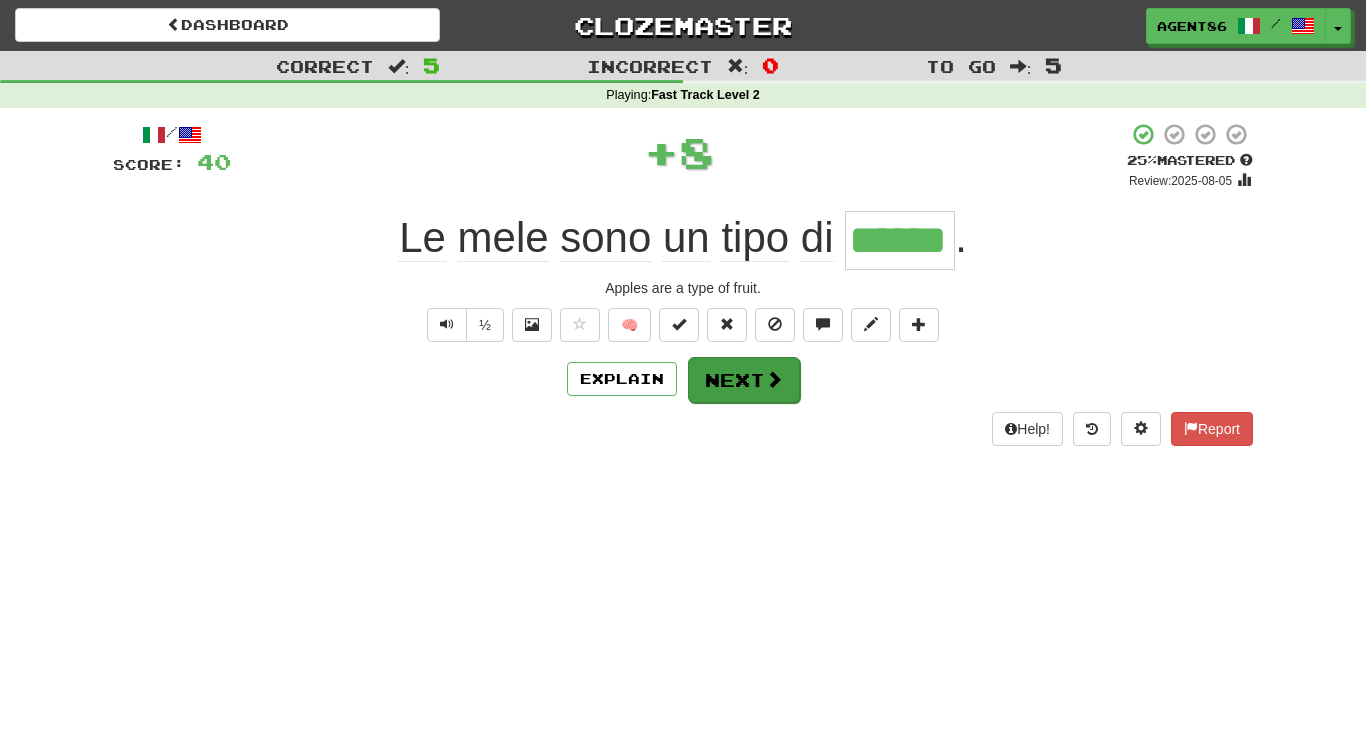 click on "Next" at bounding box center [744, 380] 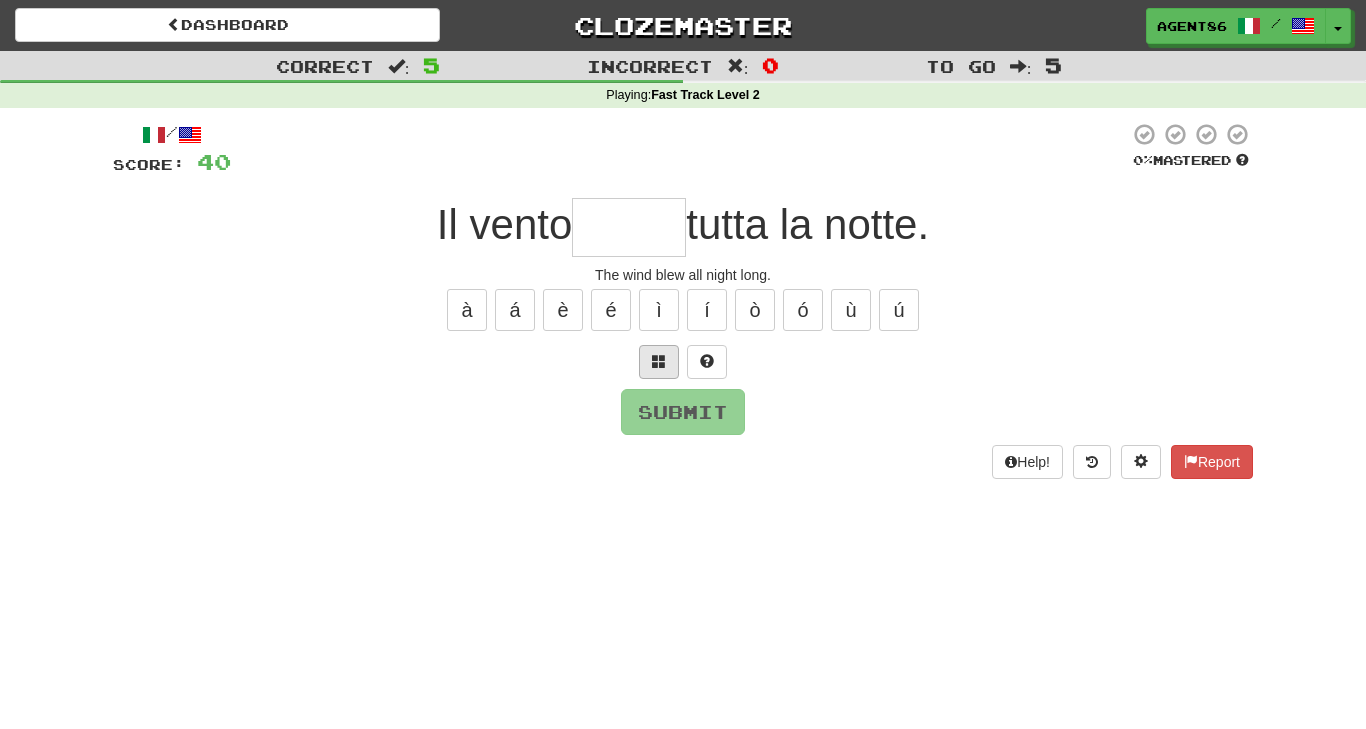 click at bounding box center [659, 361] 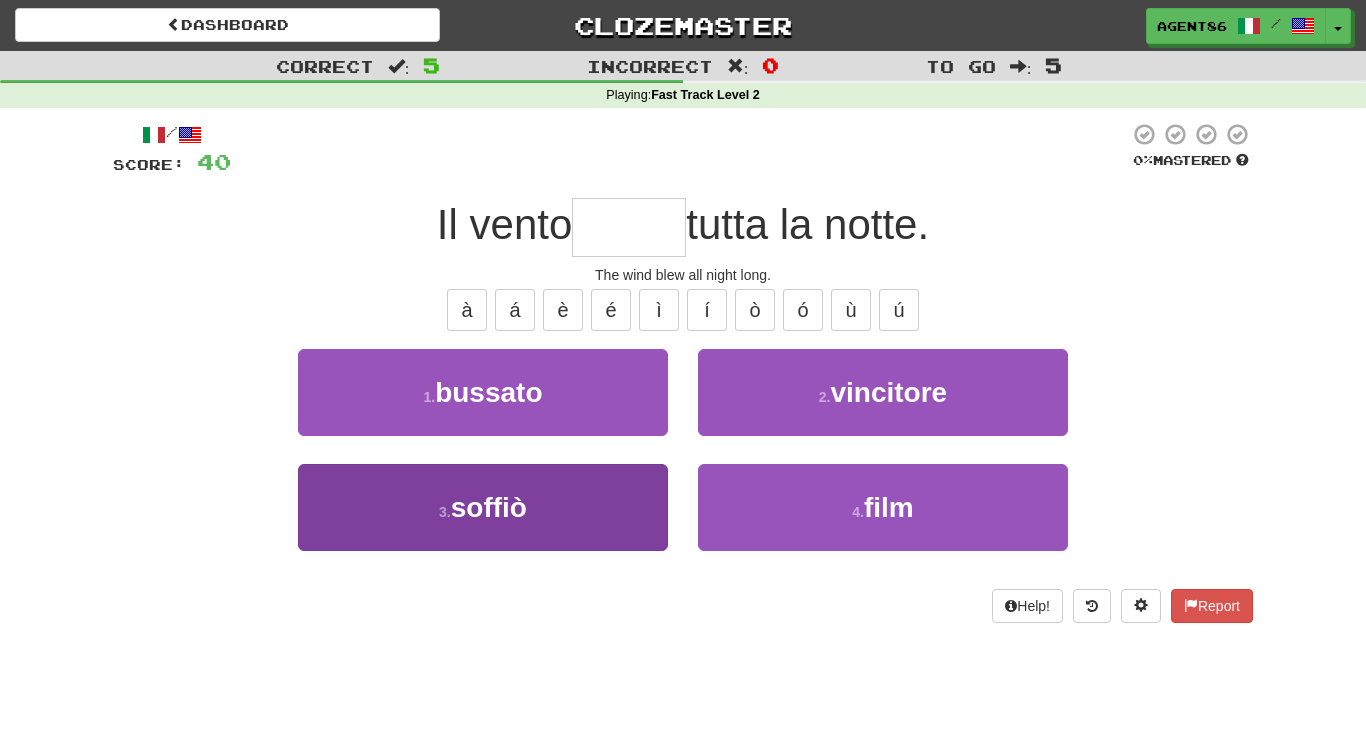 click on "3 .  soffiò" at bounding box center [483, 507] 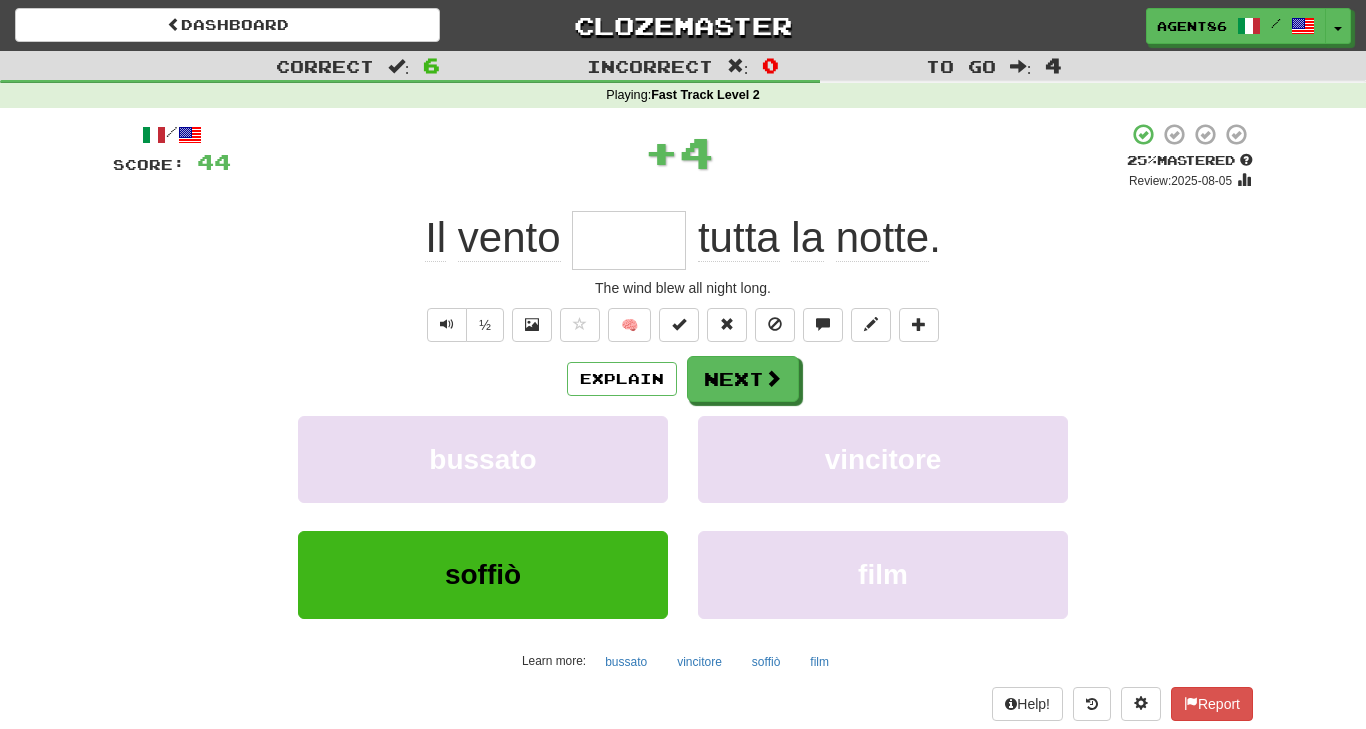 type on "******" 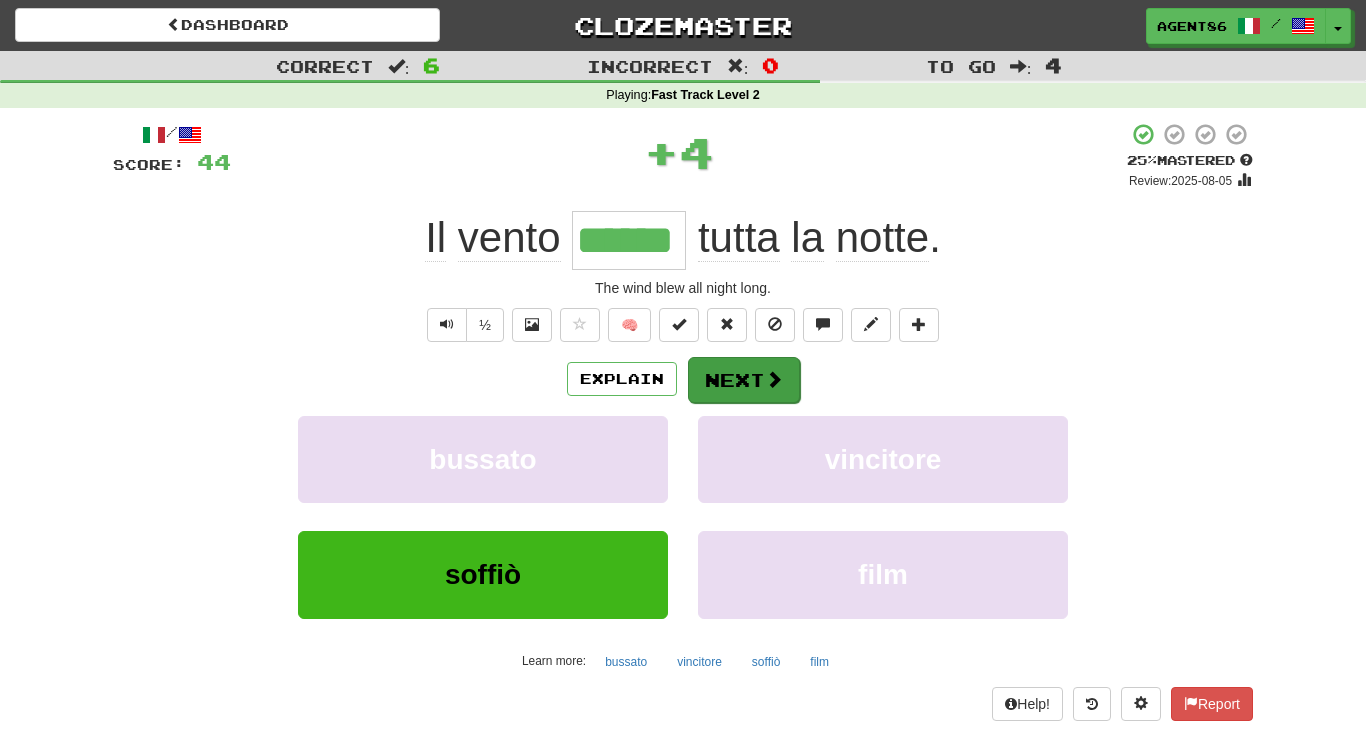 click on "Next" at bounding box center (744, 380) 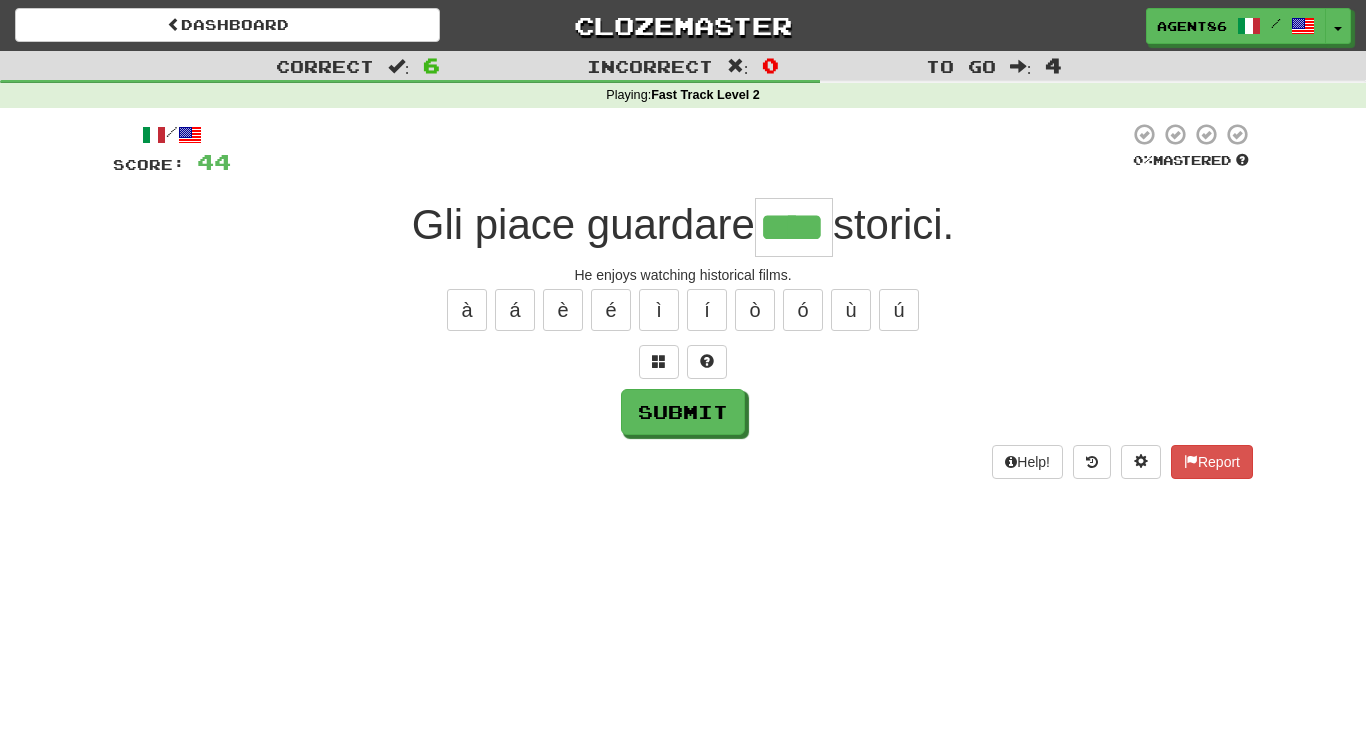 type on "****" 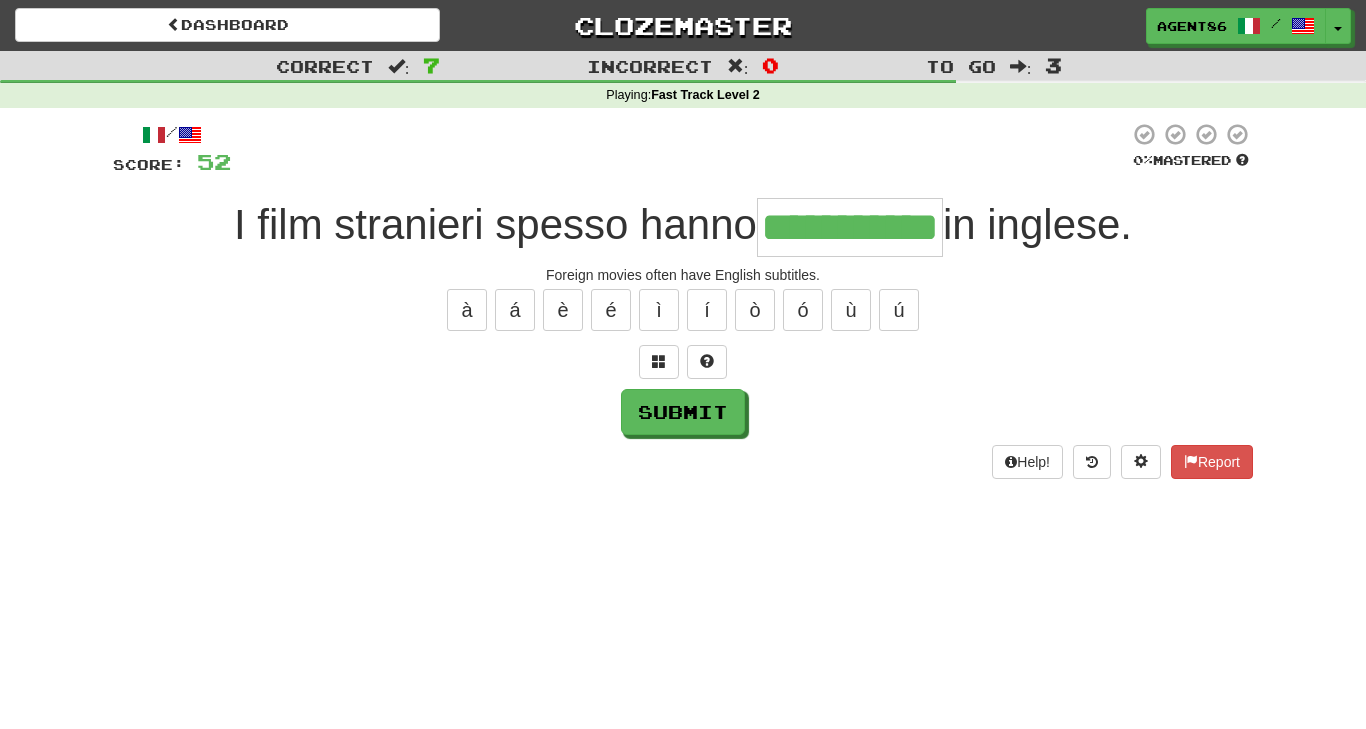 type on "**********" 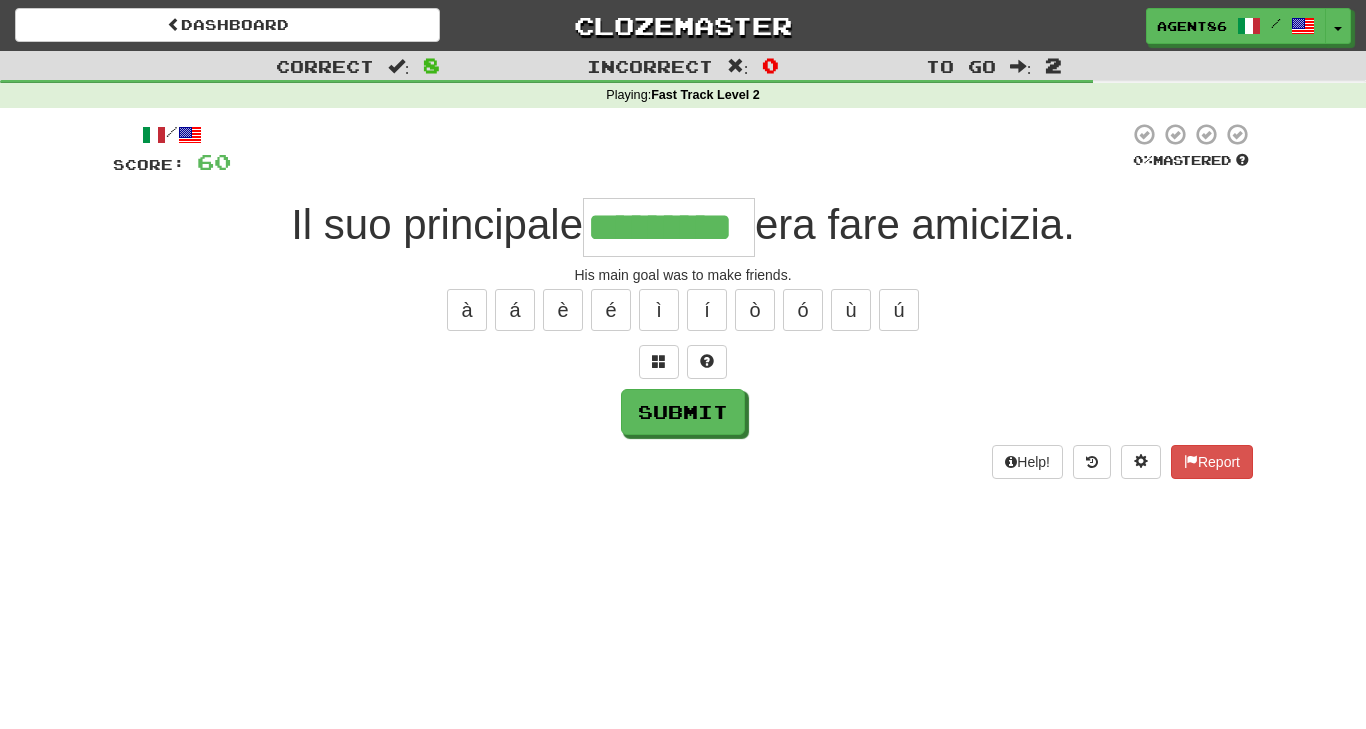 type on "*********" 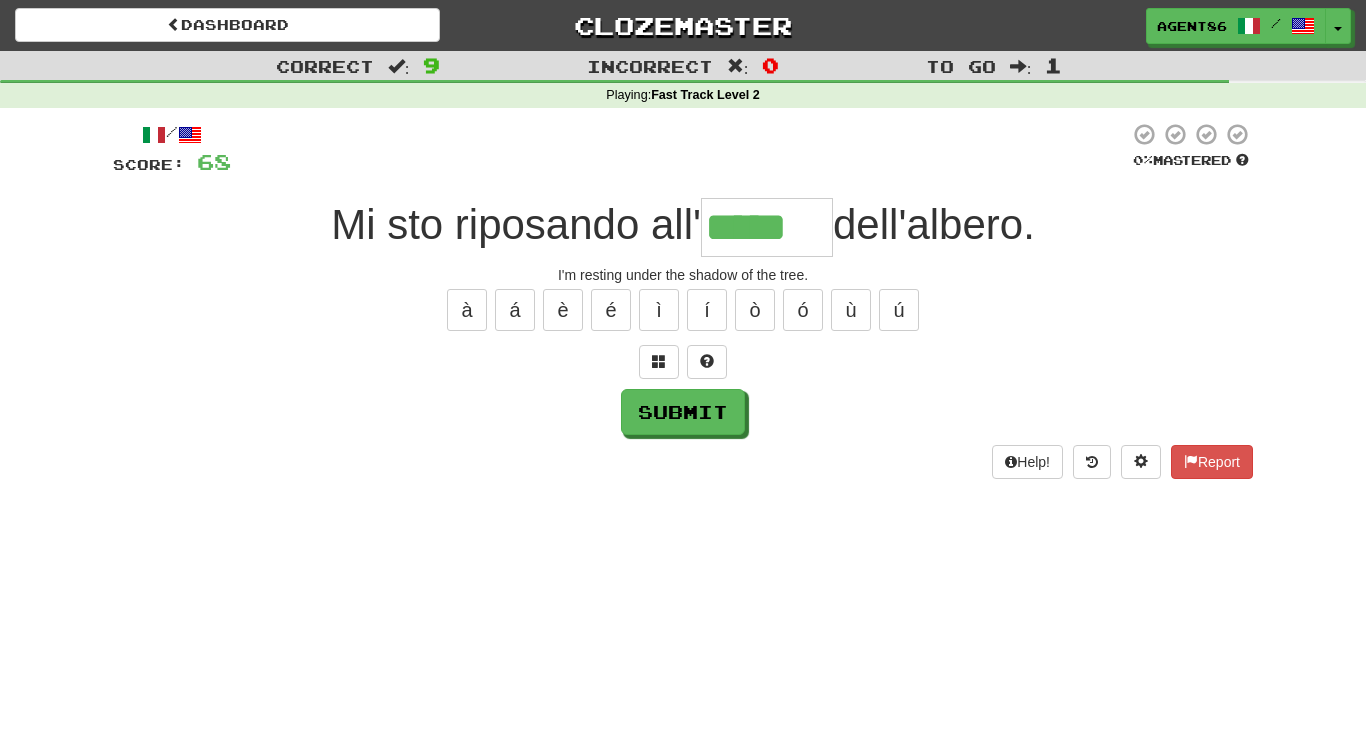 type on "*****" 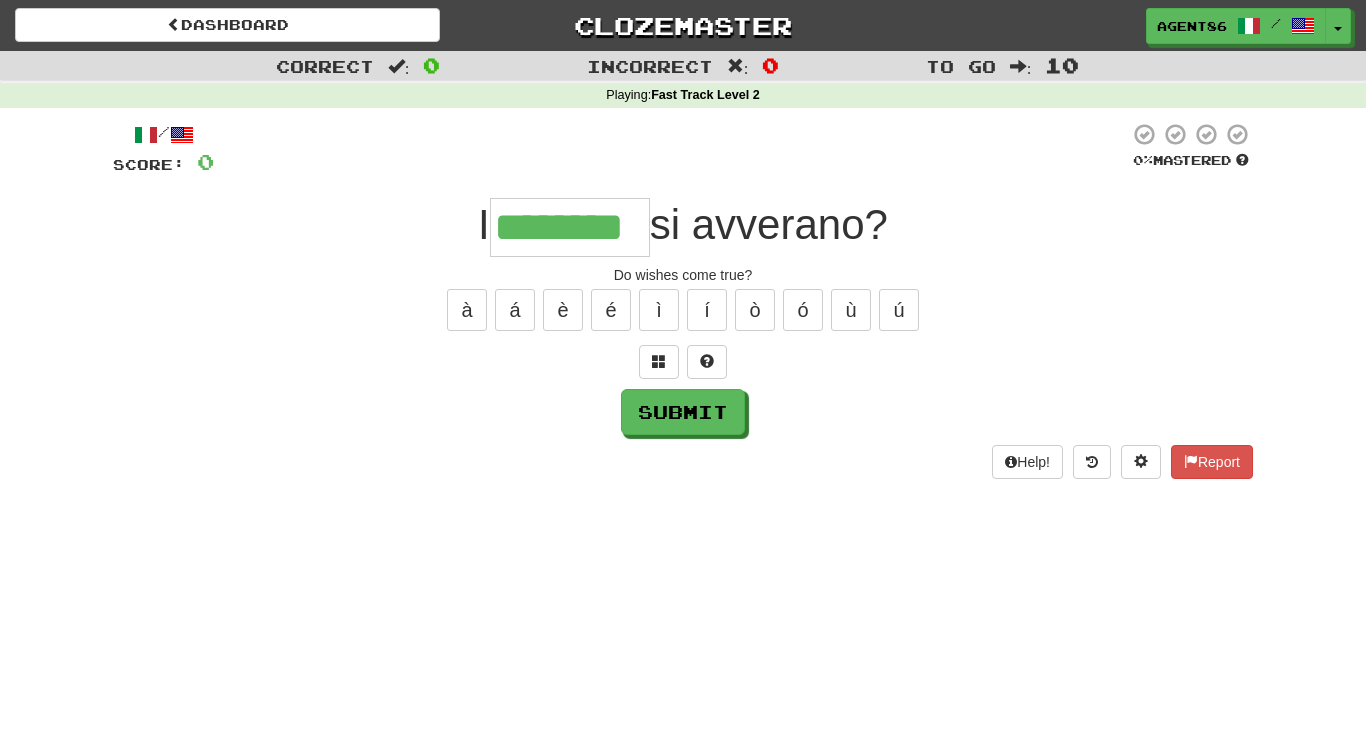 type on "********" 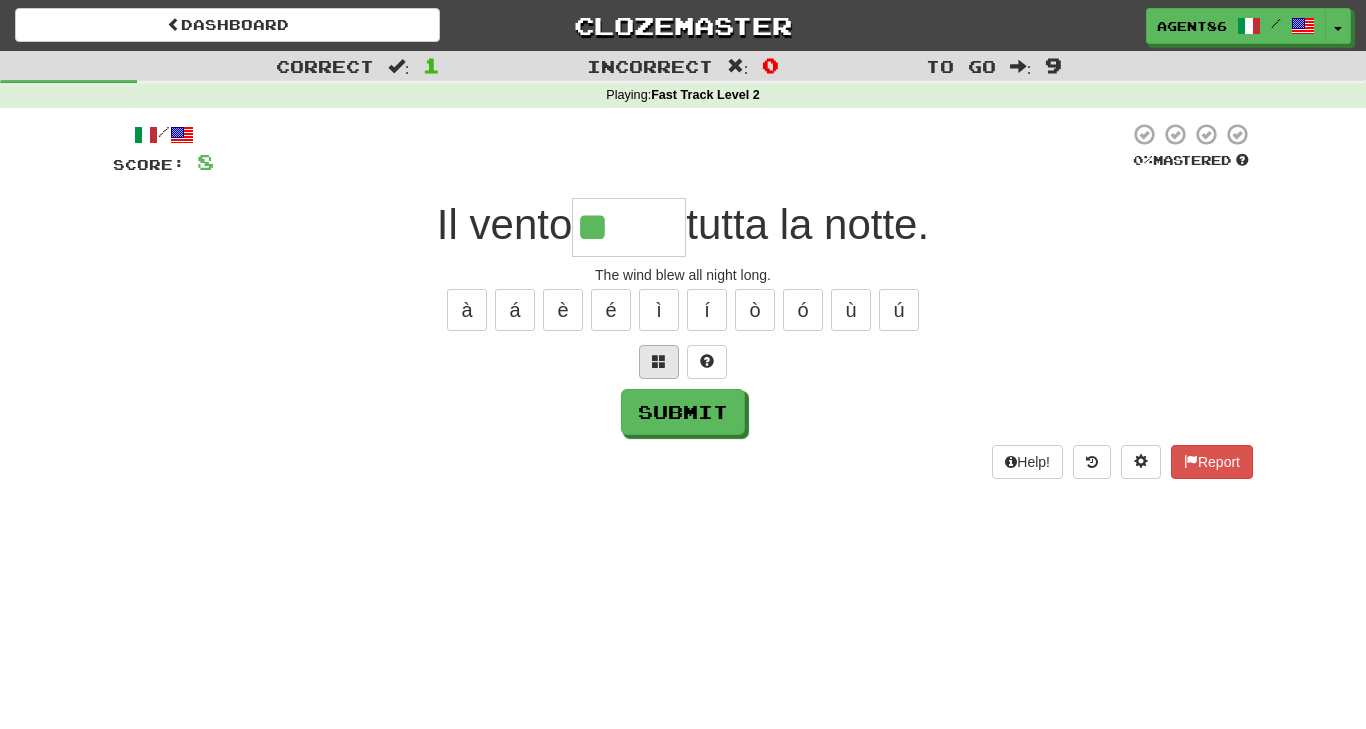 click at bounding box center (659, 361) 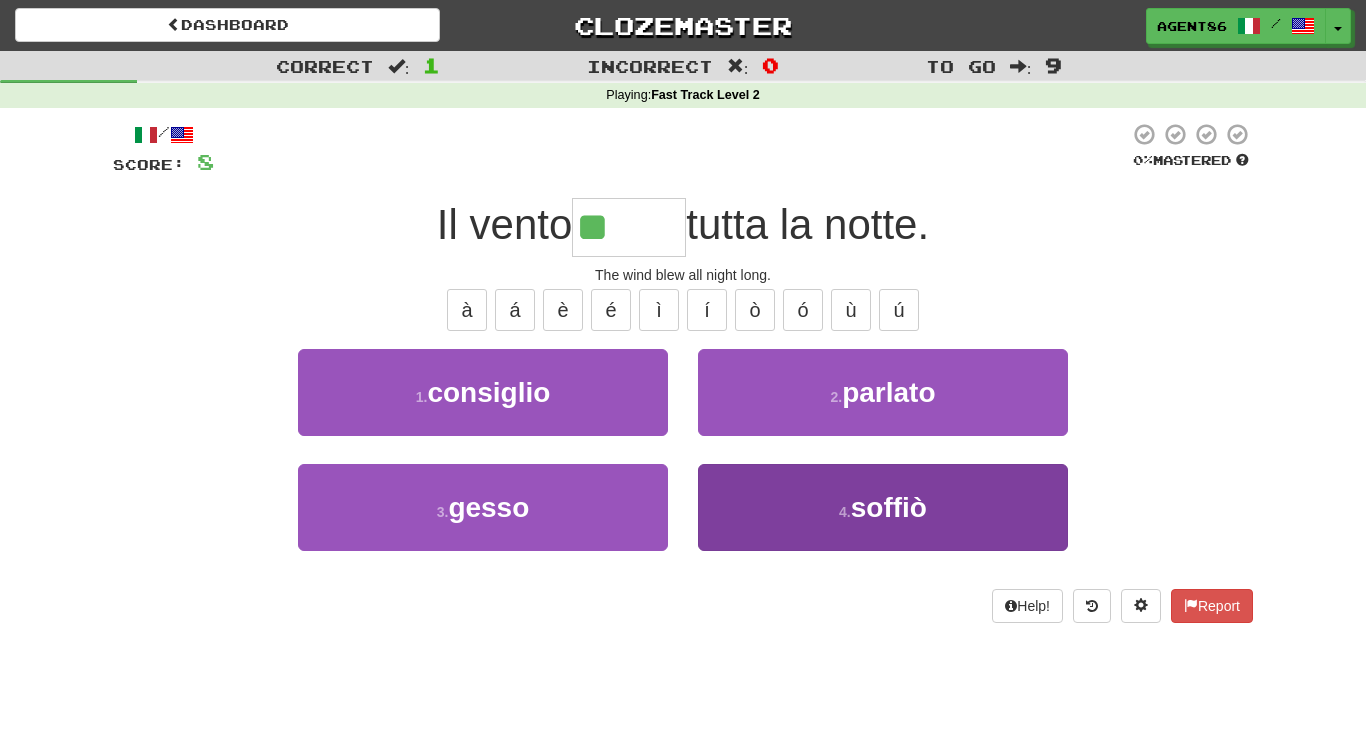 click on "4 .  soffiò" at bounding box center [883, 507] 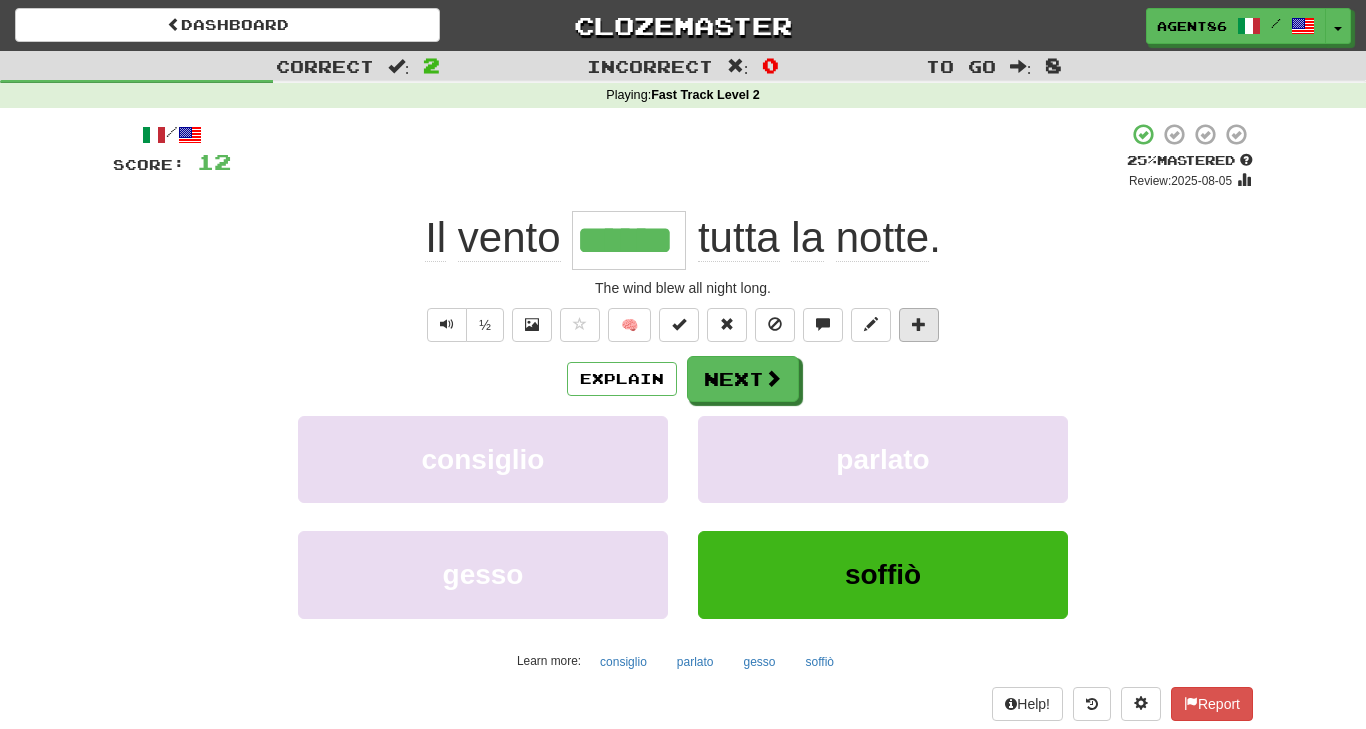 click at bounding box center (919, 324) 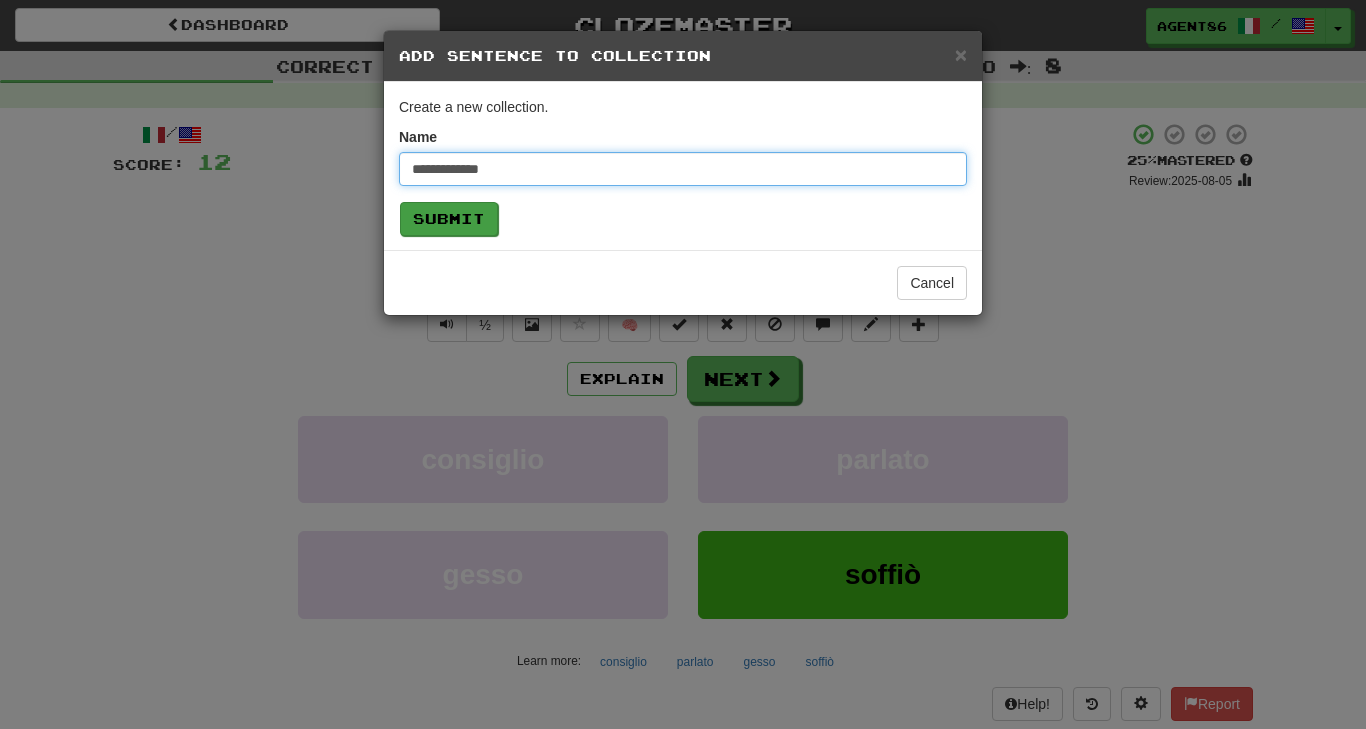 type on "**********" 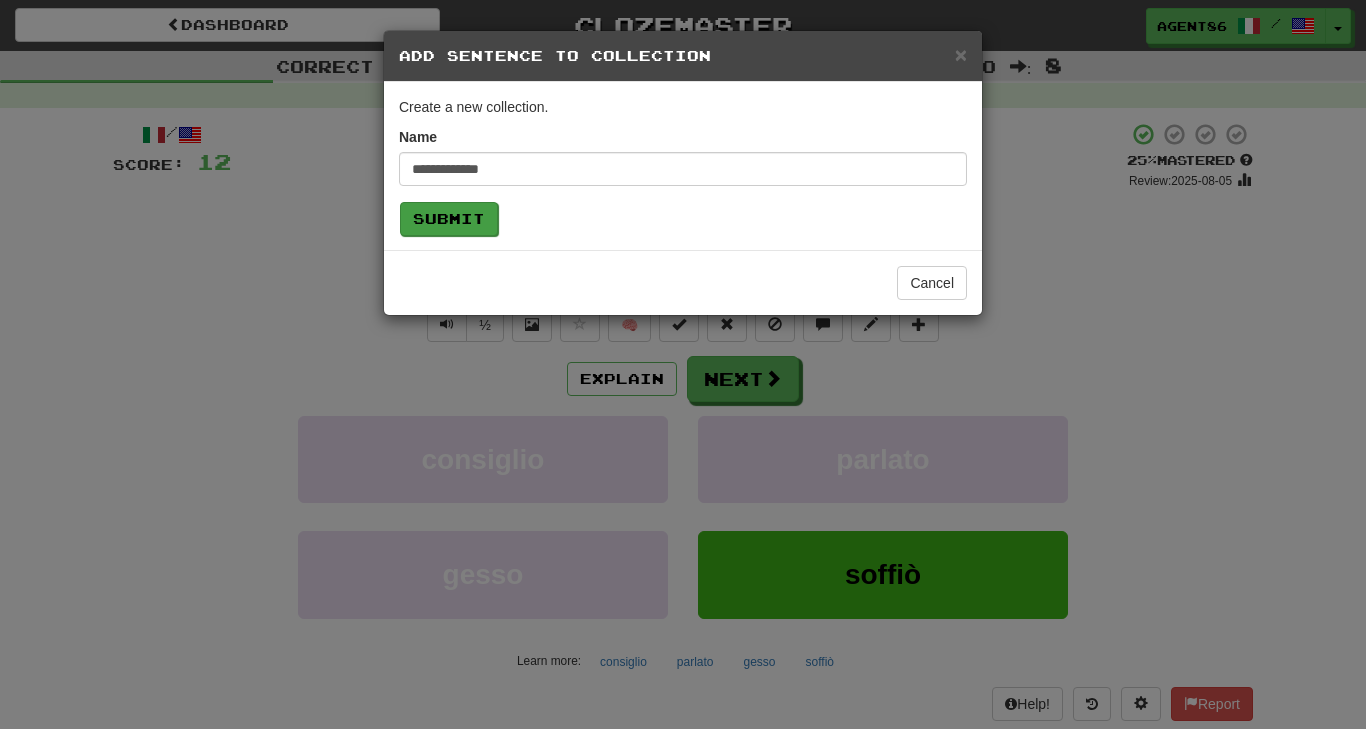 click on "Submit" at bounding box center (449, 219) 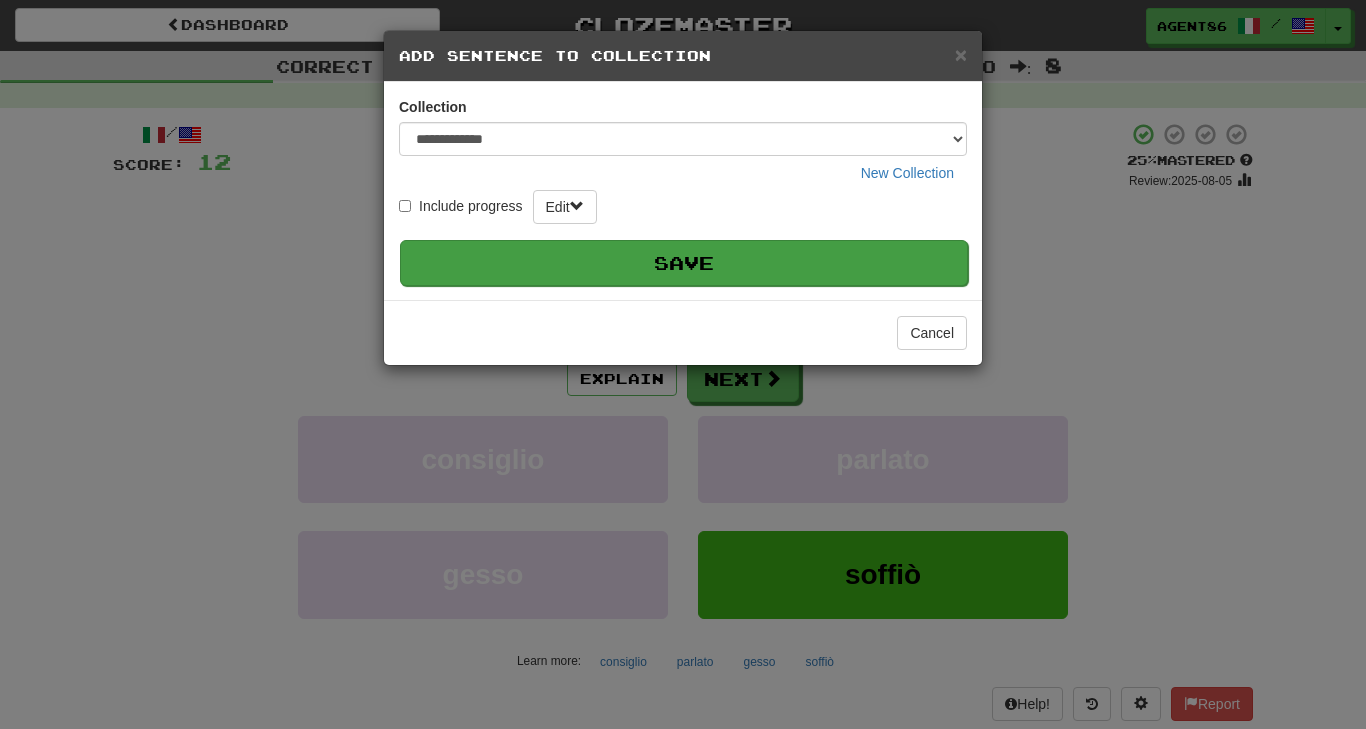 click on "Save" at bounding box center (684, 263) 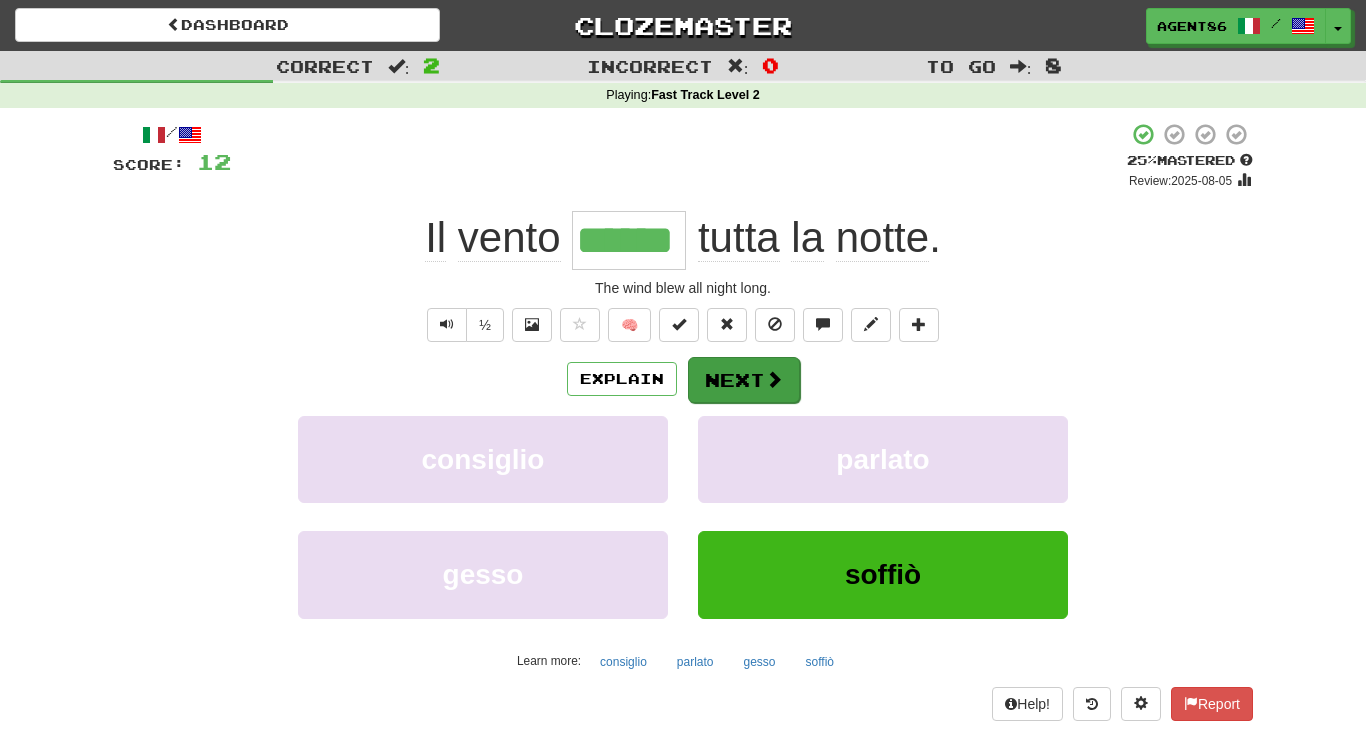 click on "Next" at bounding box center (744, 380) 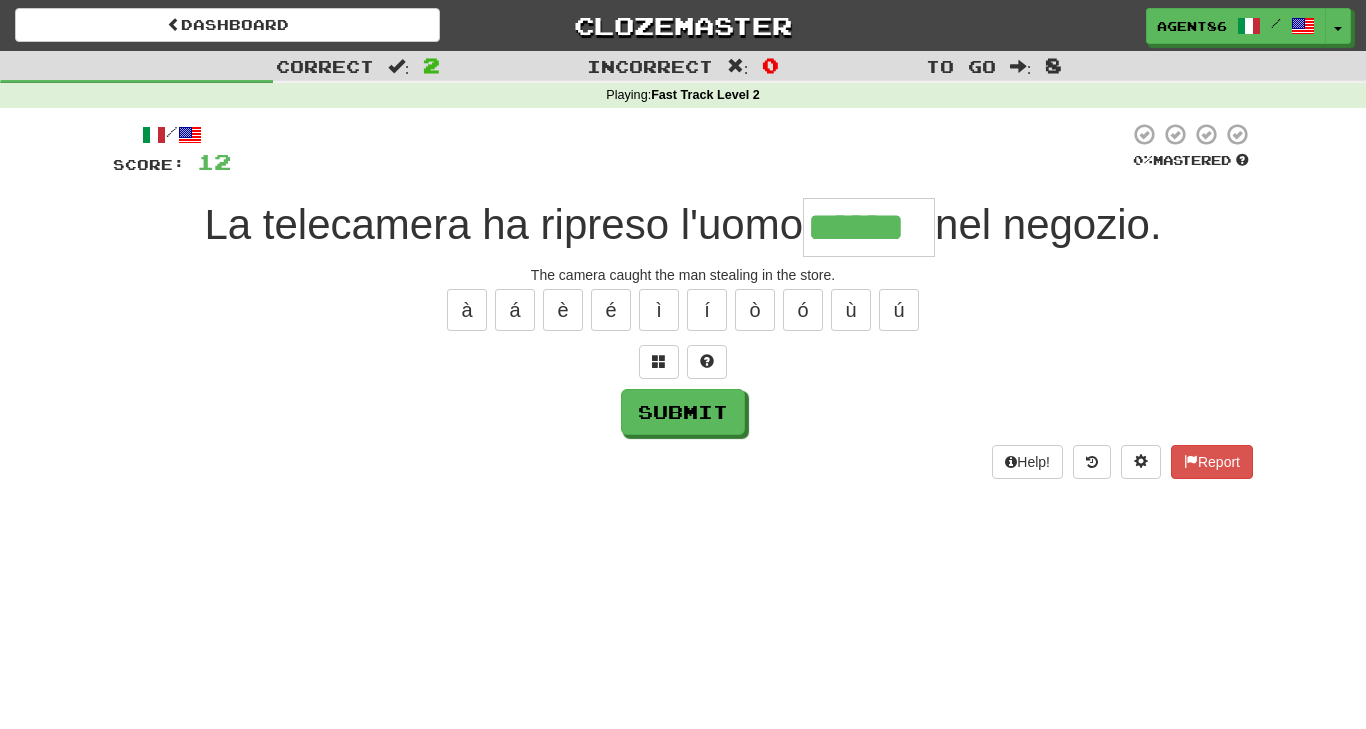 type on "******" 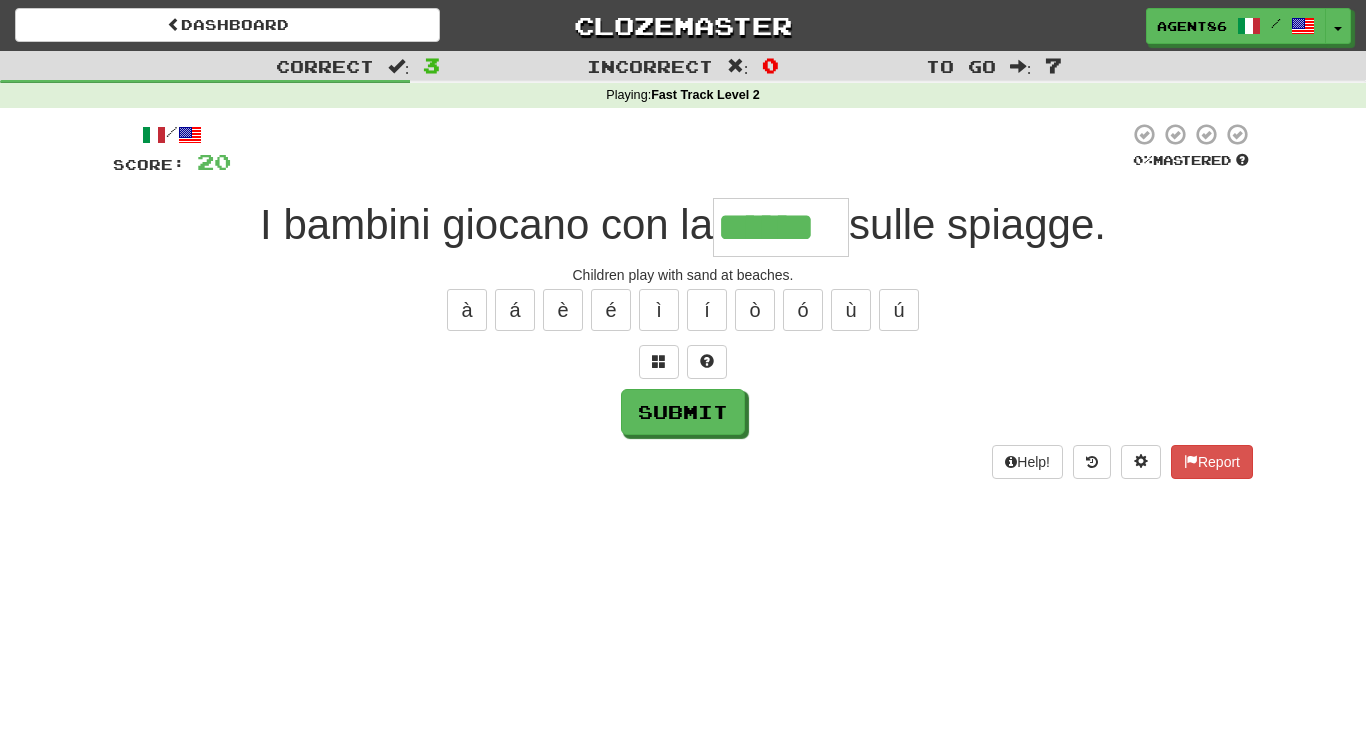 type on "******" 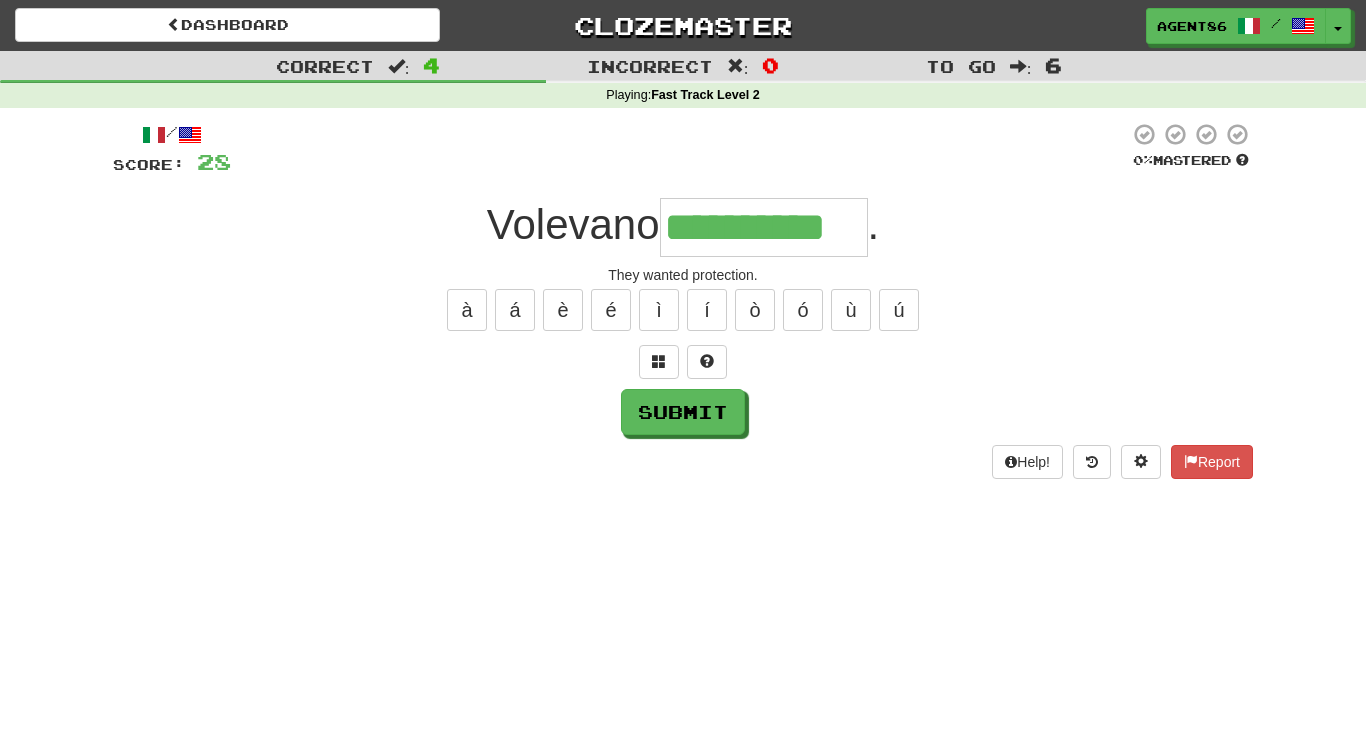 type on "**********" 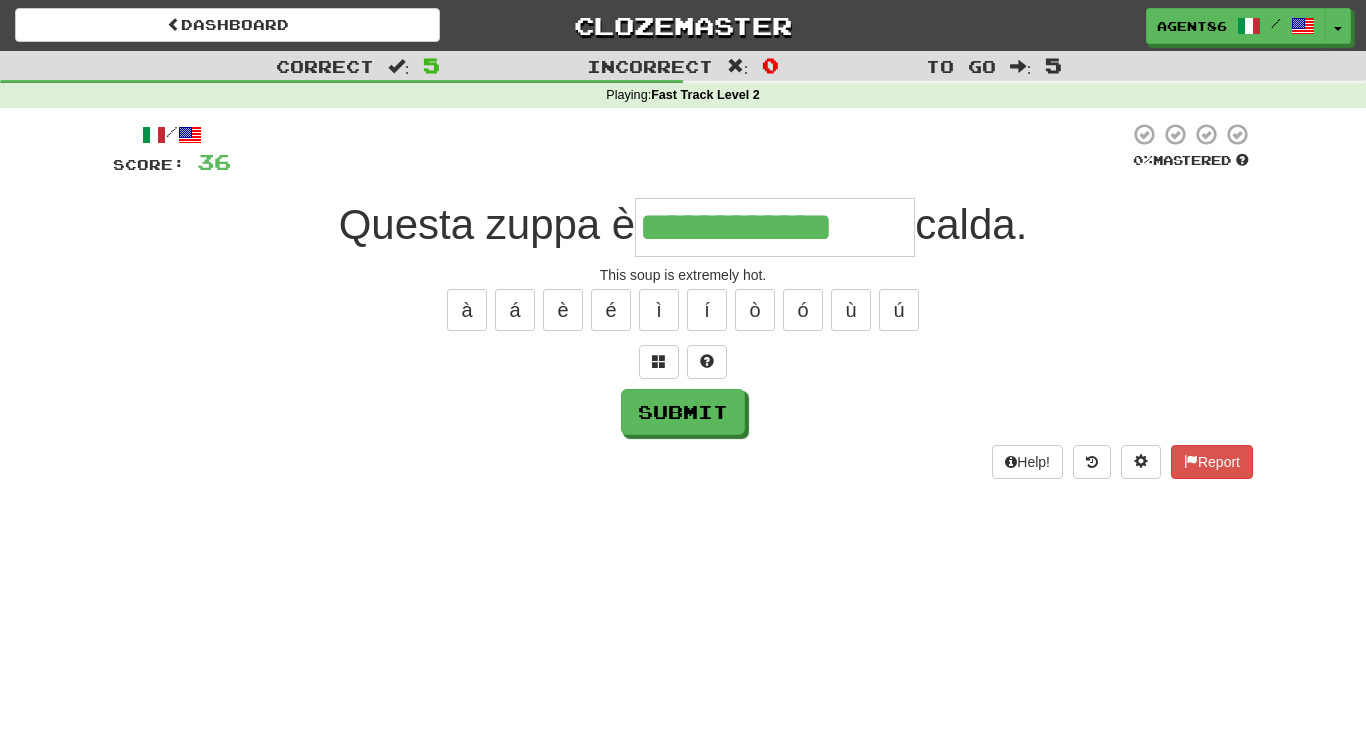 type on "**********" 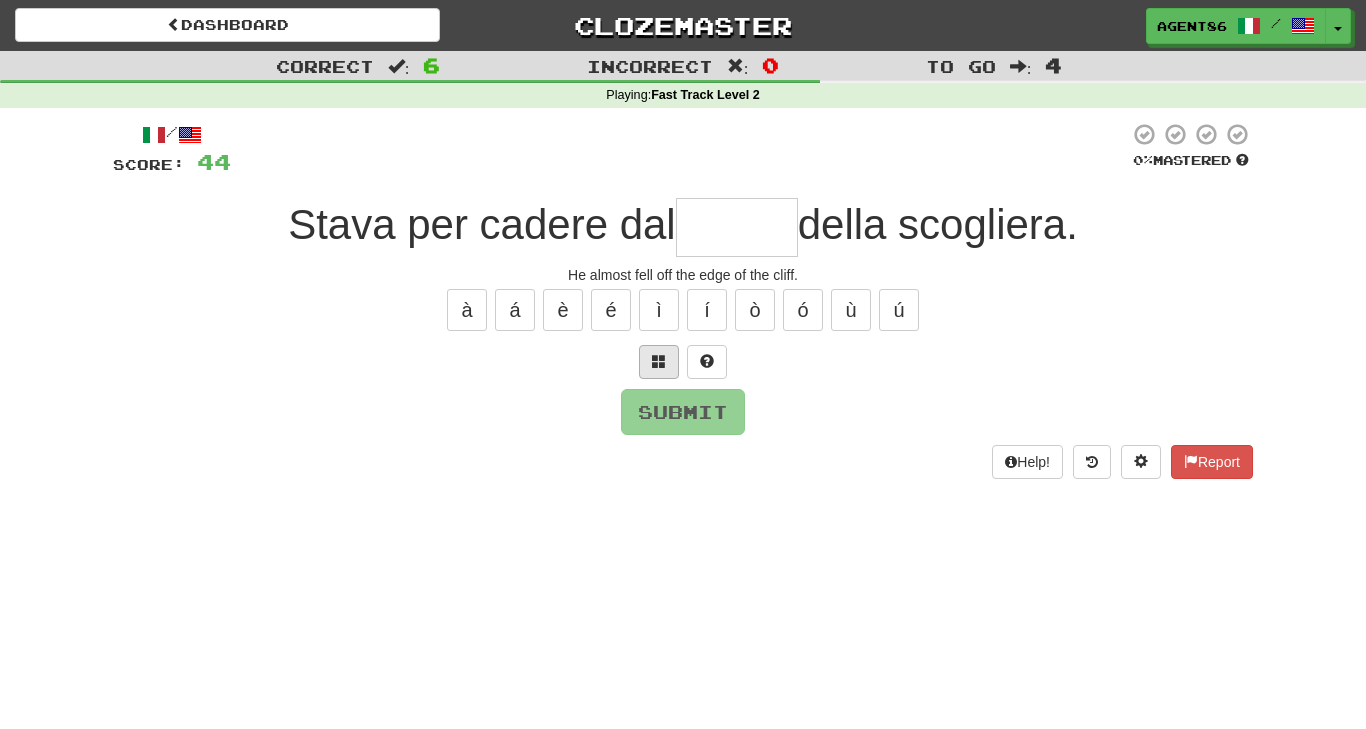 click at bounding box center [659, 361] 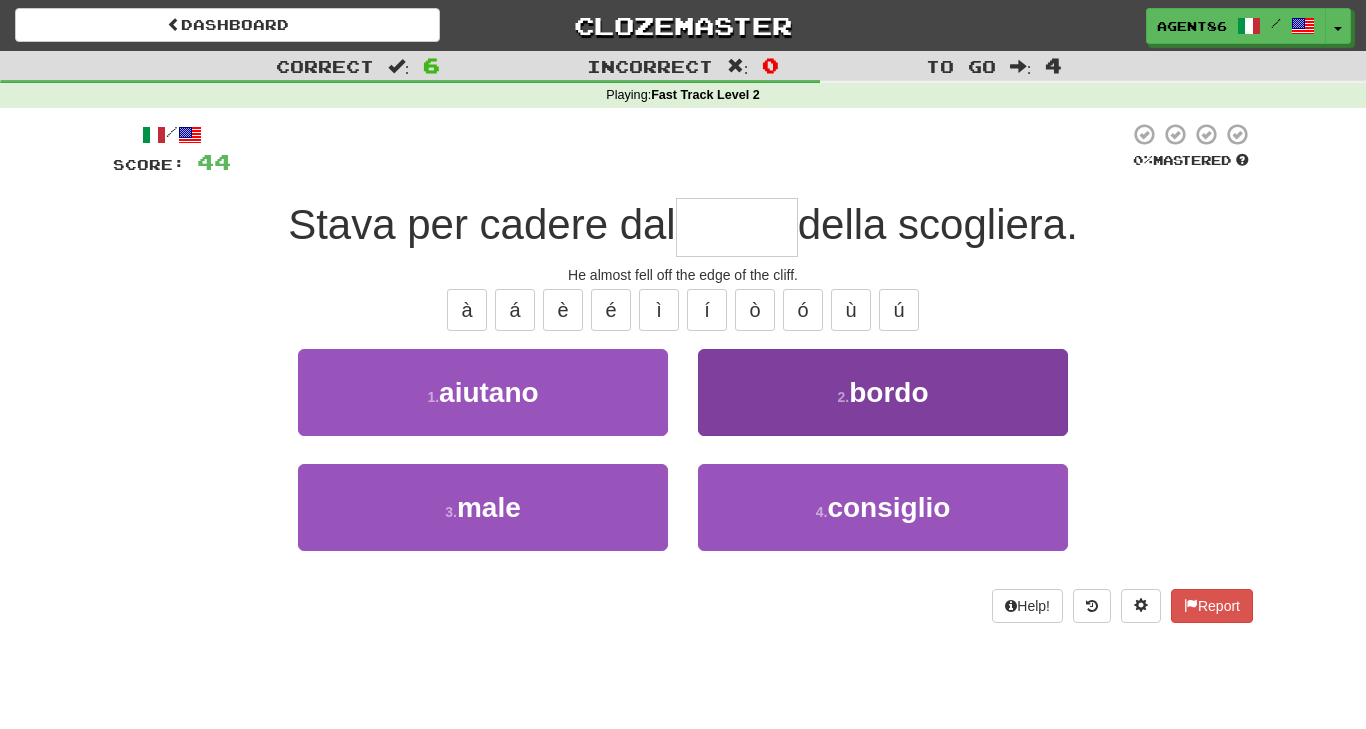 click on "2 .  bordo" at bounding box center [883, 392] 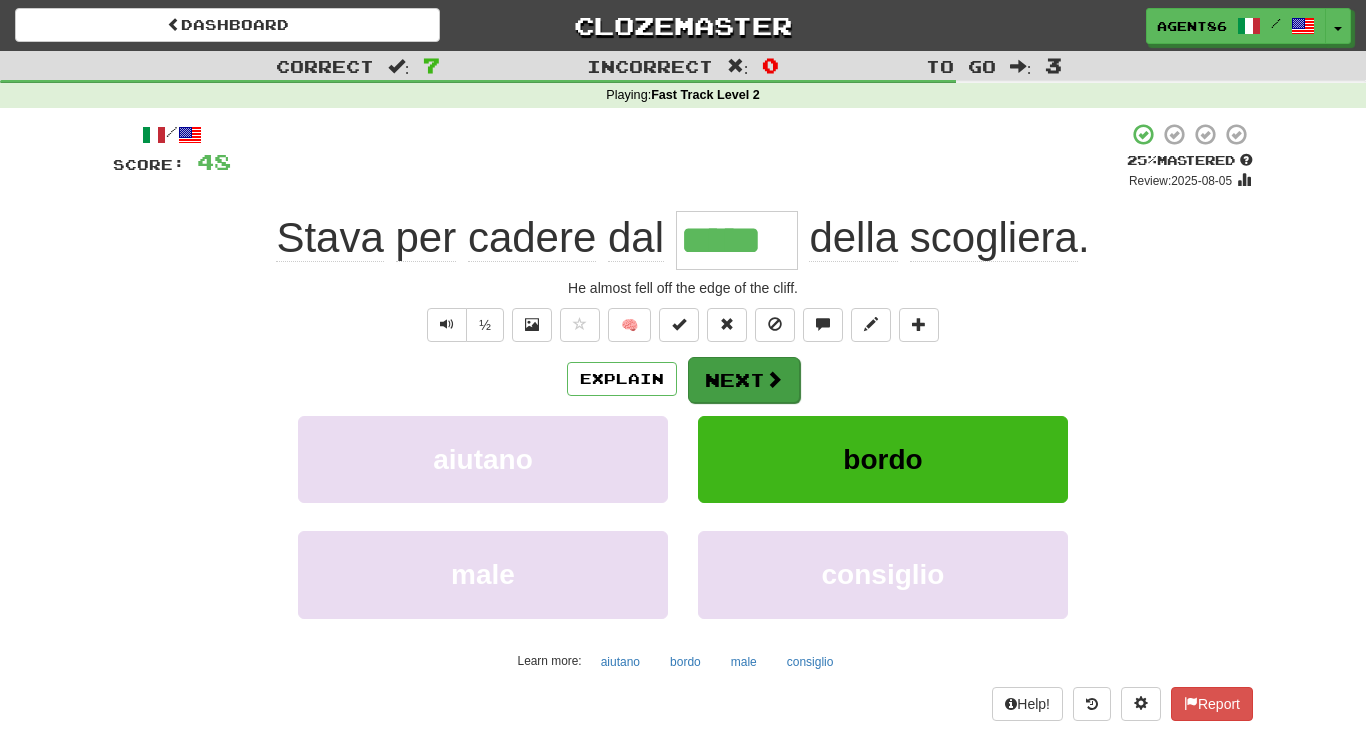 click on "Next" at bounding box center (744, 380) 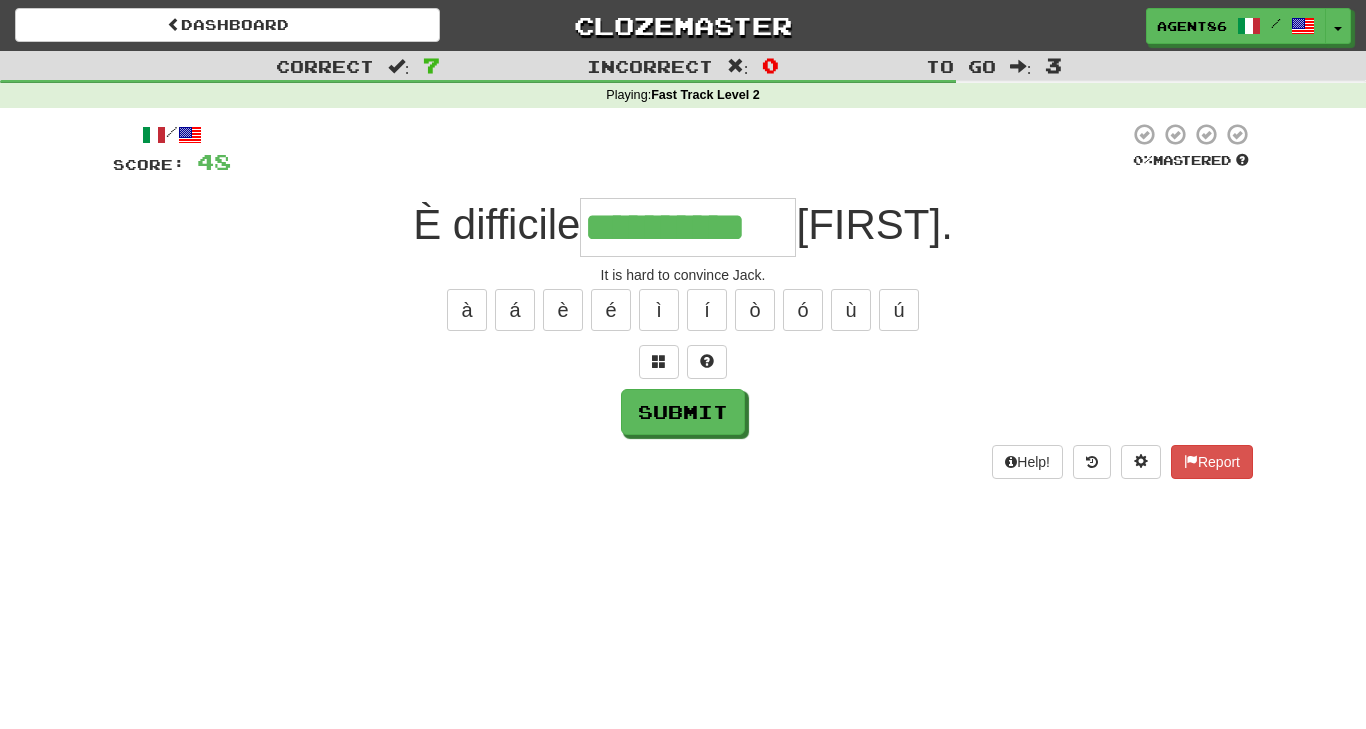 type on "**********" 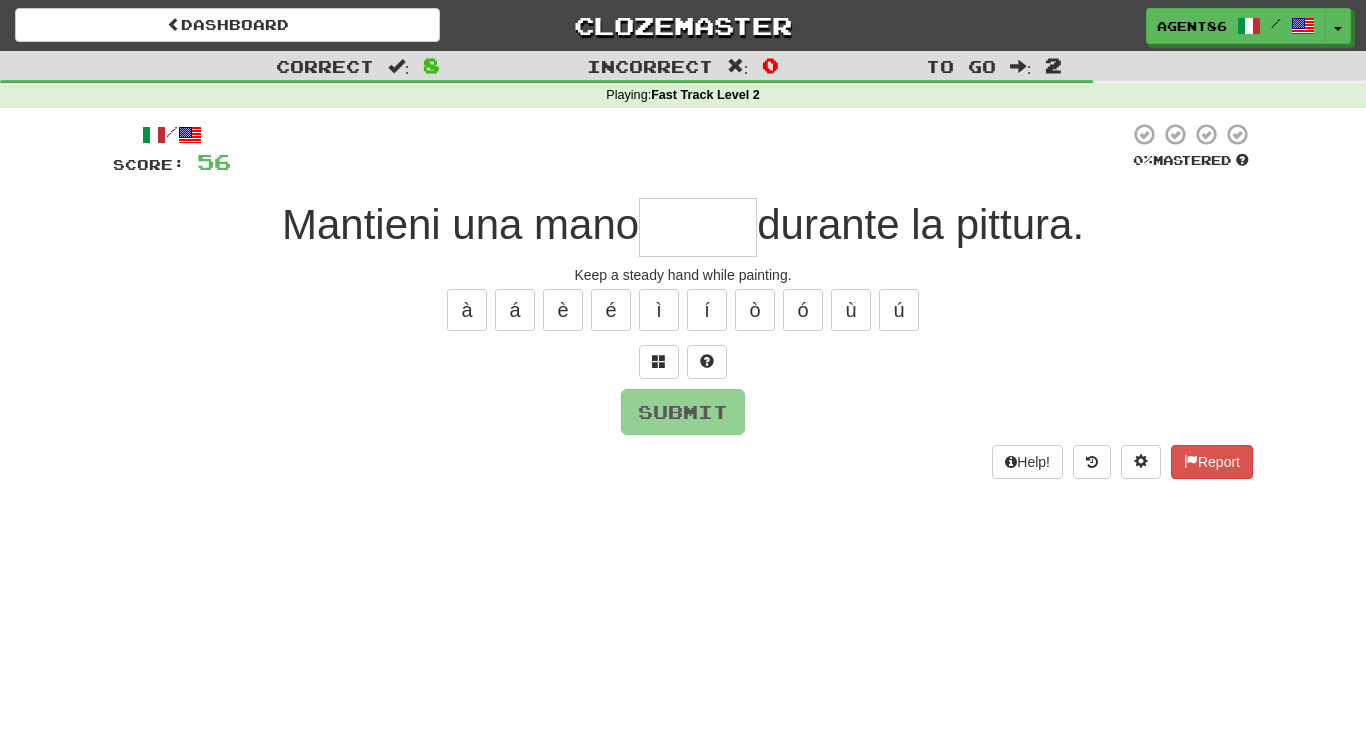 type on "*" 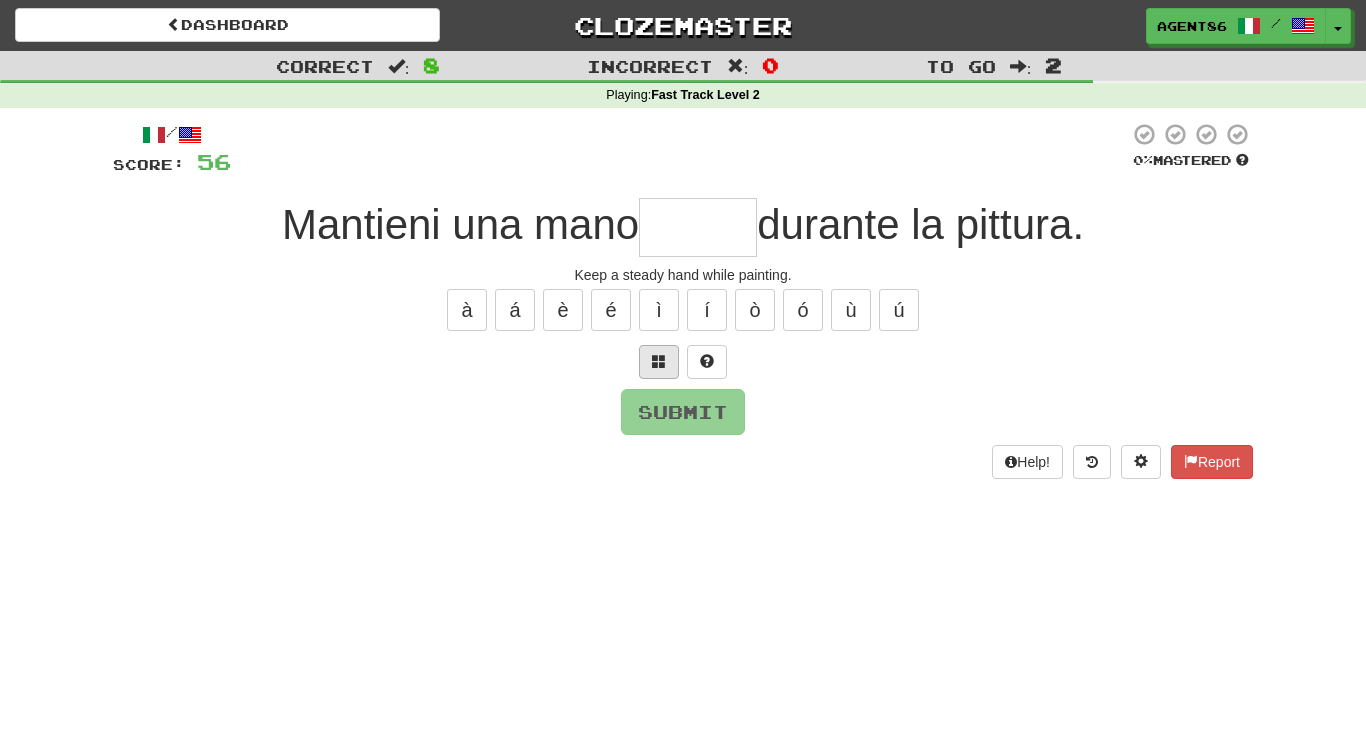 click at bounding box center (659, 362) 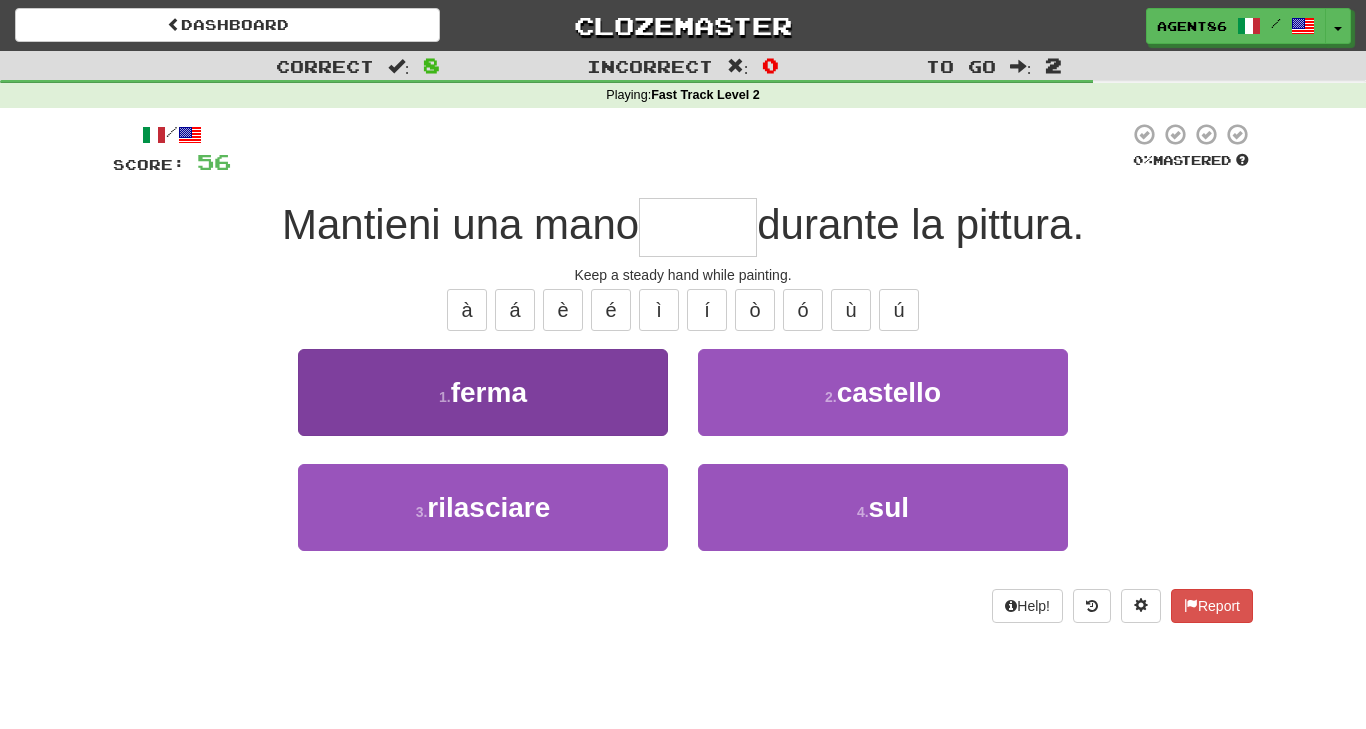 click on "1 .  ferma" at bounding box center (483, 392) 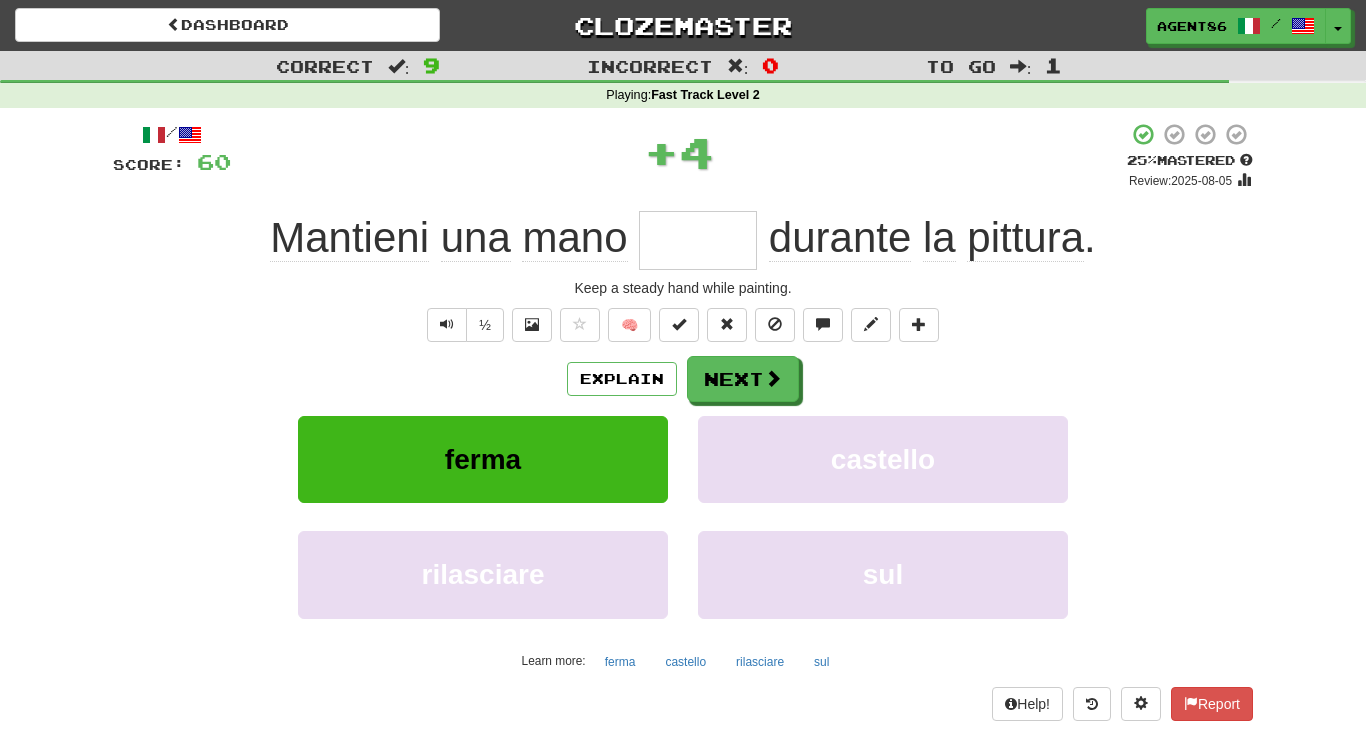 type on "*****" 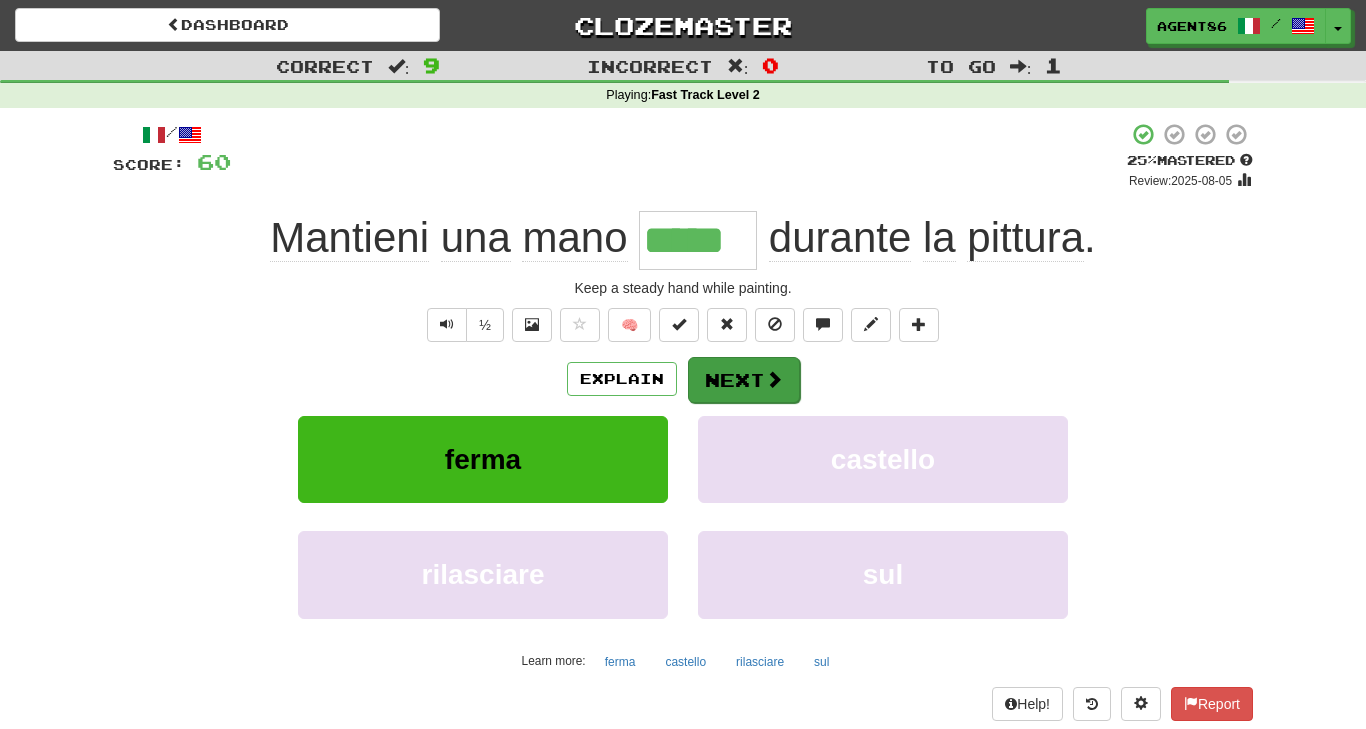 click on "Next" at bounding box center [744, 380] 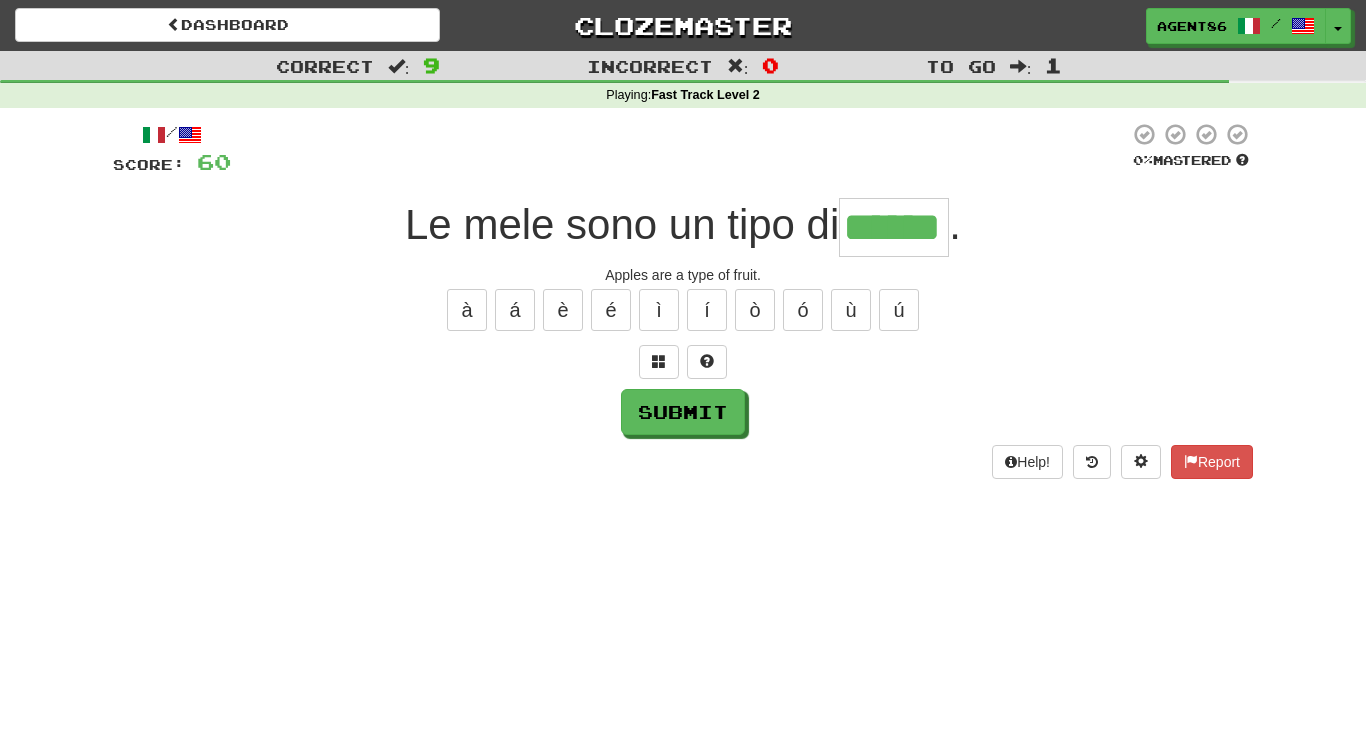 type on "******" 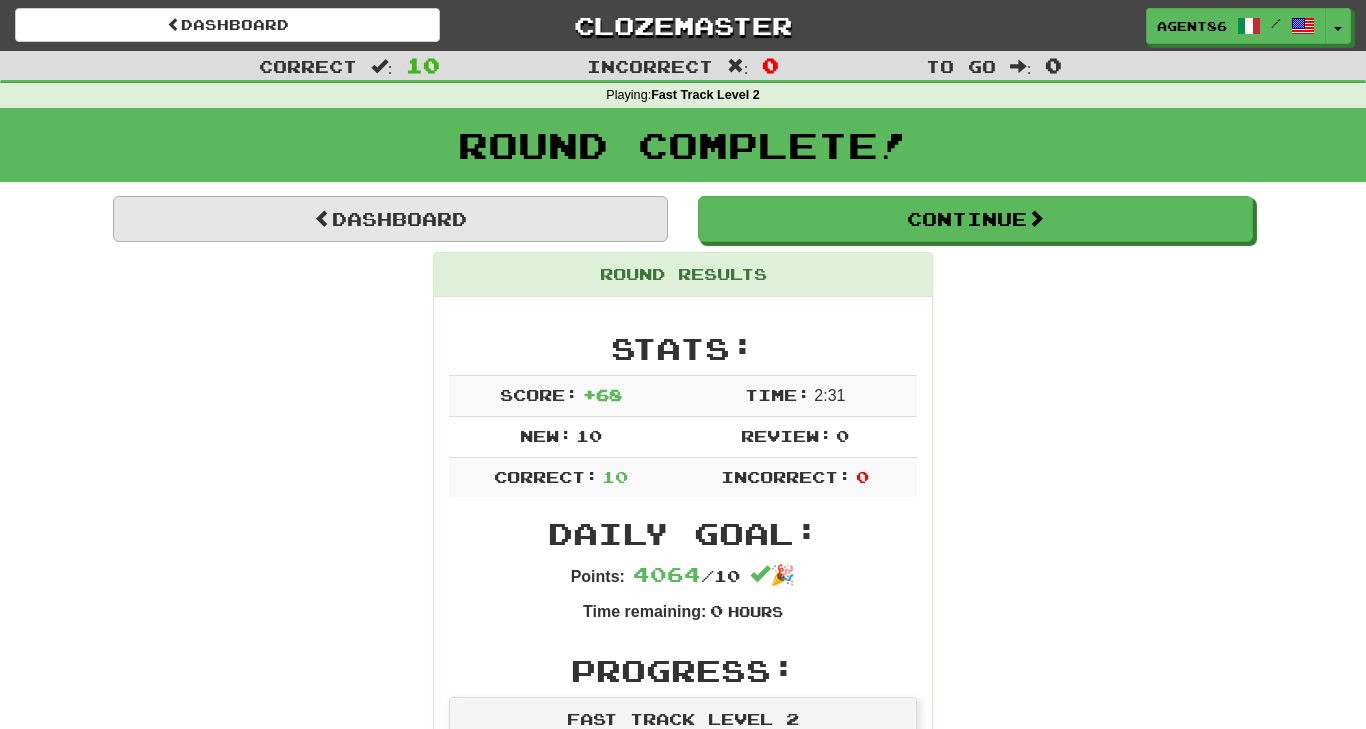 click on "Dashboard" at bounding box center (390, 219) 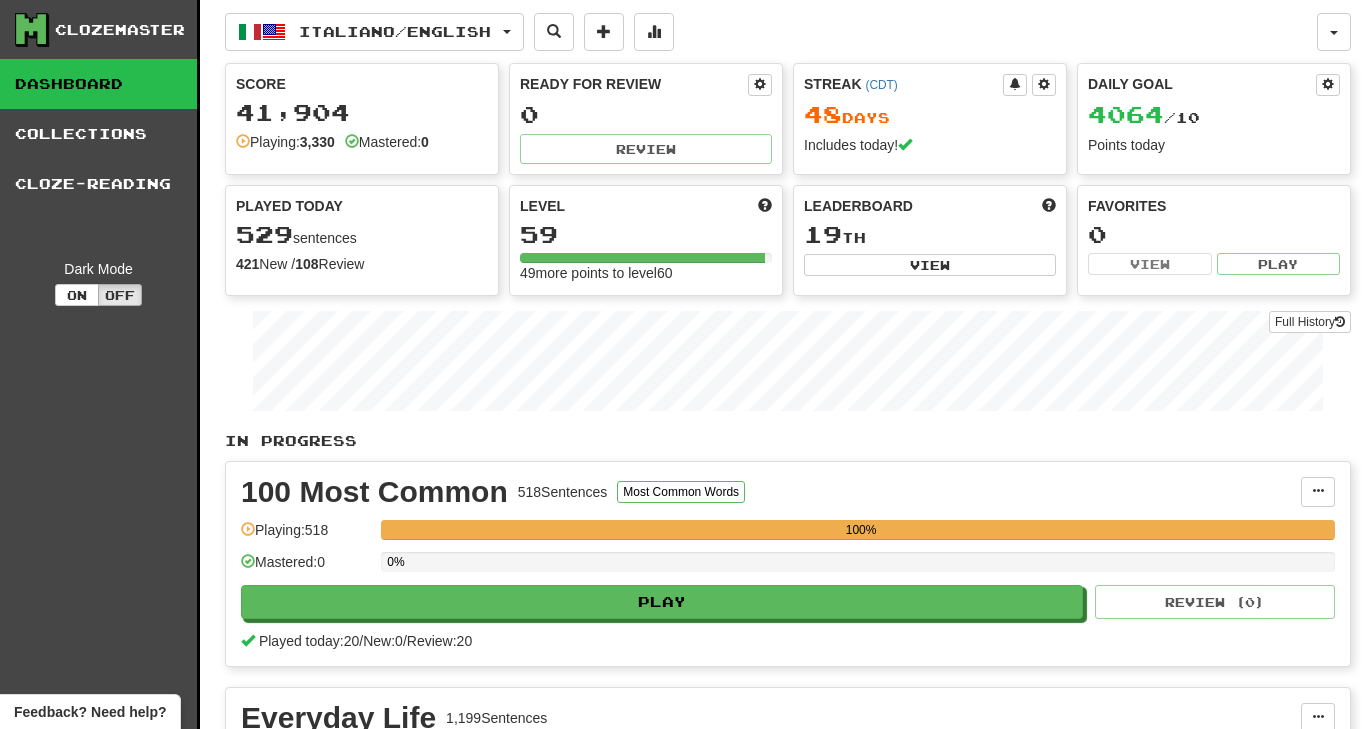 scroll, scrollTop: 0, scrollLeft: 0, axis: both 